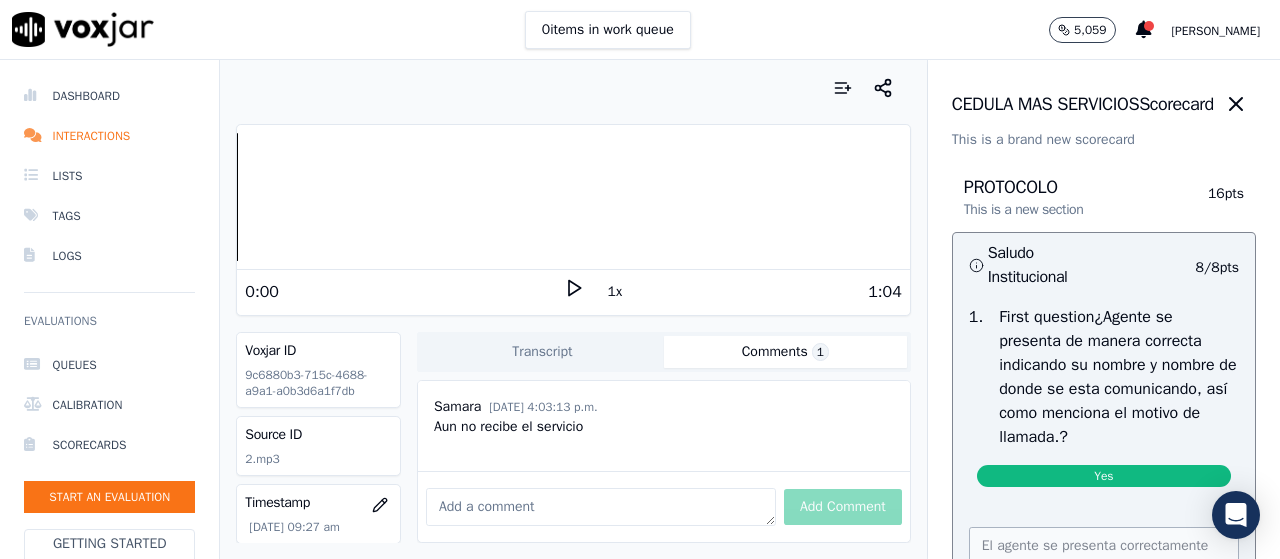 scroll, scrollTop: 0, scrollLeft: 0, axis: both 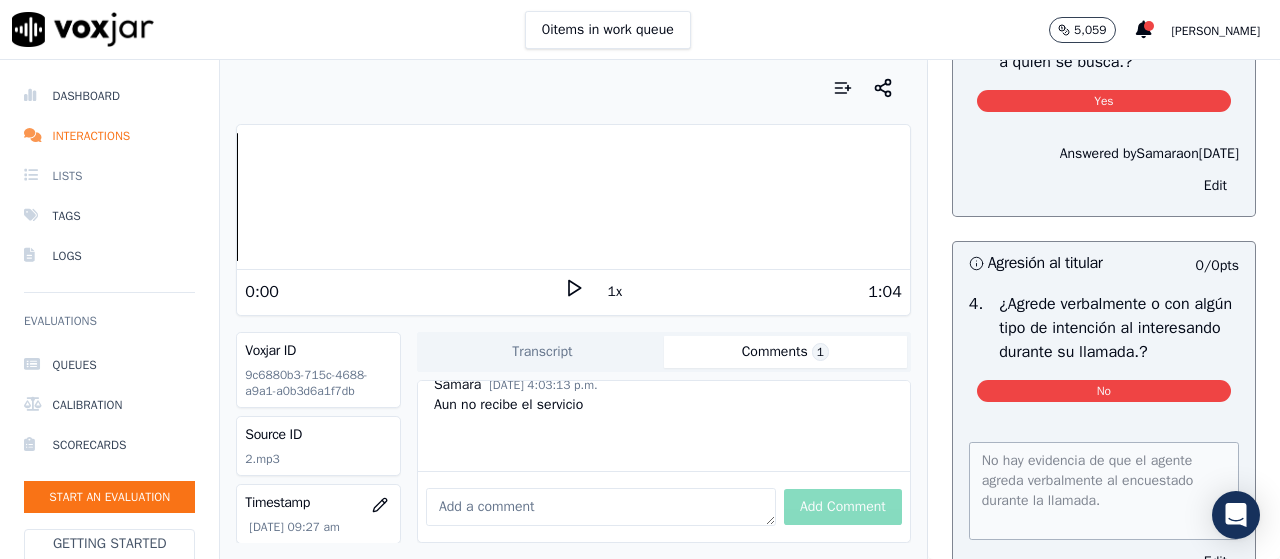 click on "Lists" at bounding box center [109, 176] 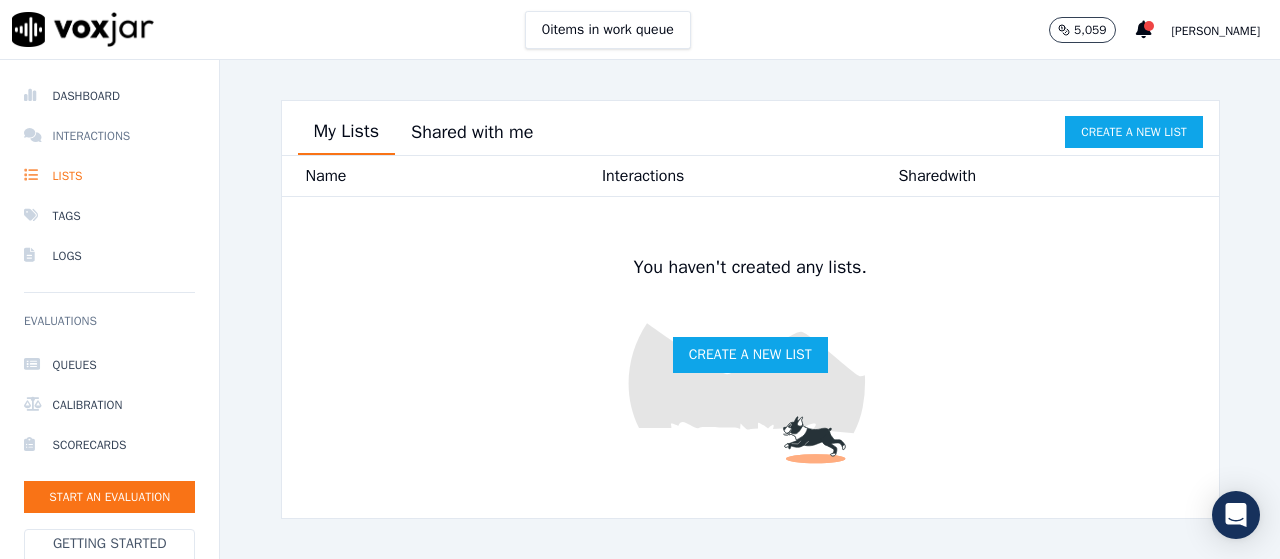 click on "Interactions" at bounding box center (109, 136) 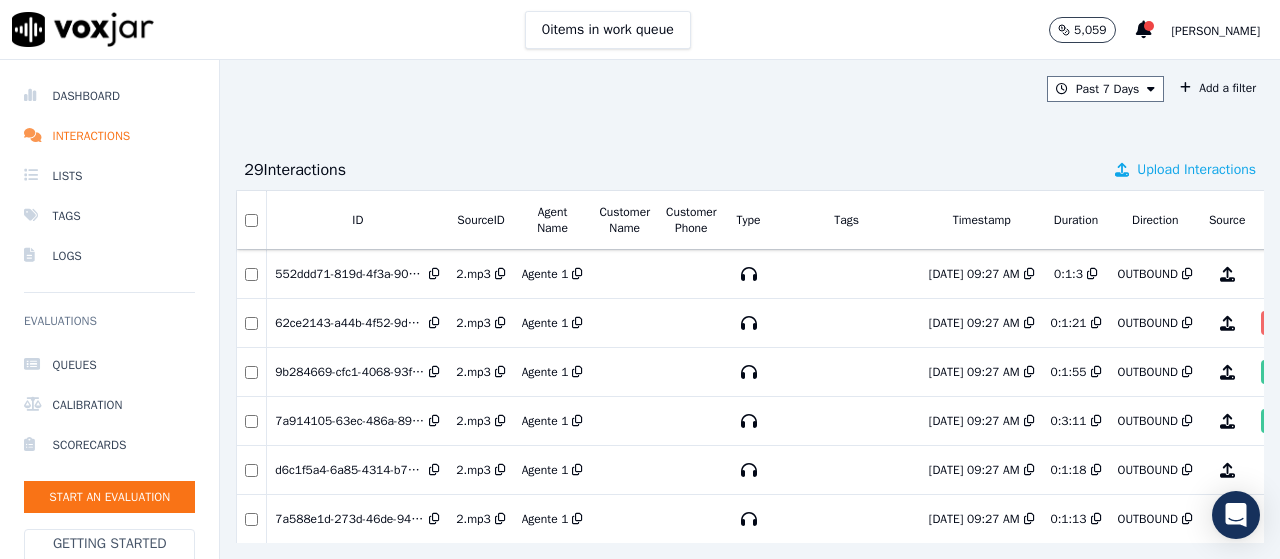 click on "Upload Interactions" at bounding box center (1196, 170) 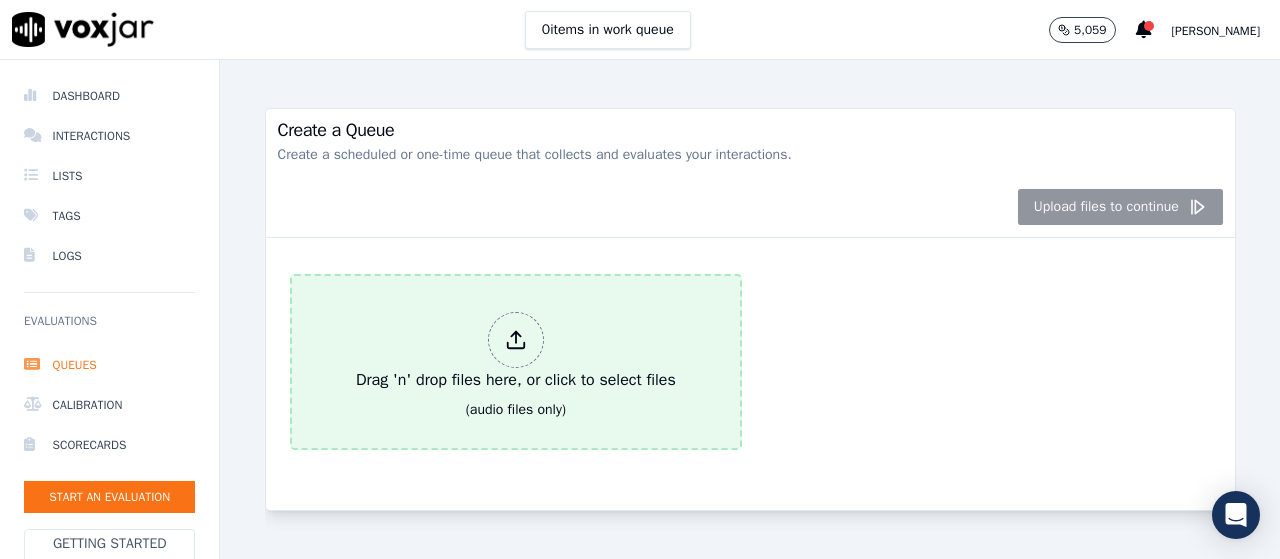 scroll, scrollTop: 318, scrollLeft: 0, axis: vertical 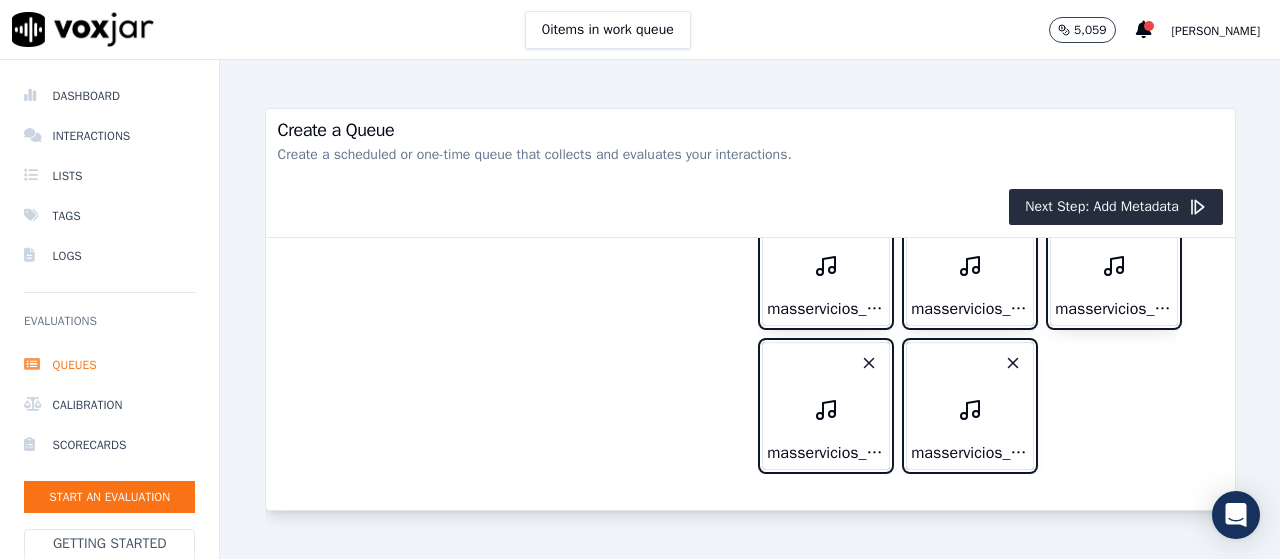 type 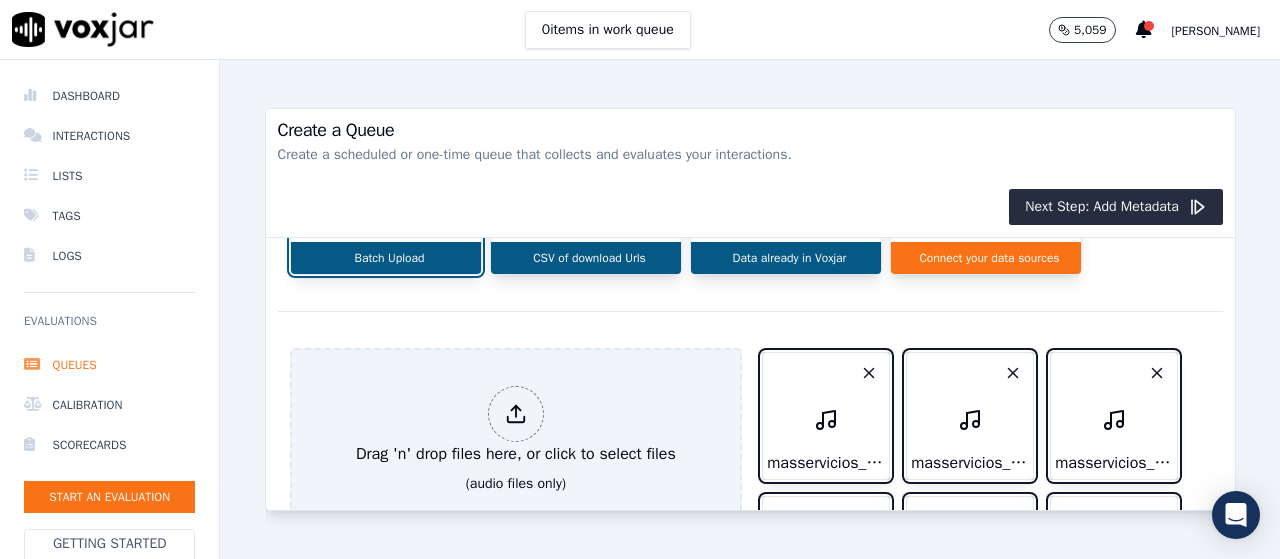 scroll, scrollTop: 0, scrollLeft: 0, axis: both 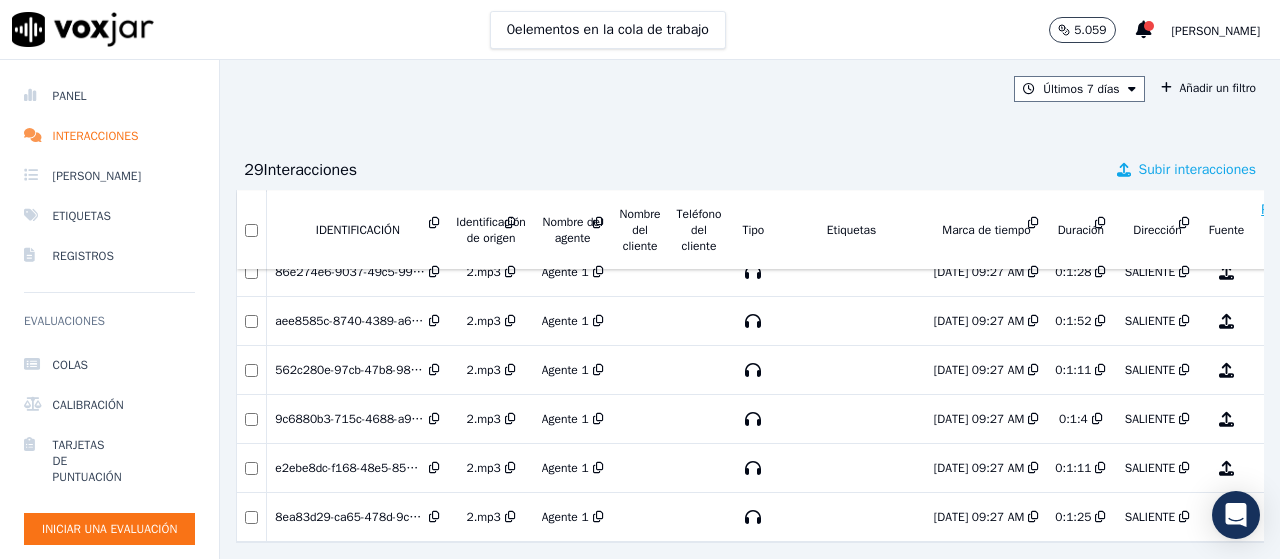 click on "Subir interacciones" at bounding box center (1197, 169) 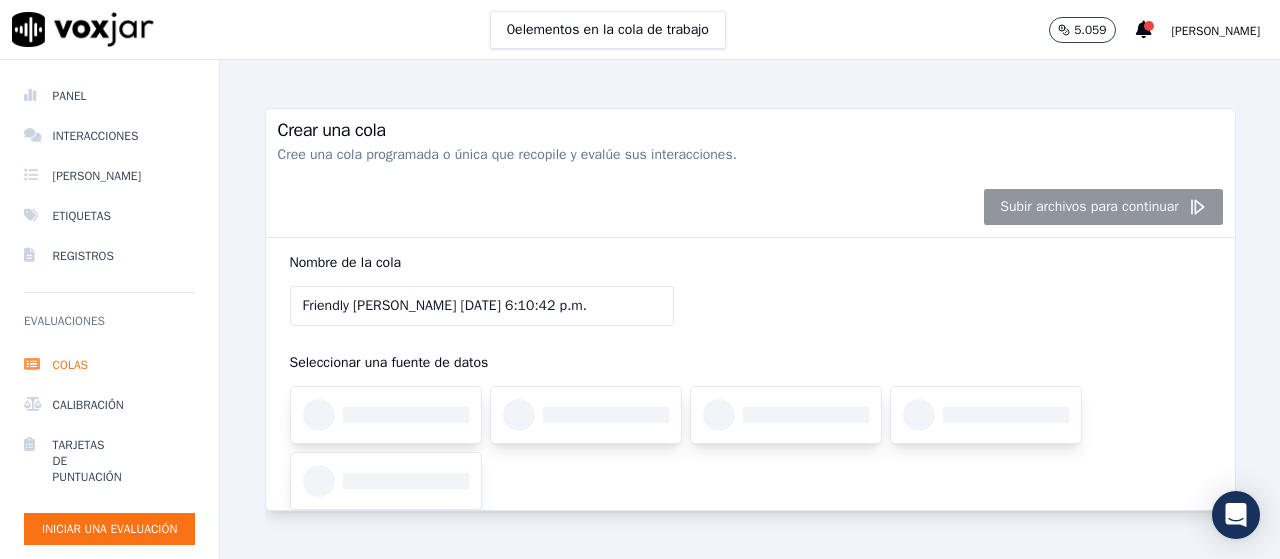 drag, startPoint x: 383, startPoint y: 302, endPoint x: 244, endPoint y: 335, distance: 142.86357 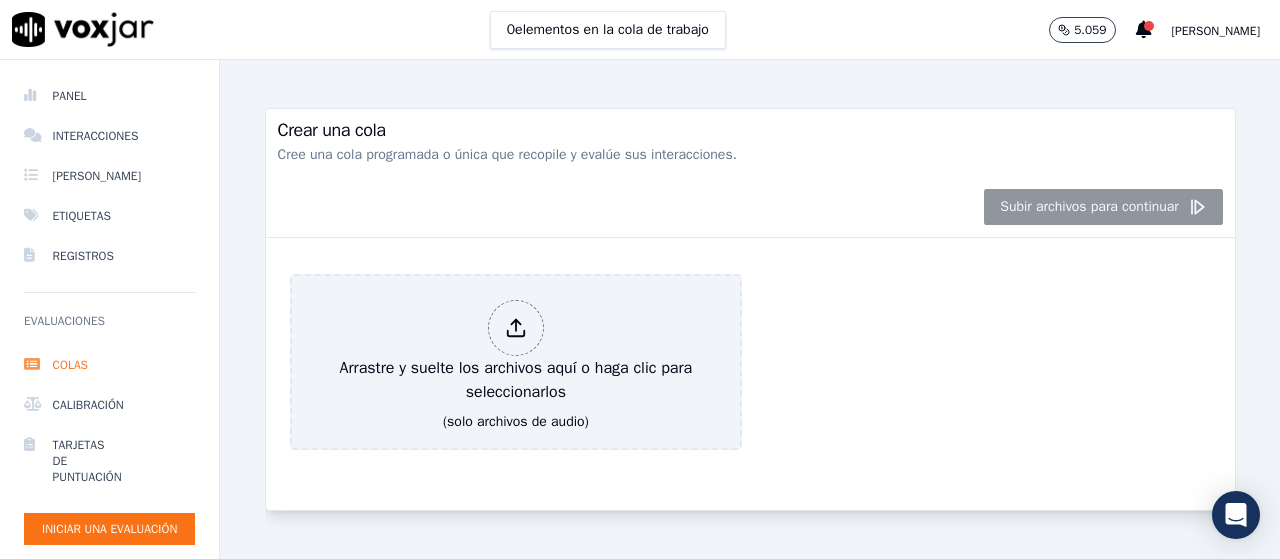scroll, scrollTop: 334, scrollLeft: 0, axis: vertical 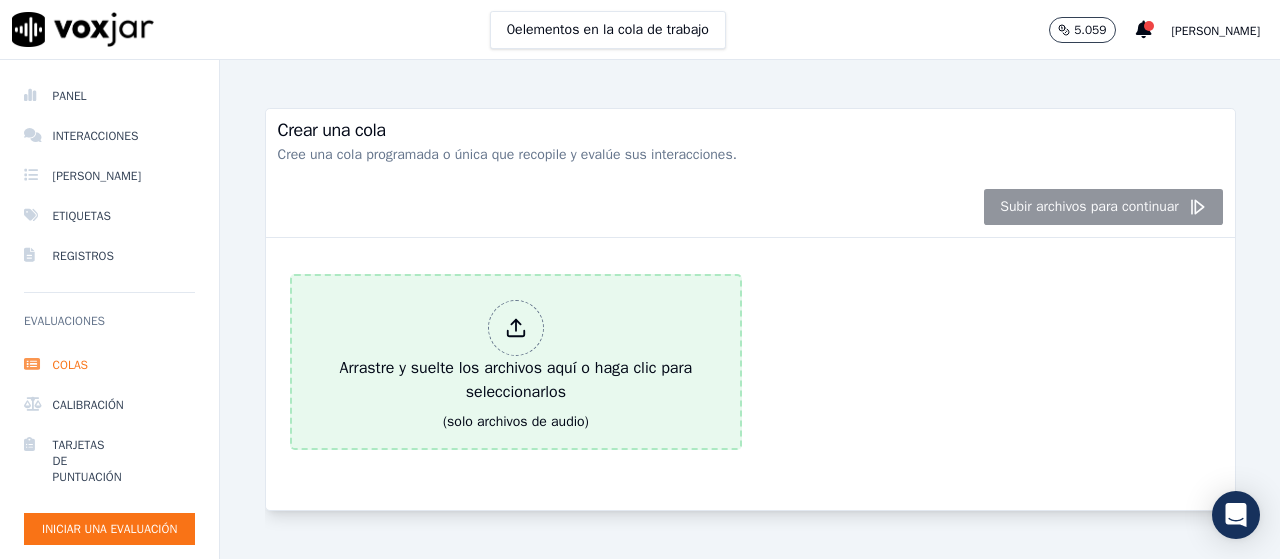 type on "MASSERVICIOSJUN2 7/7/2025, 6:10:42 p.m." 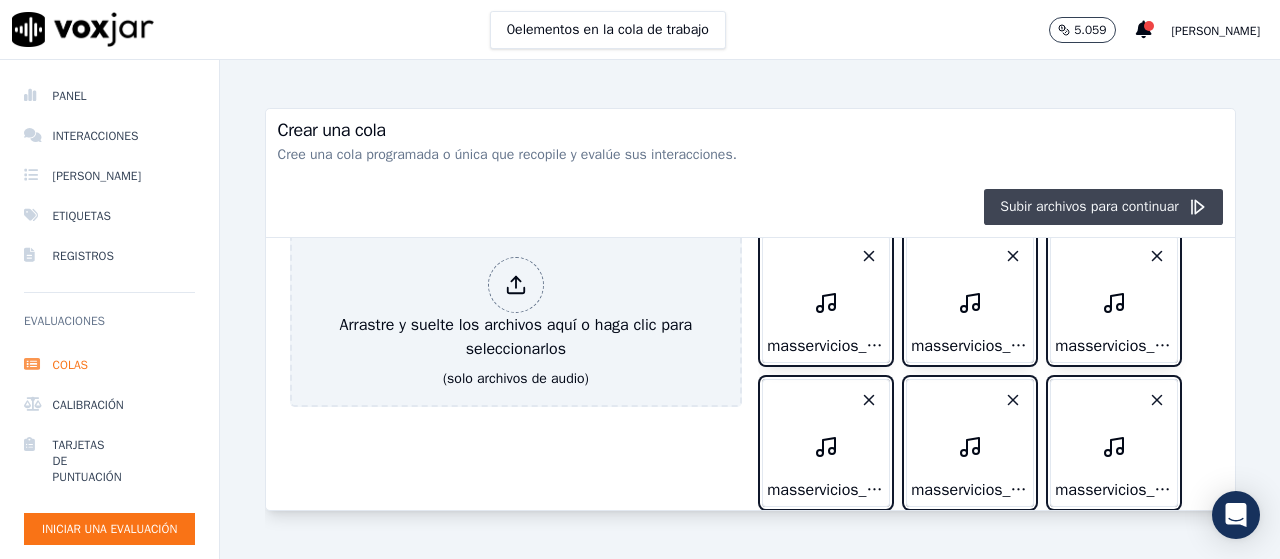 click on "Subir archivos para continuar" at bounding box center (1089, 206) 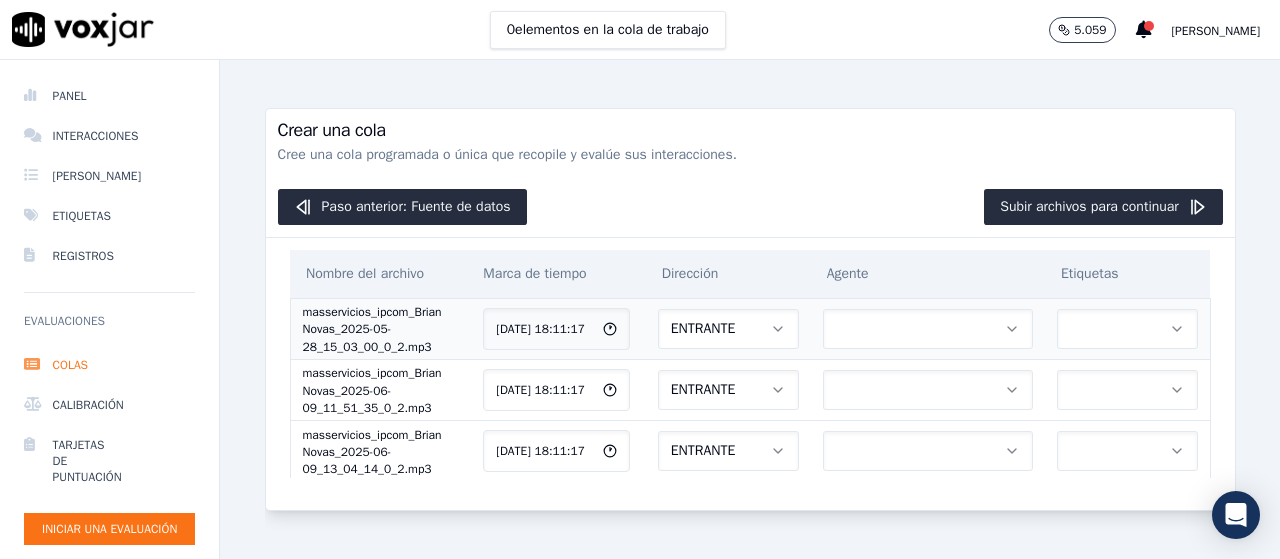 click on "ENTRANTE" at bounding box center (703, 328) 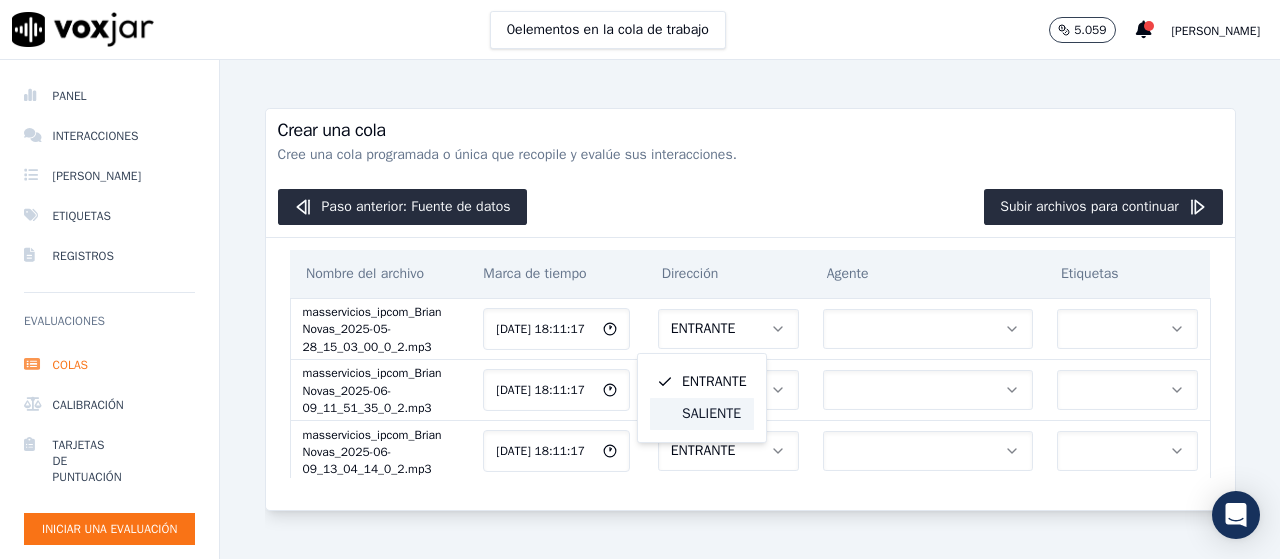 click on "SALIENTE" at bounding box center (711, 413) 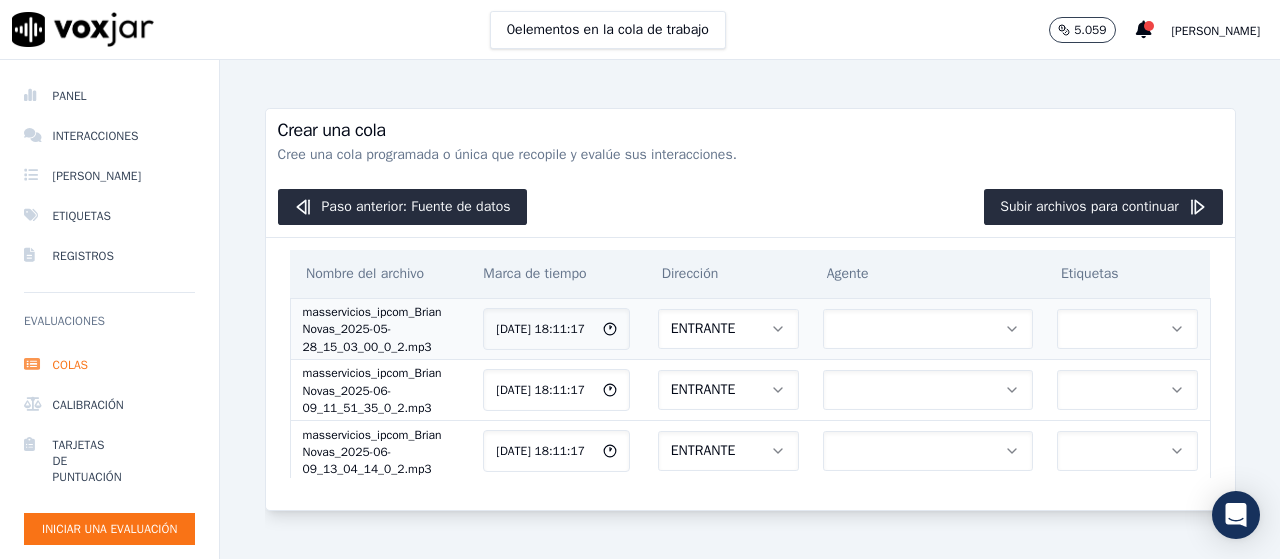click at bounding box center [928, 329] 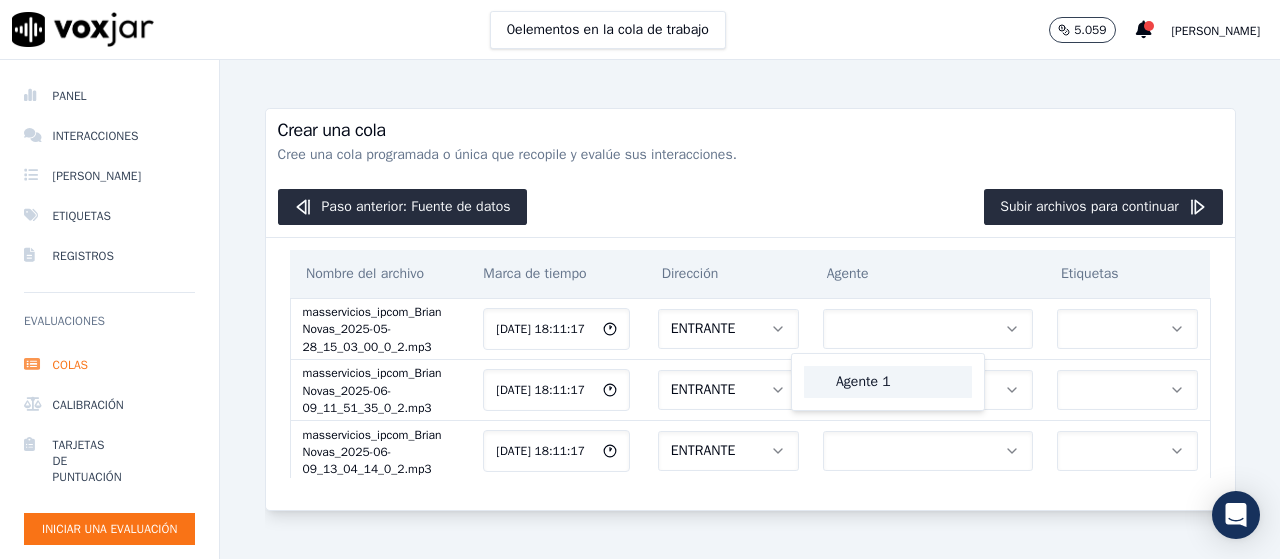 click on "Agente 1" at bounding box center (863, 381) 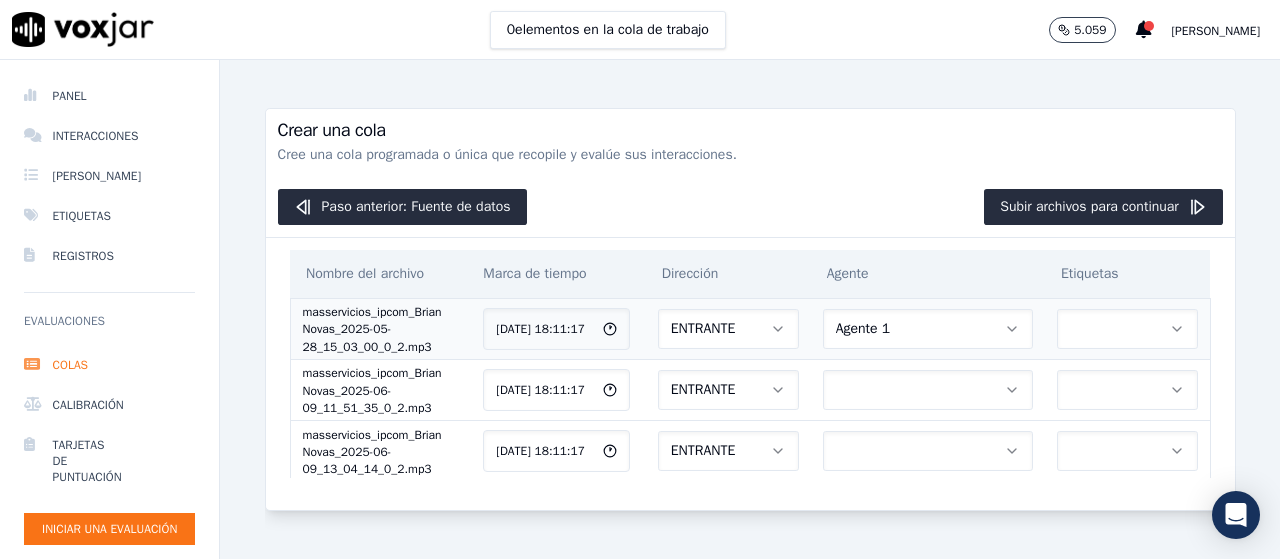 click at bounding box center (1127, 329) 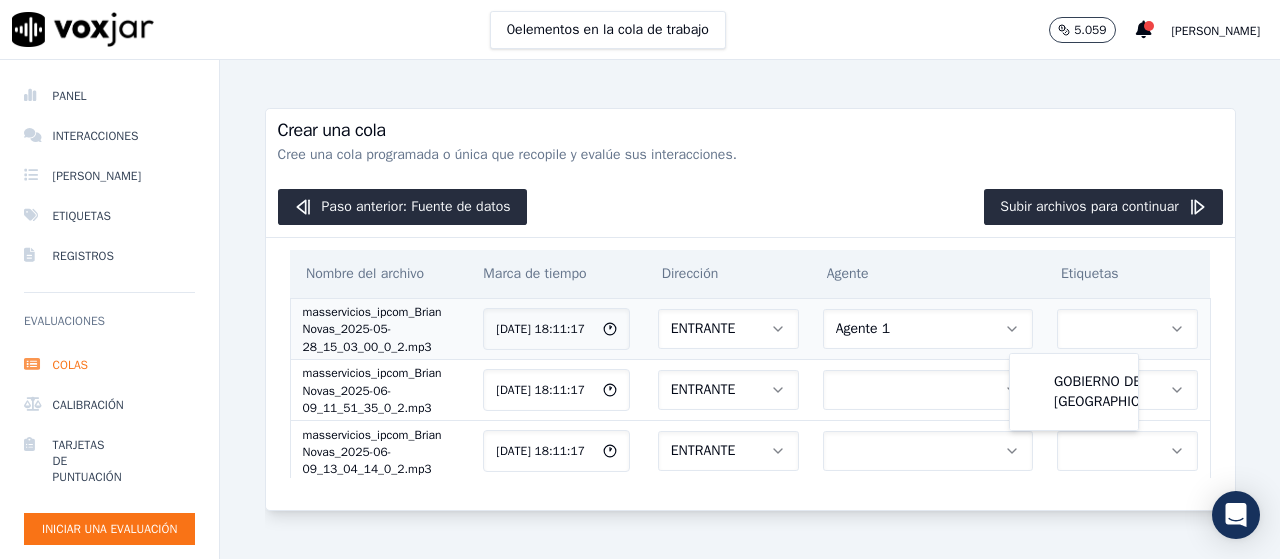 click at bounding box center (1127, 329) 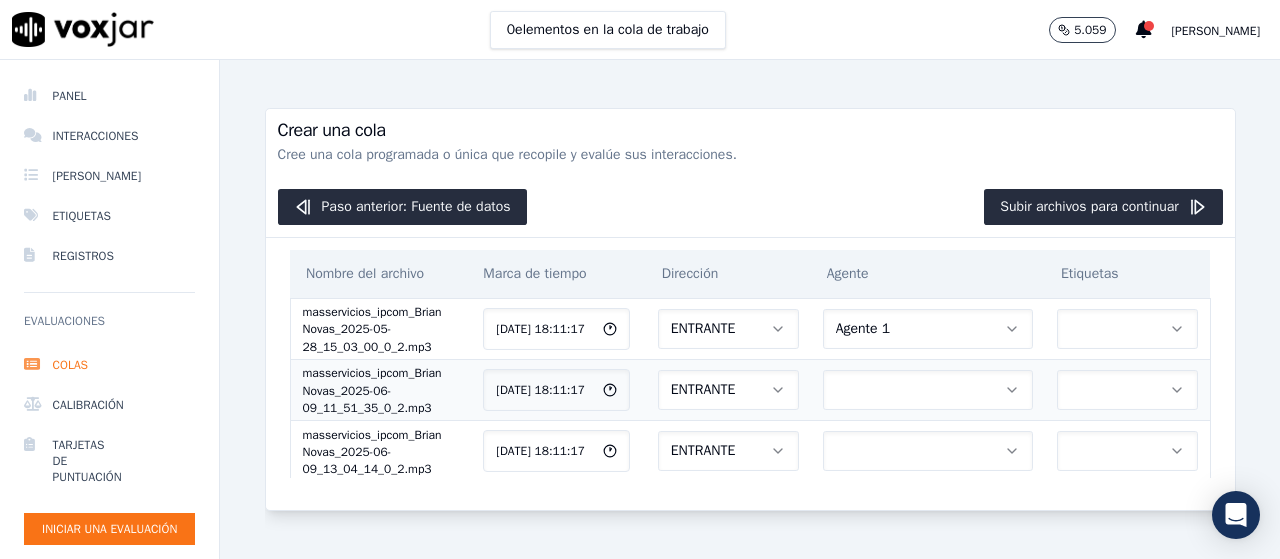 click on "ENTRANTE" at bounding box center [728, 390] 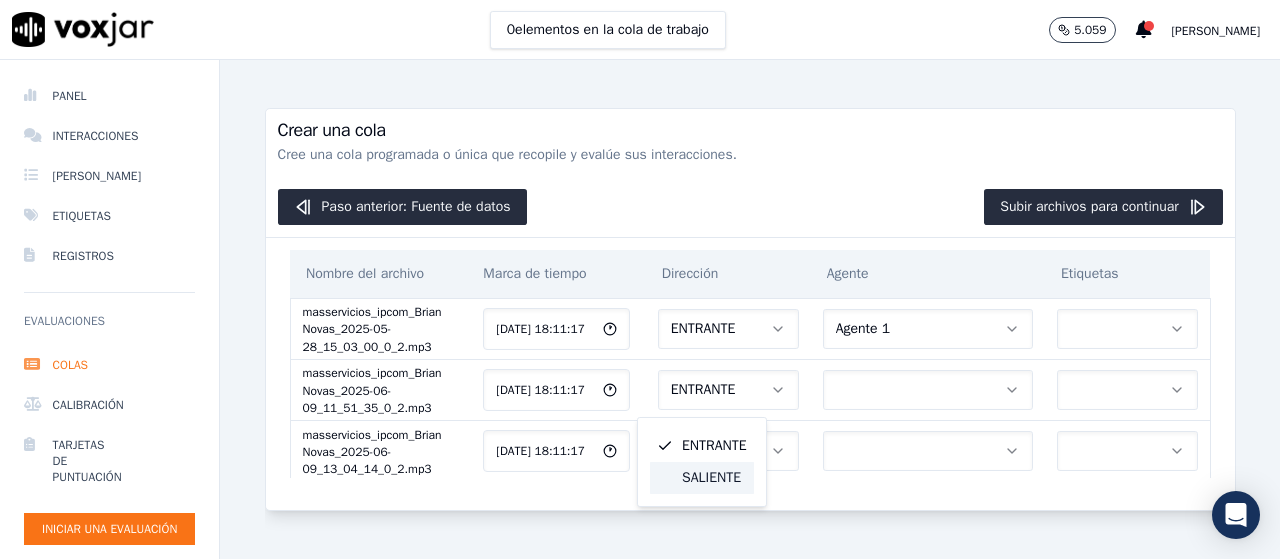 click on "SALIENTE" at bounding box center [711, 477] 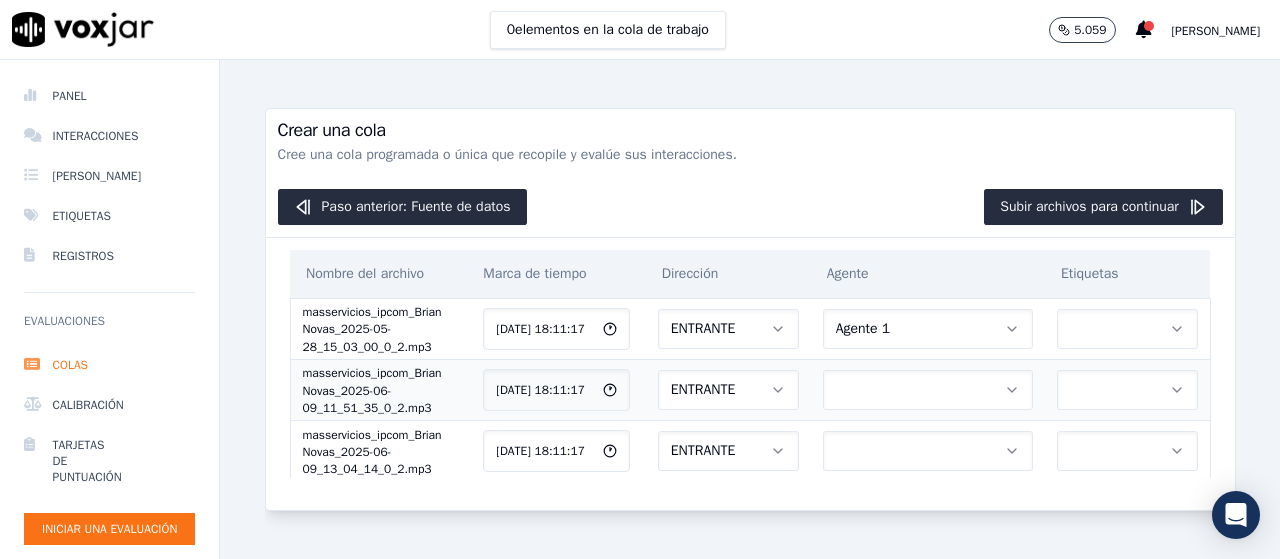 click at bounding box center (928, 390) 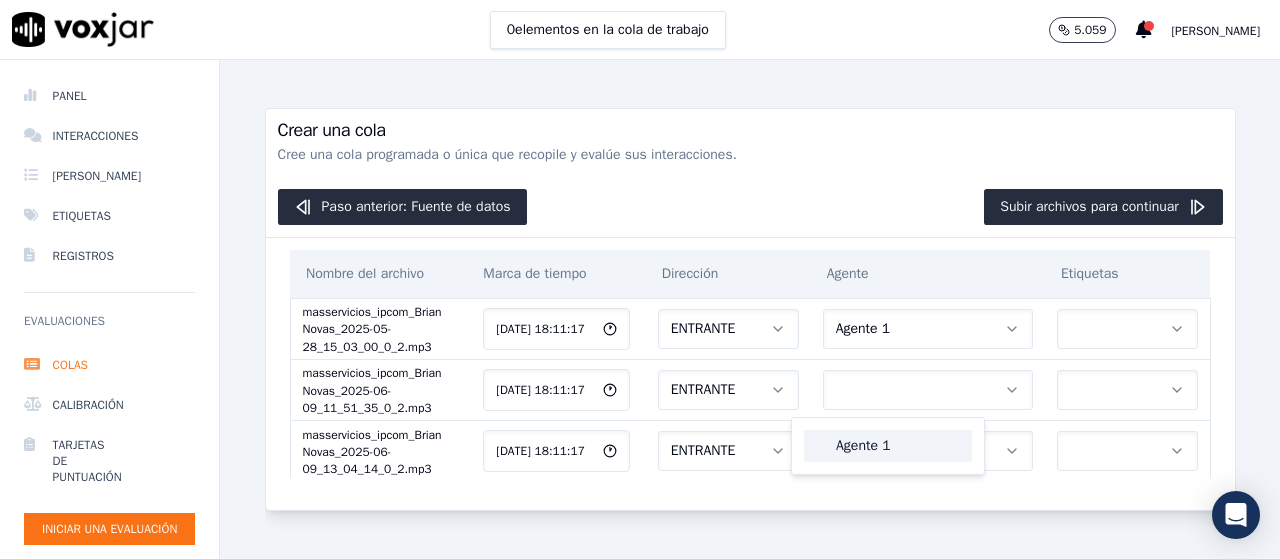 click on "Agente 1" at bounding box center (863, 445) 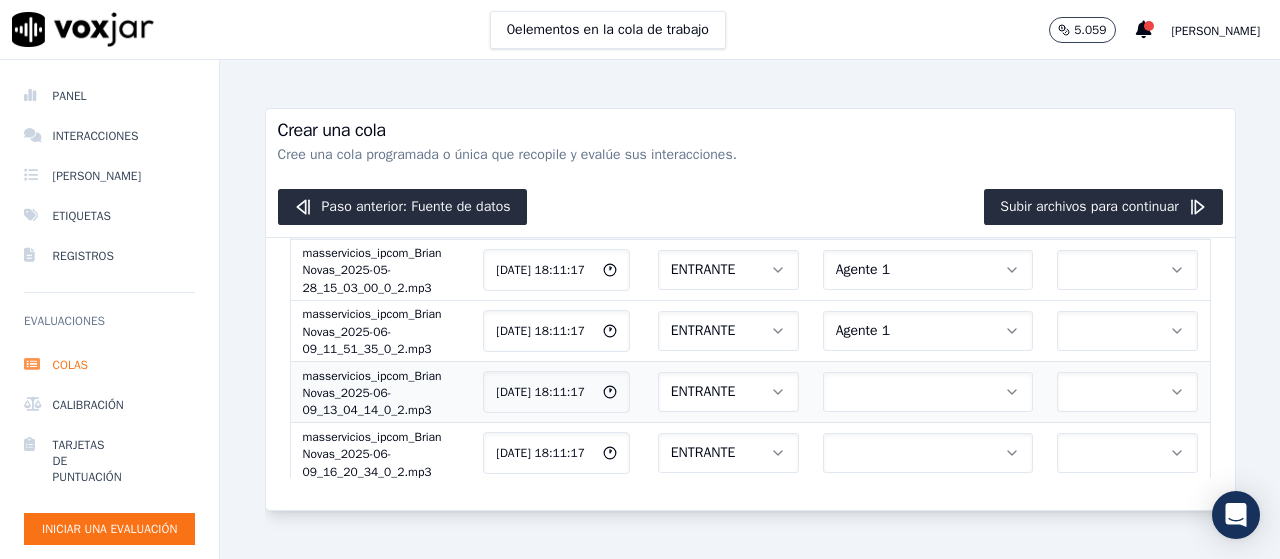 scroll, scrollTop: 100, scrollLeft: 0, axis: vertical 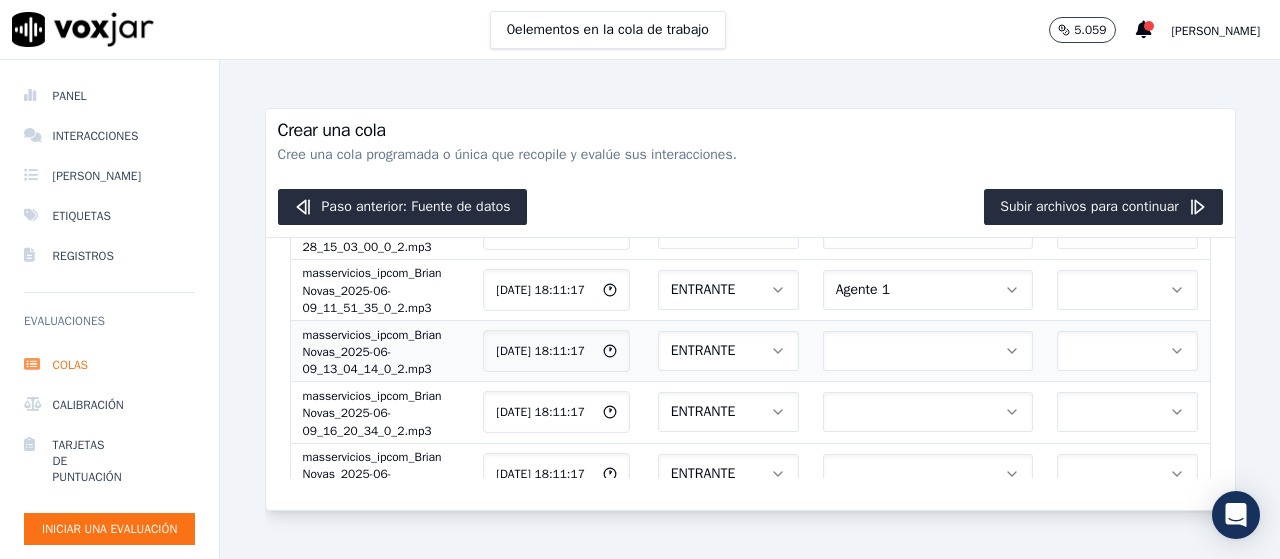 click 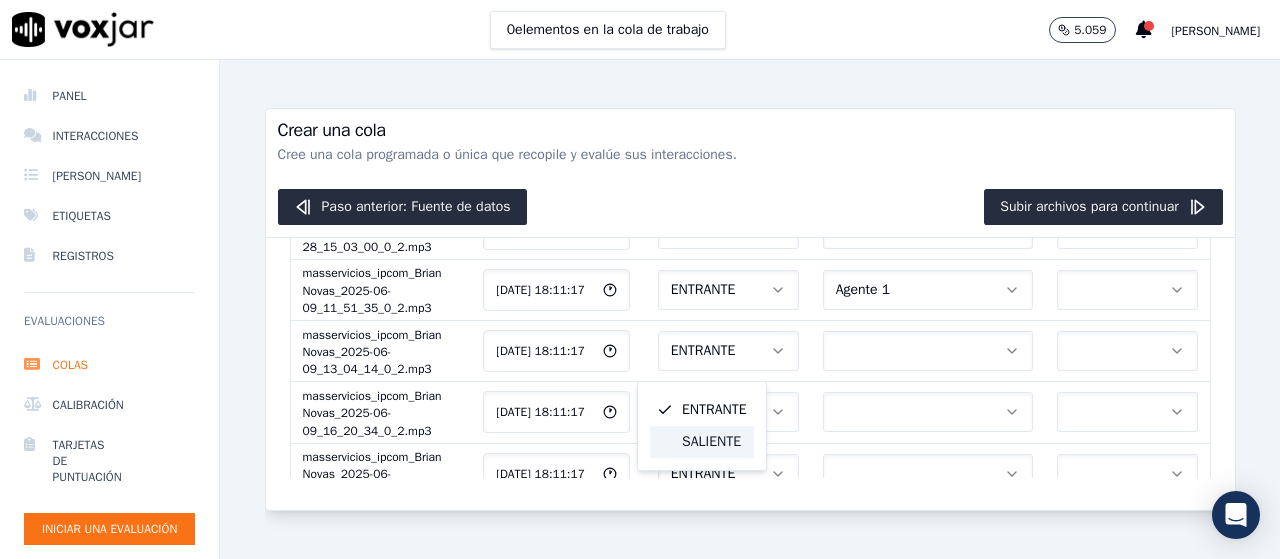 click on "SALIENTE" at bounding box center (711, 442) 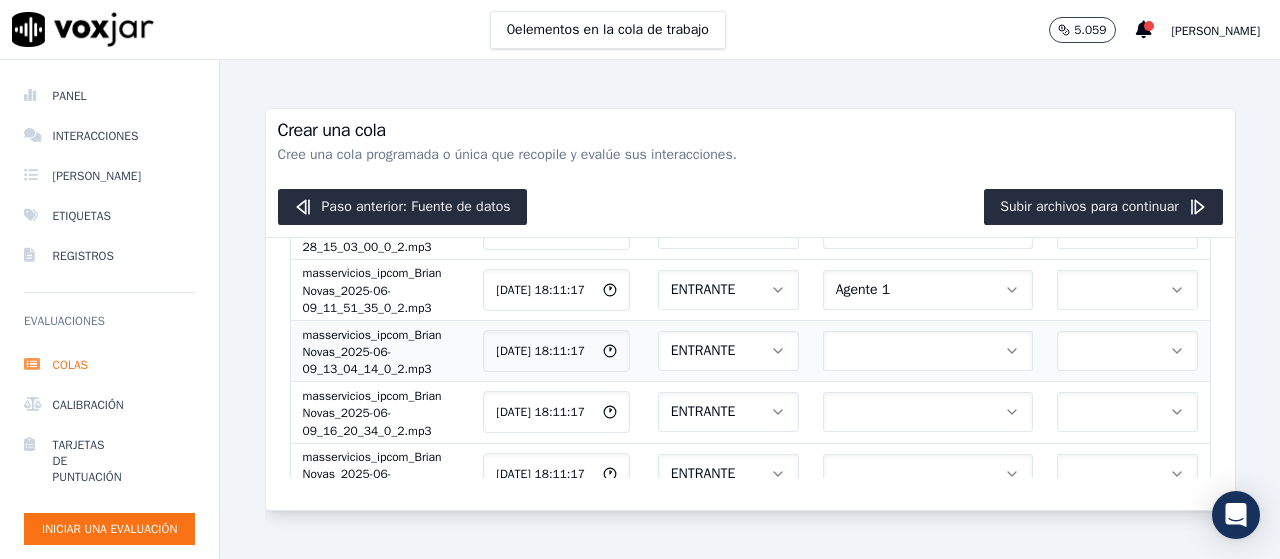 click at bounding box center (928, 351) 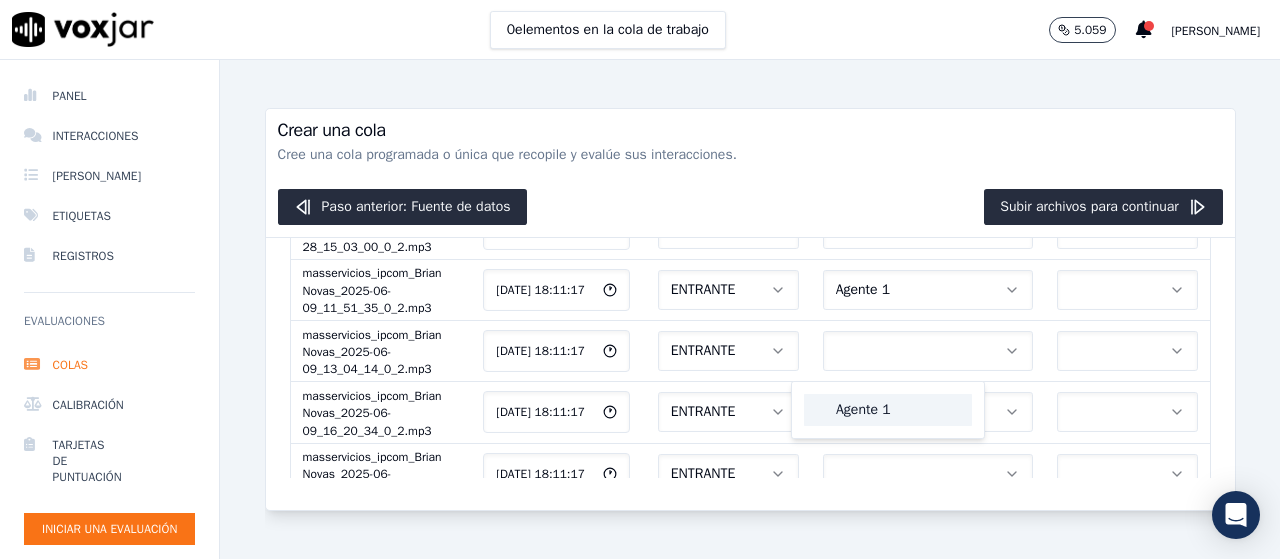 click on "Agente 1" at bounding box center (863, 409) 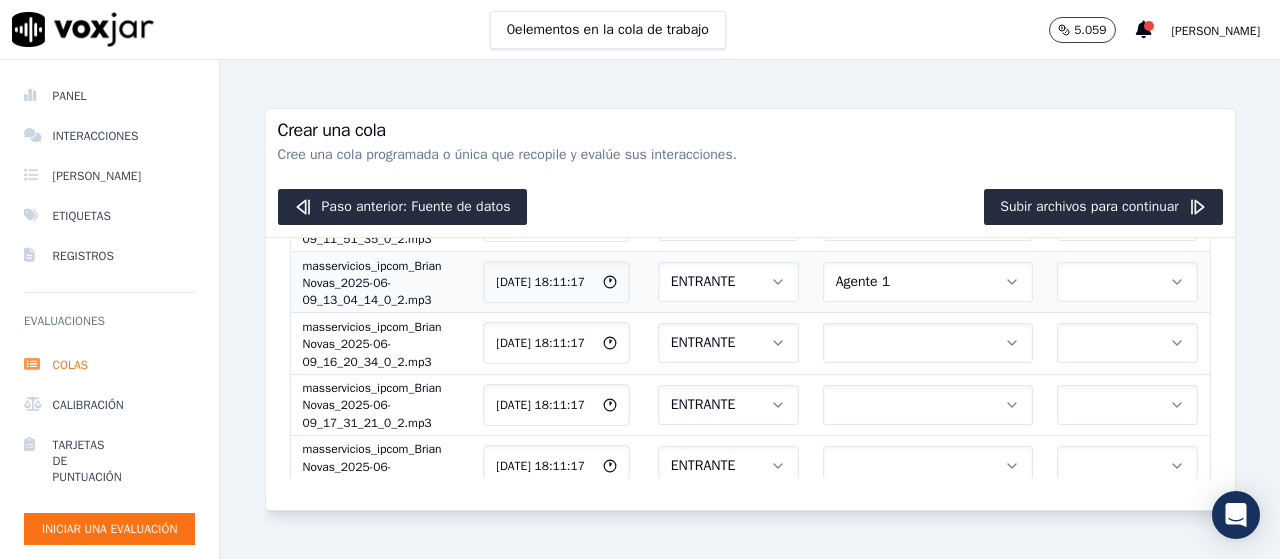 scroll, scrollTop: 200, scrollLeft: 0, axis: vertical 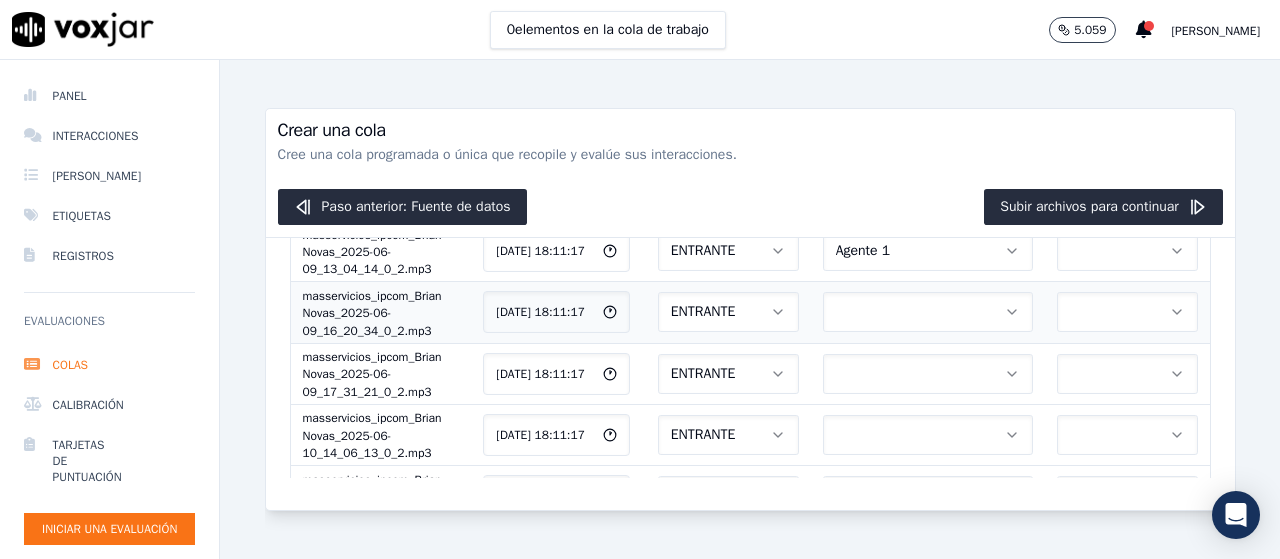 click on "ENTRANTE" at bounding box center [703, 311] 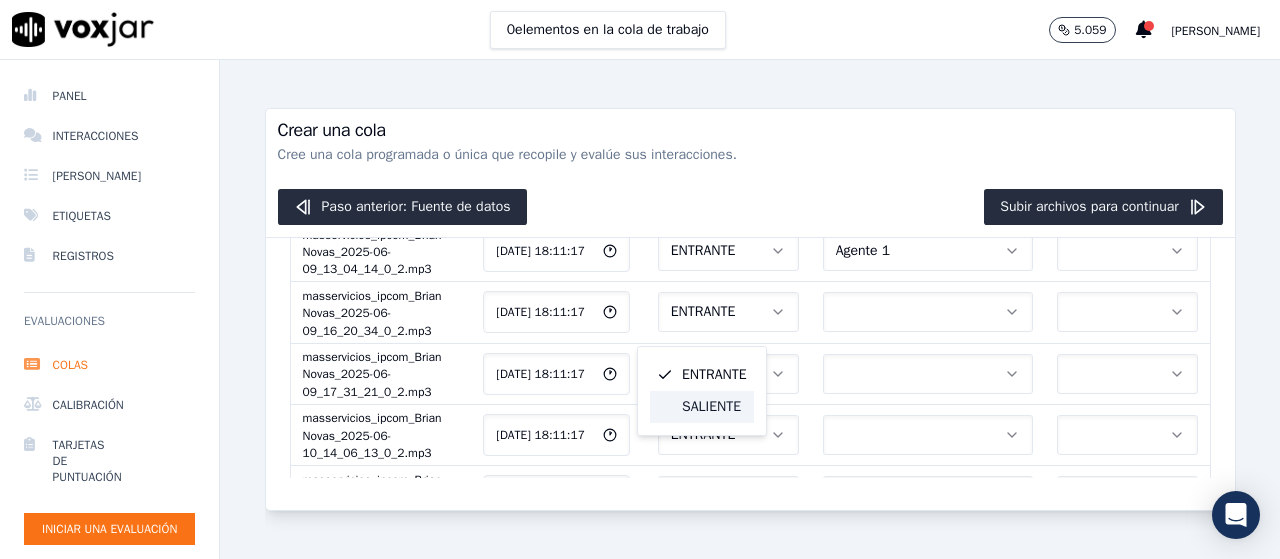 click on "SALIENTE" at bounding box center (711, 406) 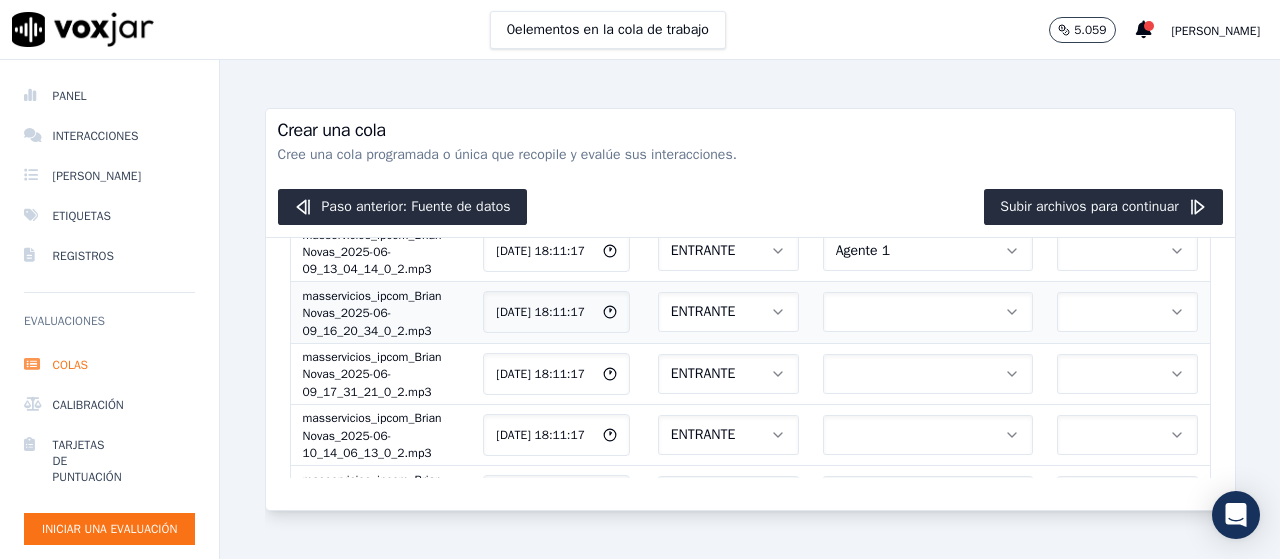 click at bounding box center [928, 312] 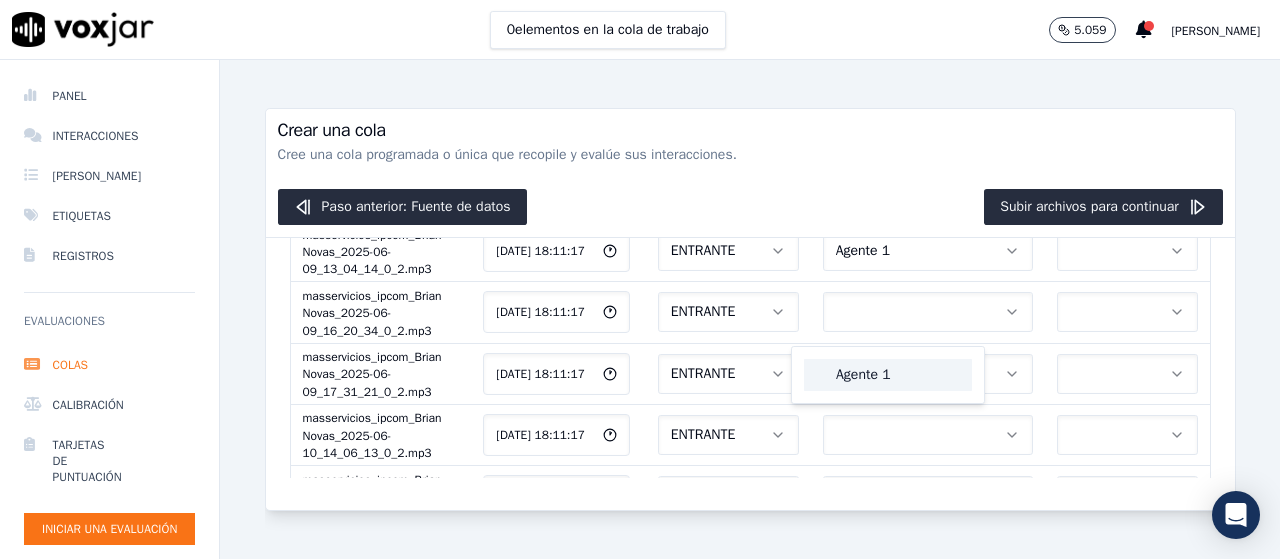 click at bounding box center [819, 375] 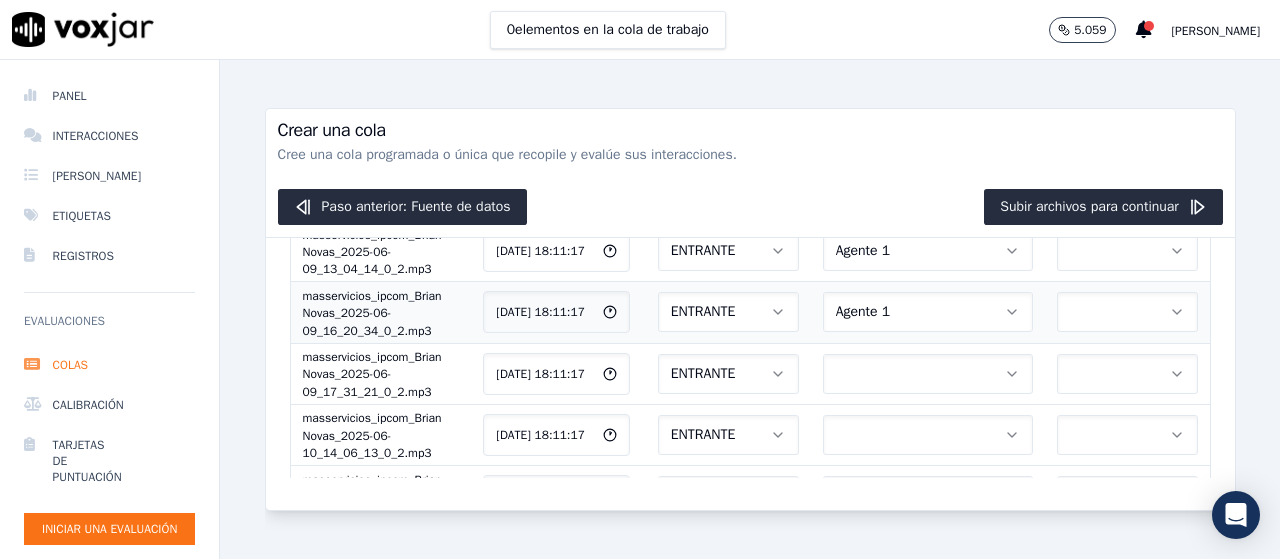 scroll, scrollTop: 300, scrollLeft: 0, axis: vertical 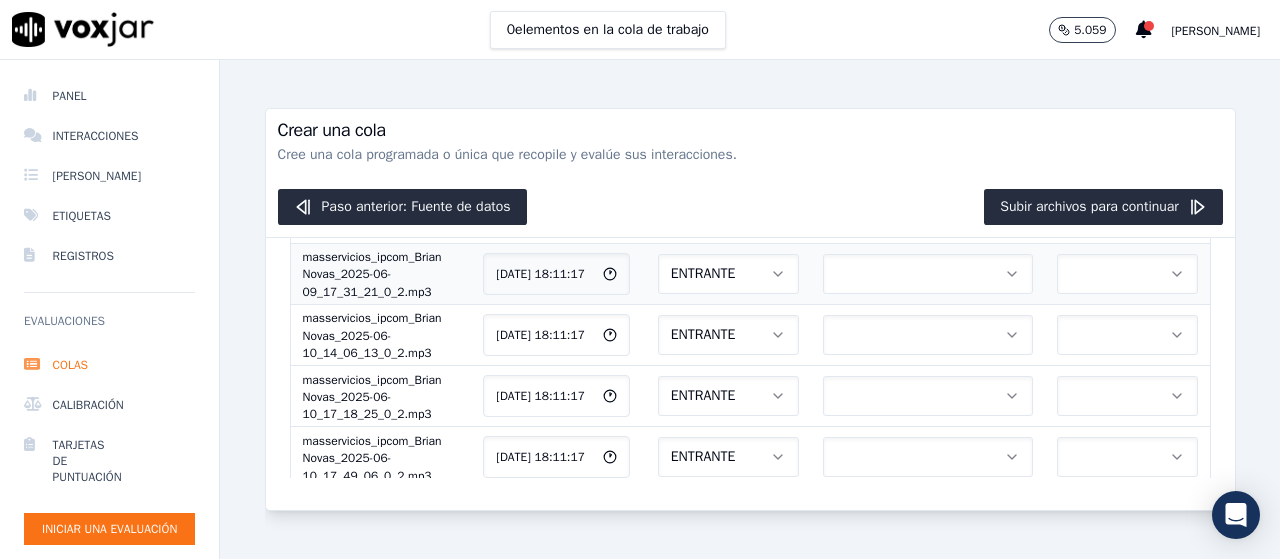 click on "ENTRANTE" at bounding box center (728, 274) 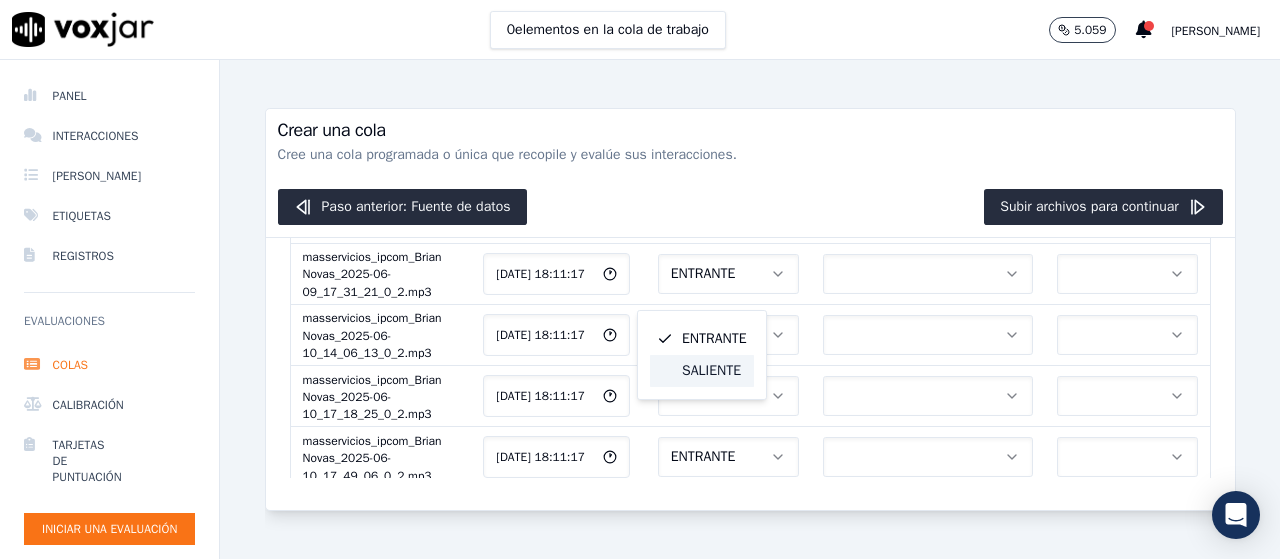 click on "SALIENTE" 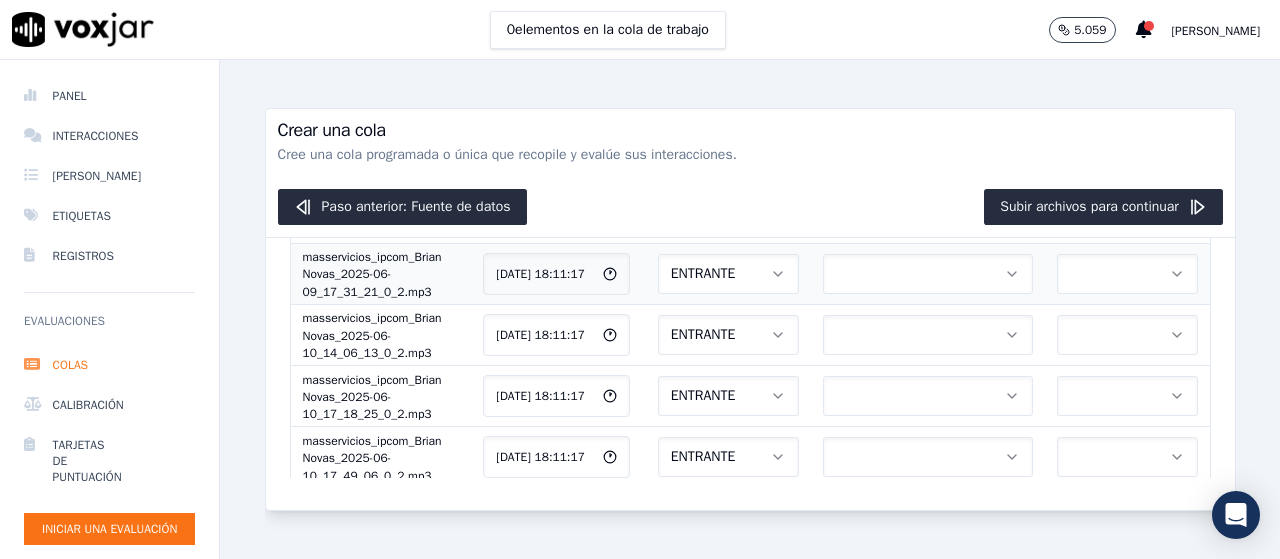 click at bounding box center [928, 274] 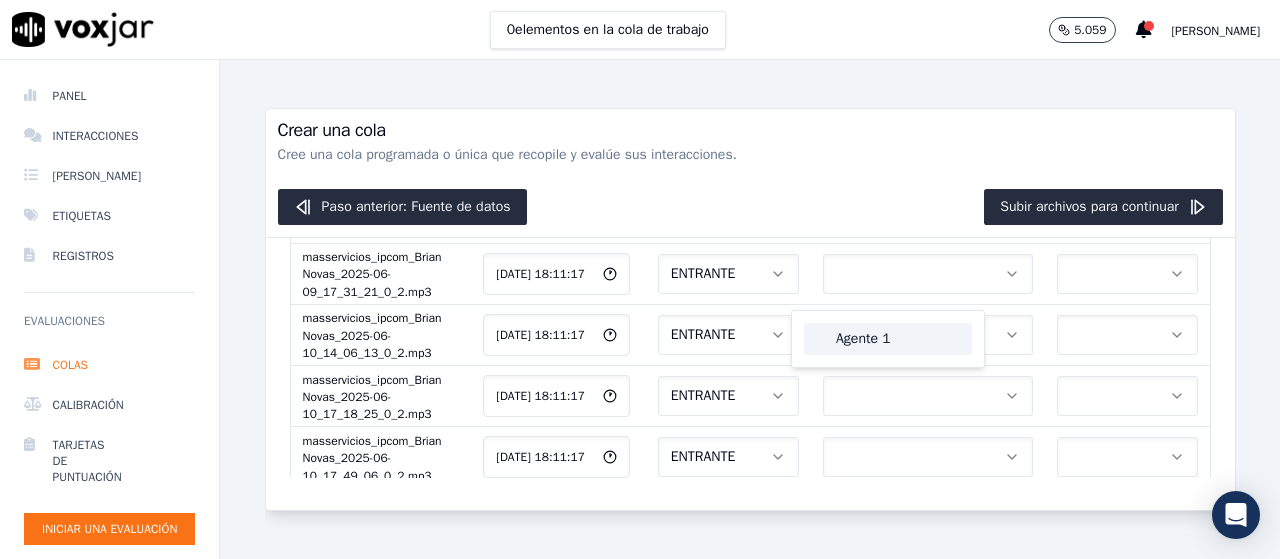 click on "Agente 1" at bounding box center (863, 338) 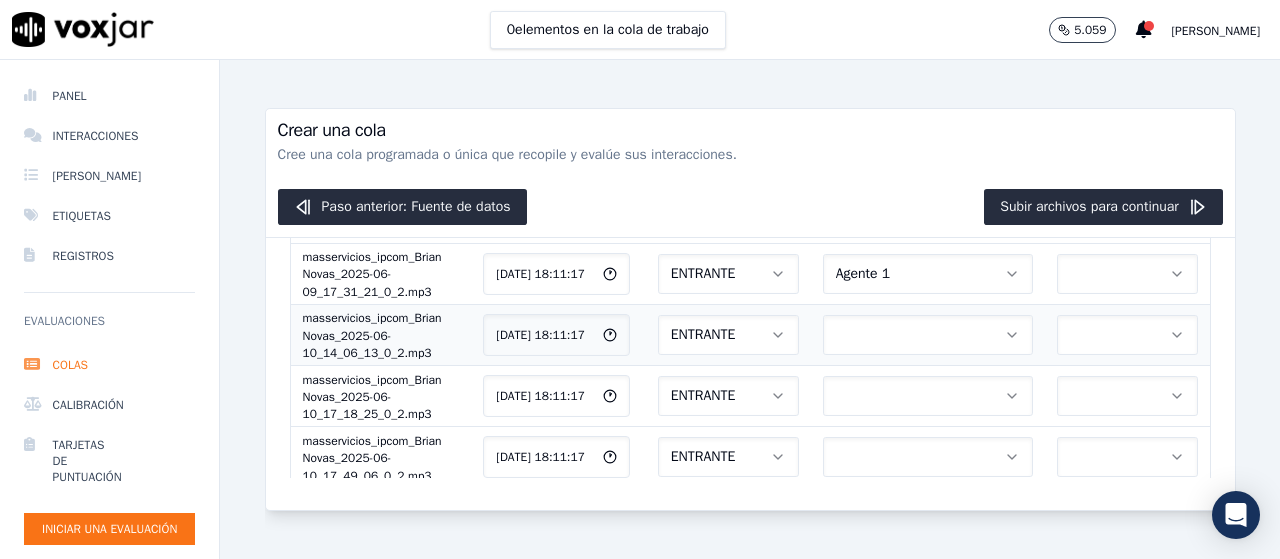 click on "ENTRANTE" at bounding box center [728, 335] 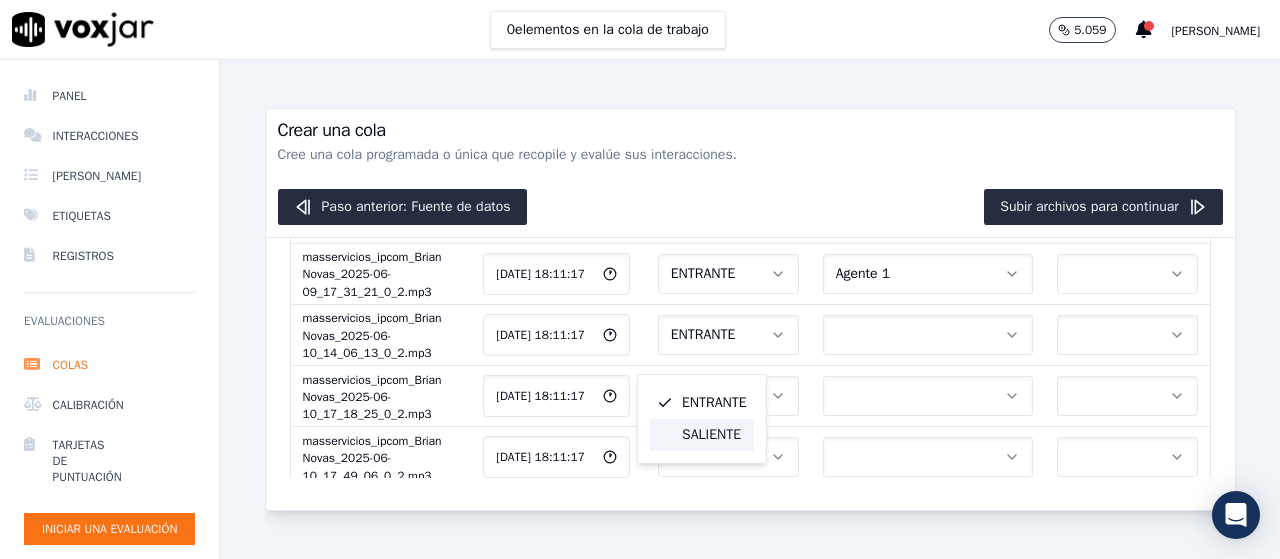 click on "SALIENTE" at bounding box center [711, 434] 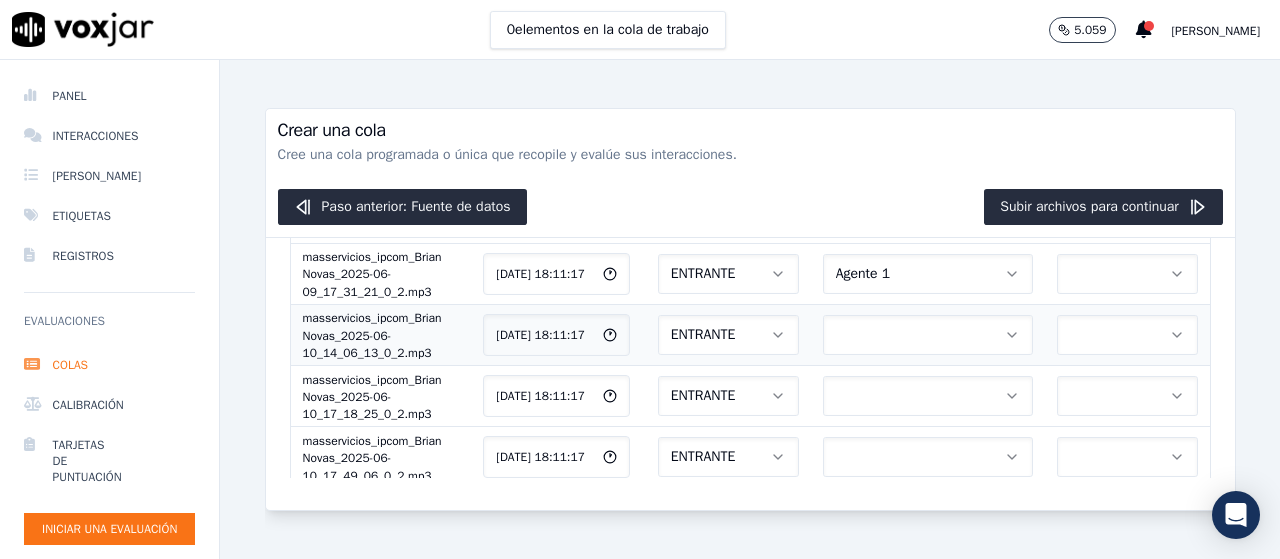 click at bounding box center [928, 335] 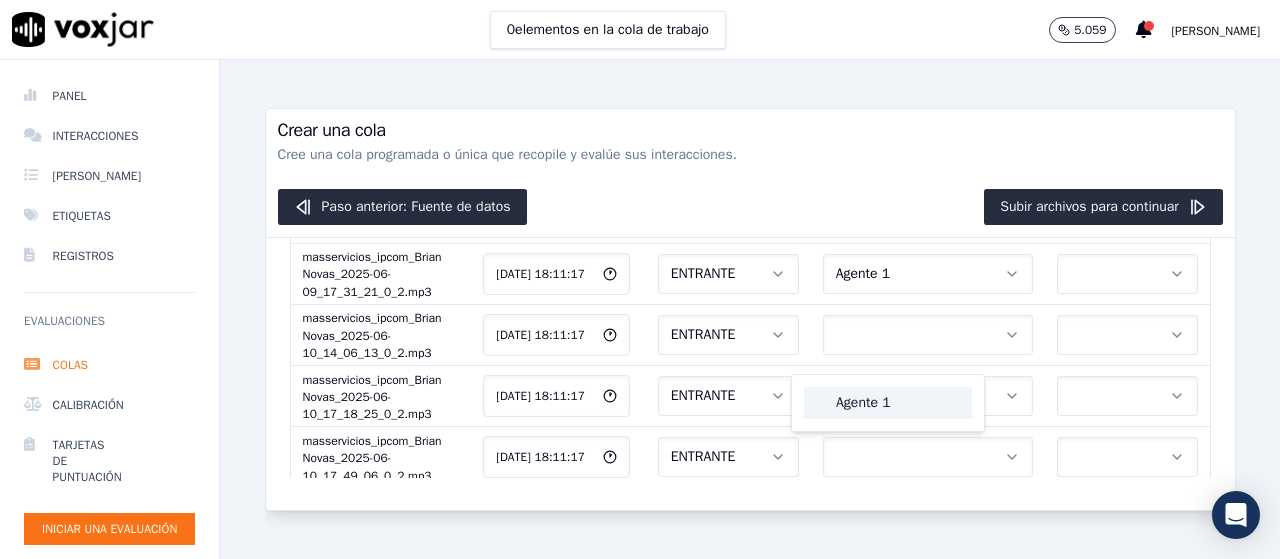 click on "Agente 1" at bounding box center [863, 402] 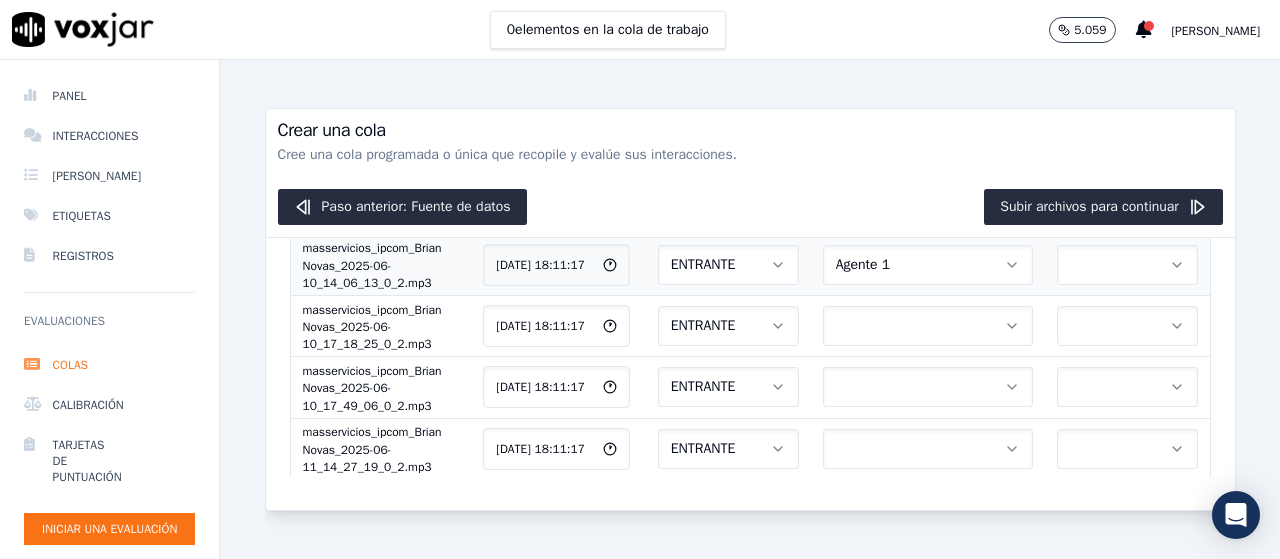 scroll, scrollTop: 400, scrollLeft: 0, axis: vertical 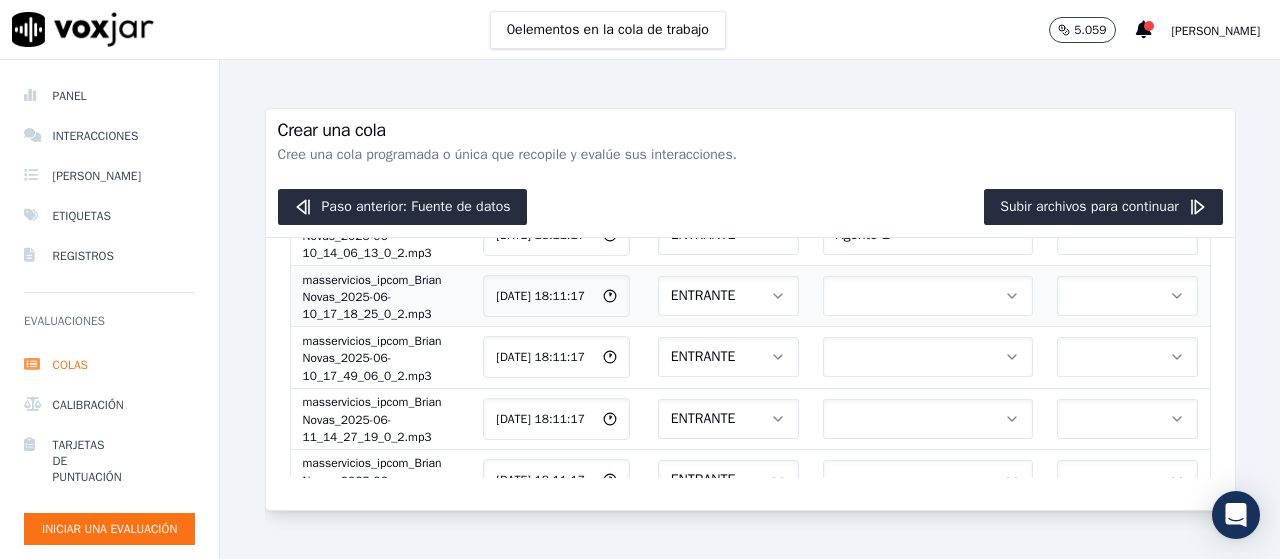 click on "ENTRANTE" at bounding box center [728, 296] 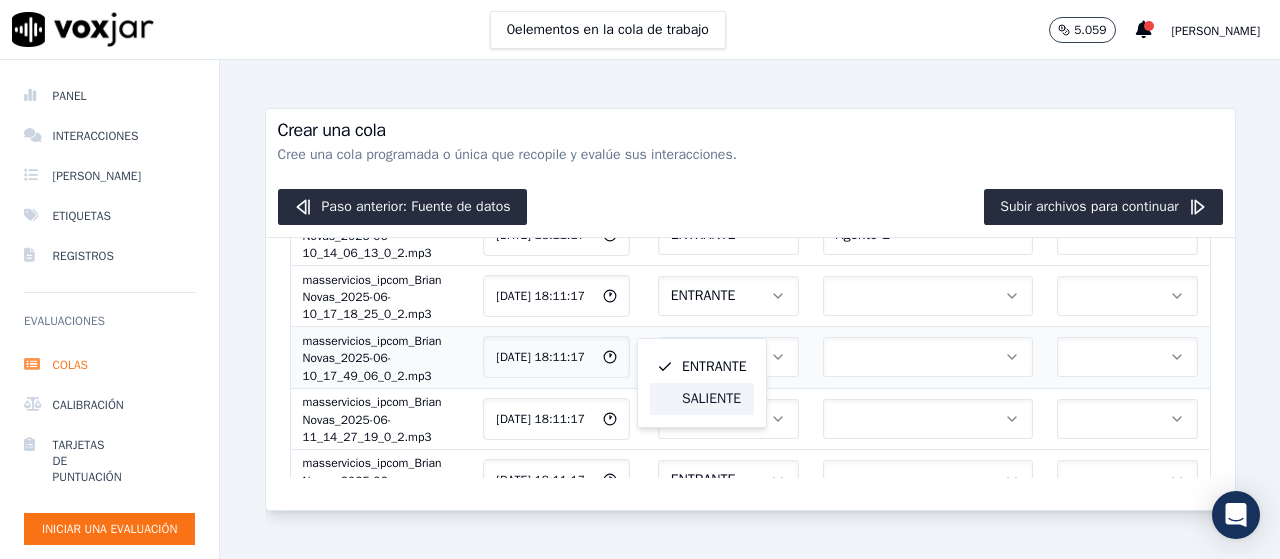 click on "SALIENTE" at bounding box center (711, 398) 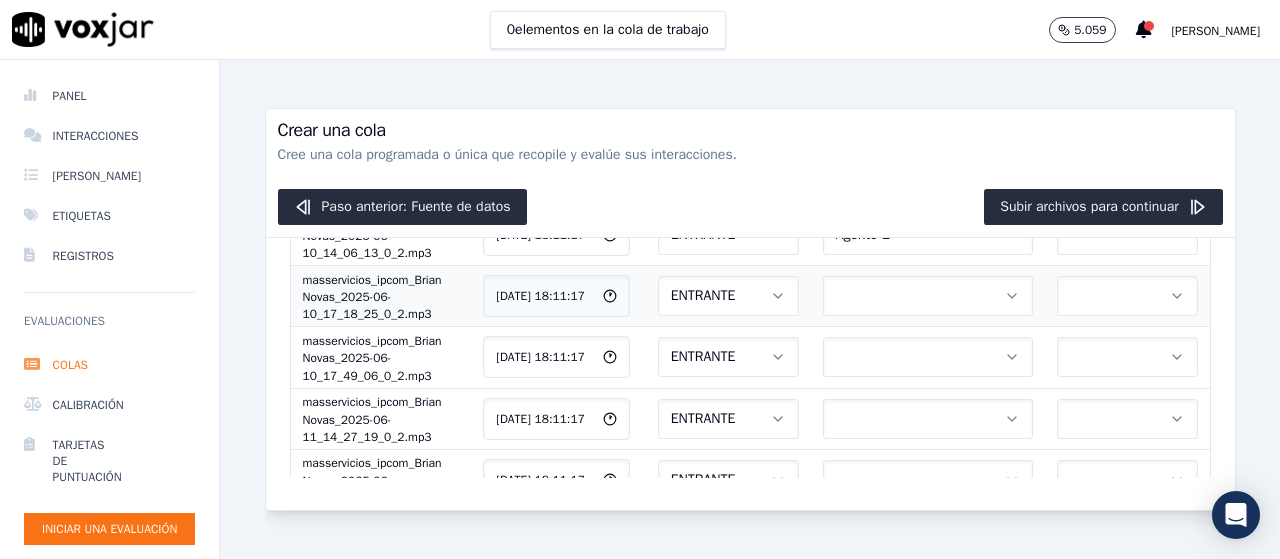 click at bounding box center (928, 296) 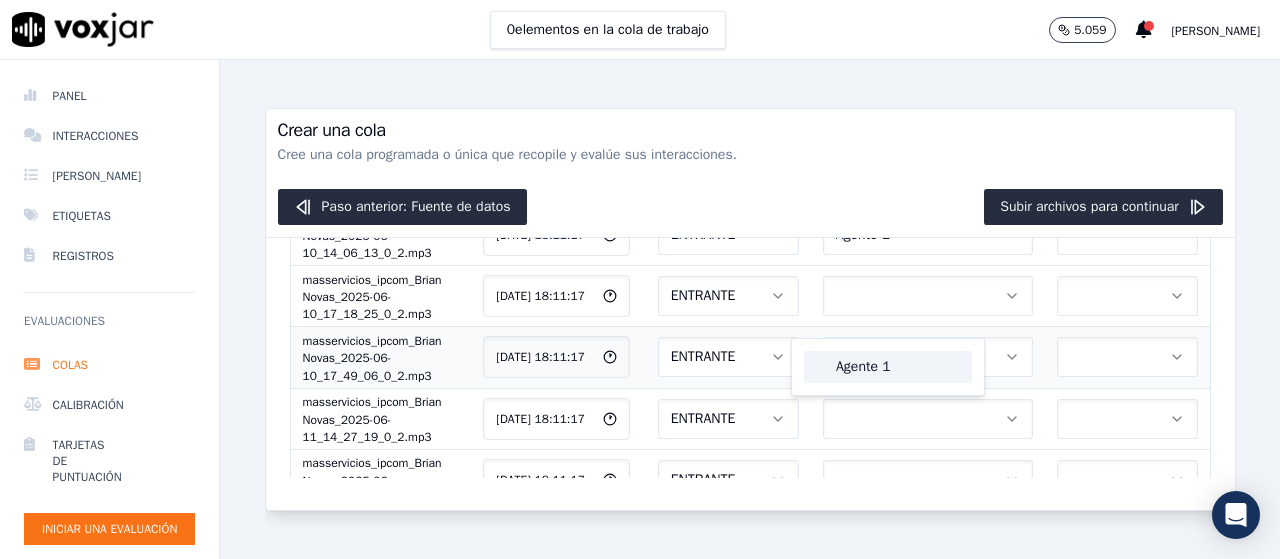 drag, startPoint x: 857, startPoint y: 375, endPoint x: 711, endPoint y: 403, distance: 148.66069 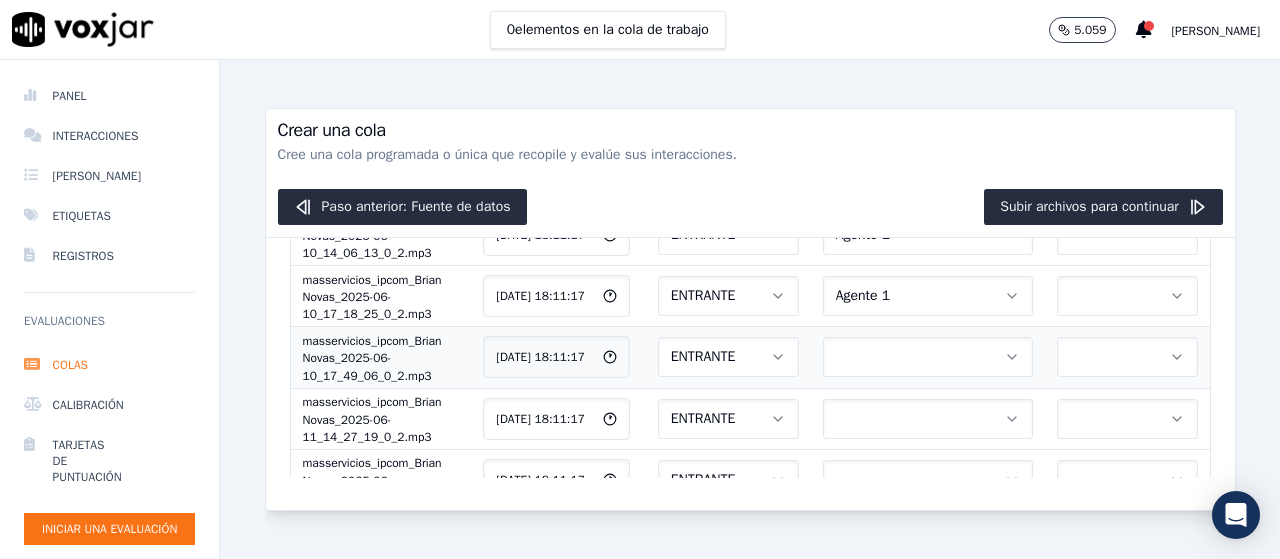 click on "ENTRANTE" at bounding box center (728, 357) 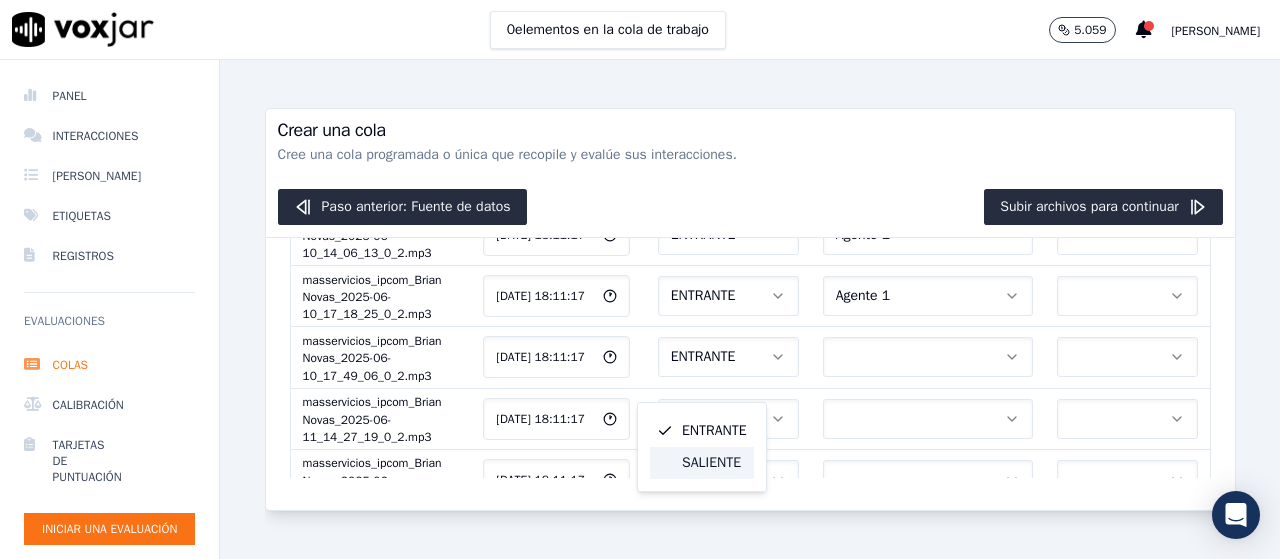 click on "SALIENTE" at bounding box center [711, 462] 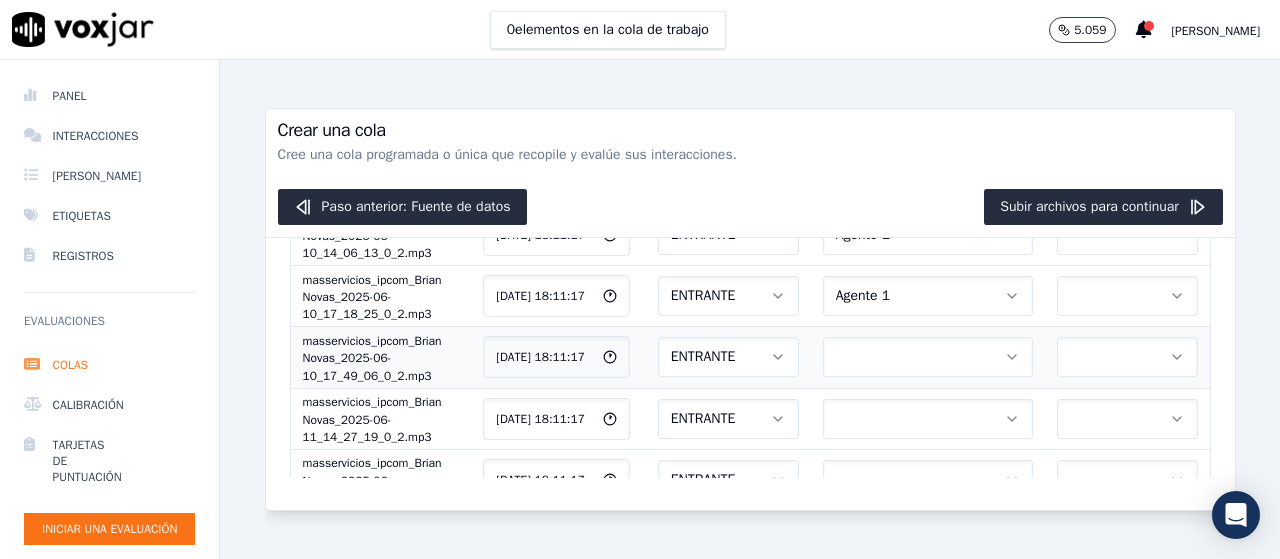 click at bounding box center (928, 357) 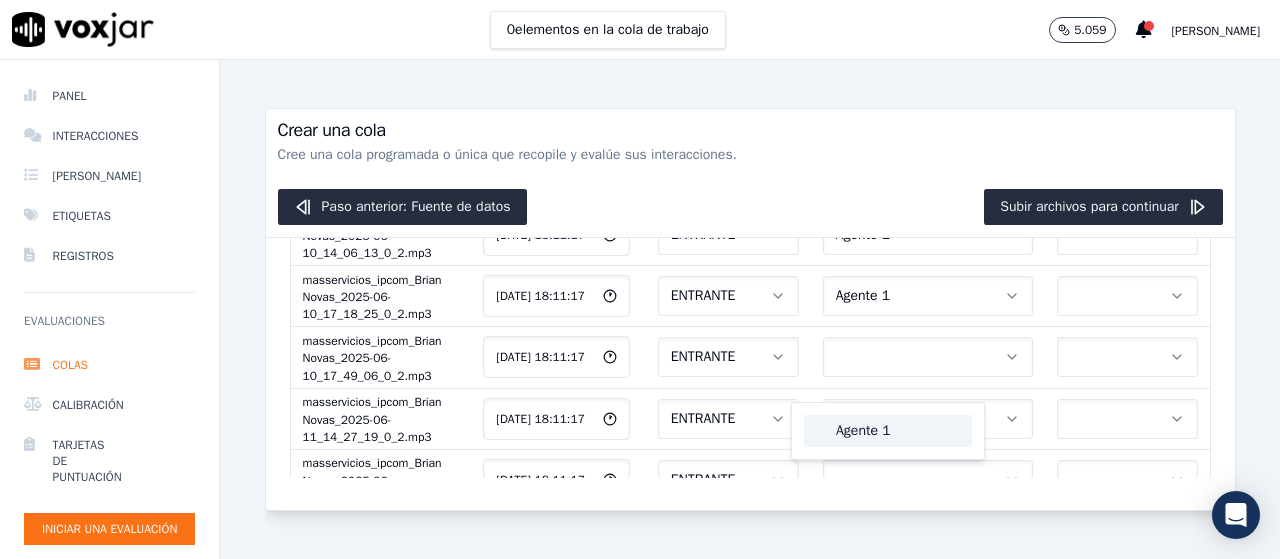 click on "Agente 1" at bounding box center [888, 431] 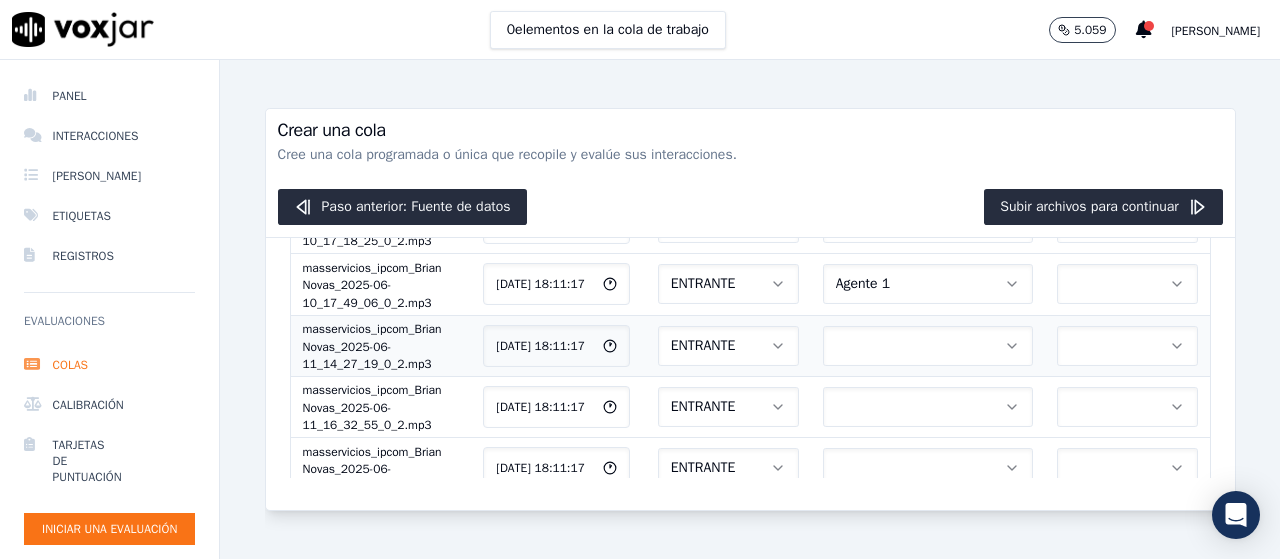 scroll, scrollTop: 500, scrollLeft: 0, axis: vertical 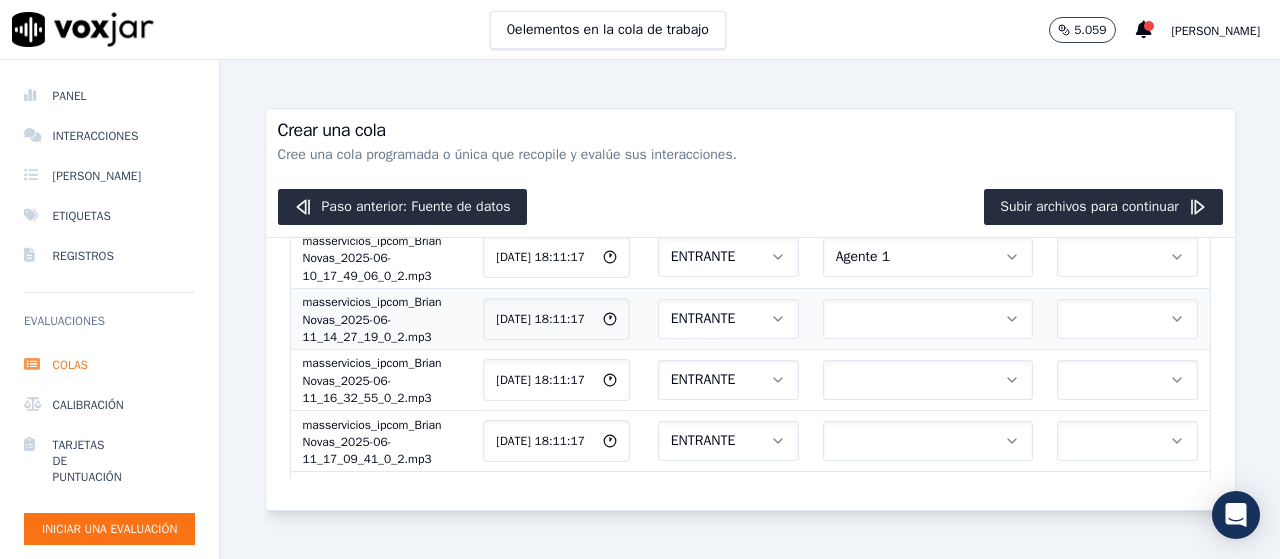 click on "ENTRANTE" at bounding box center (728, 319) 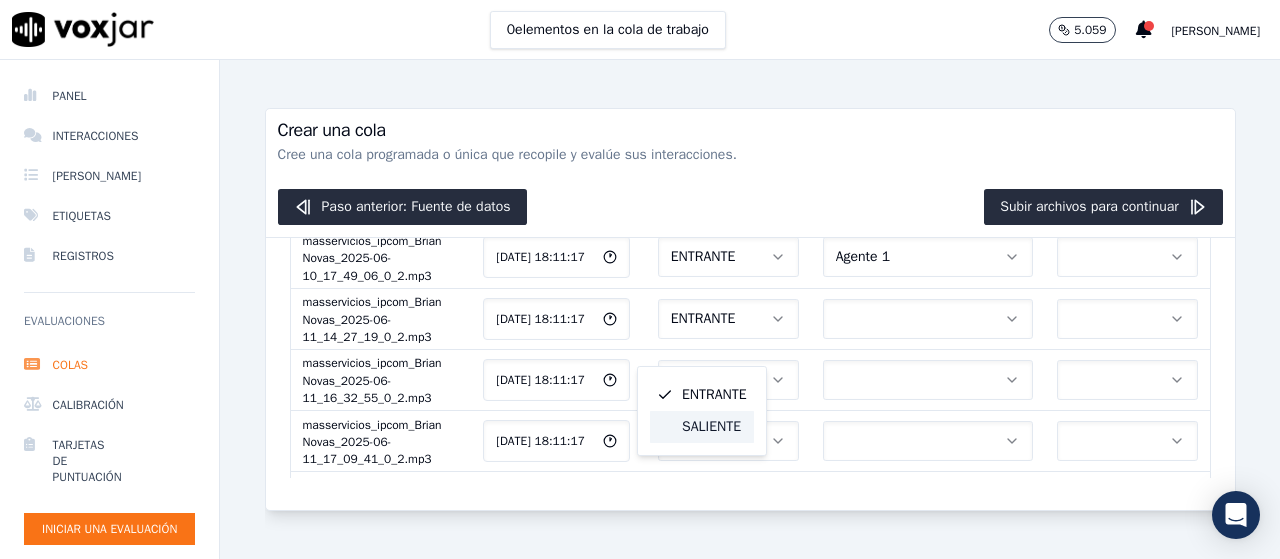 click on "SALIENTE" at bounding box center [711, 426] 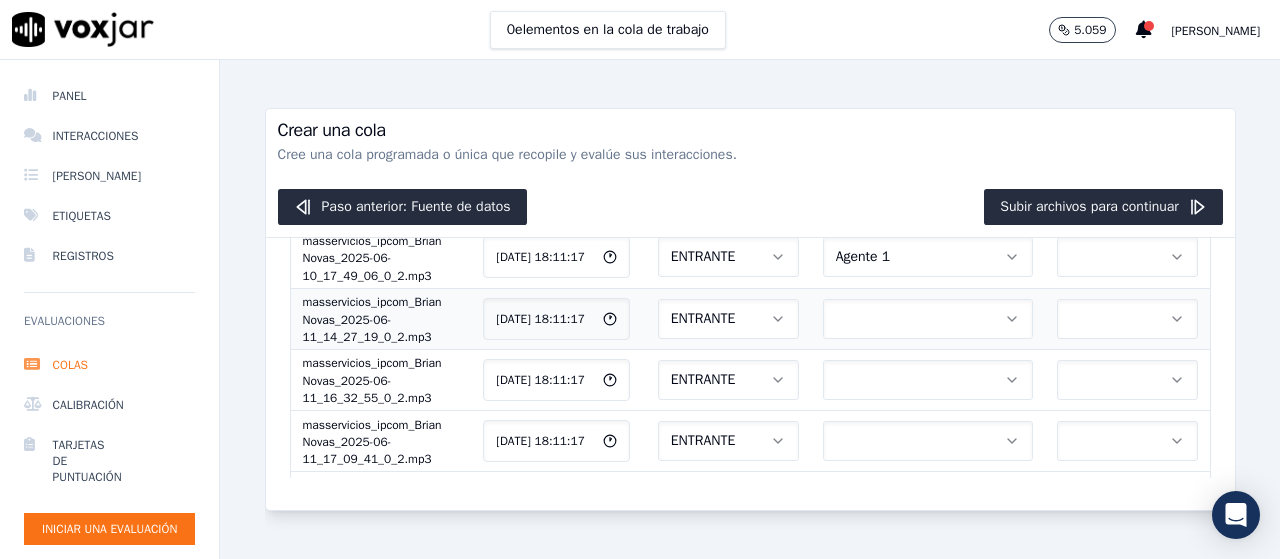 click at bounding box center (928, 319) 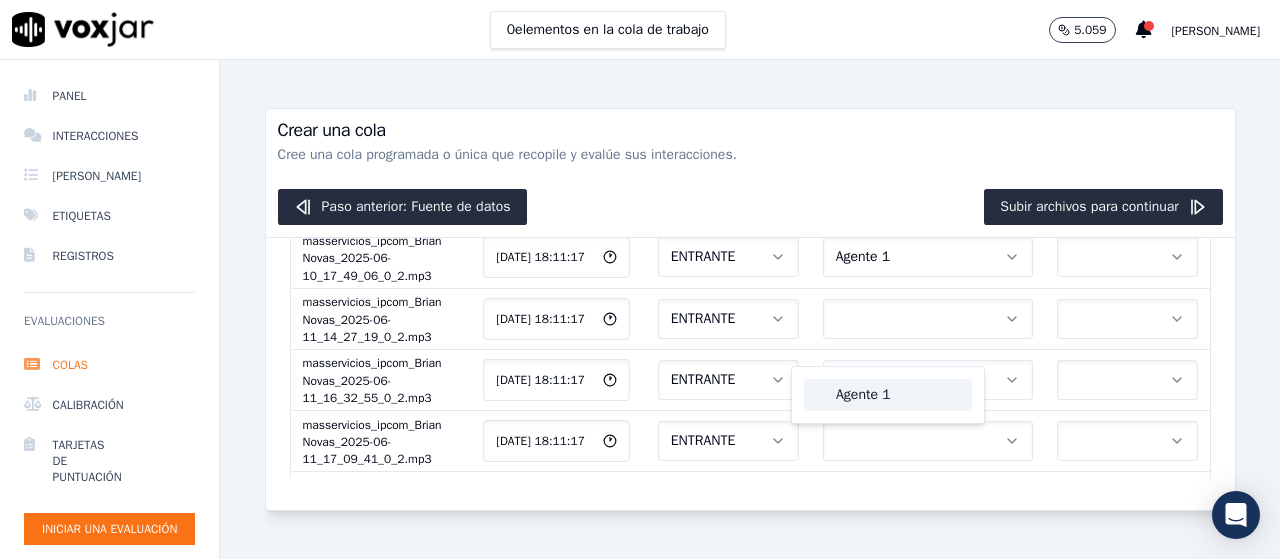 click on "Agente 1" at bounding box center [863, 394] 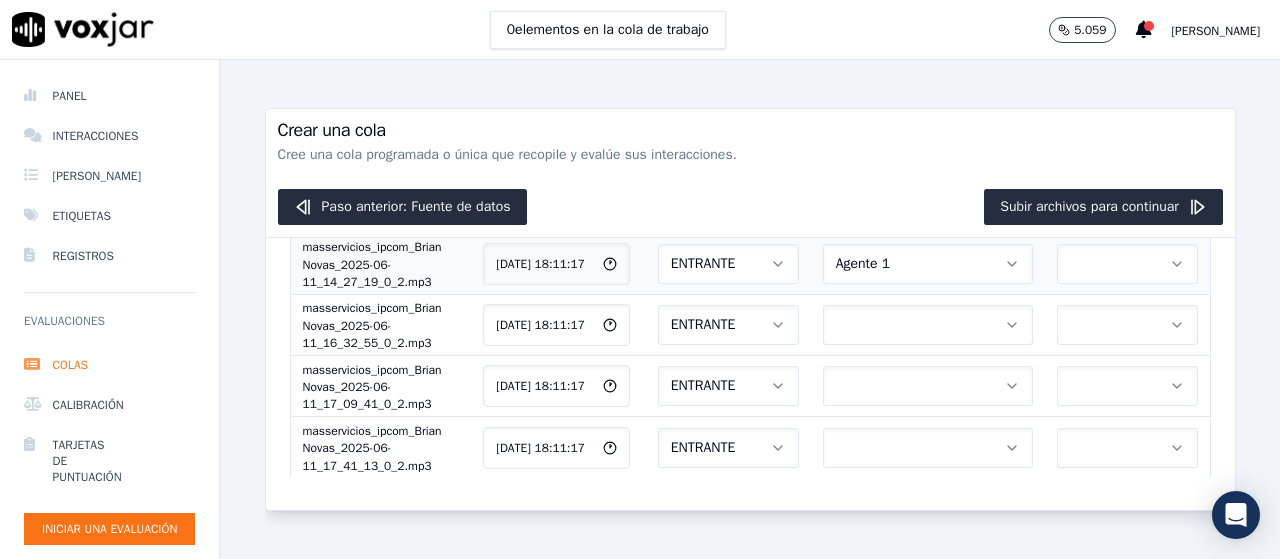 scroll, scrollTop: 600, scrollLeft: 0, axis: vertical 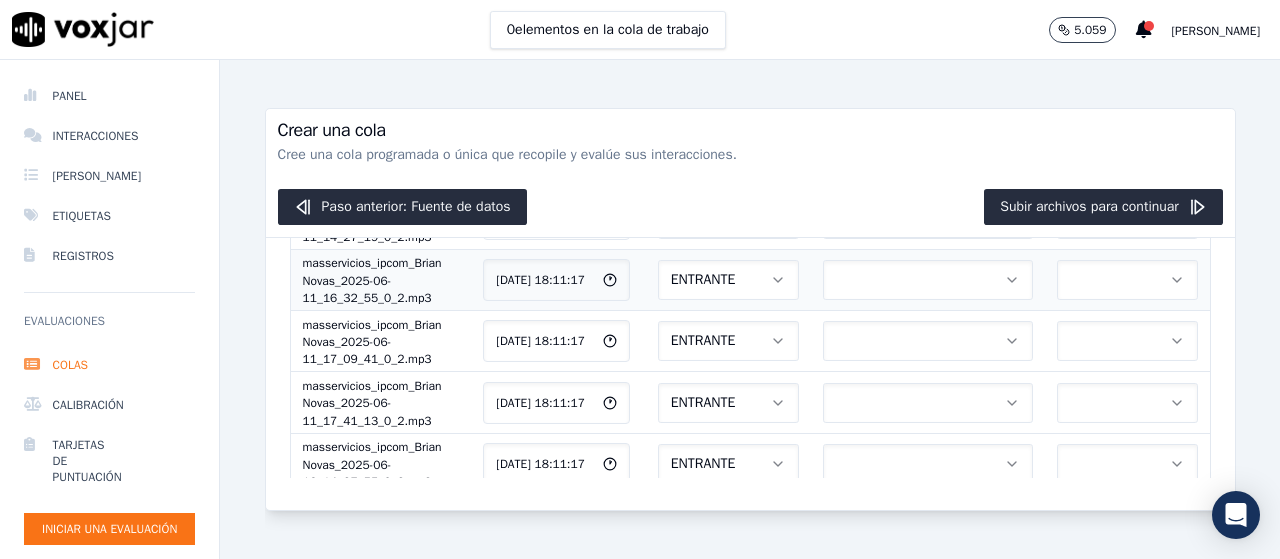 click on "ENTRANTE" at bounding box center (703, 279) 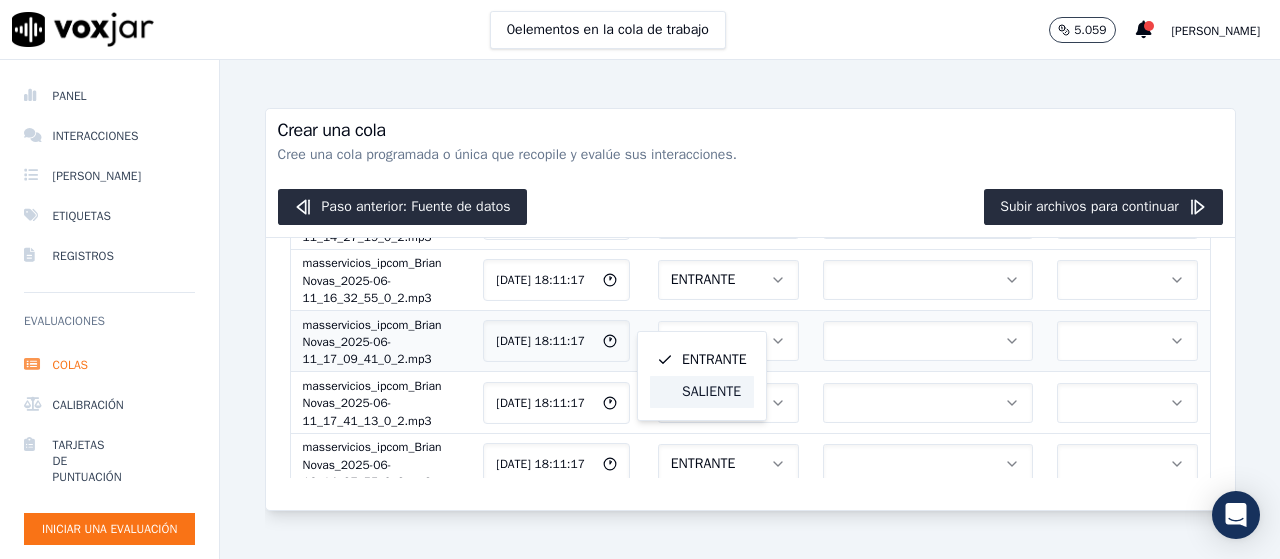 drag, startPoint x: 719, startPoint y: 391, endPoint x: 746, endPoint y: 383, distance: 28.160255 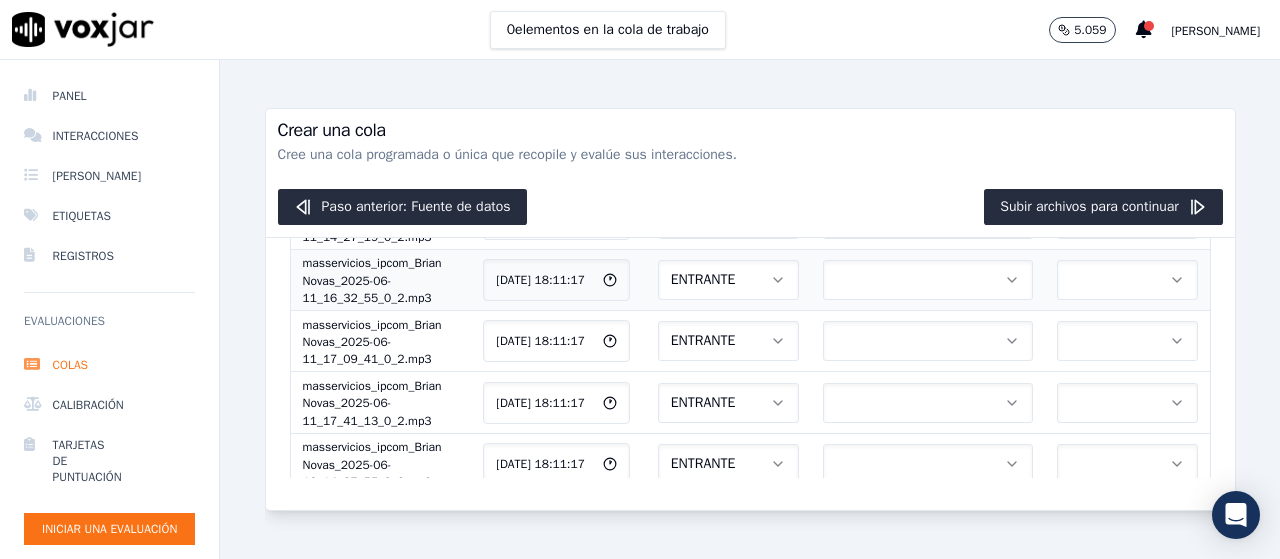 click at bounding box center (928, 280) 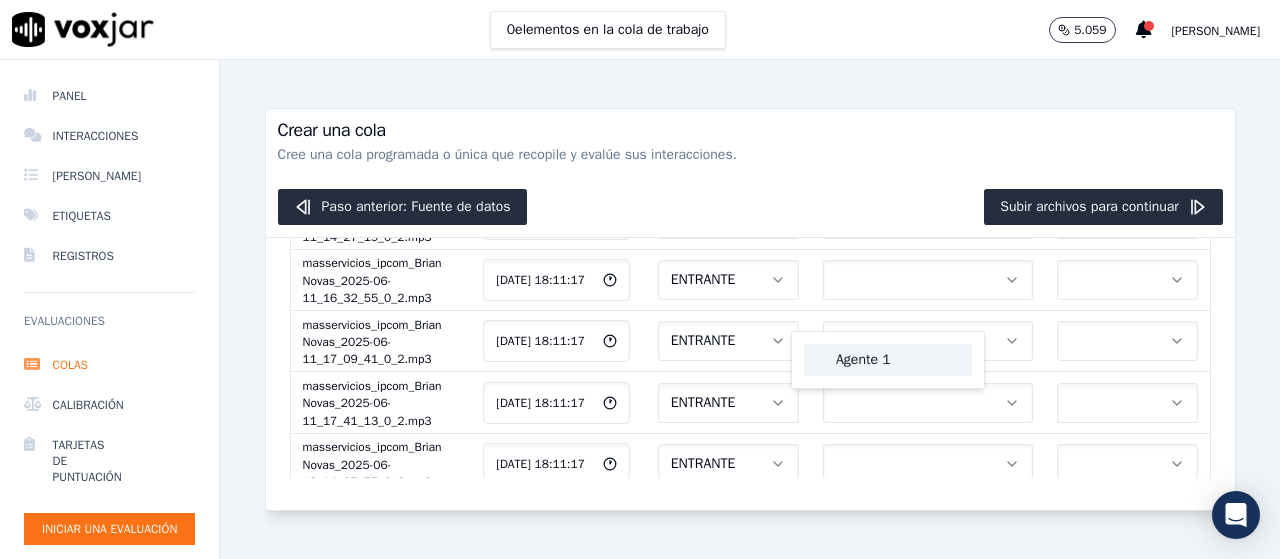 click on "Agente 1" at bounding box center (863, 359) 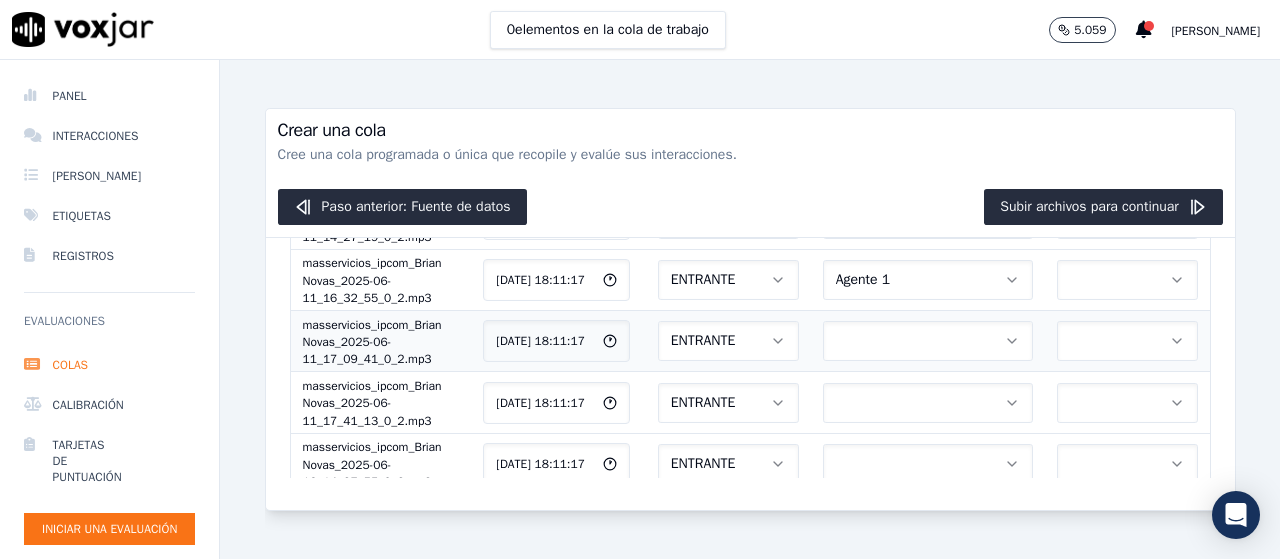 click on "ENTRANTE" at bounding box center [703, 340] 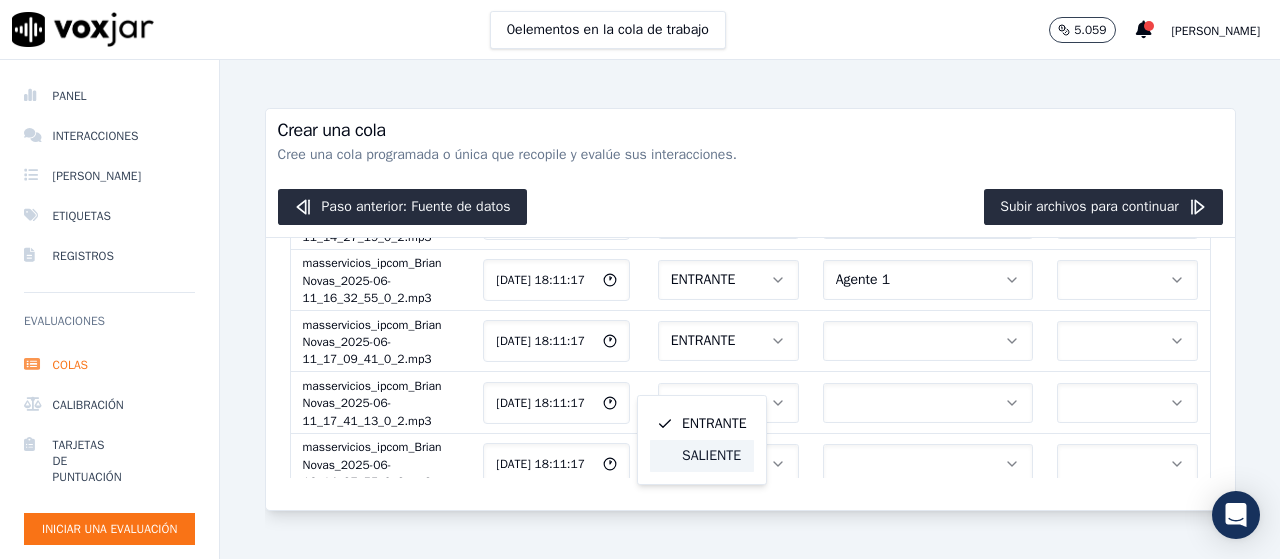 drag, startPoint x: 720, startPoint y: 455, endPoint x: 794, endPoint y: 397, distance: 94.02127 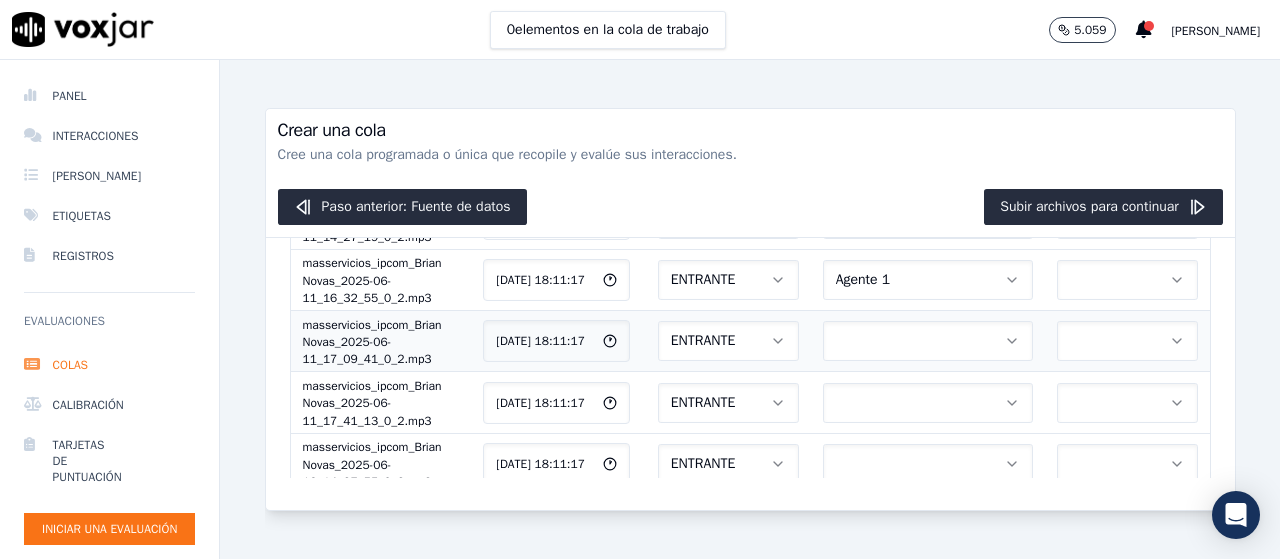 click at bounding box center [928, 341] 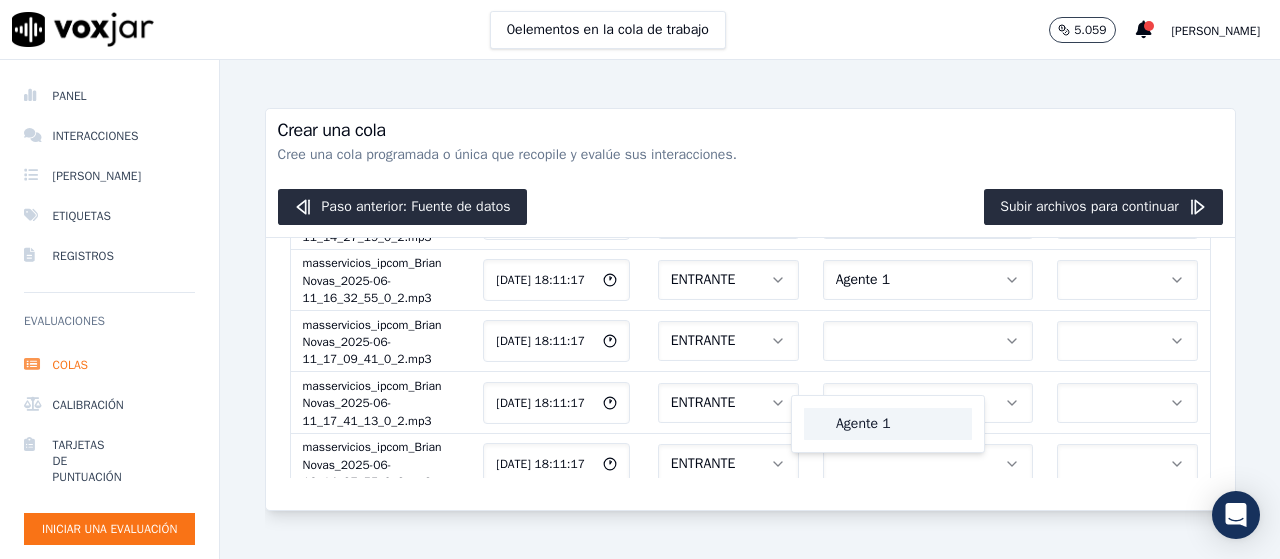 click on "Agente 1" at bounding box center (888, 424) 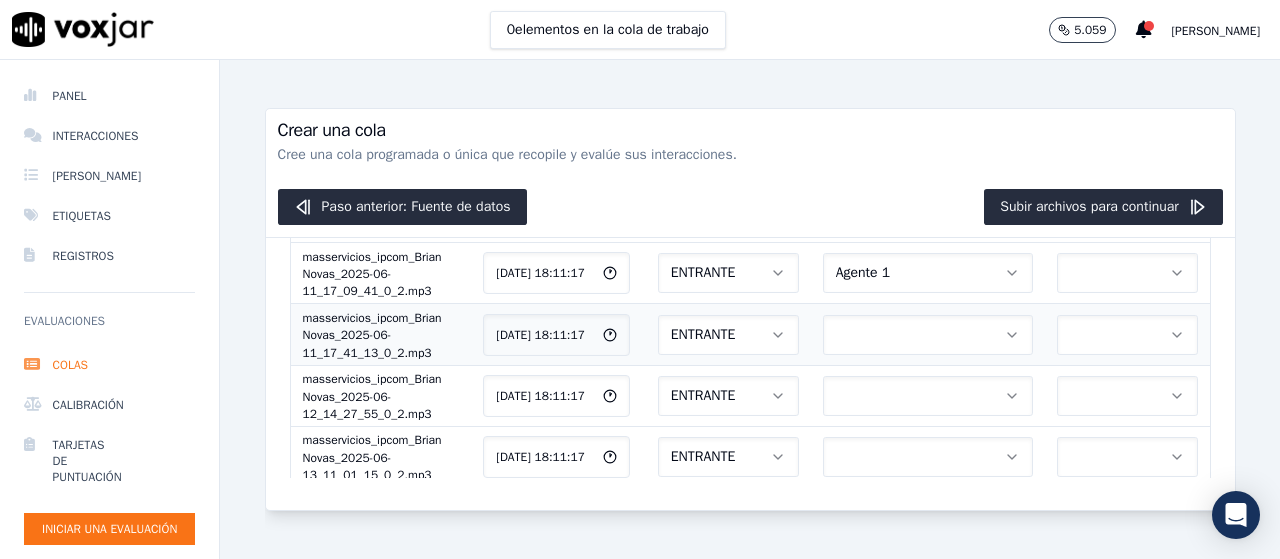 scroll, scrollTop: 700, scrollLeft: 0, axis: vertical 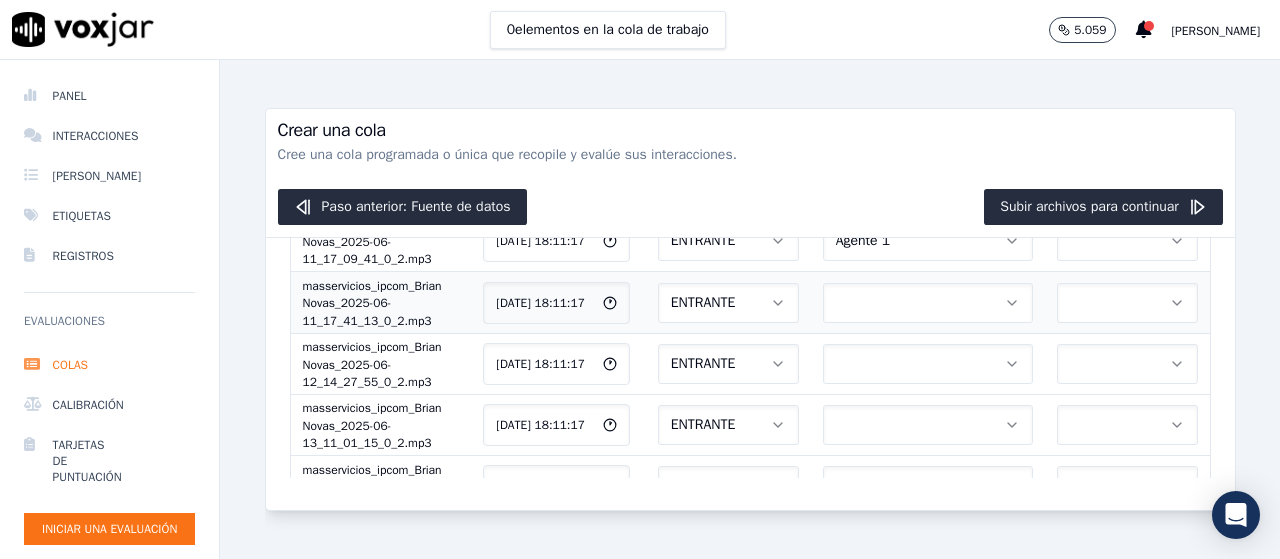 click on "ENTRANTE" at bounding box center [703, 302] 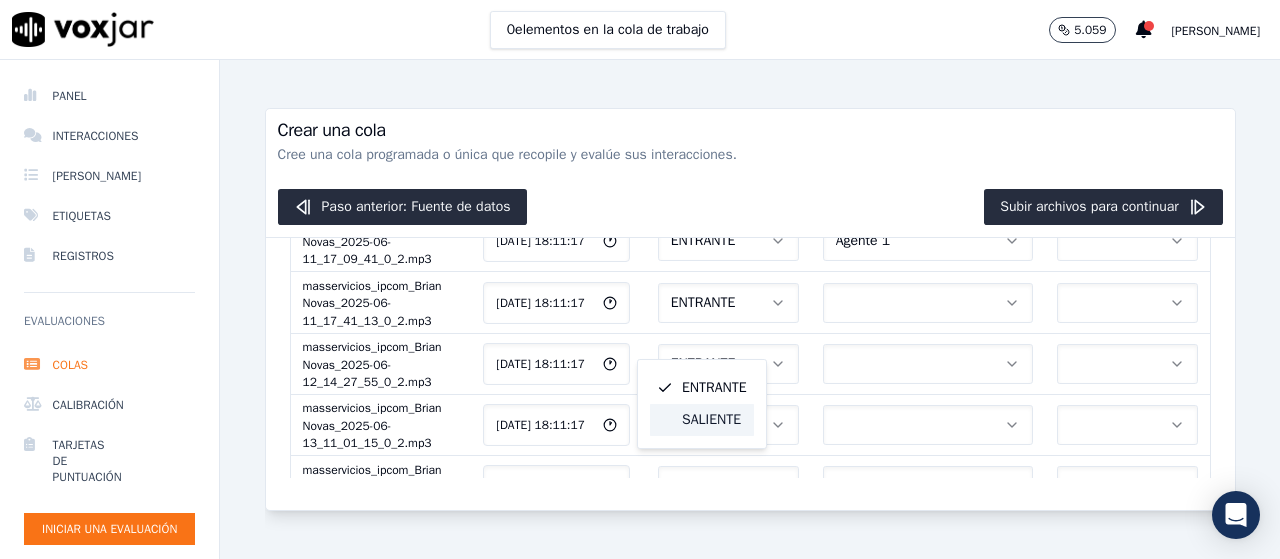 click on "SALIENTE" at bounding box center (711, 419) 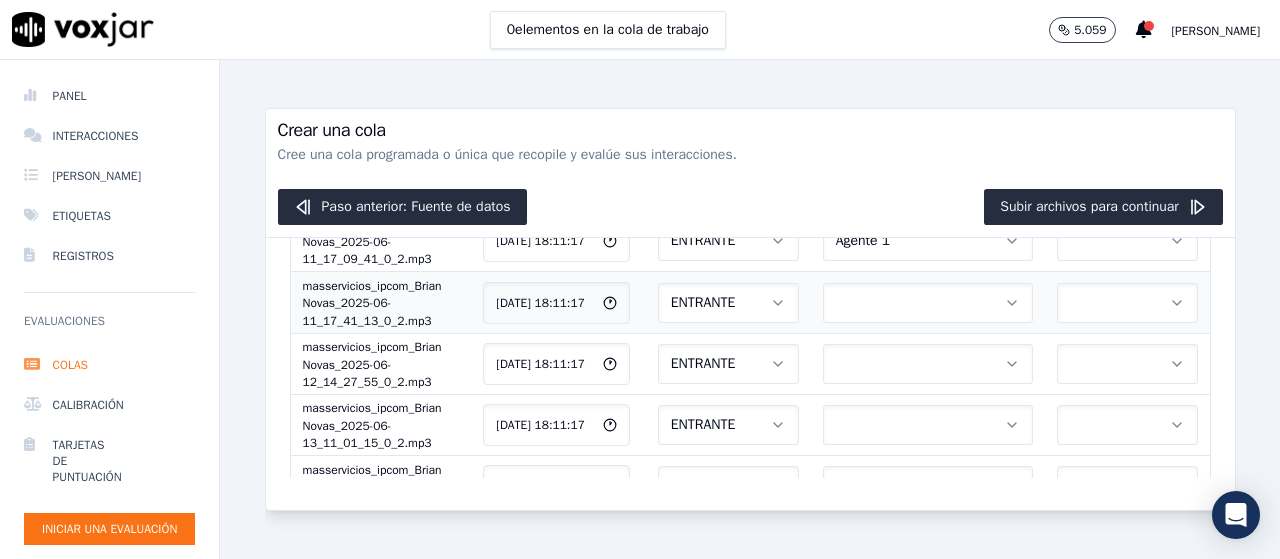 click at bounding box center (928, 303) 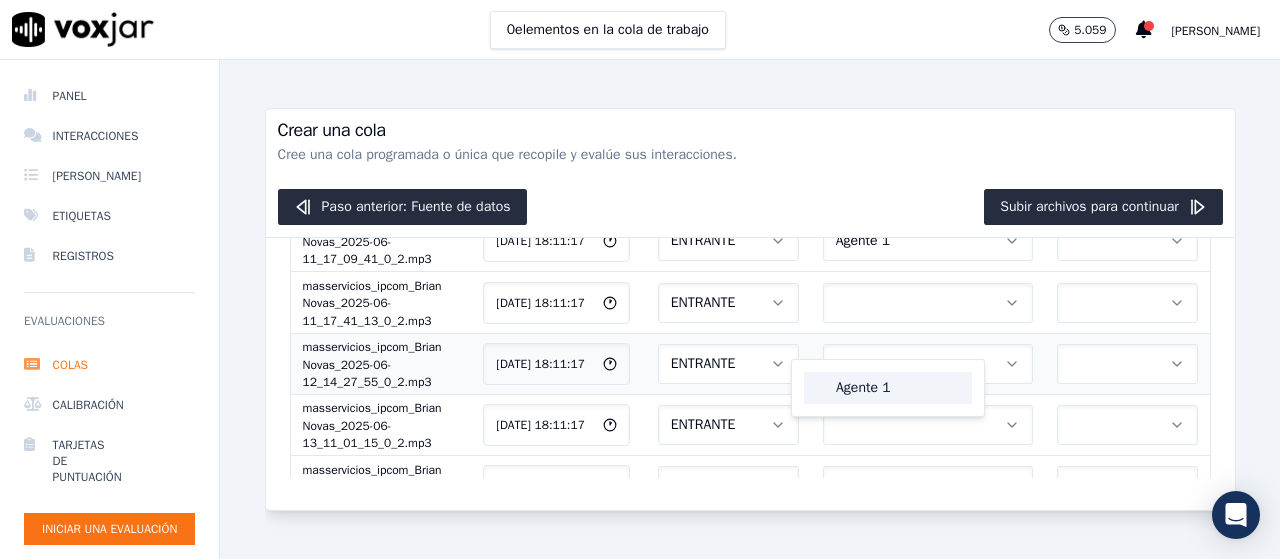 click on "Agente 1" at bounding box center [863, 387] 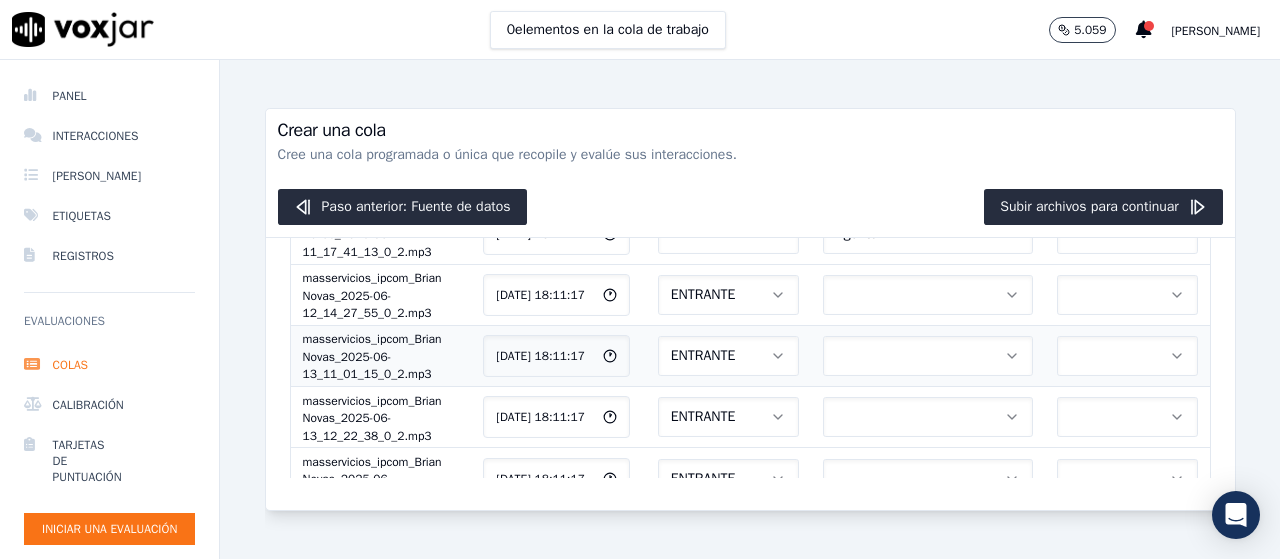 scroll, scrollTop: 800, scrollLeft: 0, axis: vertical 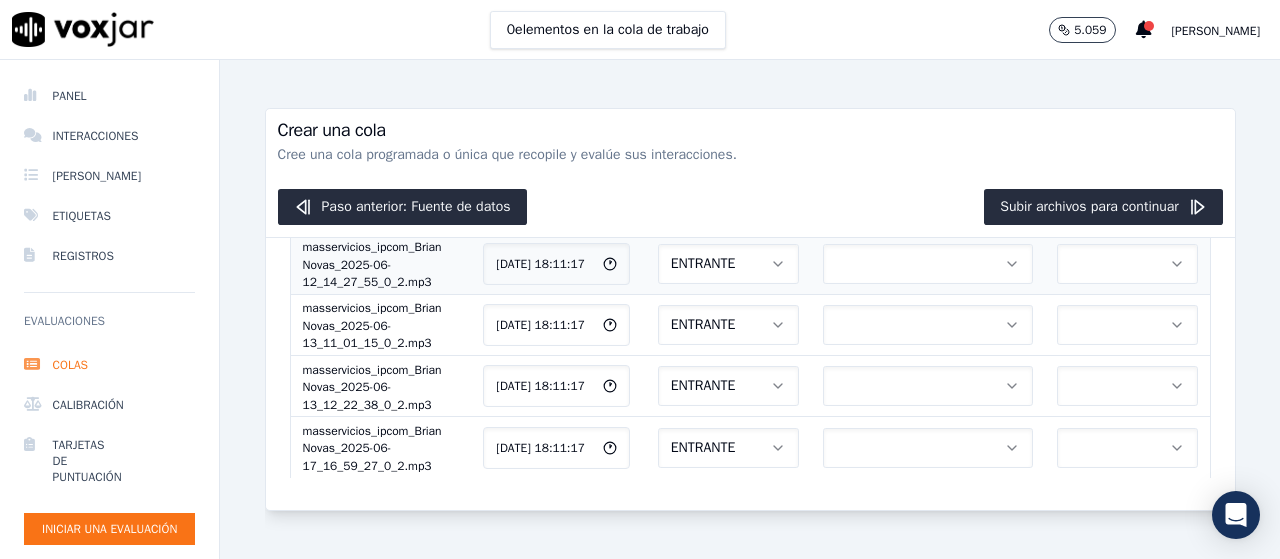 click on "ENTRANTE" at bounding box center [728, 264] 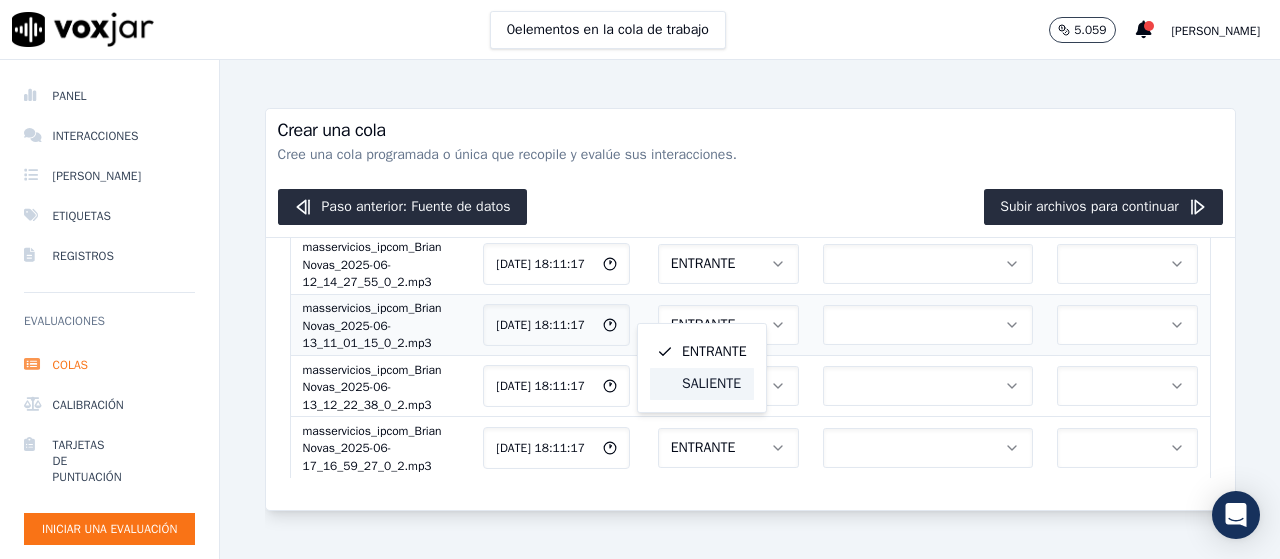 click on "SALIENTE" at bounding box center (711, 383) 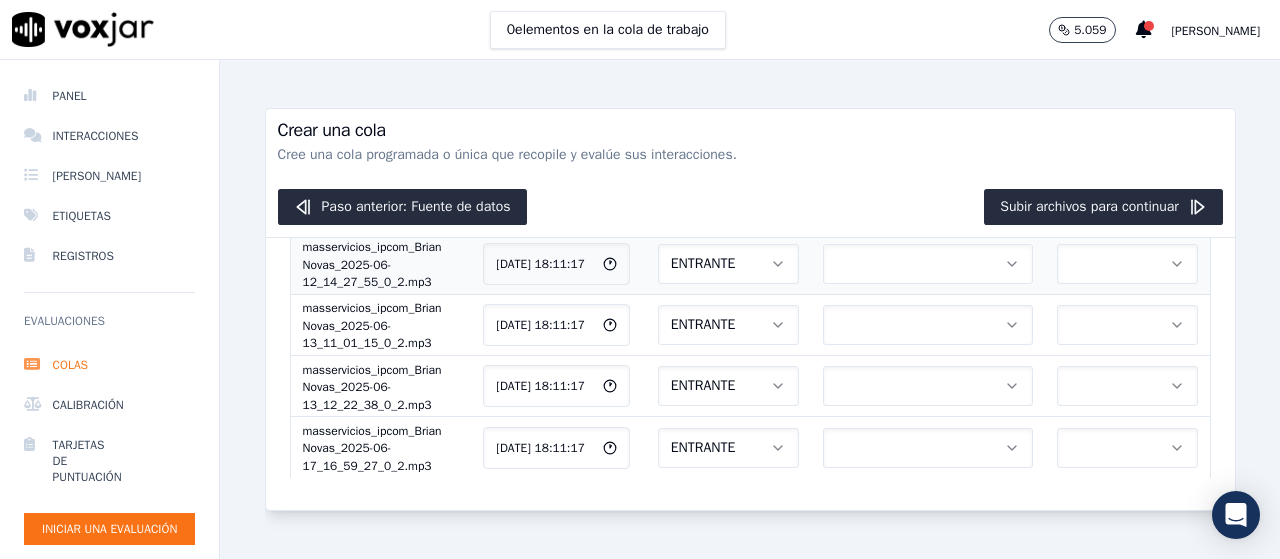 click at bounding box center (928, 264) 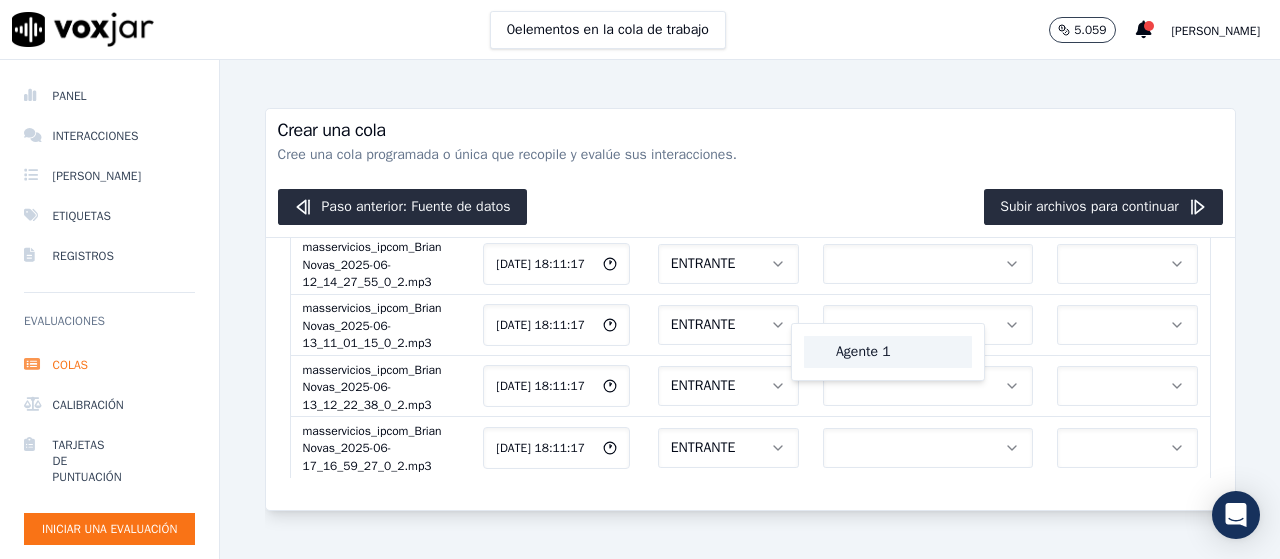 click on "Agente 1" at bounding box center [888, 352] 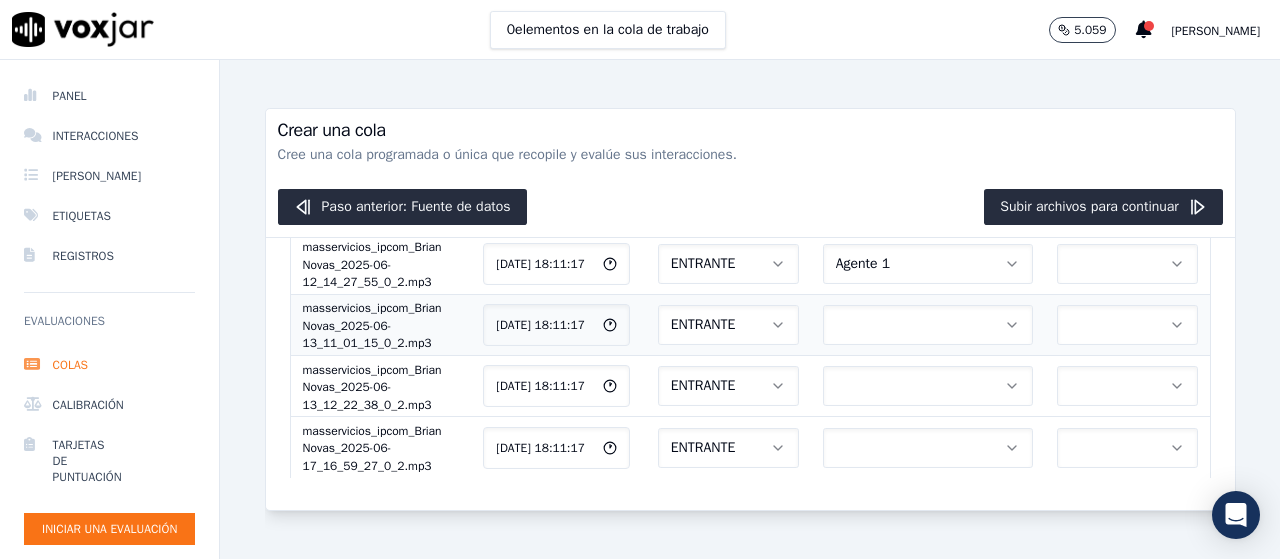 click on "ENTRANTE" at bounding box center (728, 324) 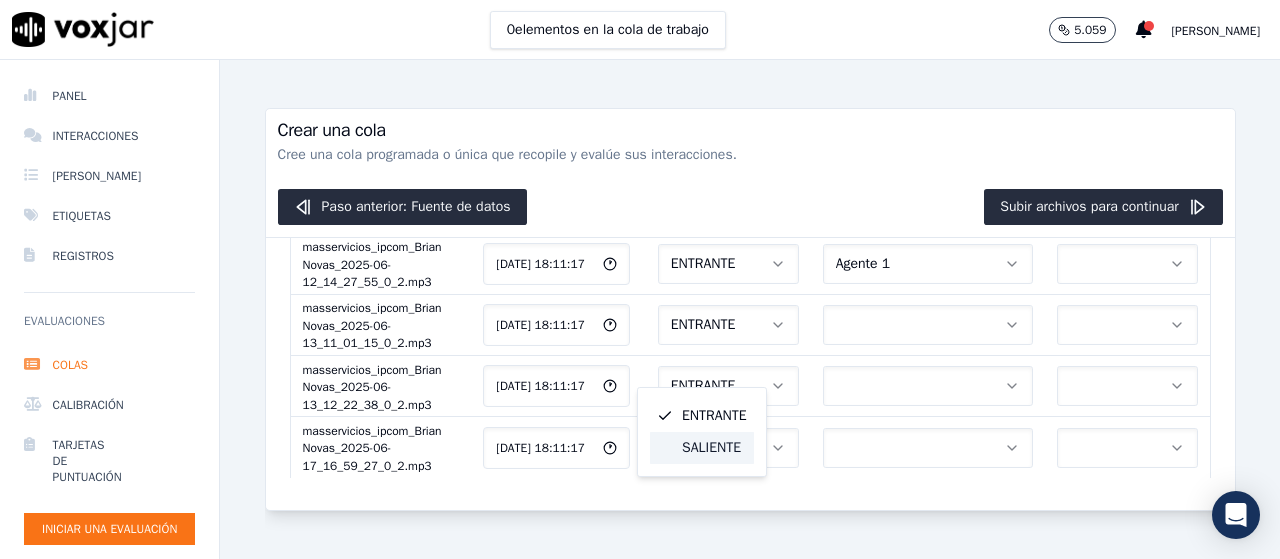 click on "SALIENTE" at bounding box center (711, 447) 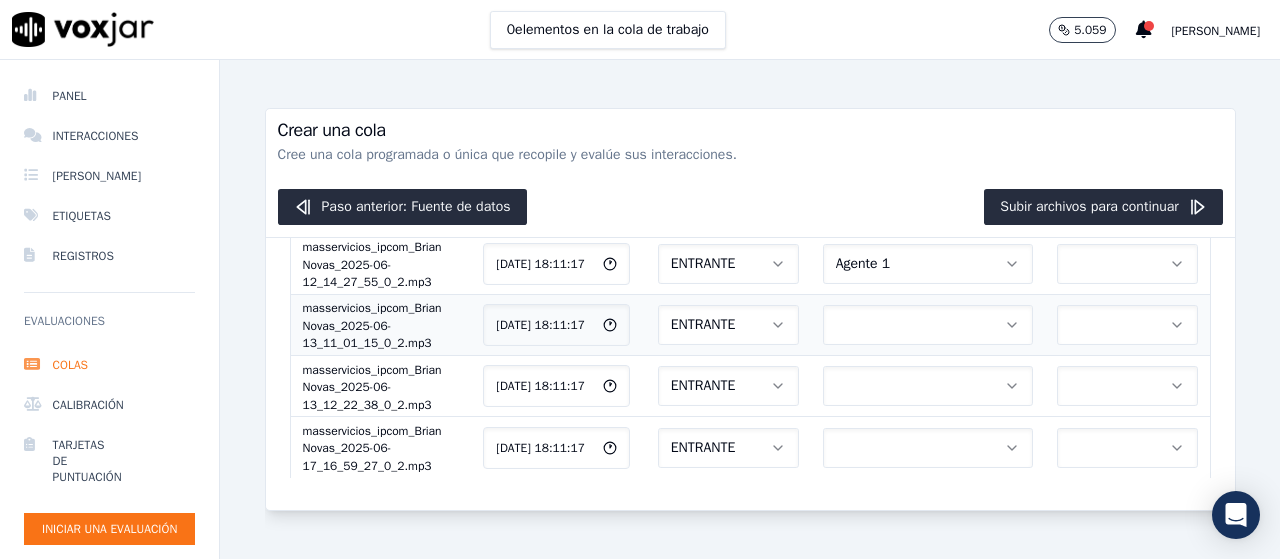click at bounding box center (928, 325) 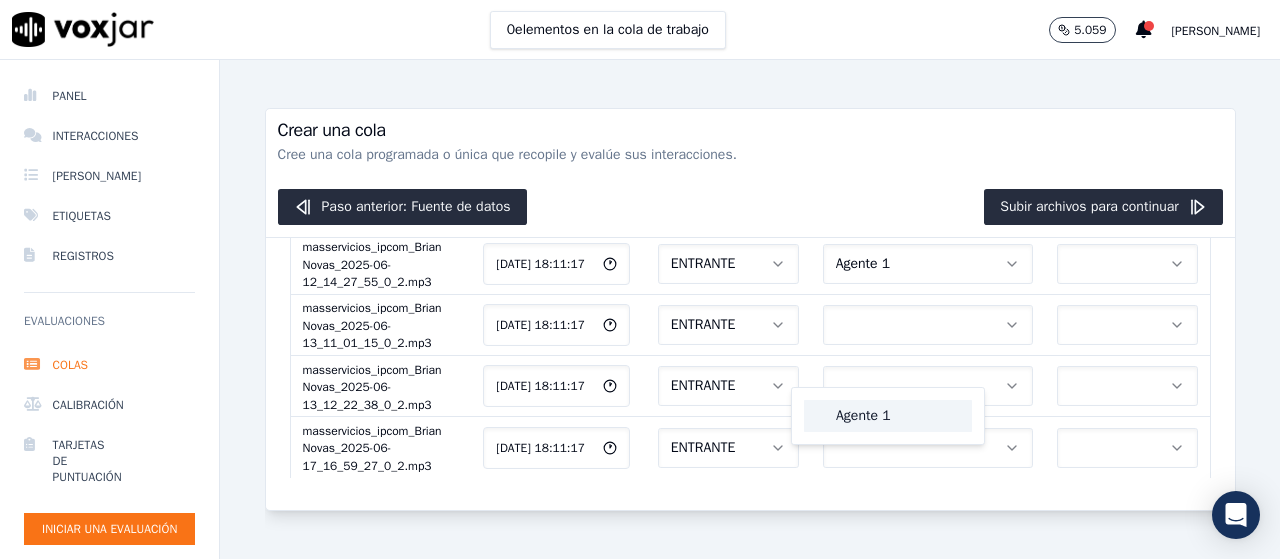 click on "Agente 1" at bounding box center [863, 415] 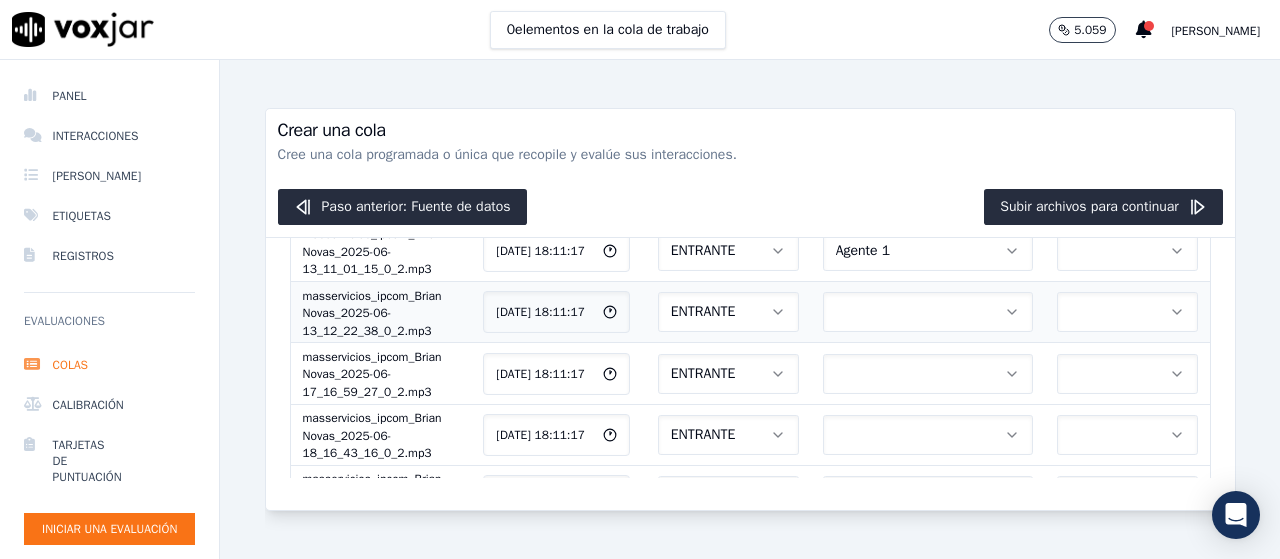 scroll, scrollTop: 900, scrollLeft: 0, axis: vertical 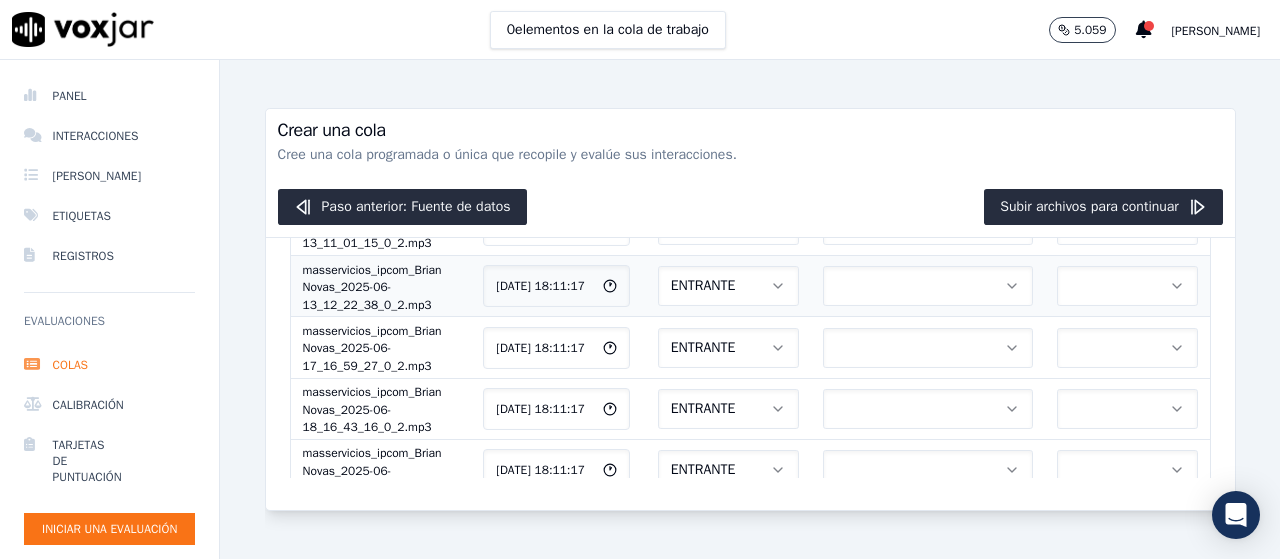 click on "ENTRANTE" at bounding box center (728, 286) 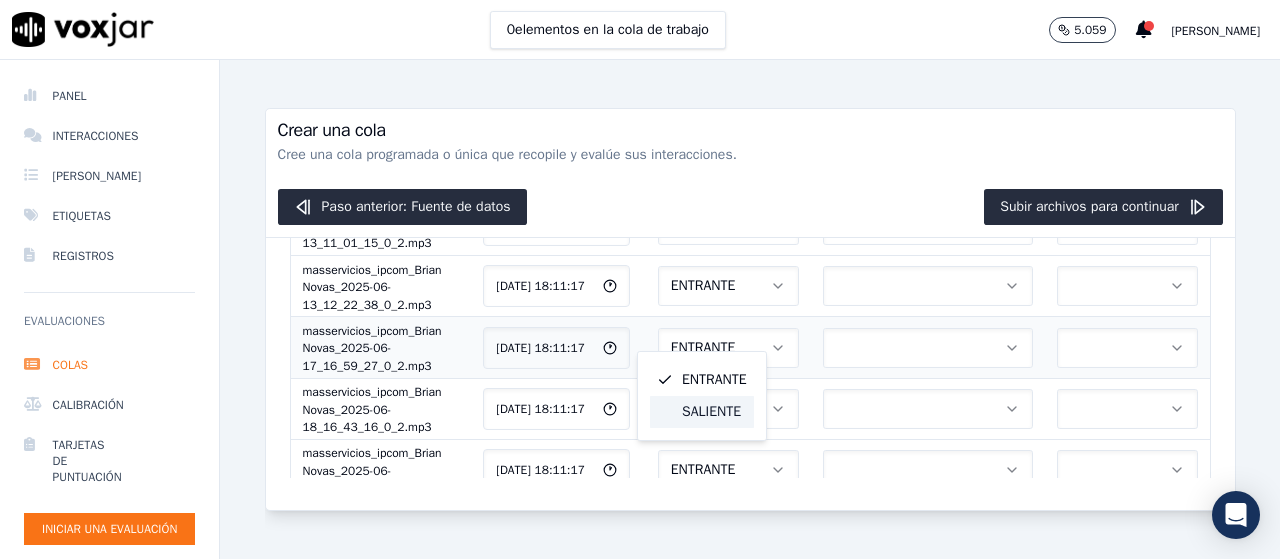 drag, startPoint x: 722, startPoint y: 401, endPoint x: 763, endPoint y: 372, distance: 50.219517 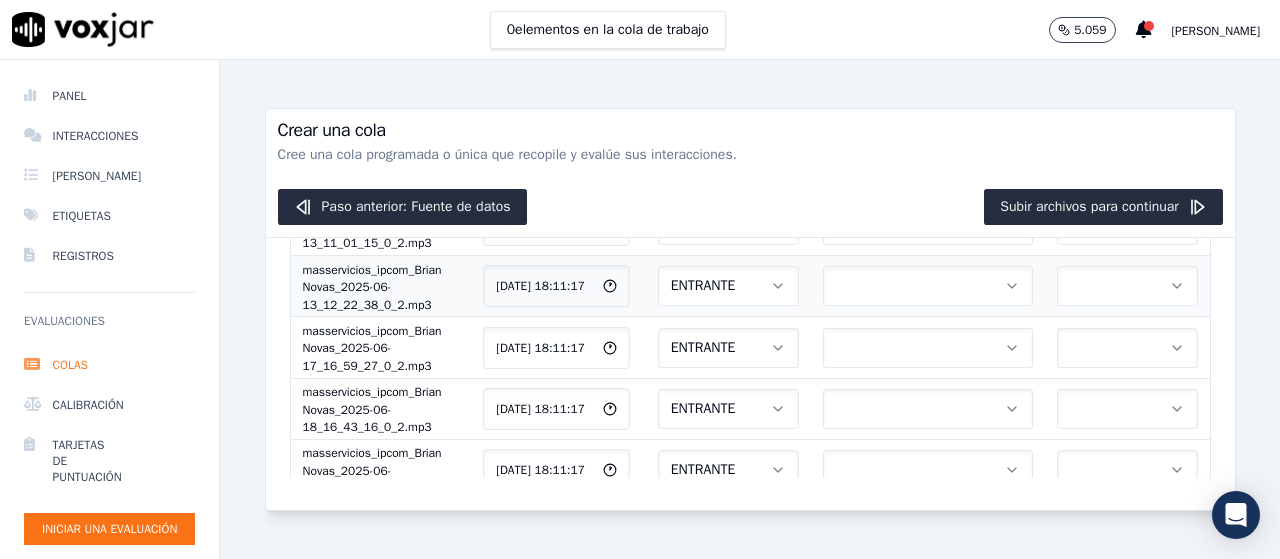 click at bounding box center (928, 286) 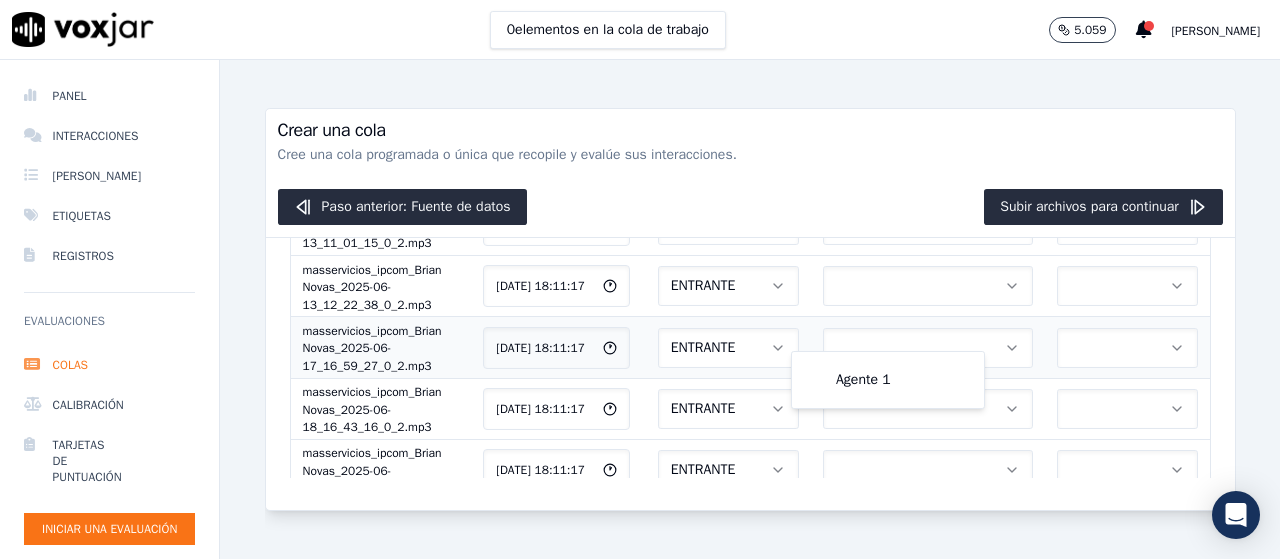 click on "ENTRANTE" at bounding box center (703, 347) 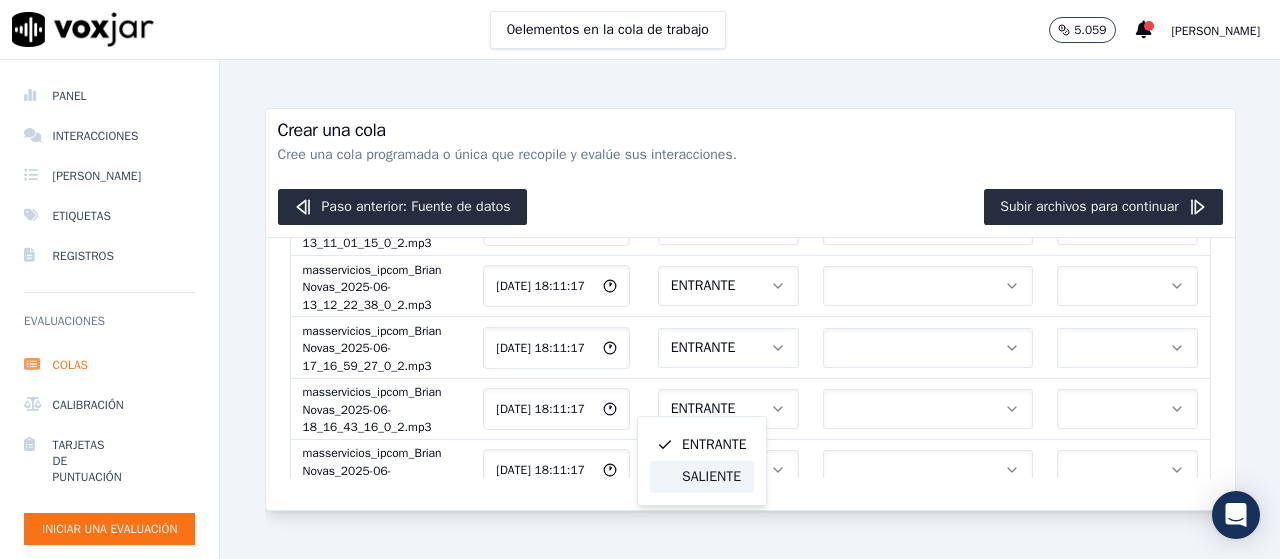 drag, startPoint x: 726, startPoint y: 462, endPoint x: 747, endPoint y: 428, distance: 39.962482 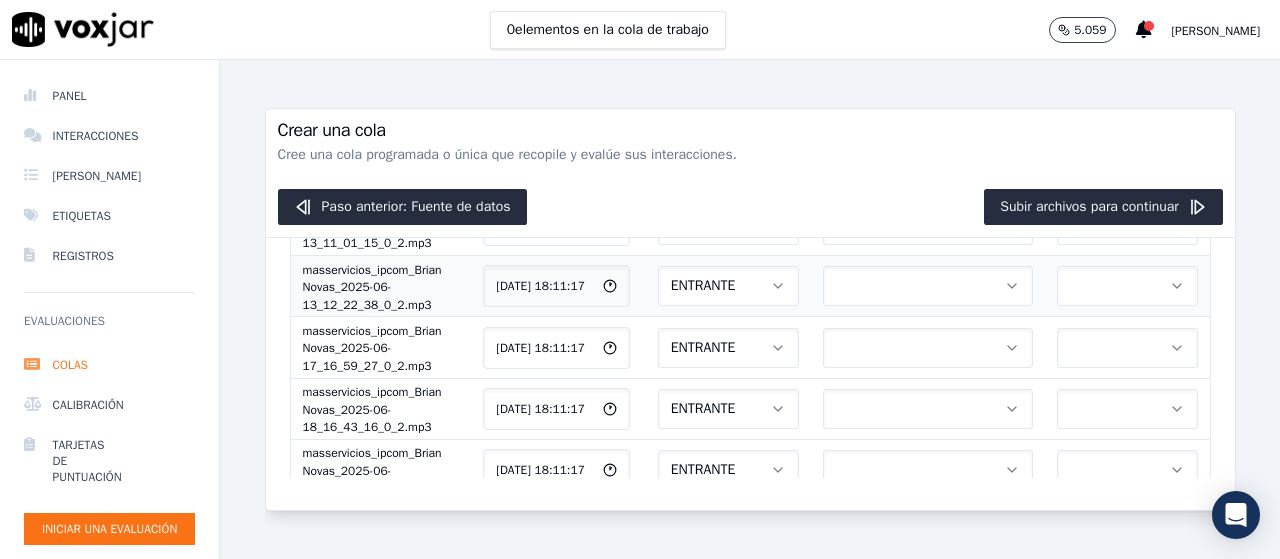 click at bounding box center [928, 286] 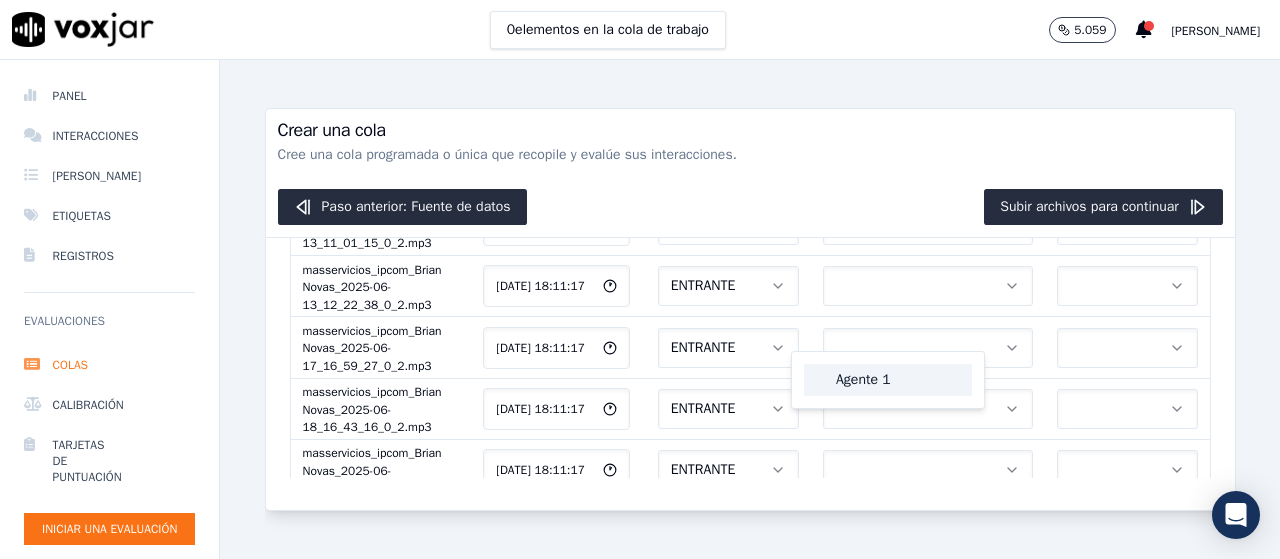 click on "Agente 1" at bounding box center (863, 379) 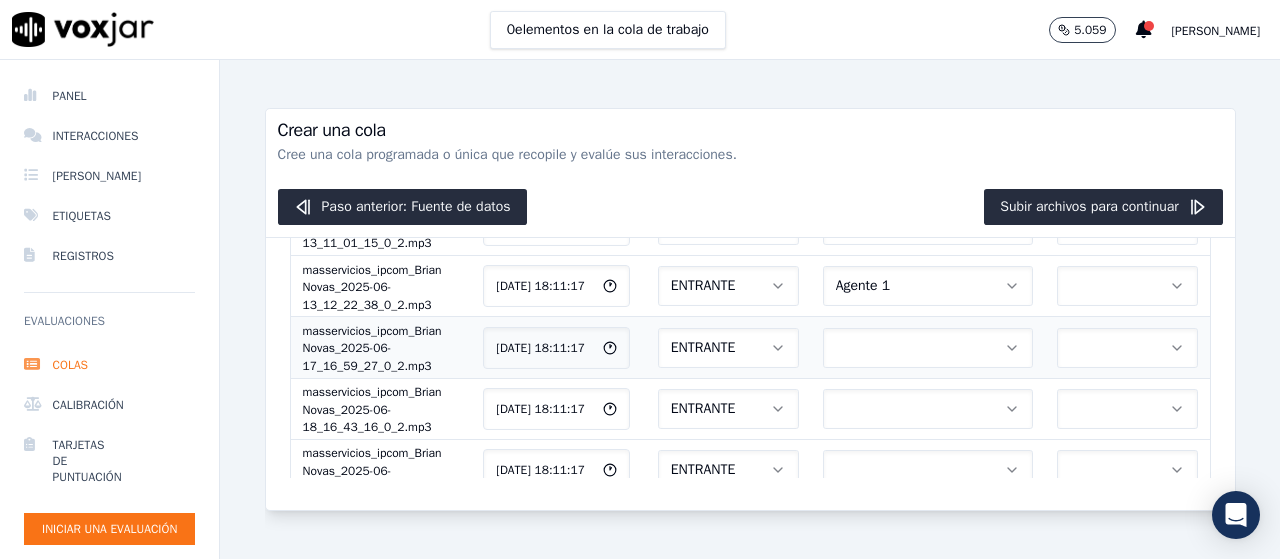 click at bounding box center (928, 348) 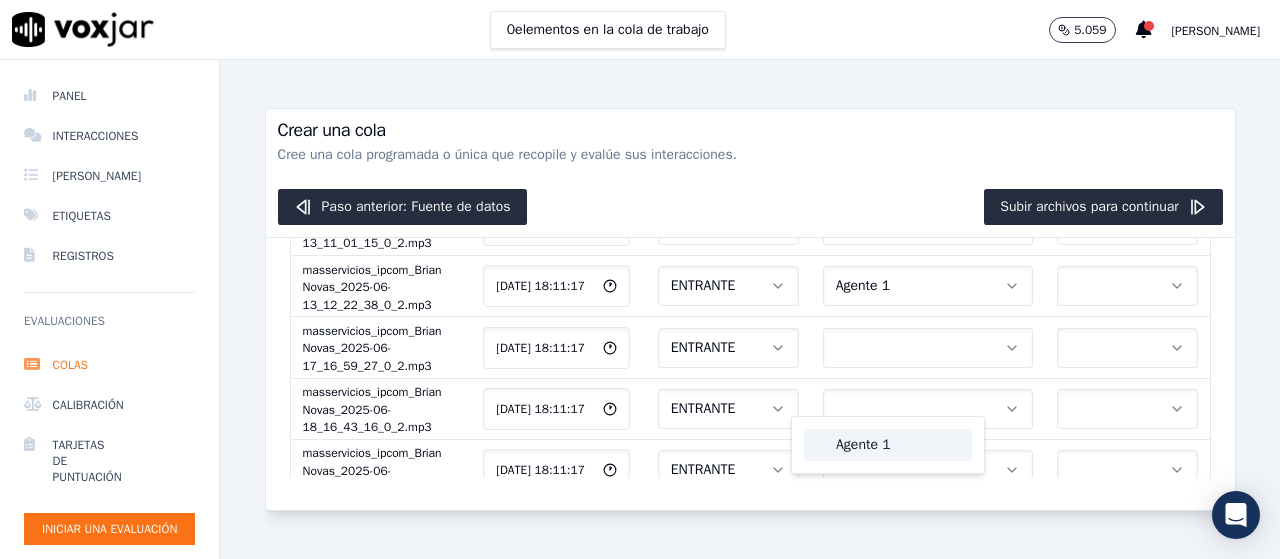 drag, startPoint x: 854, startPoint y: 434, endPoint x: 856, endPoint y: 418, distance: 16.124516 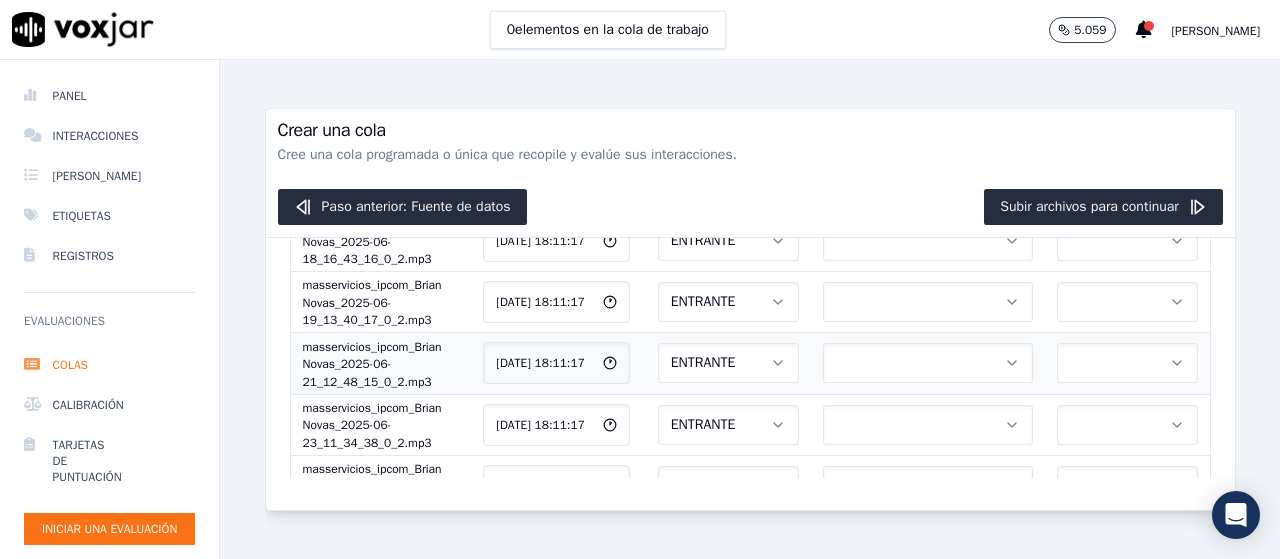 scroll, scrollTop: 1100, scrollLeft: 0, axis: vertical 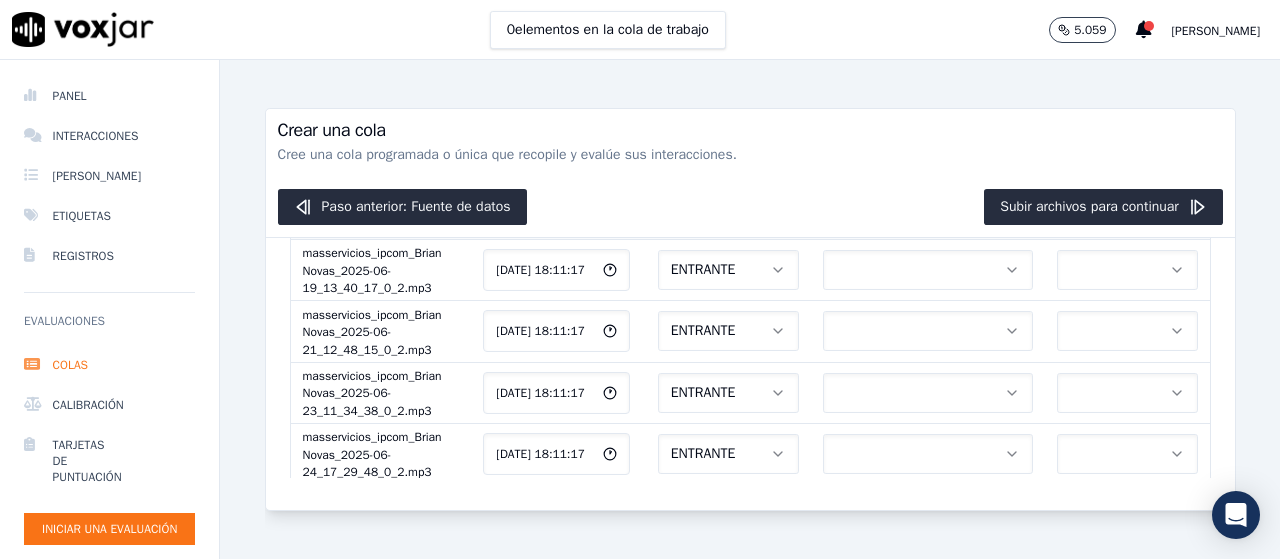 click on "ENTRANTE" at bounding box center [728, 209] 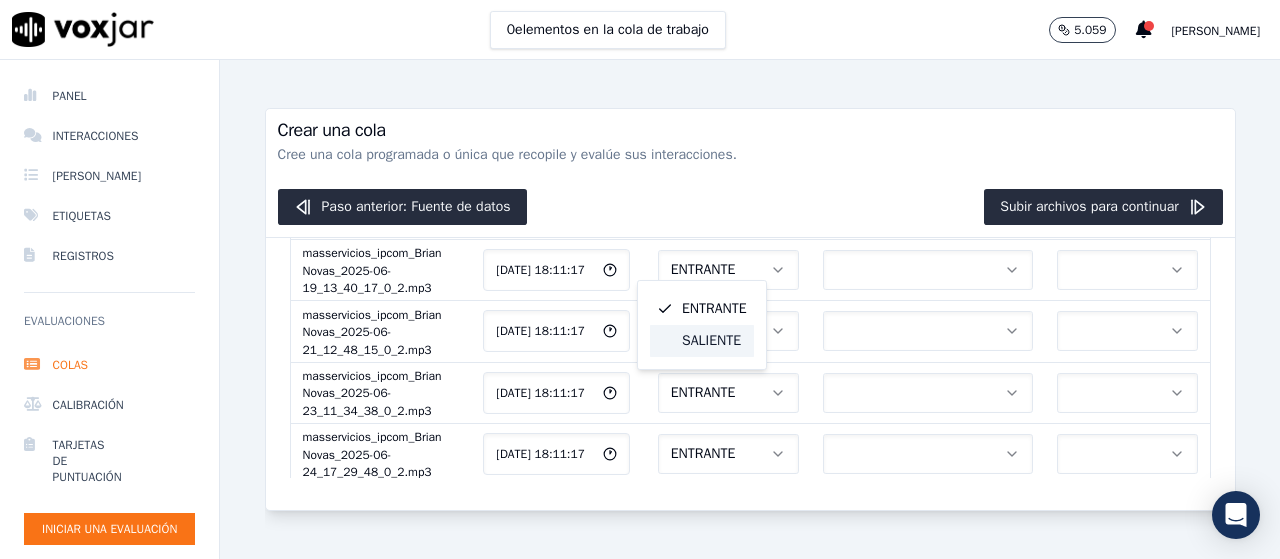 click on "SALIENTE" at bounding box center (711, 340) 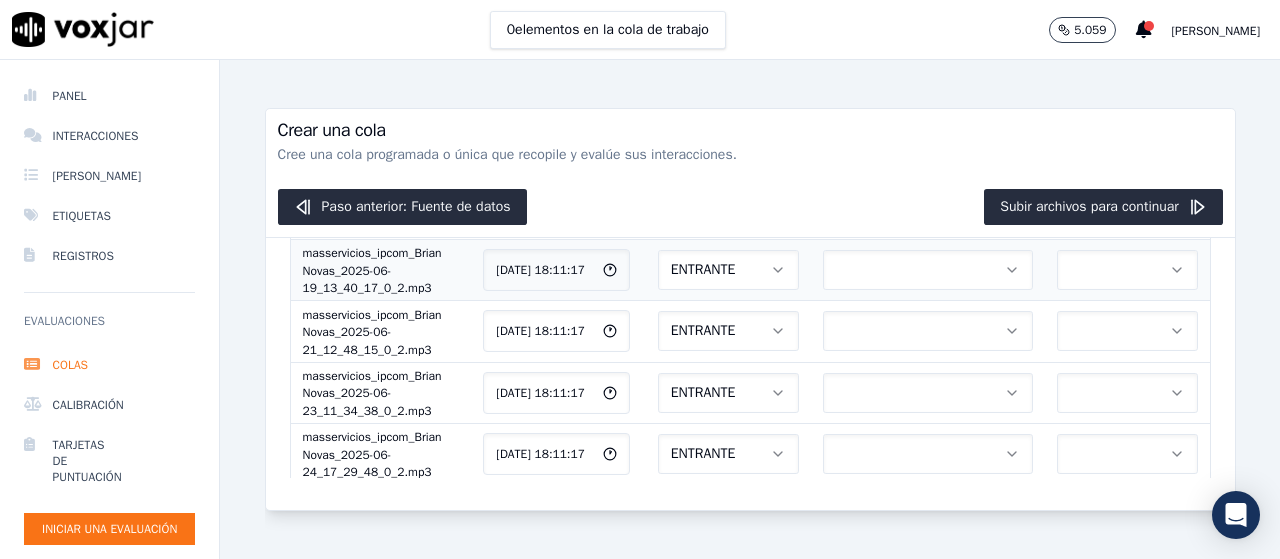 click on "ENTRANTE" at bounding box center (728, 270) 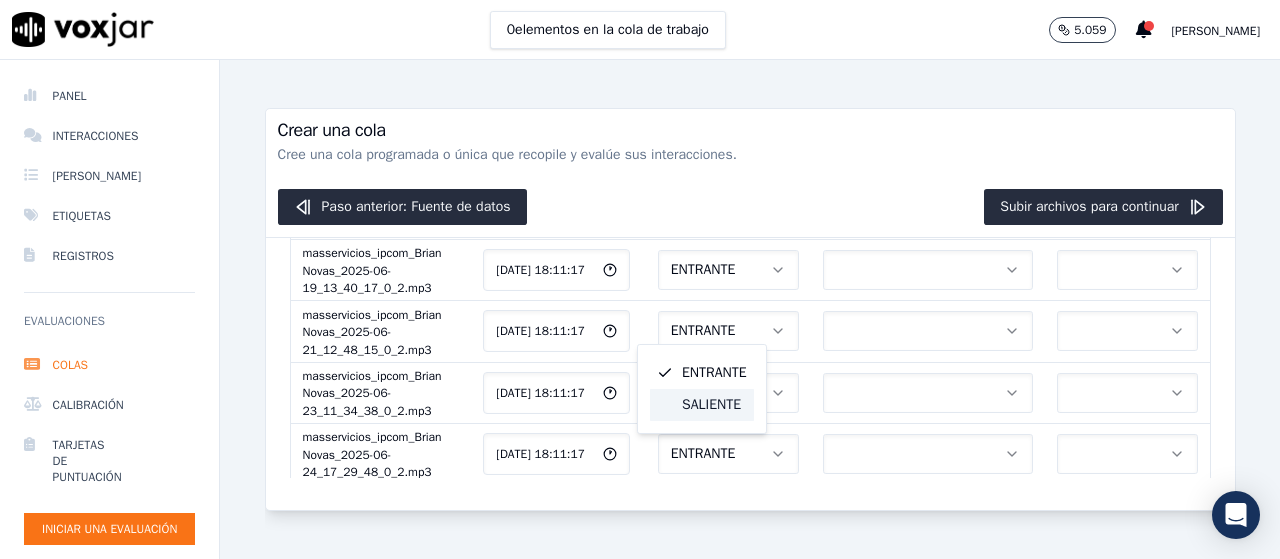 click on "SALIENTE" at bounding box center [711, 404] 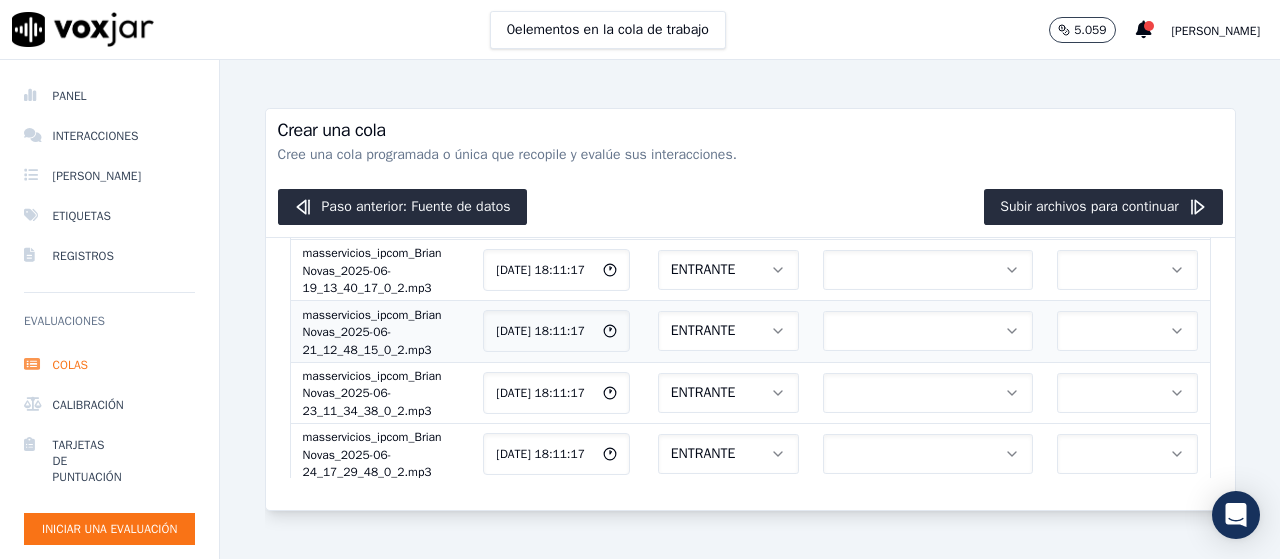 click on "ENTRANTE" at bounding box center (728, 331) 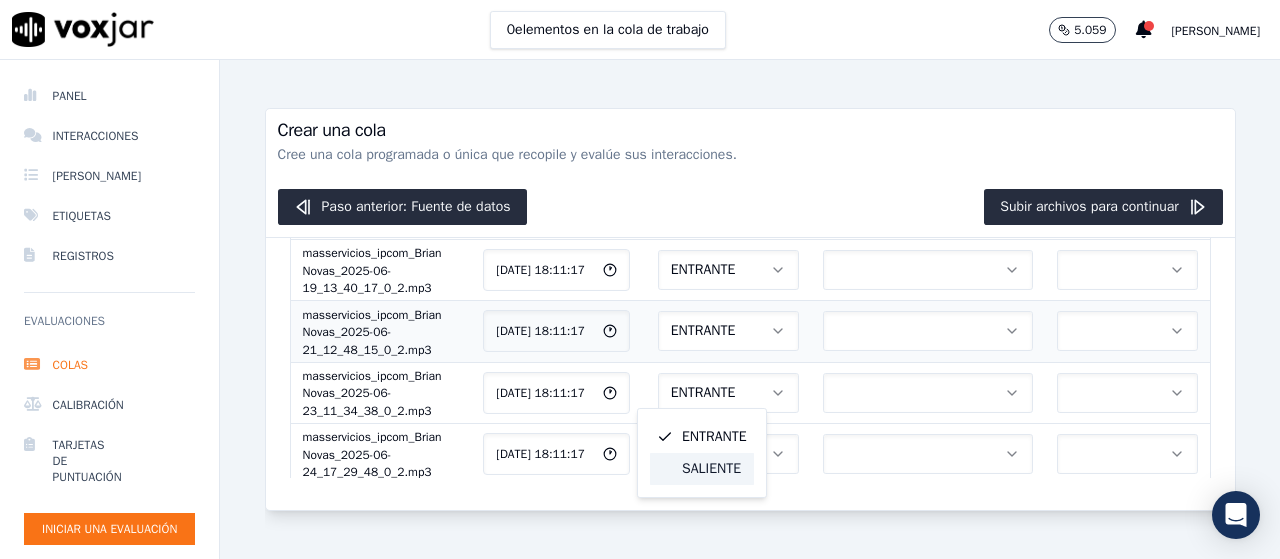 drag, startPoint x: 708, startPoint y: 462, endPoint x: 778, endPoint y: 365, distance: 119.62023 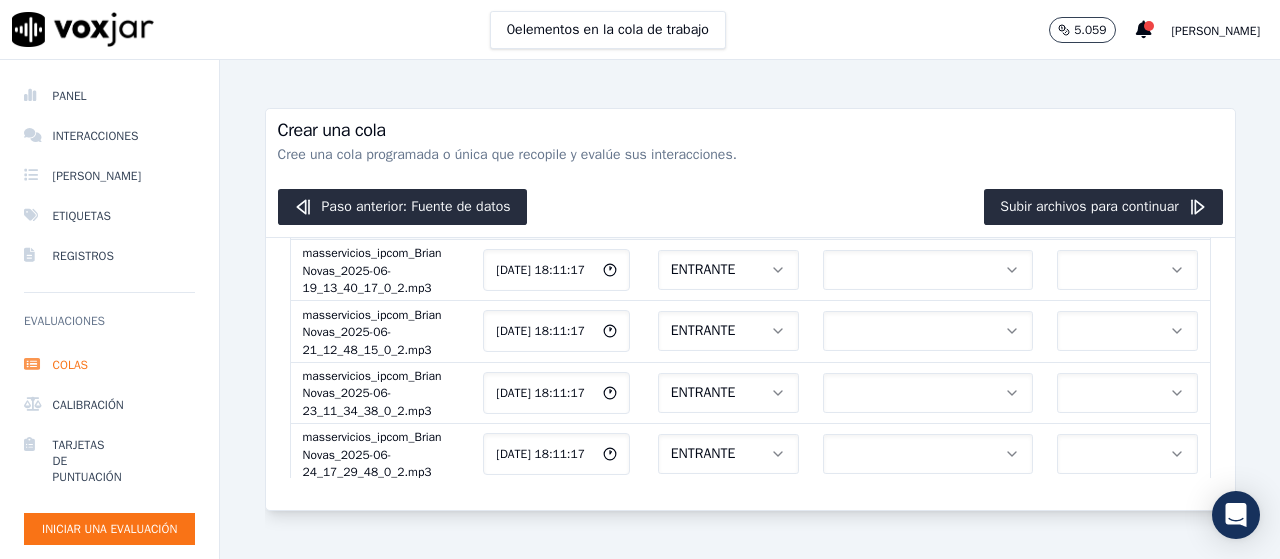 click at bounding box center (928, 209) 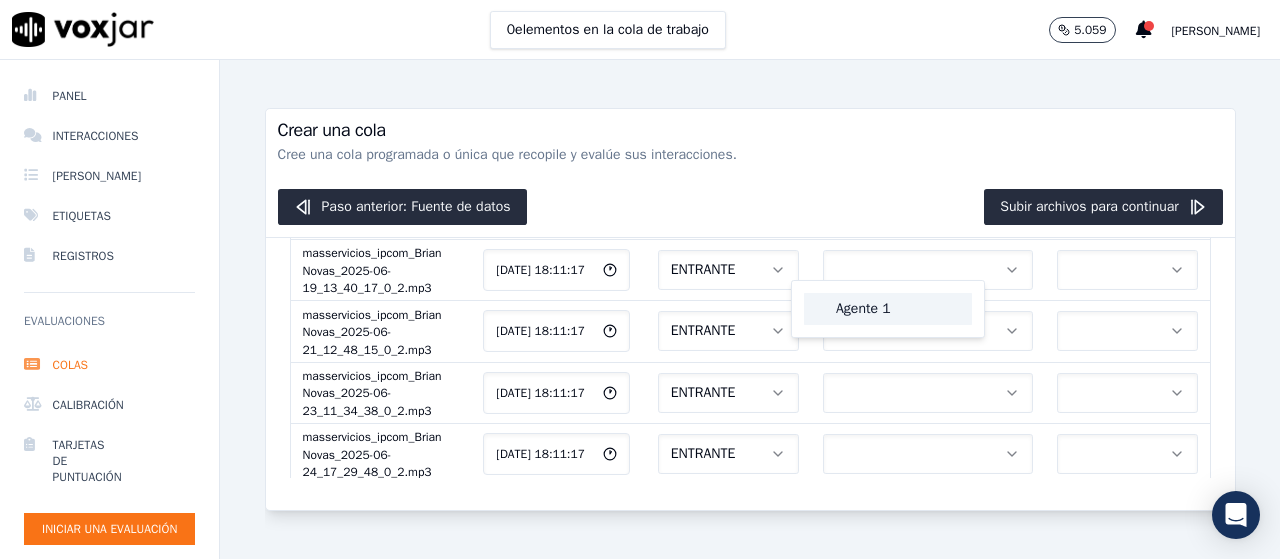 click on "Agente 1" at bounding box center (863, 309) 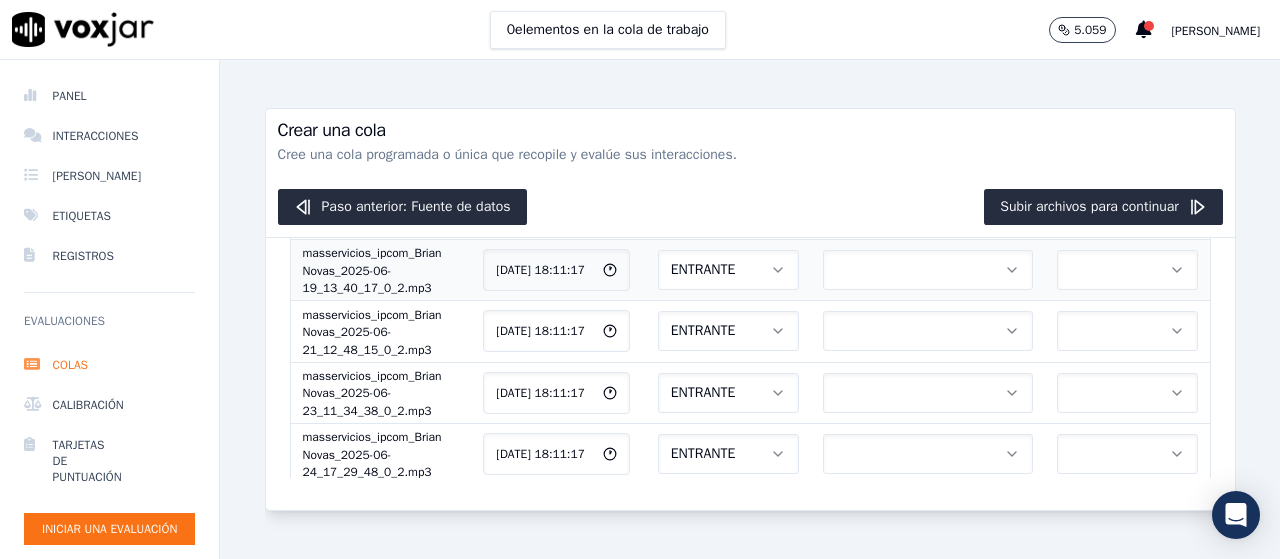 click at bounding box center (928, 270) 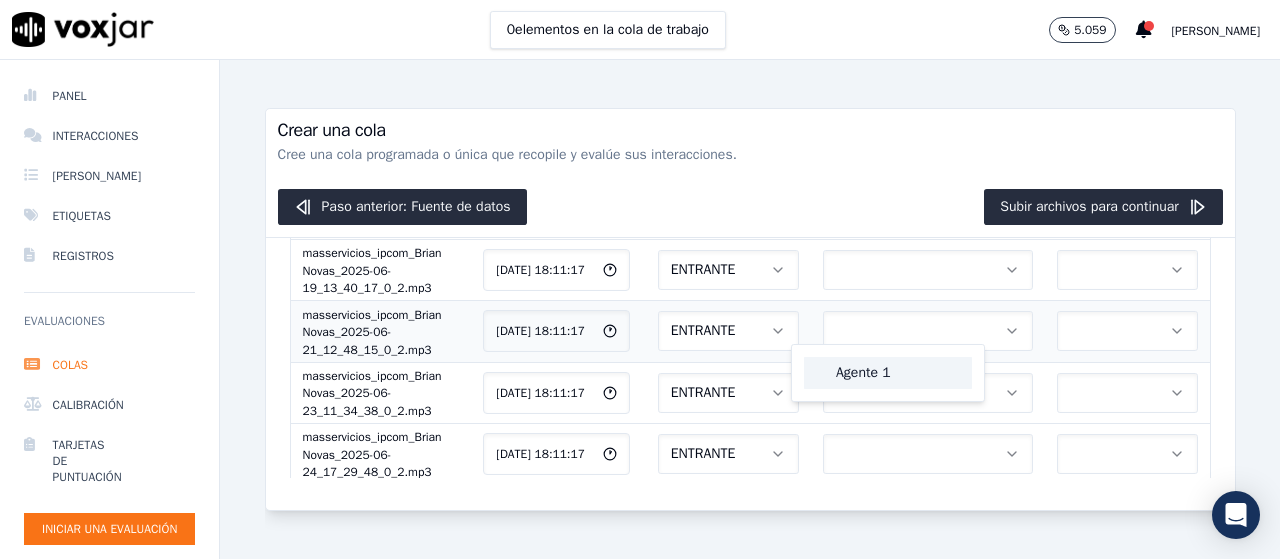 drag, startPoint x: 883, startPoint y: 369, endPoint x: 901, endPoint y: 368, distance: 18.027756 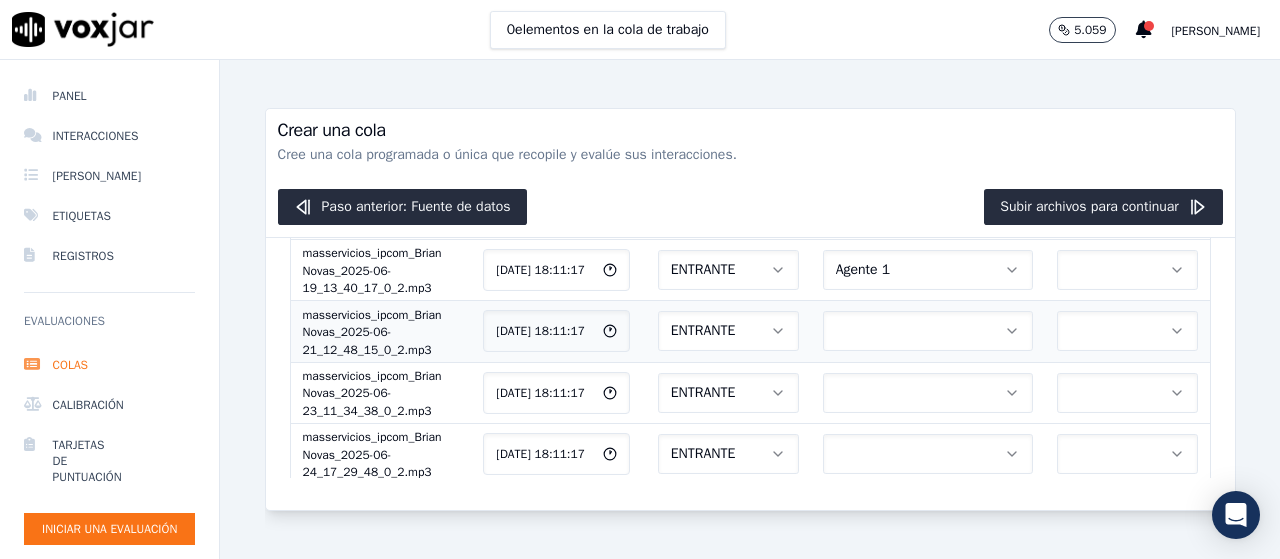 drag, startPoint x: 908, startPoint y: 378, endPoint x: 899, endPoint y: 398, distance: 21.931713 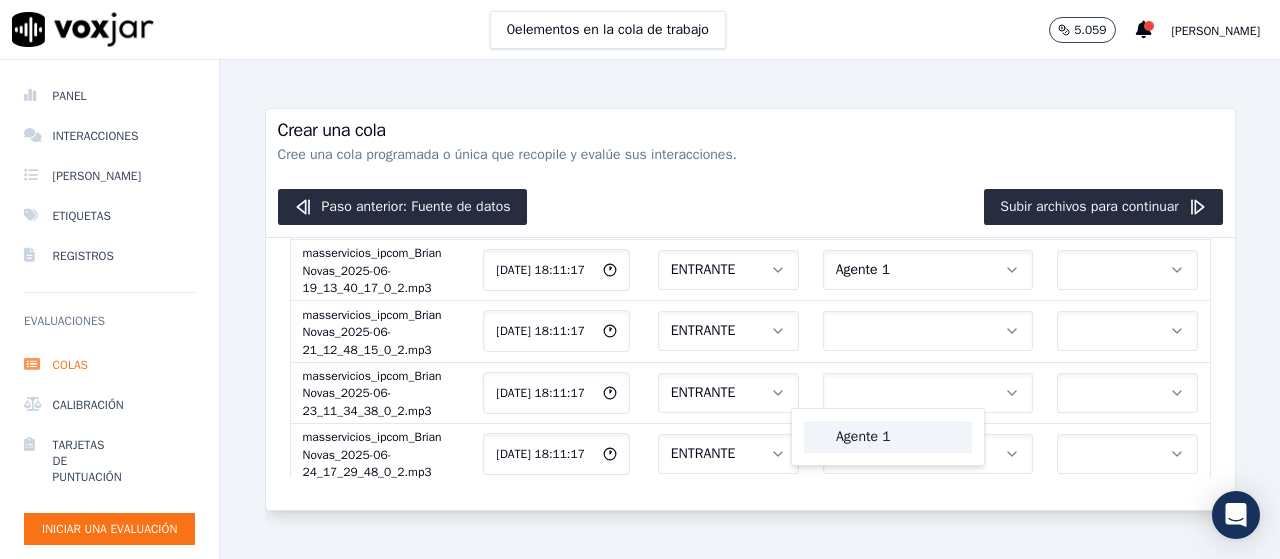 click on "Agente 1" at bounding box center (888, 437) 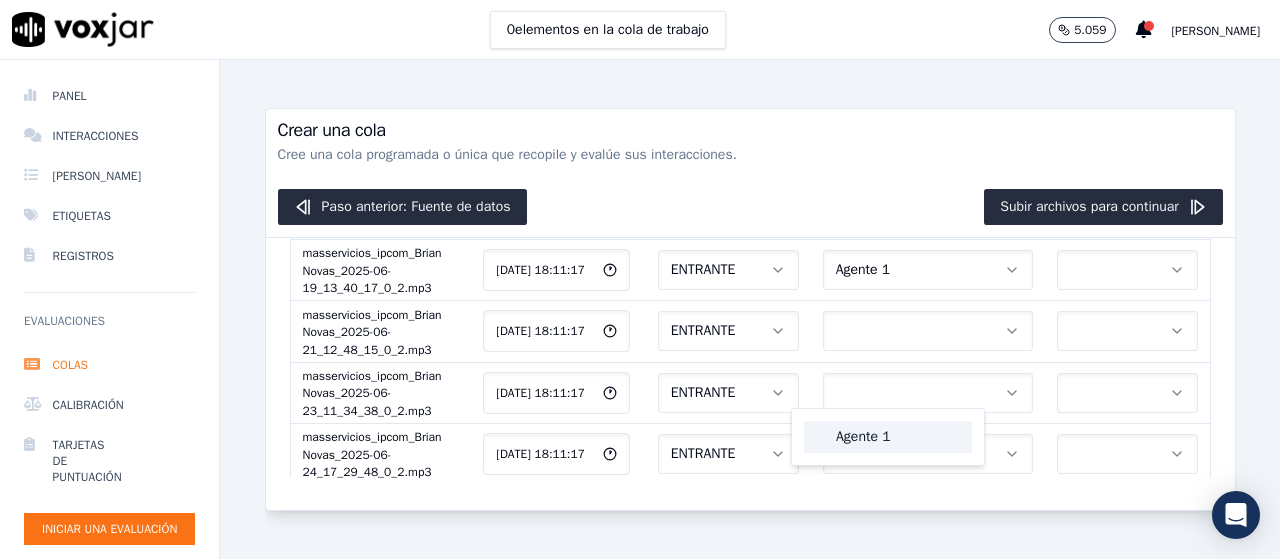 click on "Agente 1" at bounding box center (888, 437) 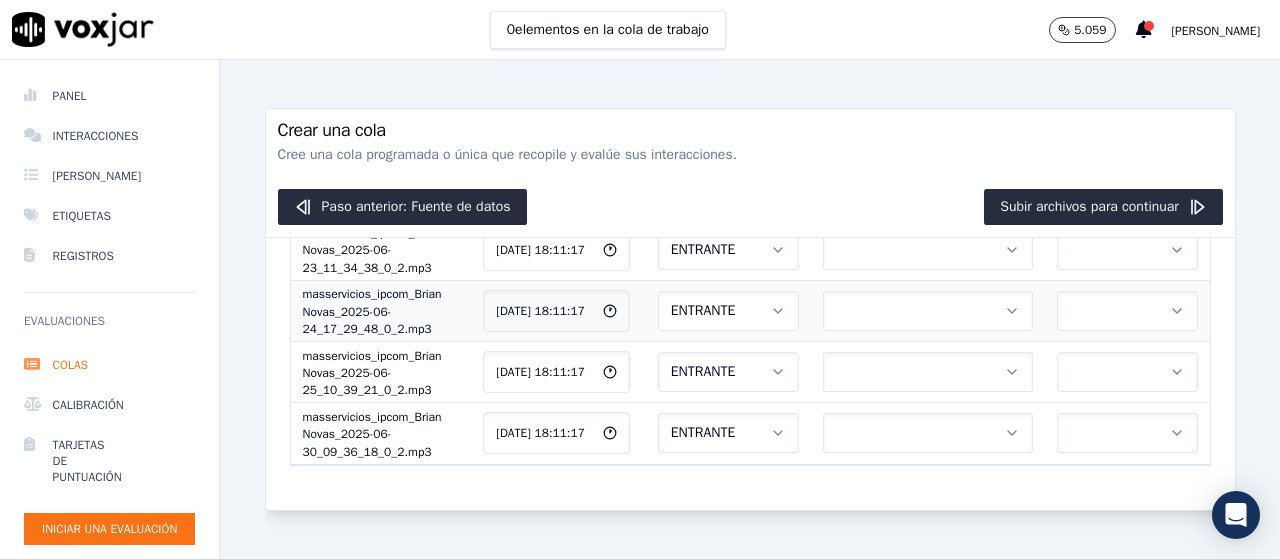 scroll, scrollTop: 1300, scrollLeft: 0, axis: vertical 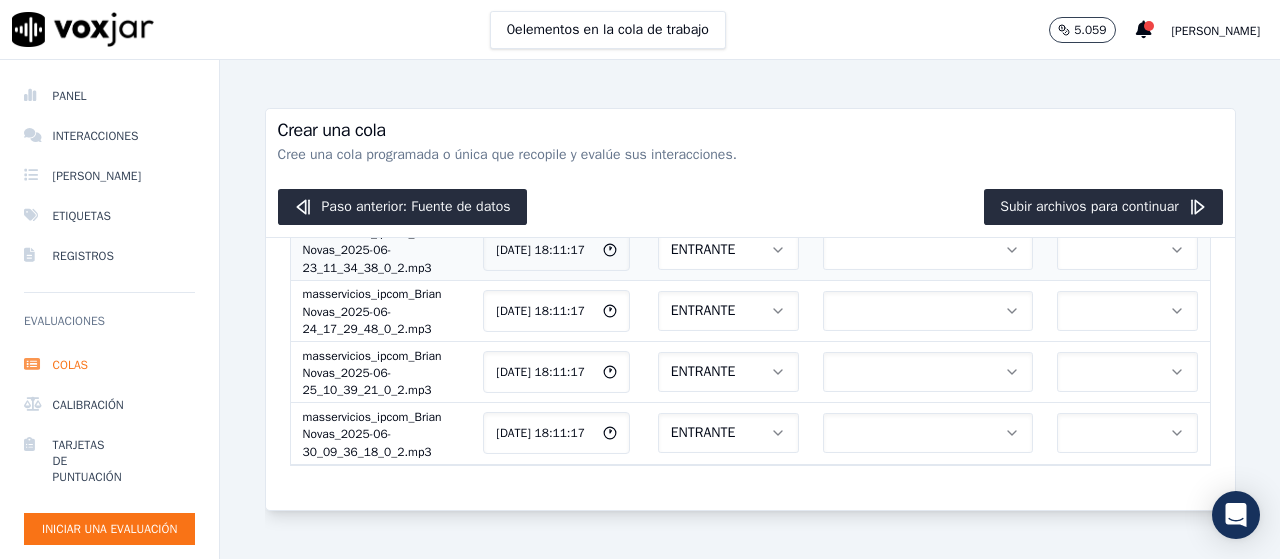 click at bounding box center [928, 250] 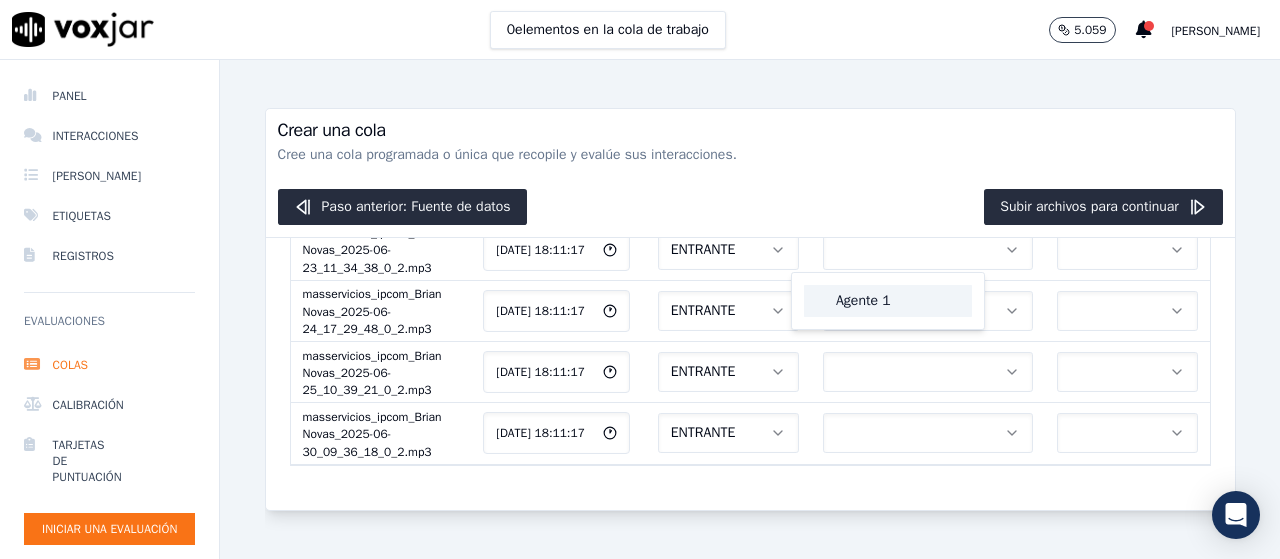 click on "Agente 1" at bounding box center (888, 301) 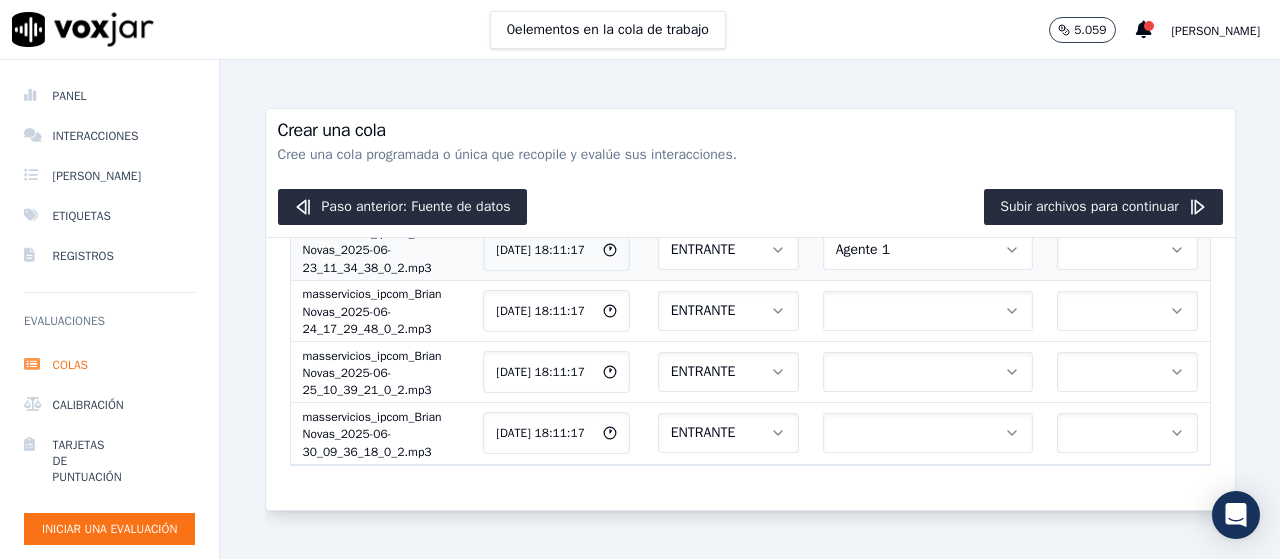 click on "ENTRANTE" at bounding box center [728, 250] 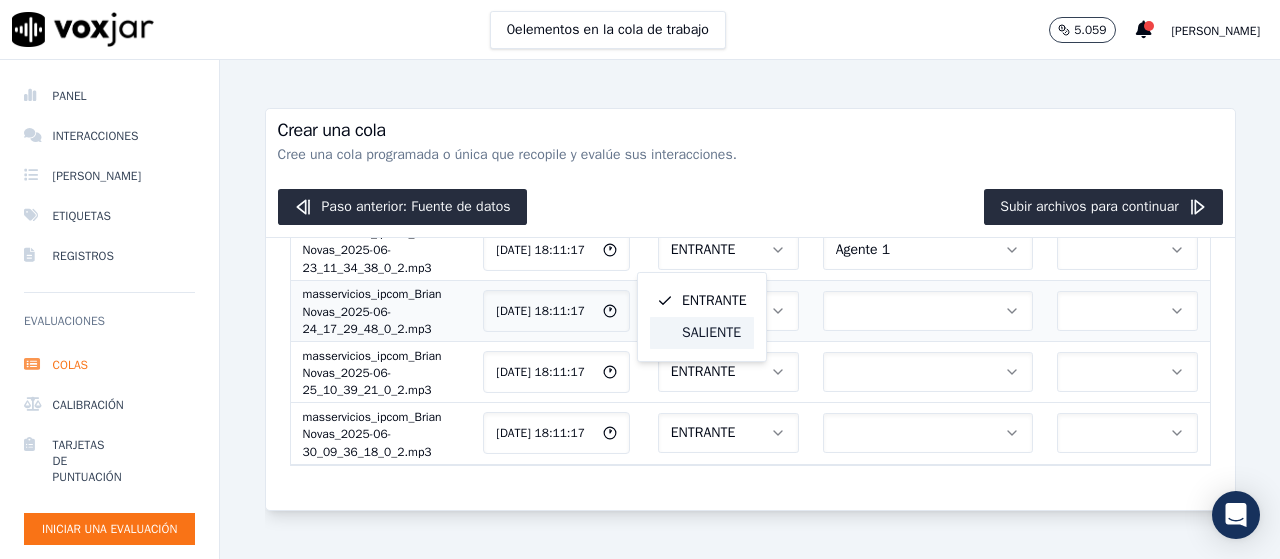 click on "SALIENTE" at bounding box center [711, 332] 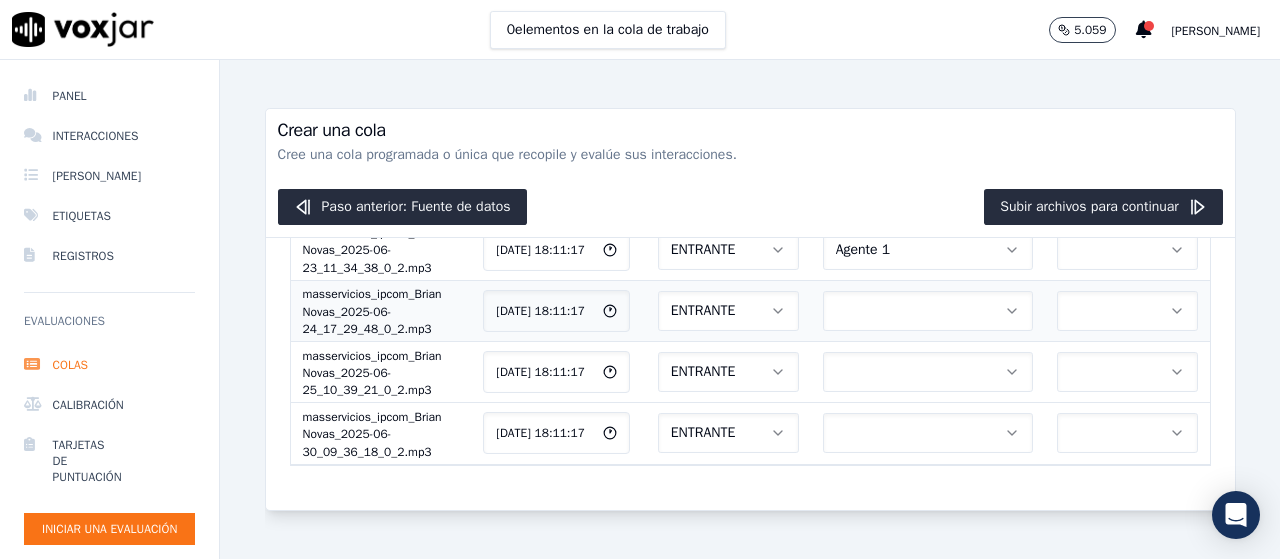click on "ENTRANTE" at bounding box center (728, 311) 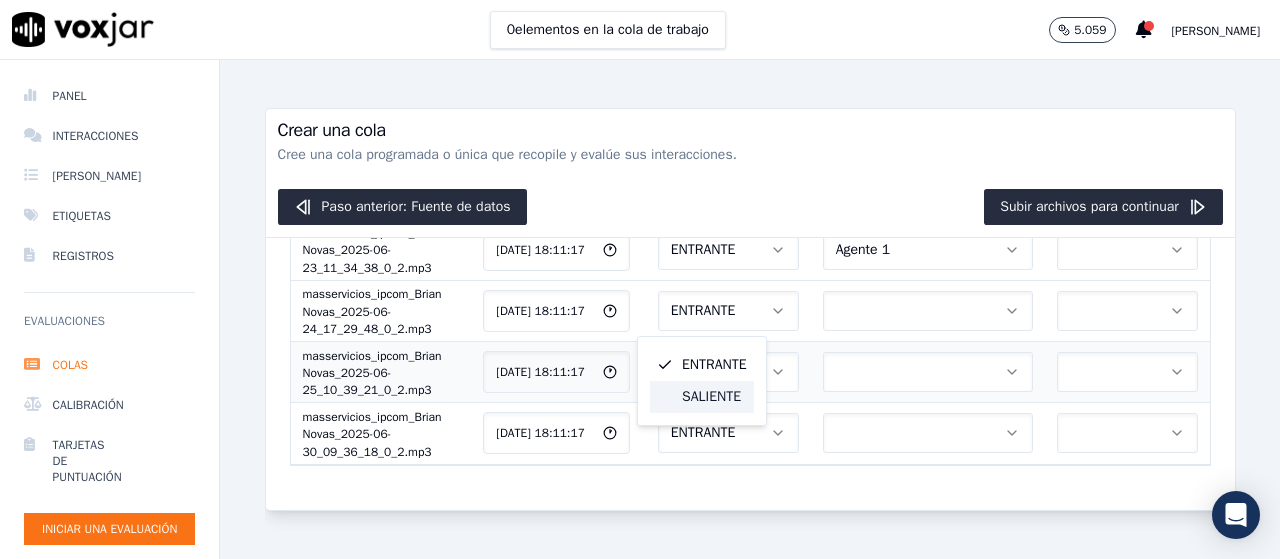 click on "SALIENTE" at bounding box center [711, 396] 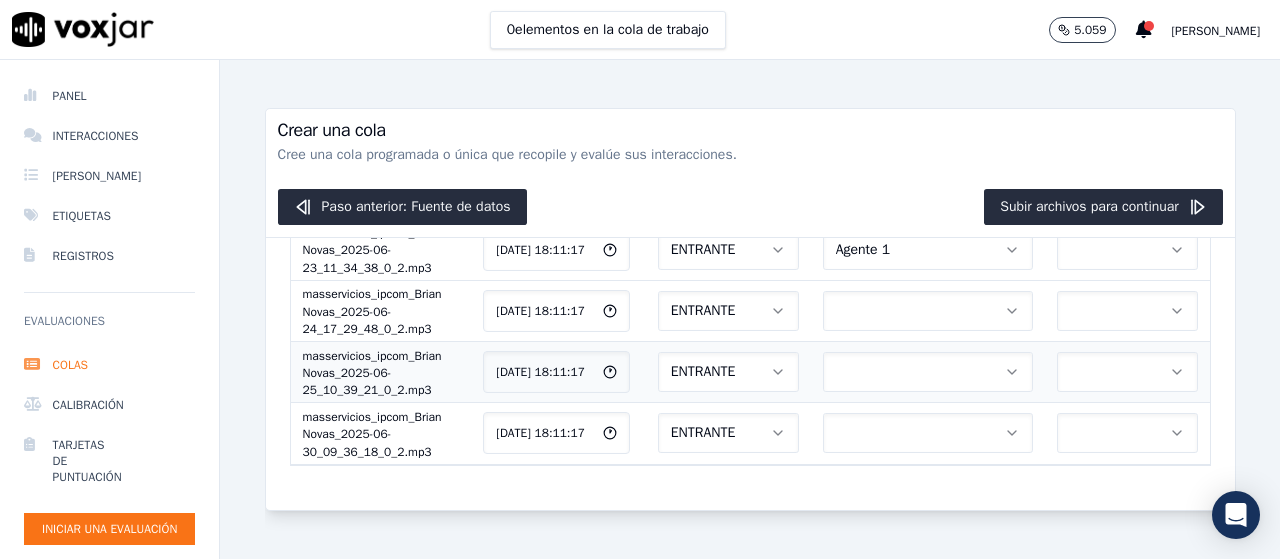 click on "ENTRANTE" at bounding box center (728, 372) 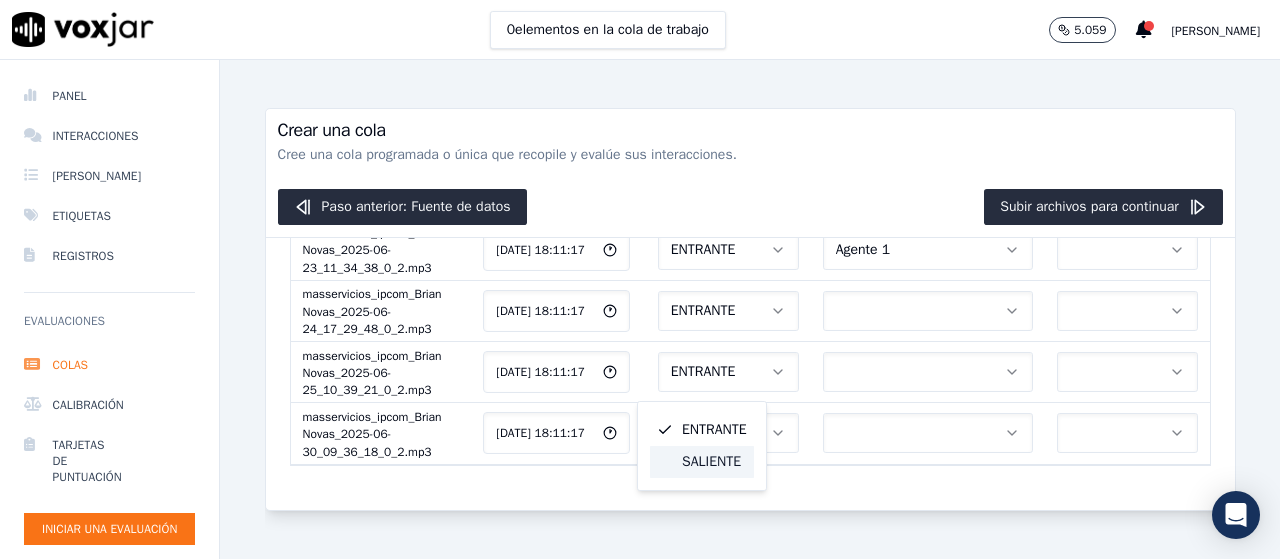 click on "SALIENTE" 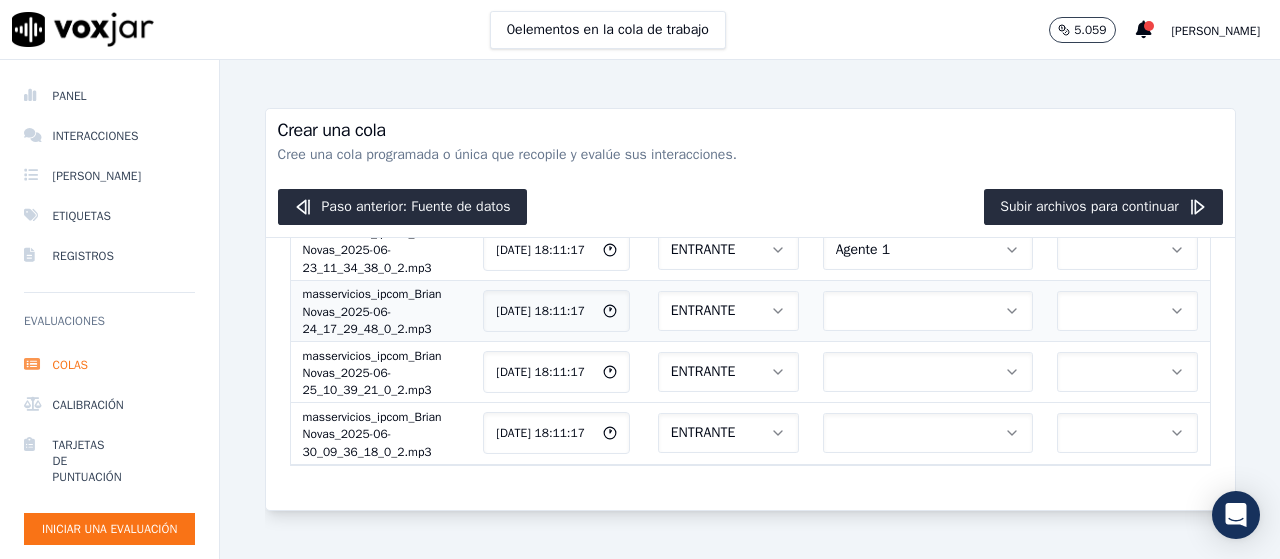 click at bounding box center [928, 311] 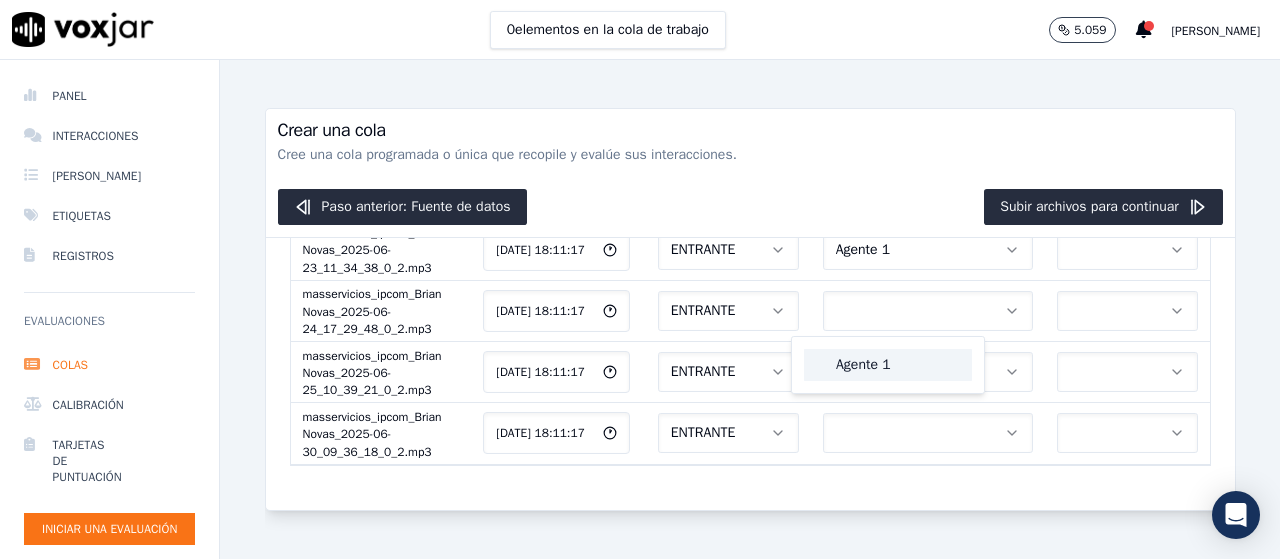 click on "Agente 1" at bounding box center [888, 365] 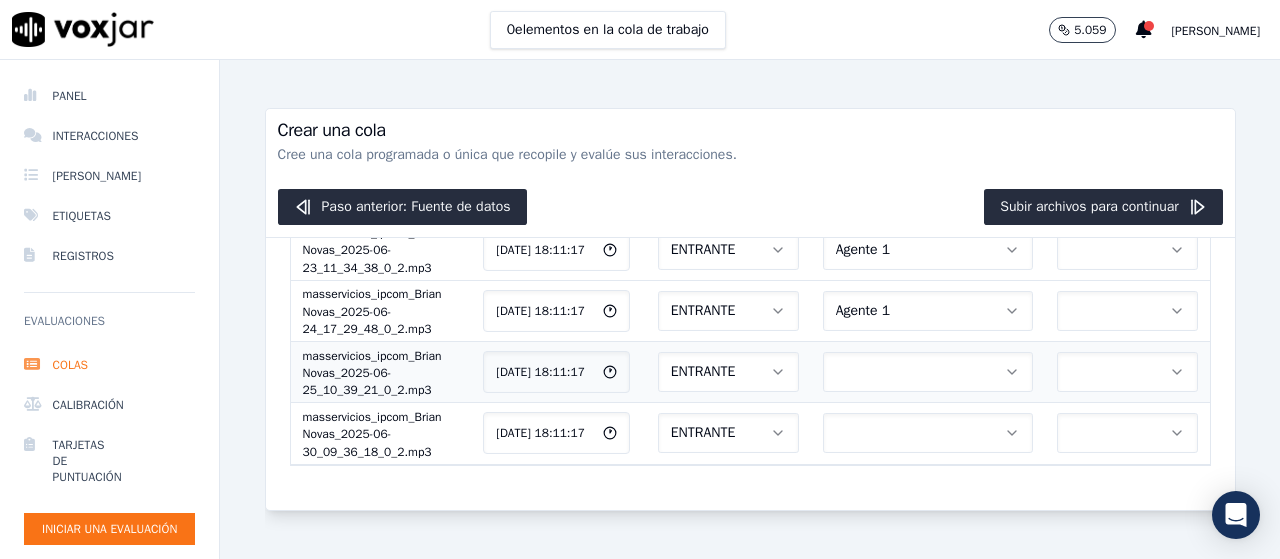 click at bounding box center (928, 372) 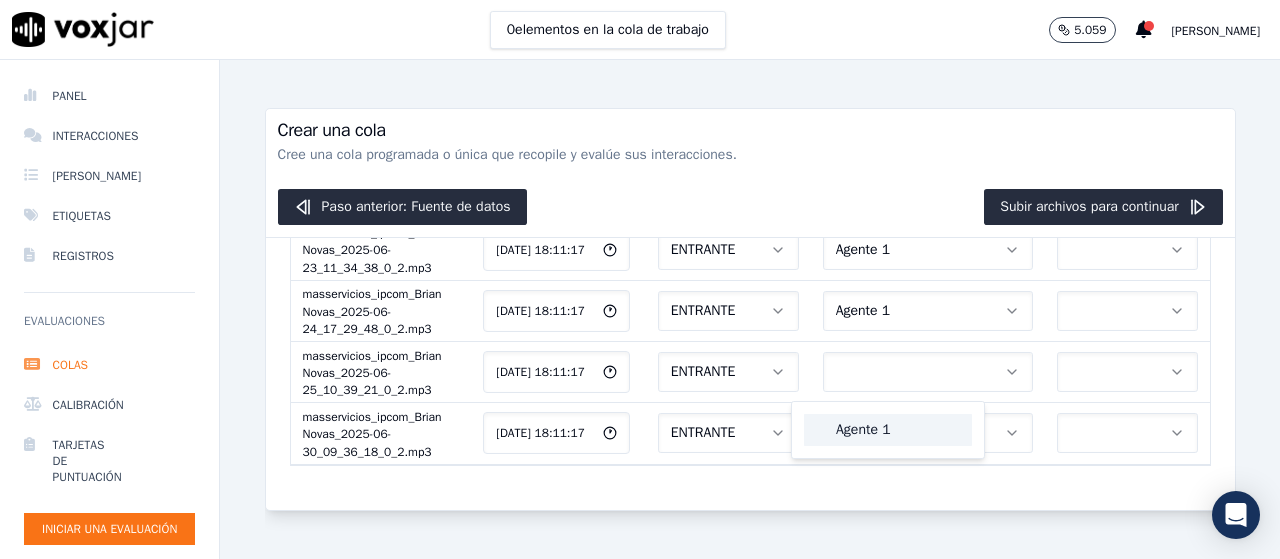 click on "Agente 1" at bounding box center [863, 429] 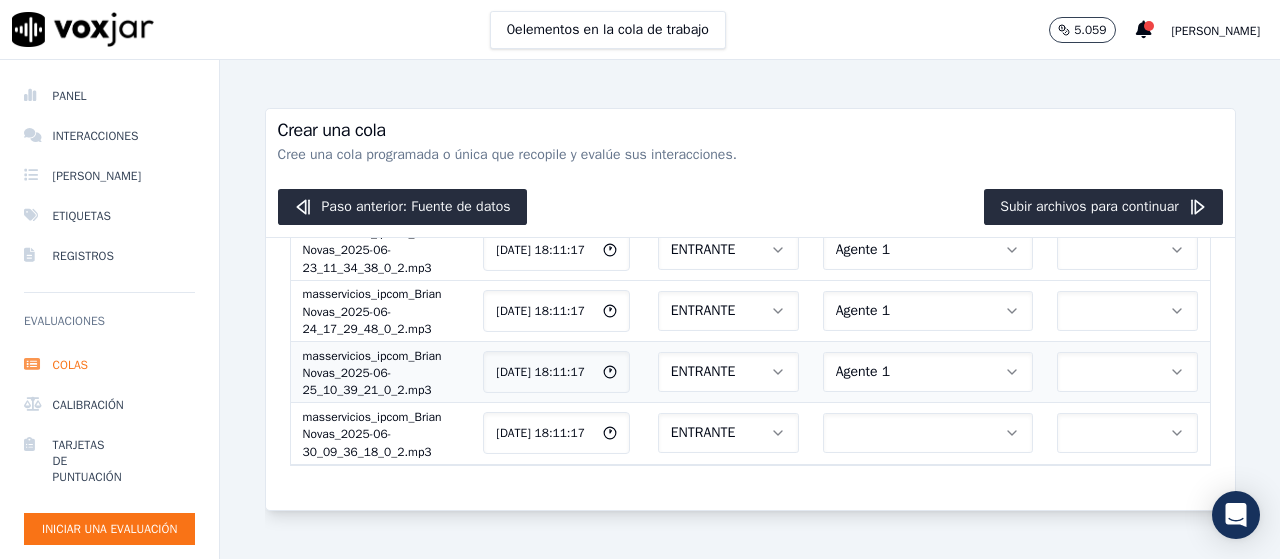 scroll, scrollTop: 1368, scrollLeft: 0, axis: vertical 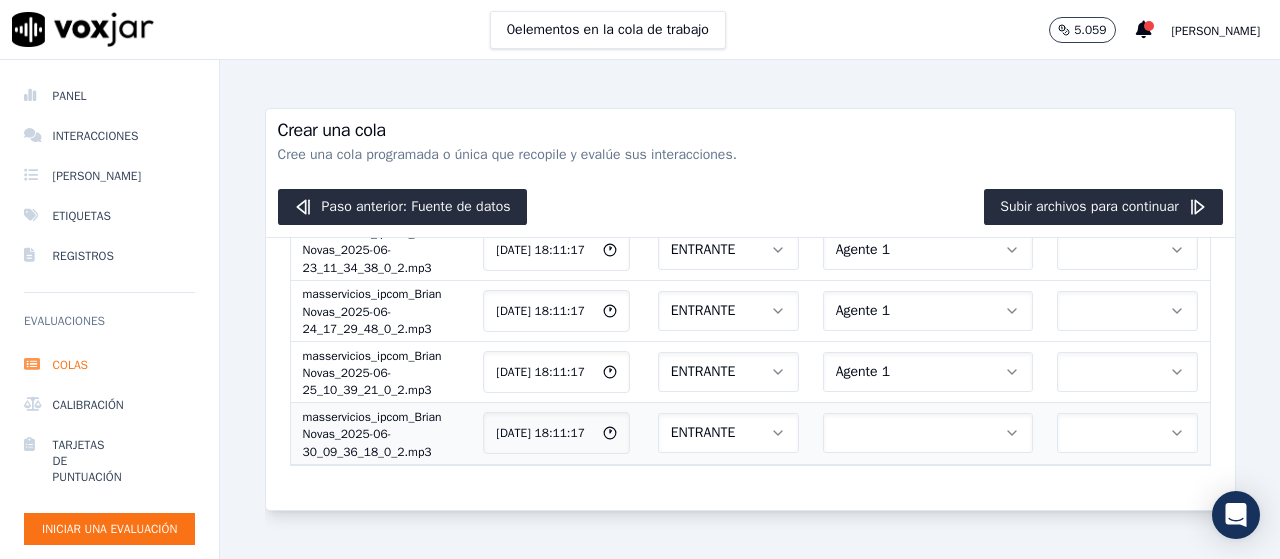 drag, startPoint x: 694, startPoint y: 371, endPoint x: 690, endPoint y: 381, distance: 10.770329 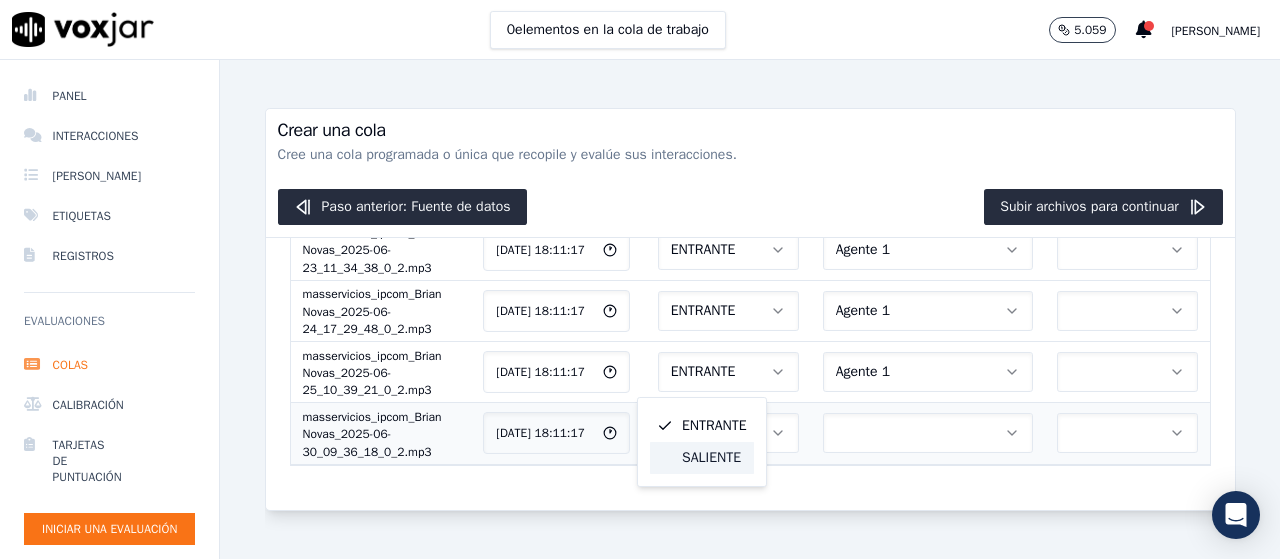 drag, startPoint x: 686, startPoint y: 455, endPoint x: 766, endPoint y: 403, distance: 95.41489 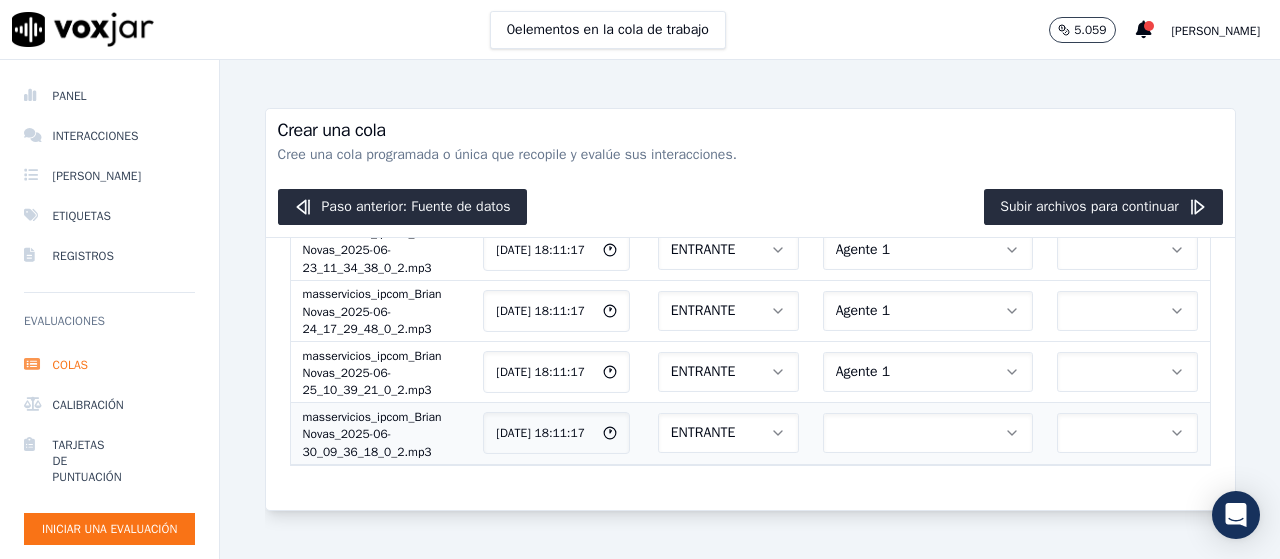 click at bounding box center (928, 433) 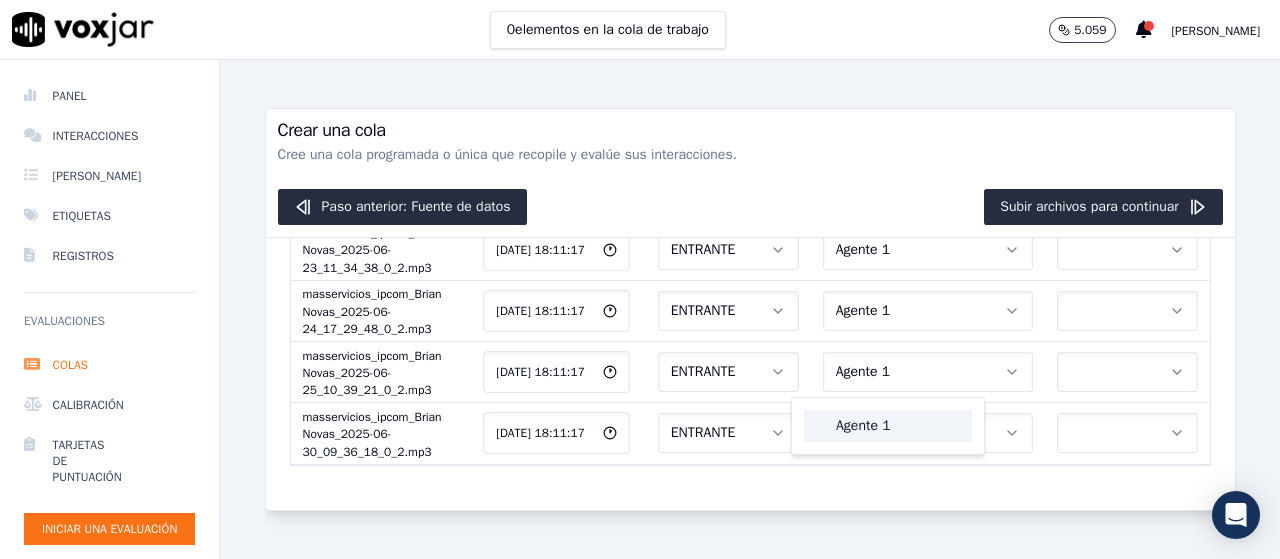 click on "Agente 1" at bounding box center (888, 426) 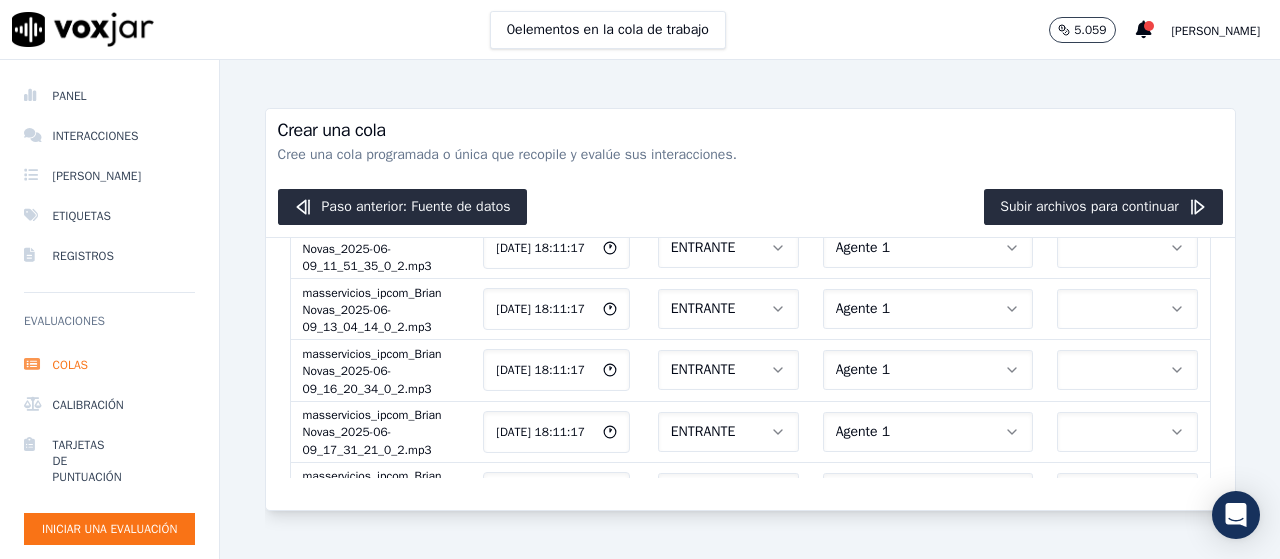 scroll, scrollTop: 0, scrollLeft: 0, axis: both 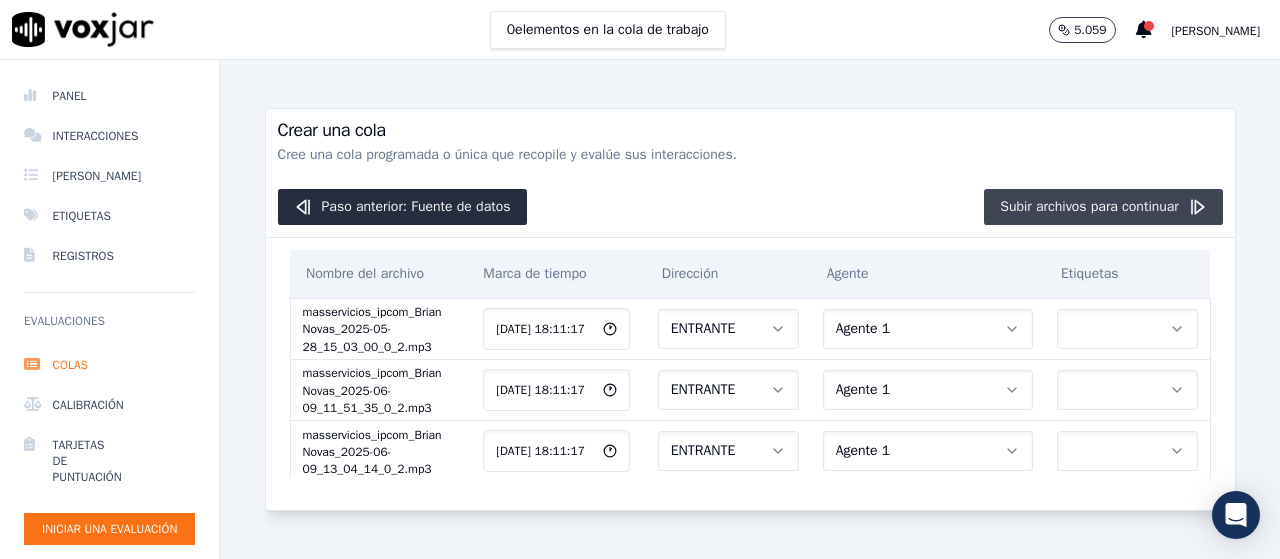 click on "Subir archivos para continuar" at bounding box center [1089, 206] 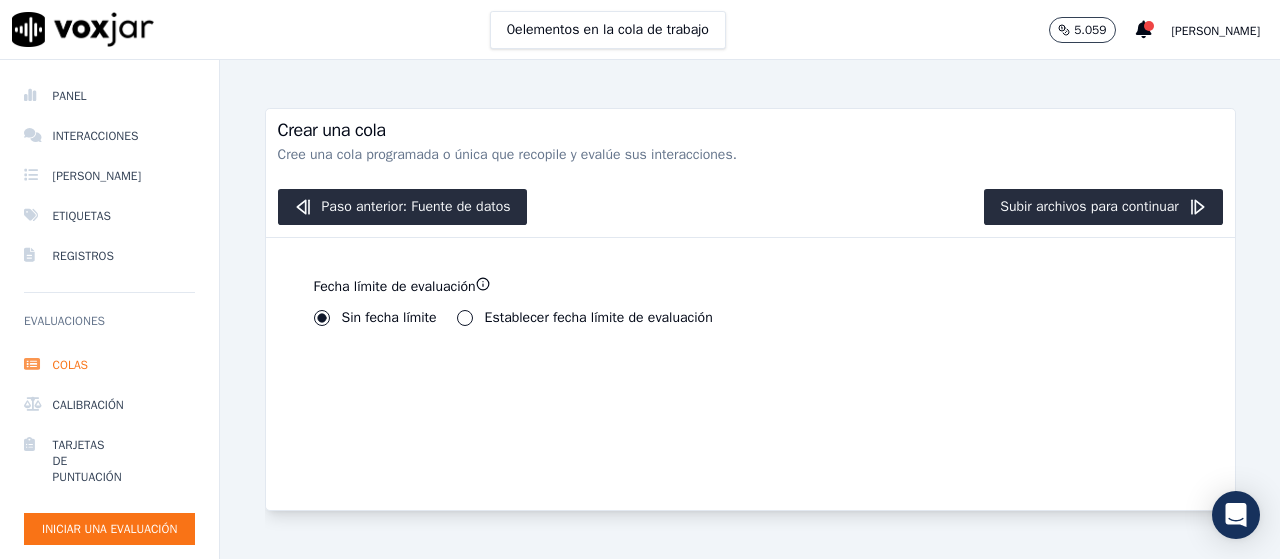 click on "Establecer fecha límite de evaluación" at bounding box center [465, 318] 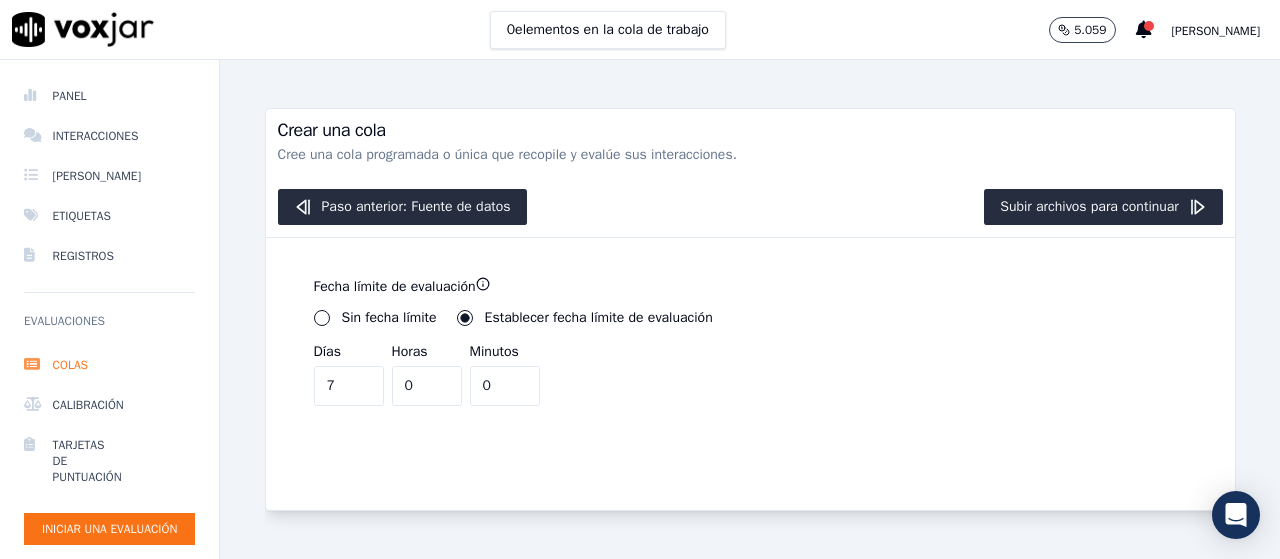 click on "7" 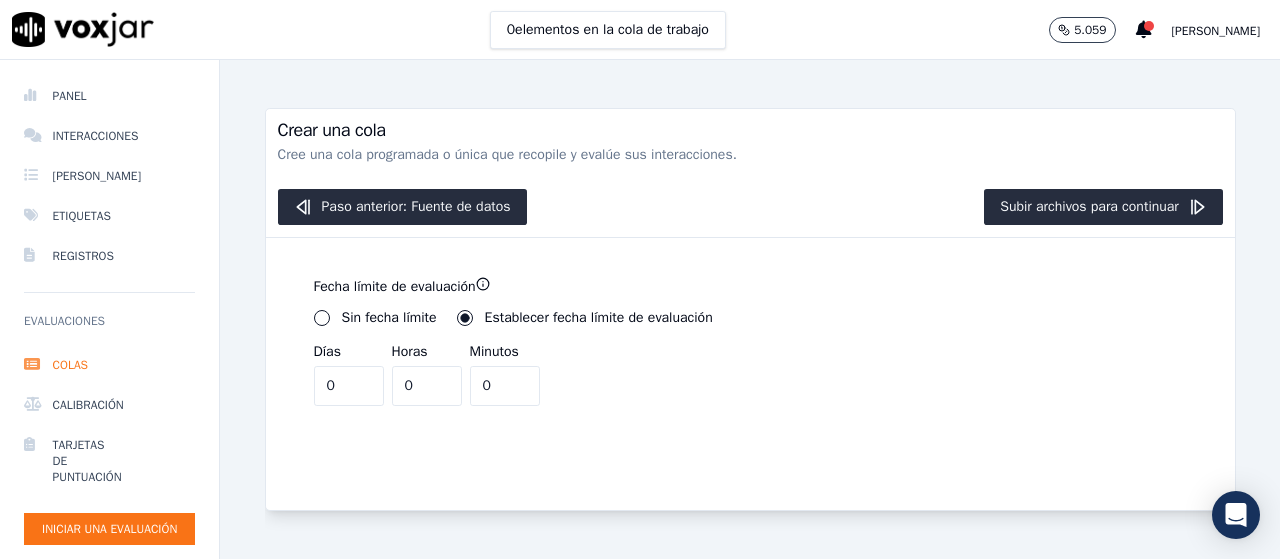 type on "0" 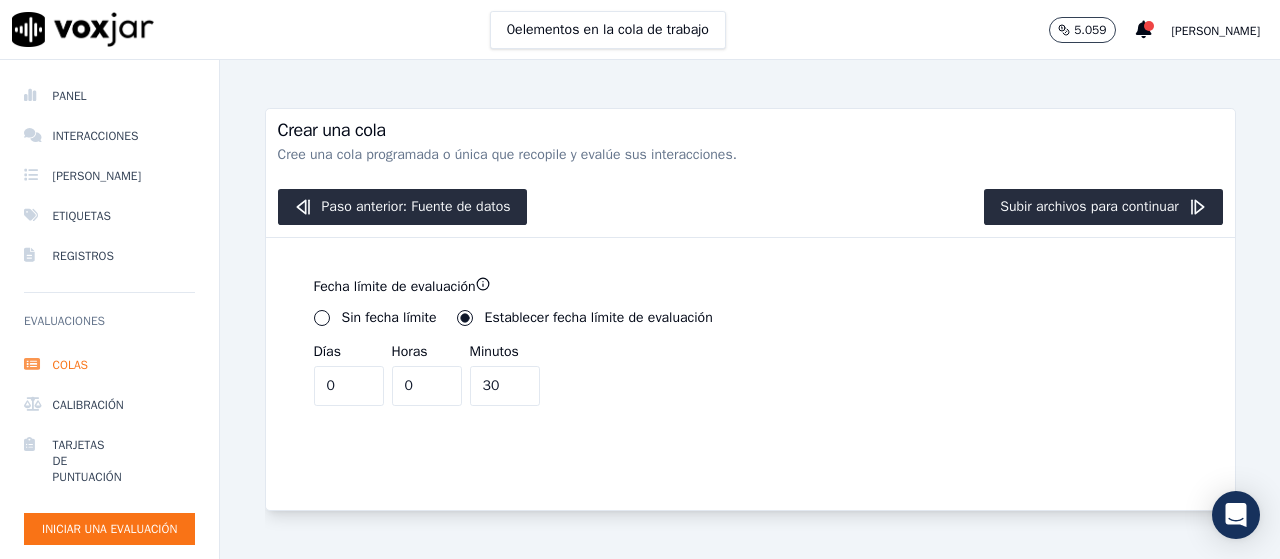 type on "30" 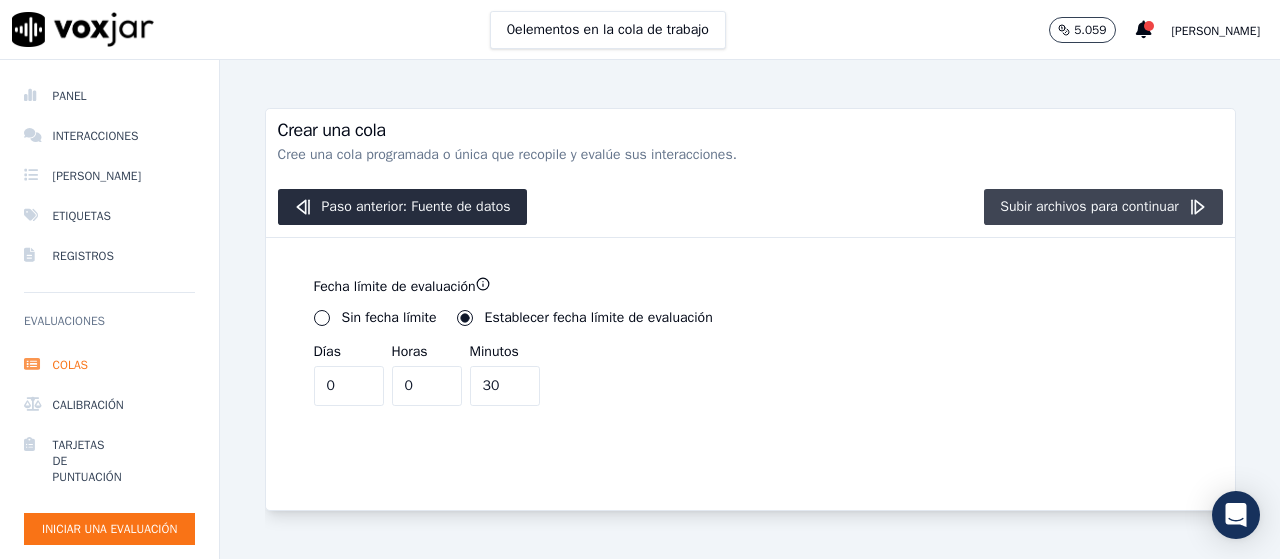click on "Subir archivos para continuar" at bounding box center [1089, 206] 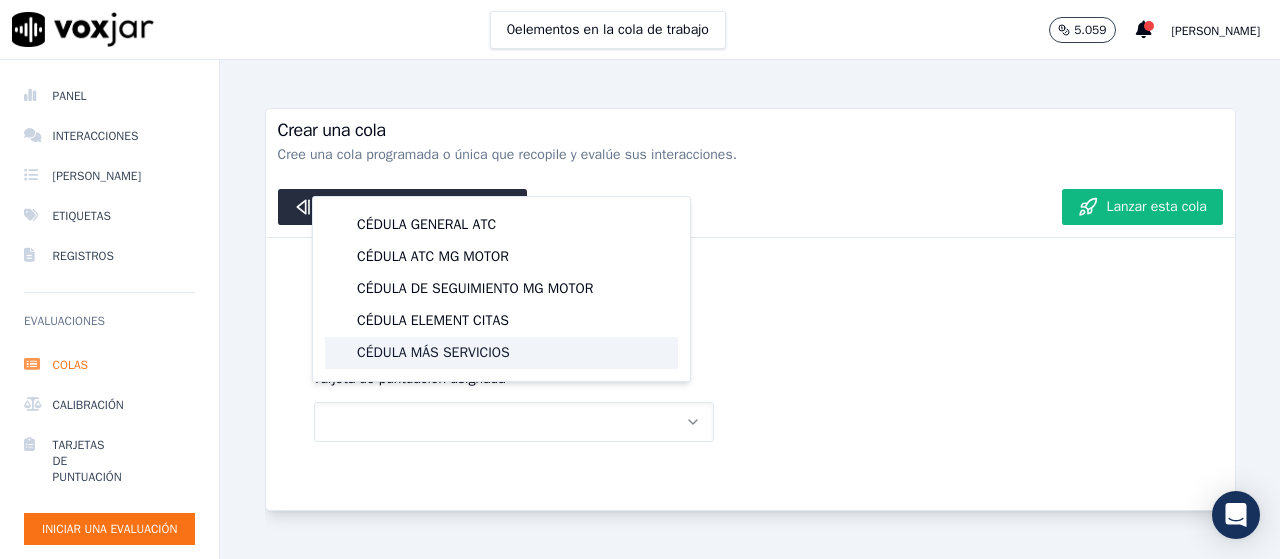 click on "CÉDULA MÁS SERVICIOS" at bounding box center (433, 352) 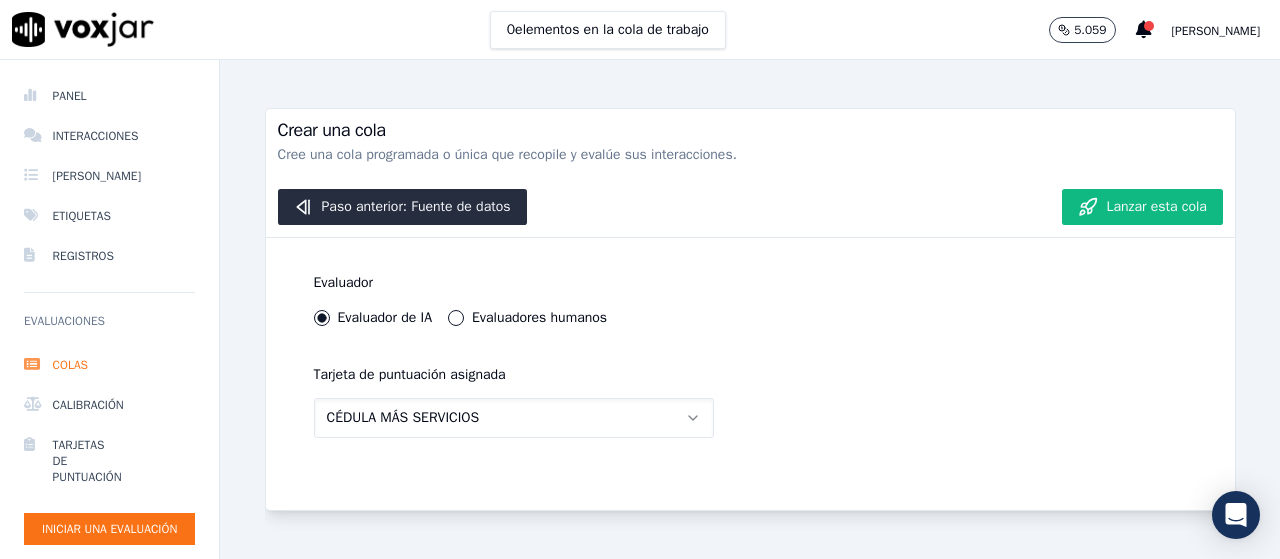 scroll, scrollTop: 48, scrollLeft: 0, axis: vertical 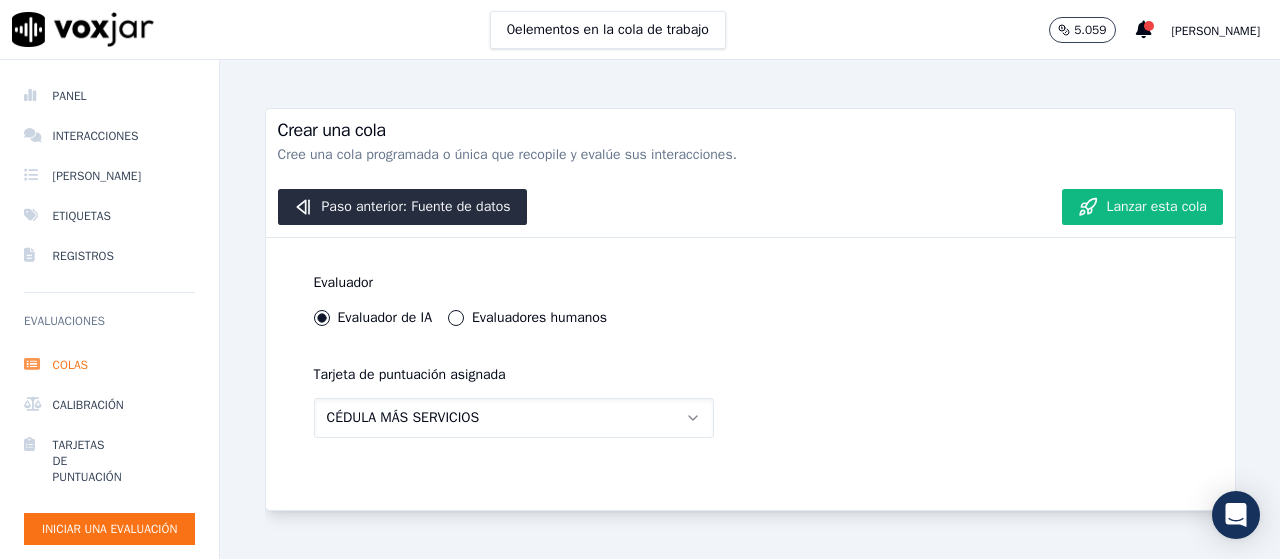 click on "Lanzar esta cola" at bounding box center [1156, 206] 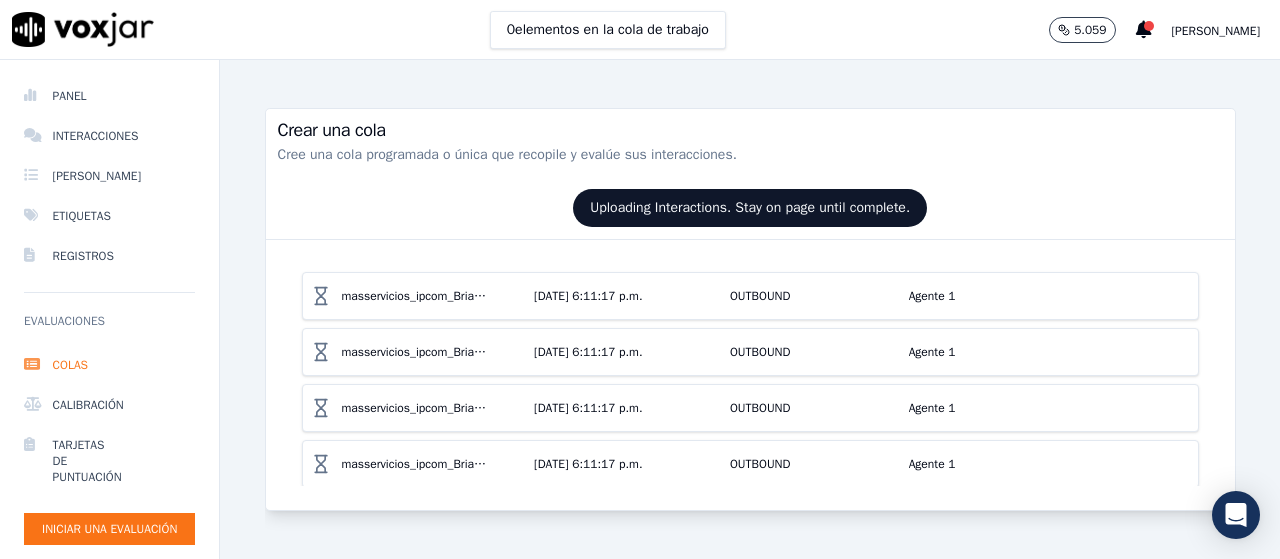 scroll, scrollTop: 0, scrollLeft: 0, axis: both 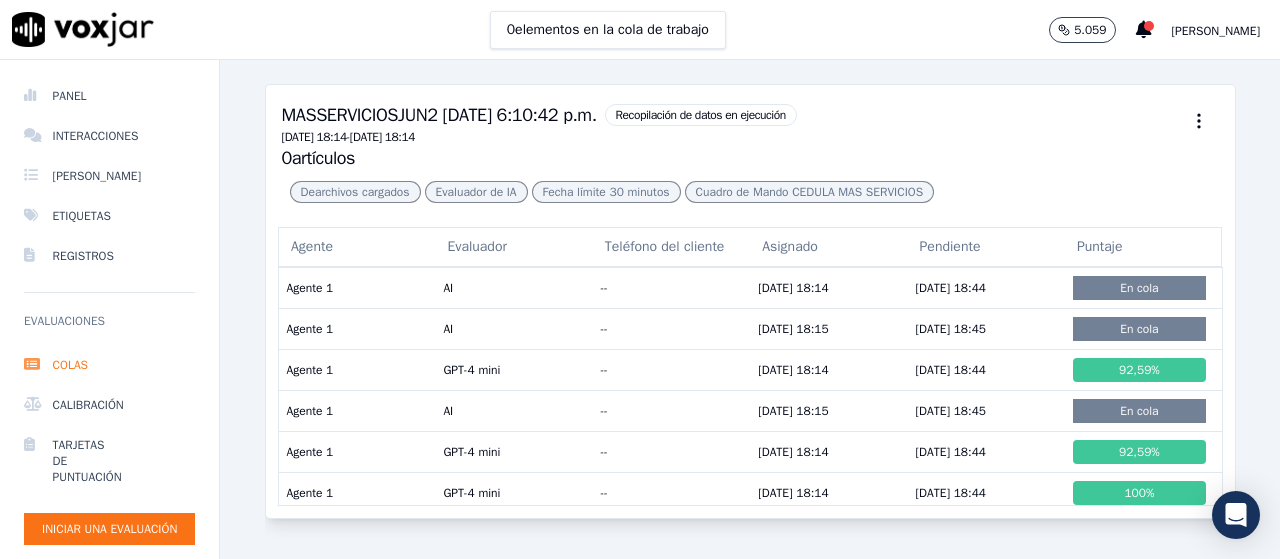 click on "MASSERVICIOSJUN2 7/7/2025 6:10:42 p.m.   Recopilación de datos en ejecución   06/07/2025 18:14  -  07/07/2025 18:14     0  artículos ​       De
archivos cargados       Evaluador de IA   Fecha límite 30 minutos   Cuadro de Mando CEDULA MAS SERVICIOS         Agente
Evaluador
Teléfono del cliente   Asignado
Pendiente
Puntaje
Agente 1   AI   --   07/07/2025 18:14   07/07/2025 18:44   En cola Agente 1   AI   --   07/07/2025 18:15   07/07/2025 18:45   En cola Agente 1   GPT-4 mini   --   07/07/2025 18:14   07/07/2025 18:44   92,59  % Agente 1   AI   --   07/07/2025 18:15   07/07/2025 18:45   En cola Agente 1   GPT-4 mini   --   07/07/2025 18:14   07/07/2025 18:44   92,59  % Agente 1   GPT-4 mini   --   07/07/2025 18:14   07/07/2025 18:44   100  % Agente 1   GPT-4 mini   --   07/07/2025 18:14   07/07/2025 18:44   92,59  % Agente 1   GPT-4 mini   --       %" 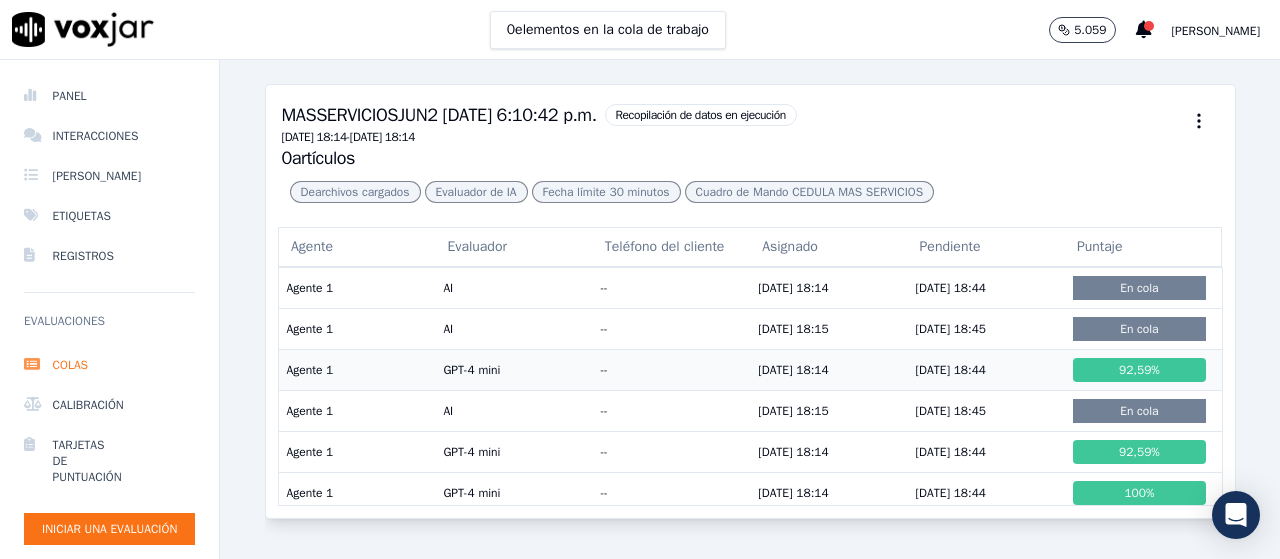 scroll, scrollTop: 100, scrollLeft: 0, axis: vertical 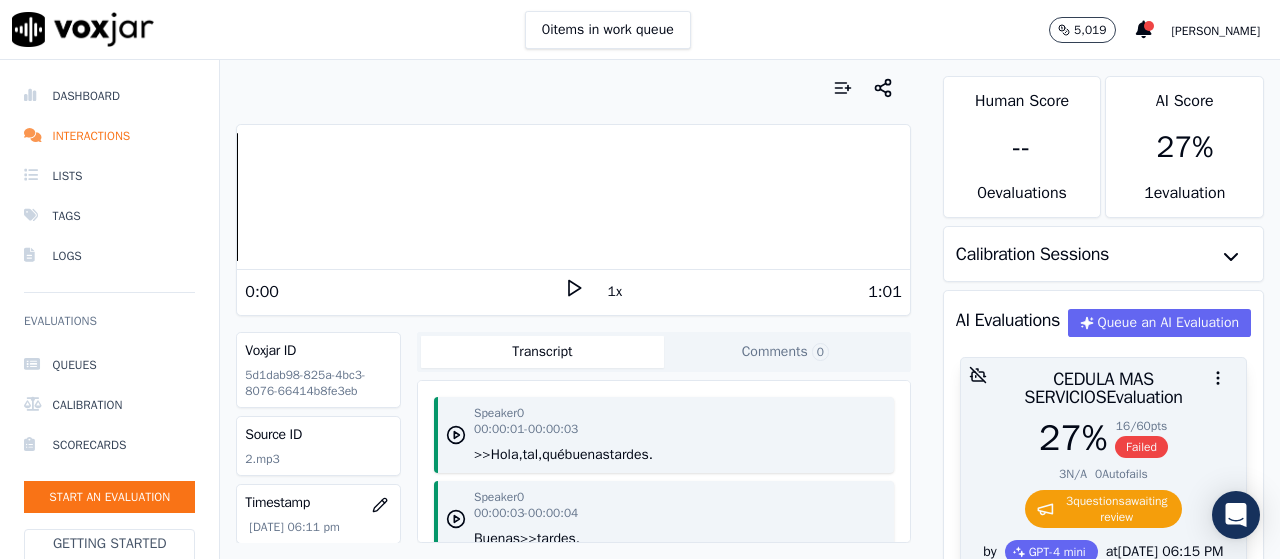 click on "27 %" at bounding box center (1073, 438) 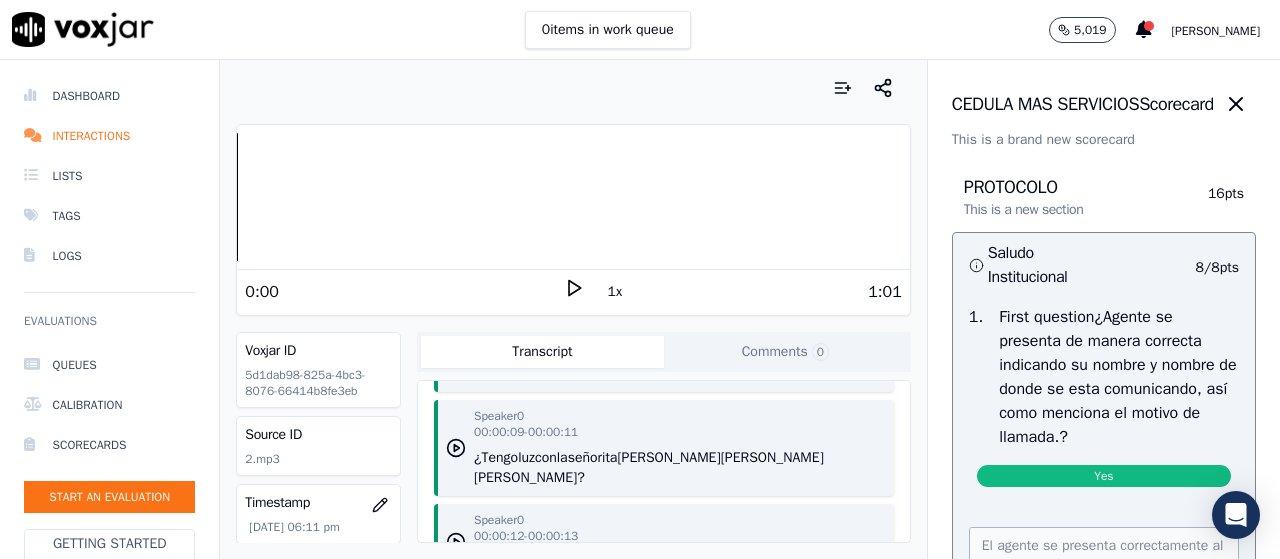scroll, scrollTop: 300, scrollLeft: 0, axis: vertical 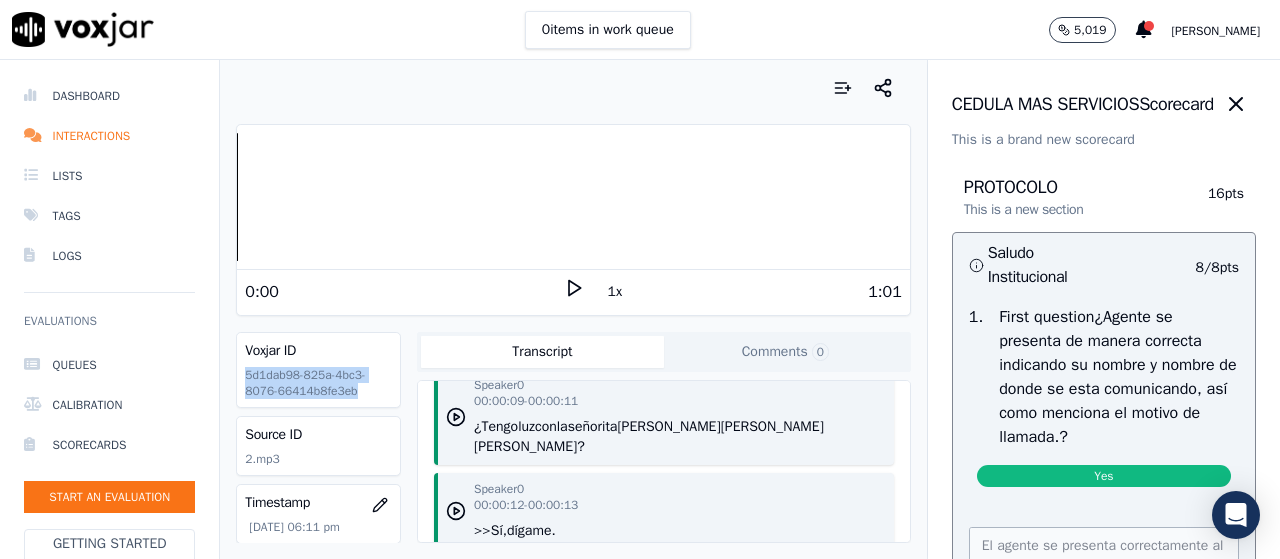 drag, startPoint x: 351, startPoint y: 387, endPoint x: 267, endPoint y: 375, distance: 84.85281 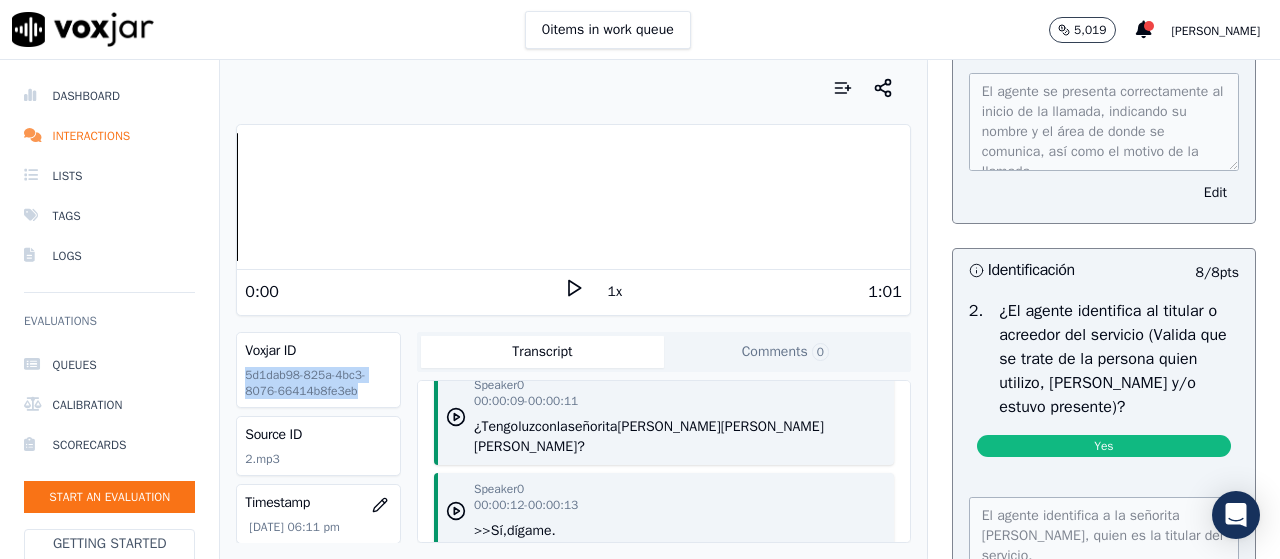 scroll, scrollTop: 500, scrollLeft: 0, axis: vertical 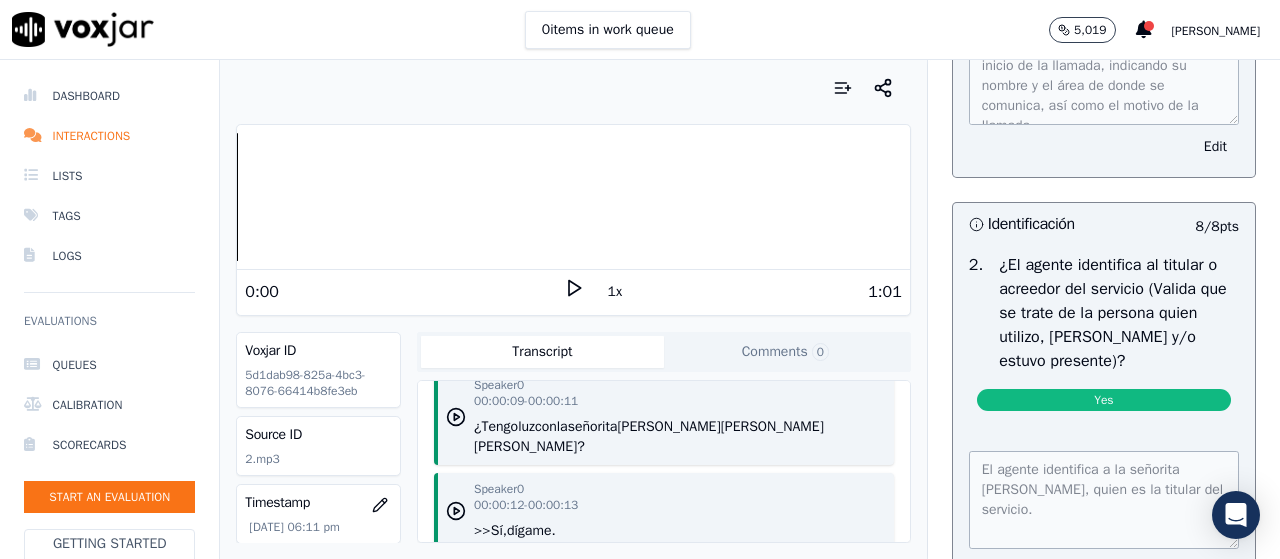 click on "0:00" at bounding box center (404, 292) 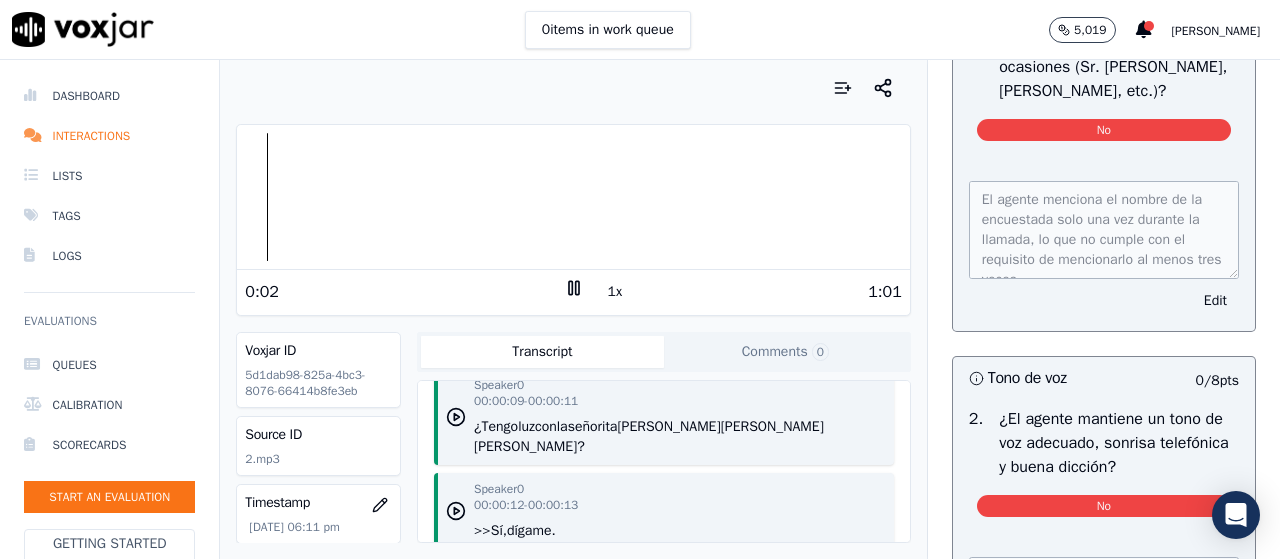 scroll, scrollTop: 1200, scrollLeft: 0, axis: vertical 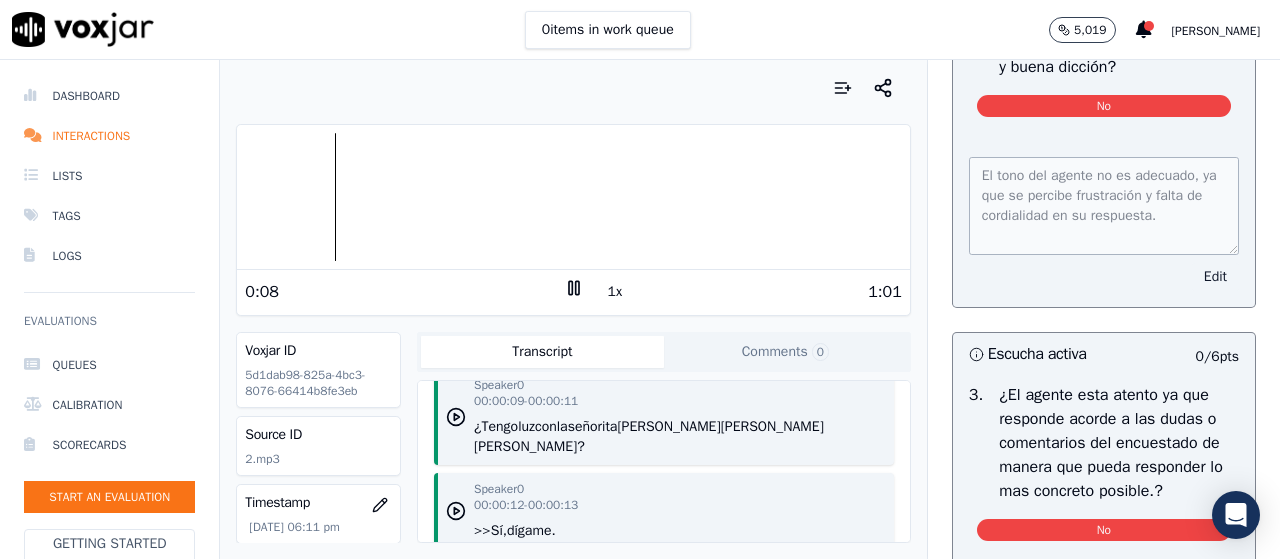 click on "Edit" at bounding box center (1215, 277) 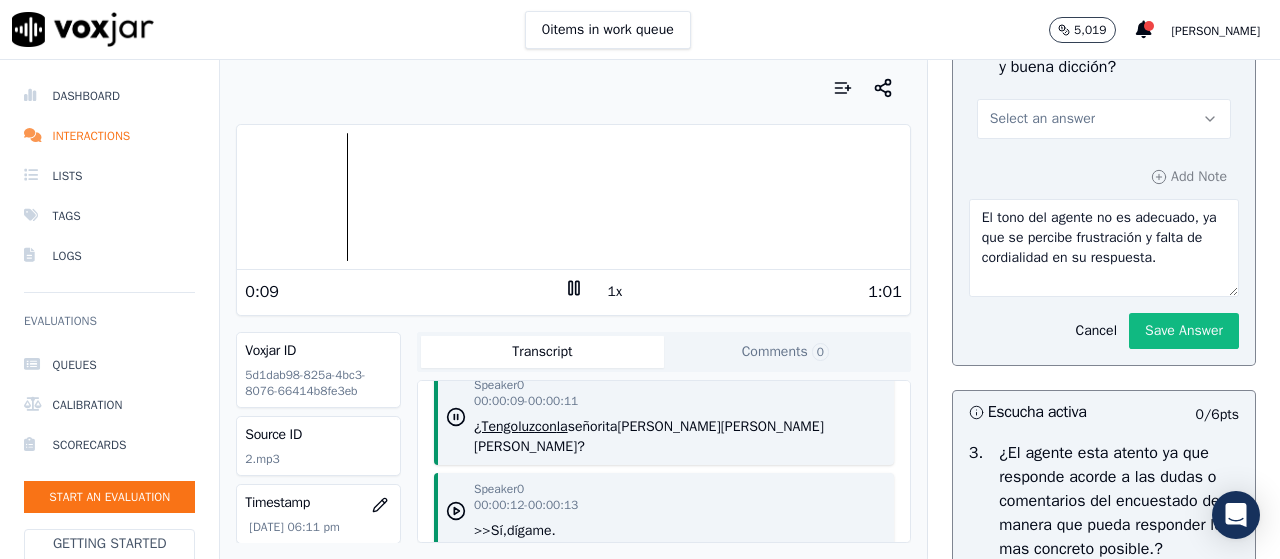 click on "Select an answer" at bounding box center (1104, 119) 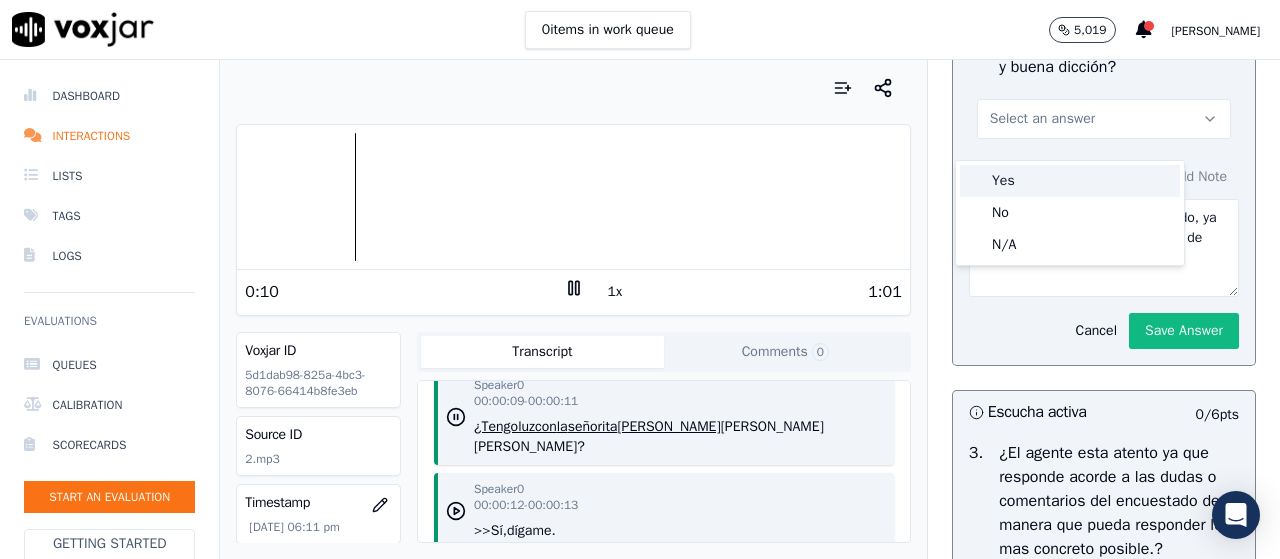 click on "Yes" at bounding box center [1070, 181] 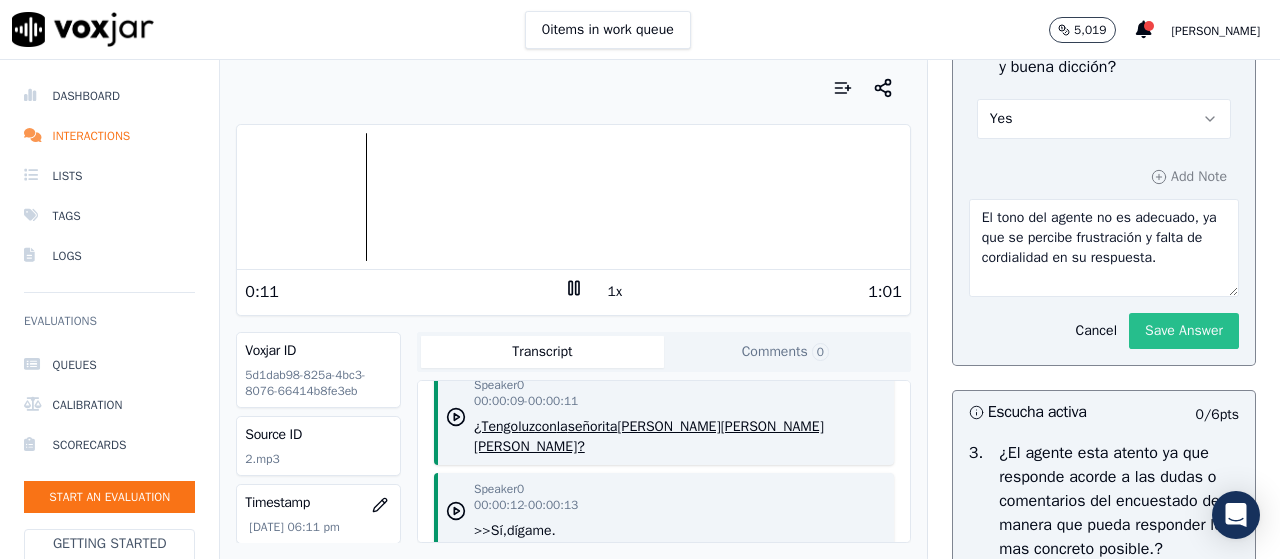 click on "Save Answer" 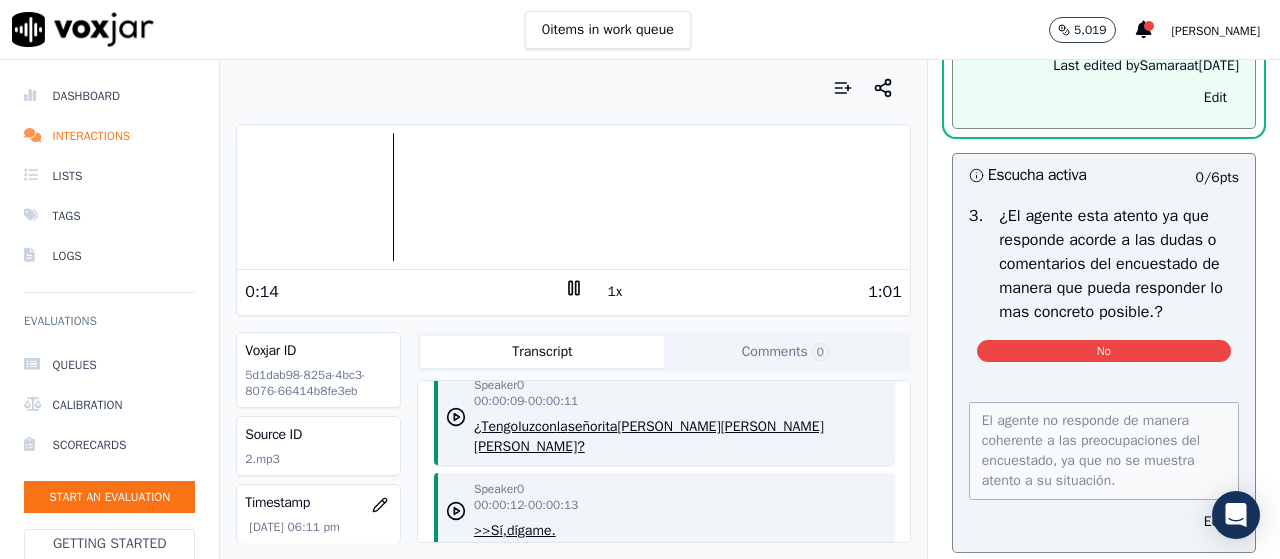 scroll, scrollTop: 2145, scrollLeft: 0, axis: vertical 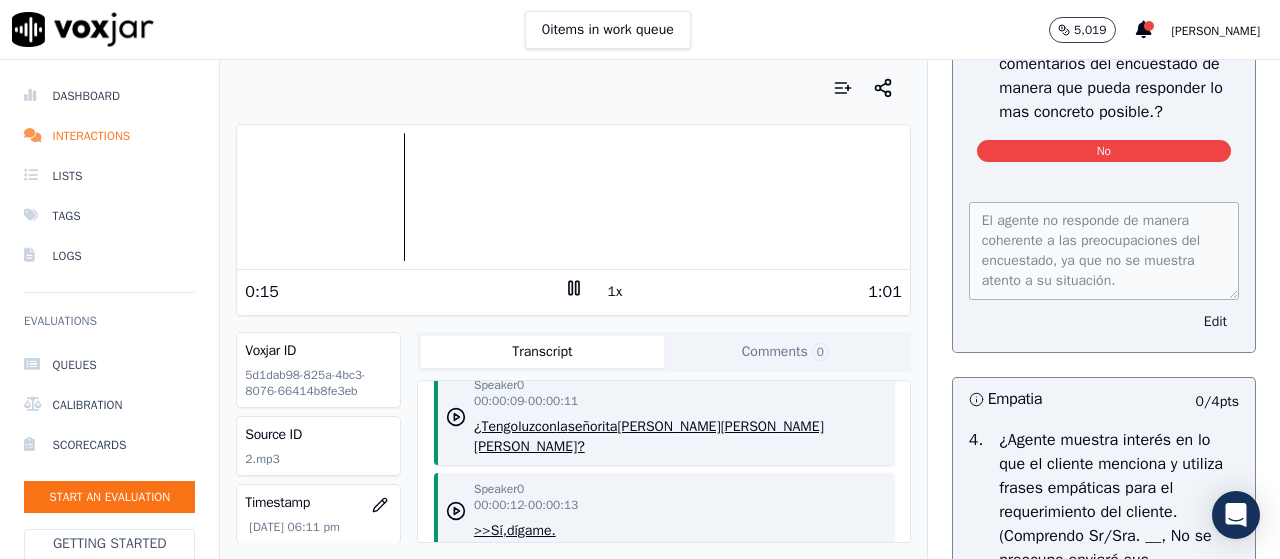 click on "Edit" at bounding box center [1215, 322] 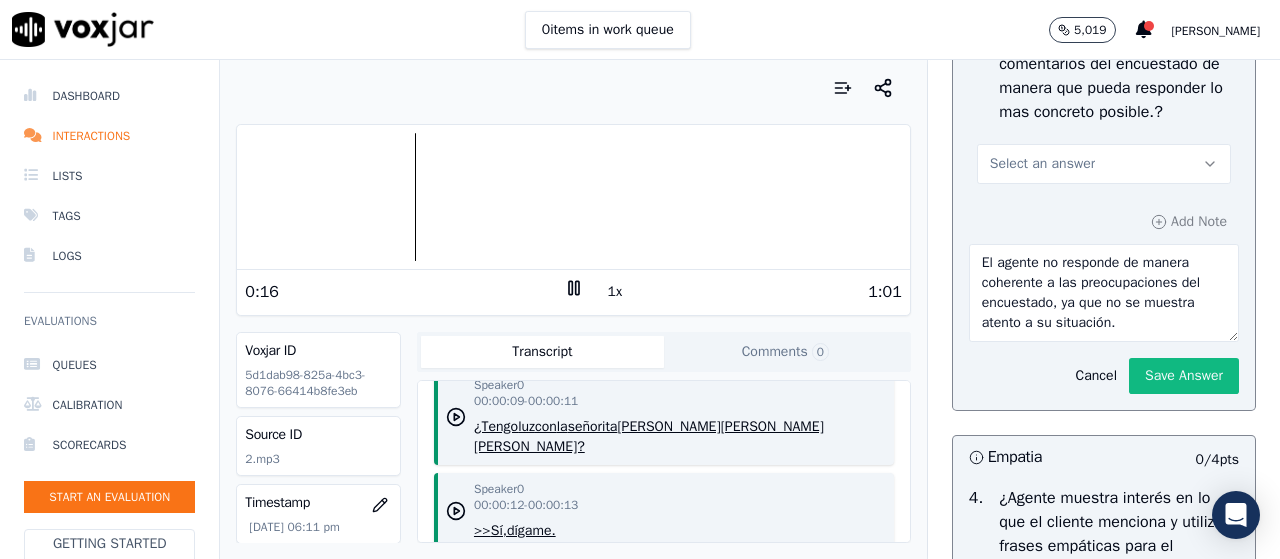 click on "Select an answer" at bounding box center (1104, 164) 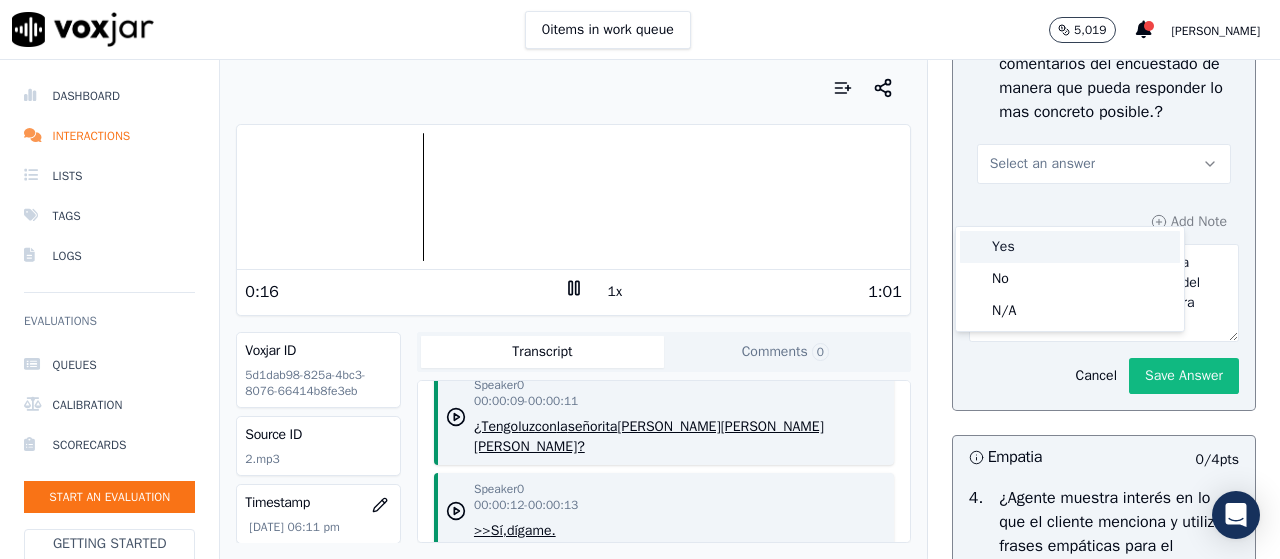 click on "Yes" at bounding box center [1070, 247] 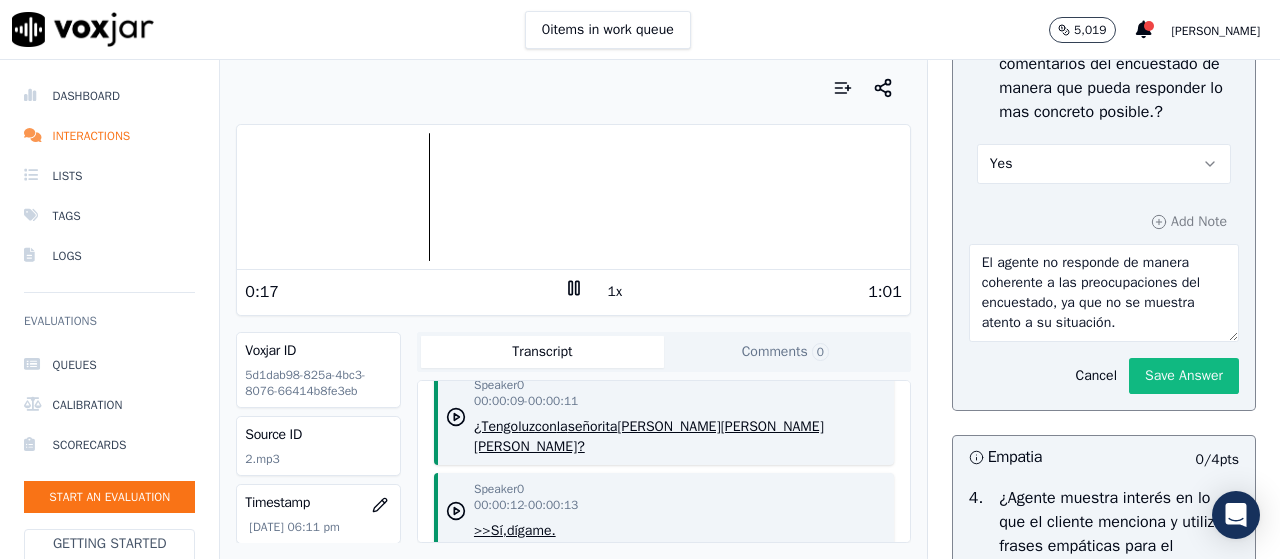 scroll, scrollTop: 2100, scrollLeft: 0, axis: vertical 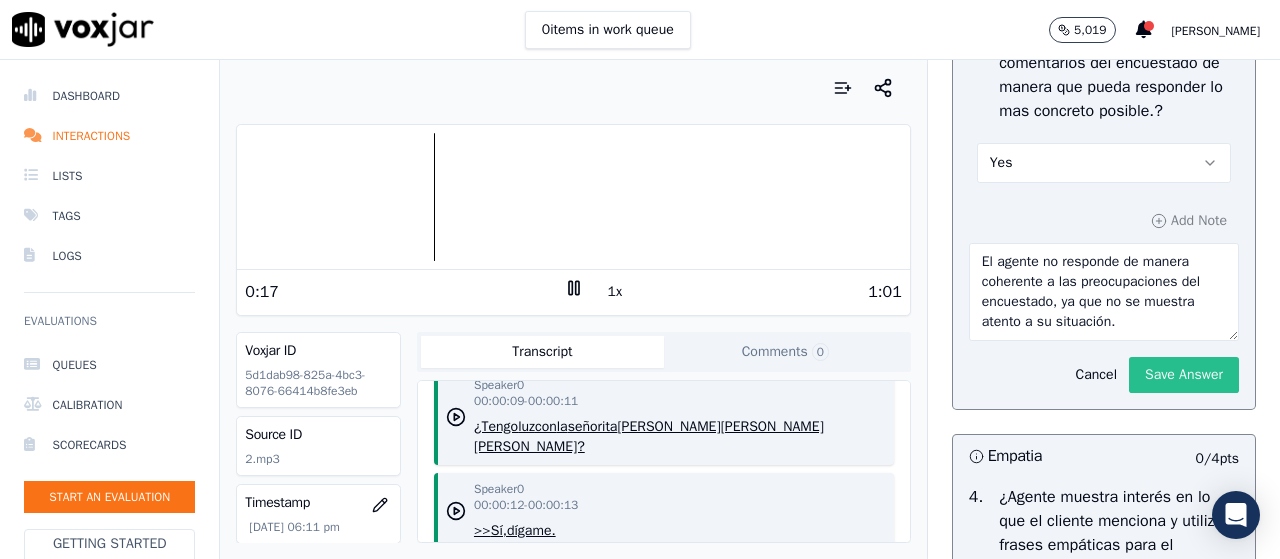 click on "Save Answer" 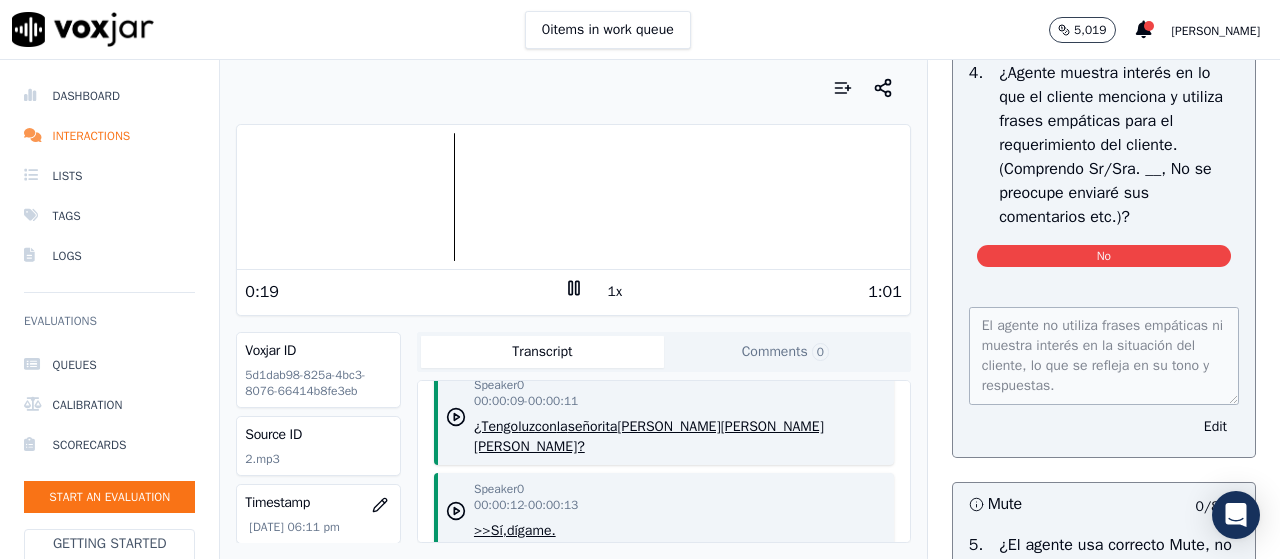 scroll, scrollTop: 2545, scrollLeft: 0, axis: vertical 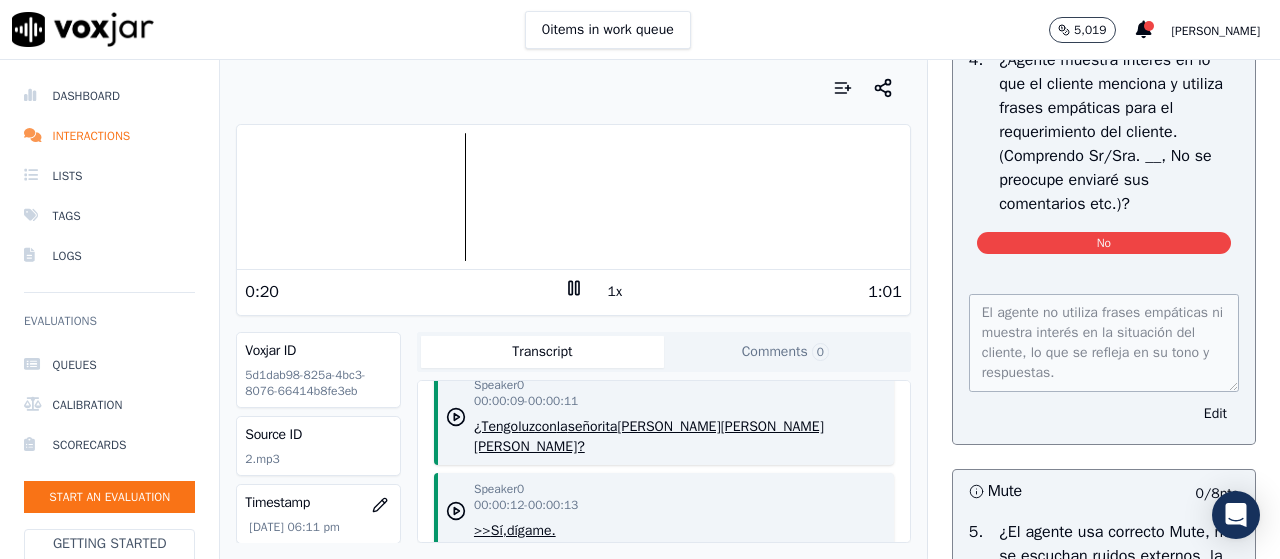 click on "Edit" at bounding box center (1215, 414) 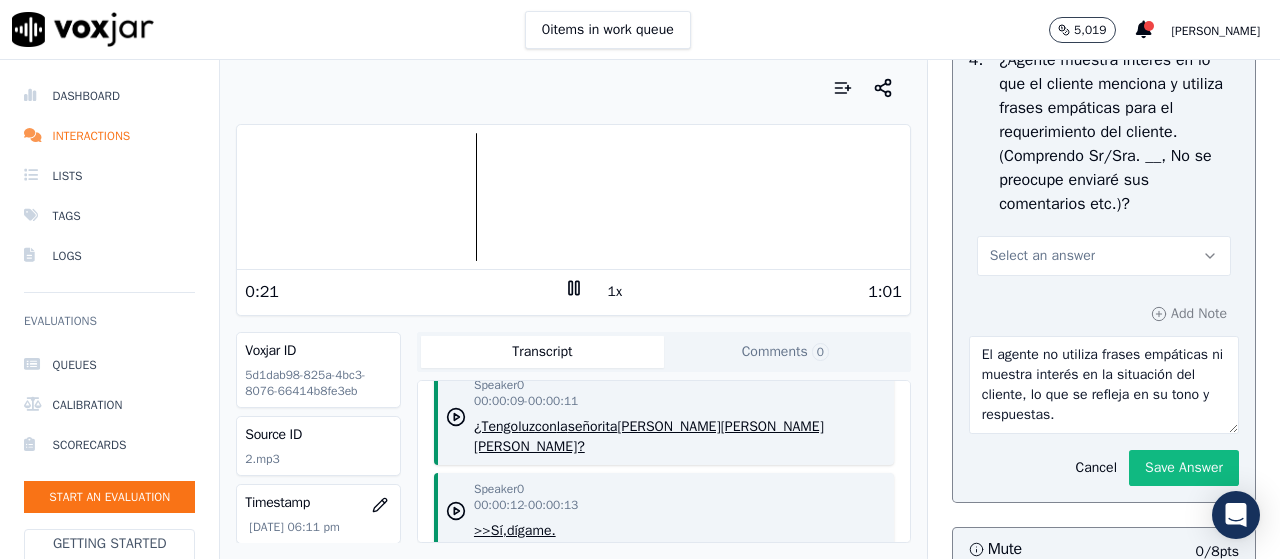 click on "Select an answer" at bounding box center (1104, 256) 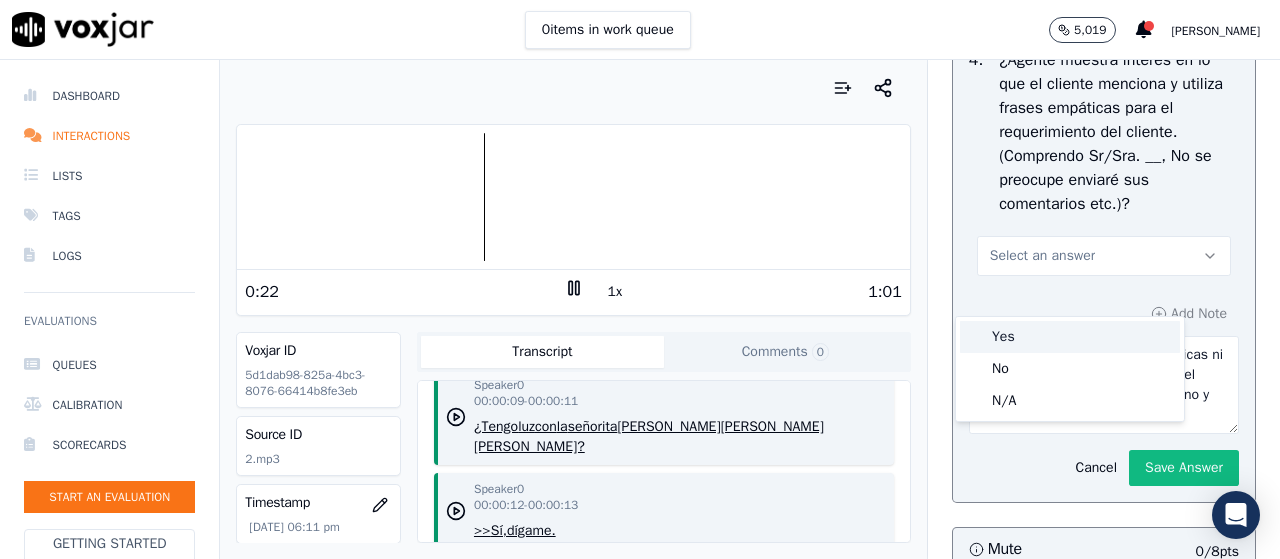 click on "Yes" at bounding box center (1070, 337) 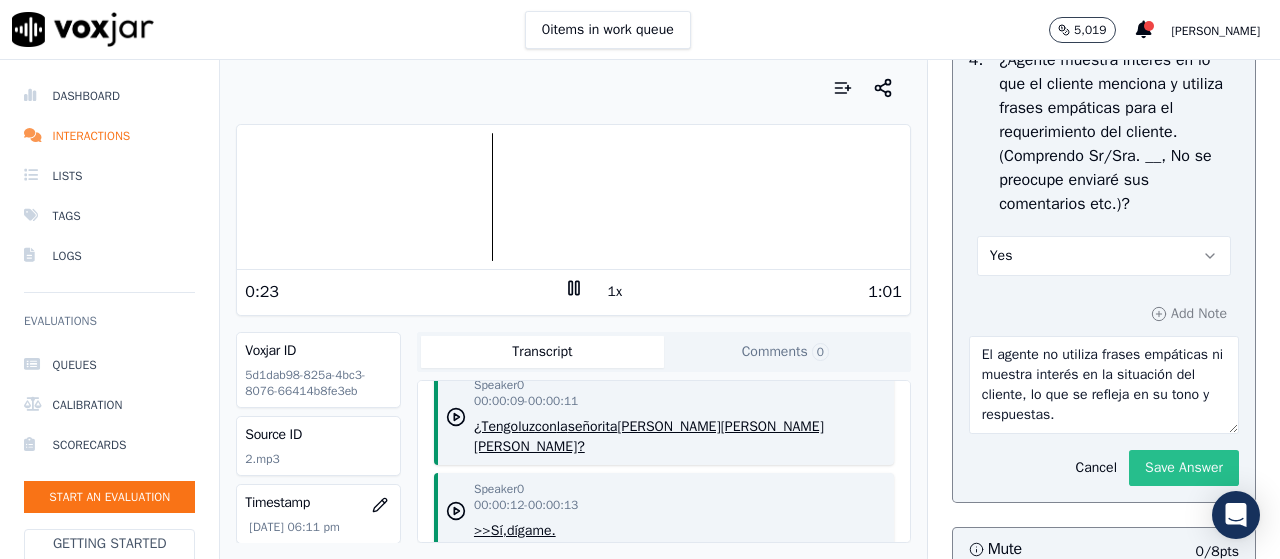 click on "Save Answer" 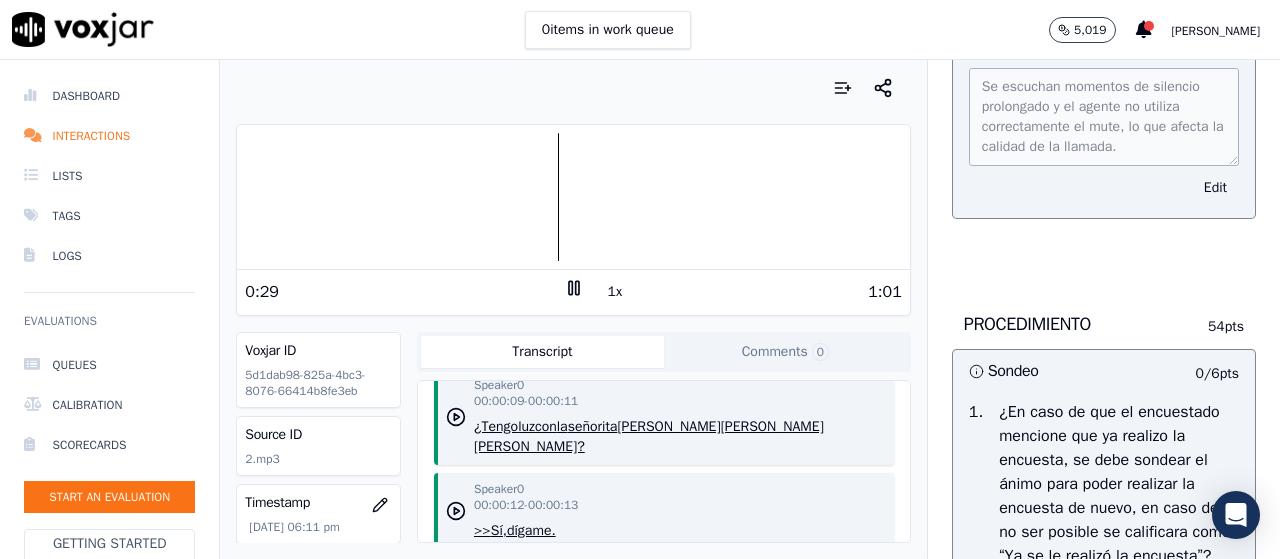 scroll, scrollTop: 3100, scrollLeft: 0, axis: vertical 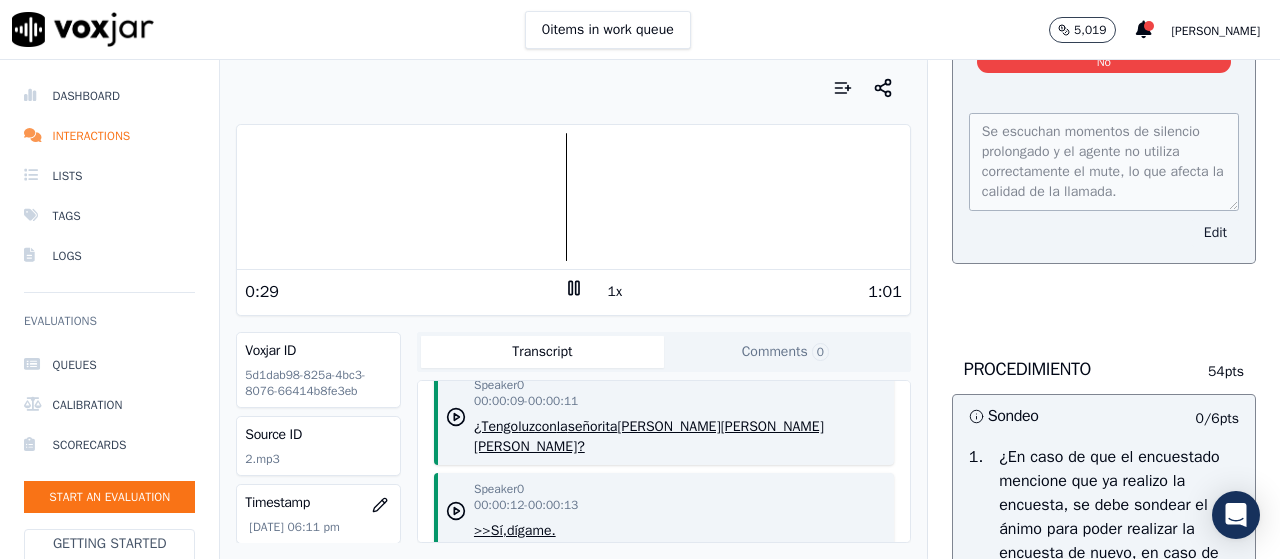 click on "Edit" at bounding box center [1215, 233] 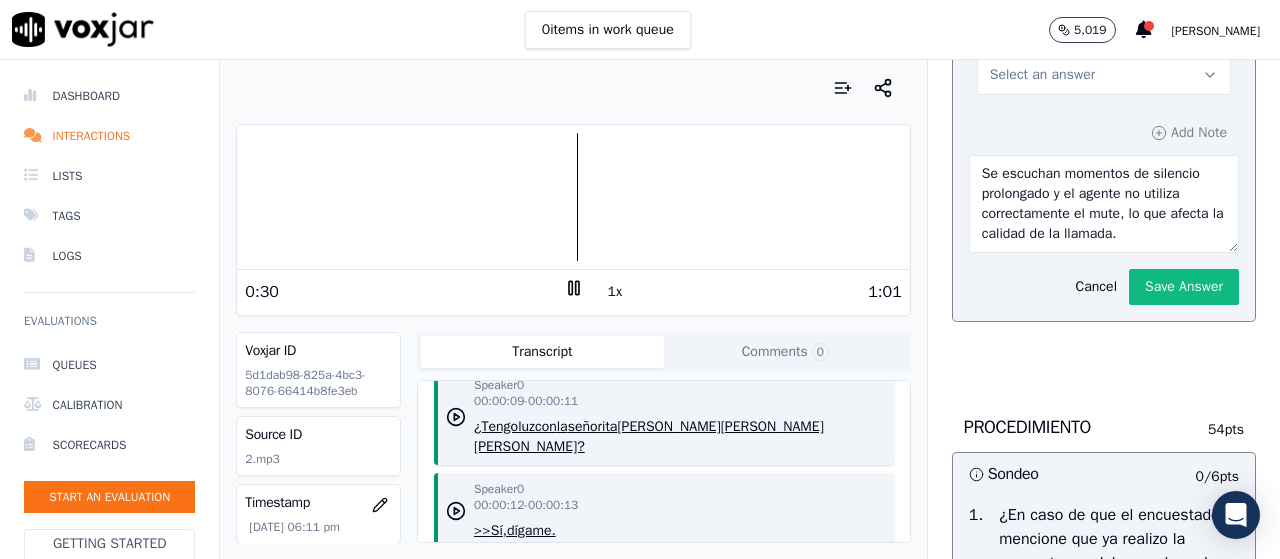 click on "Select an answer" at bounding box center [1104, 75] 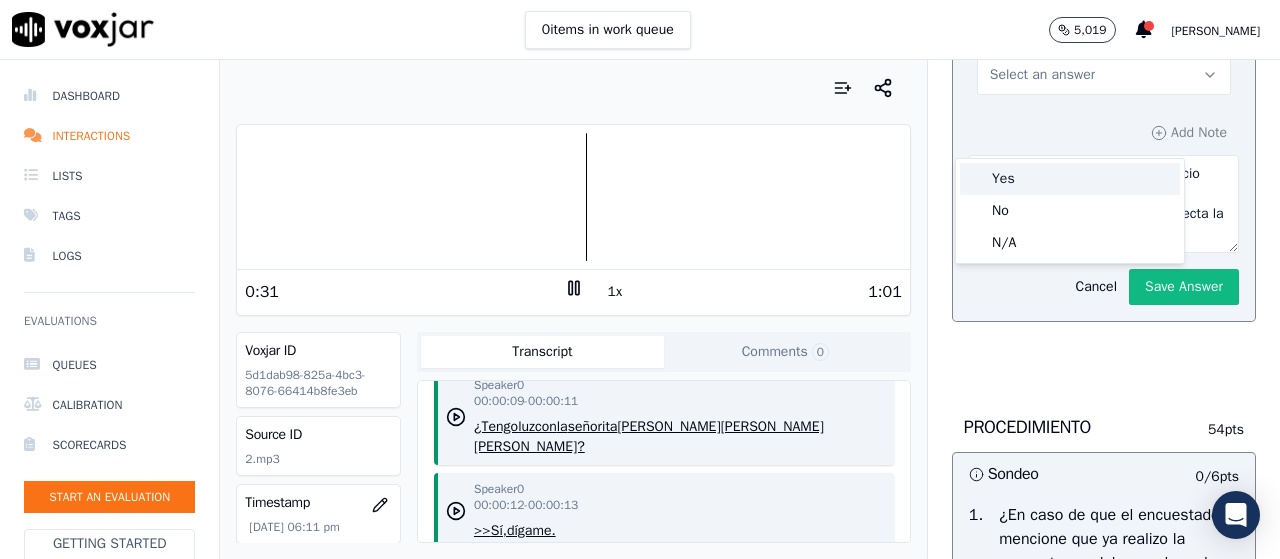 click on "Yes" at bounding box center [1070, 179] 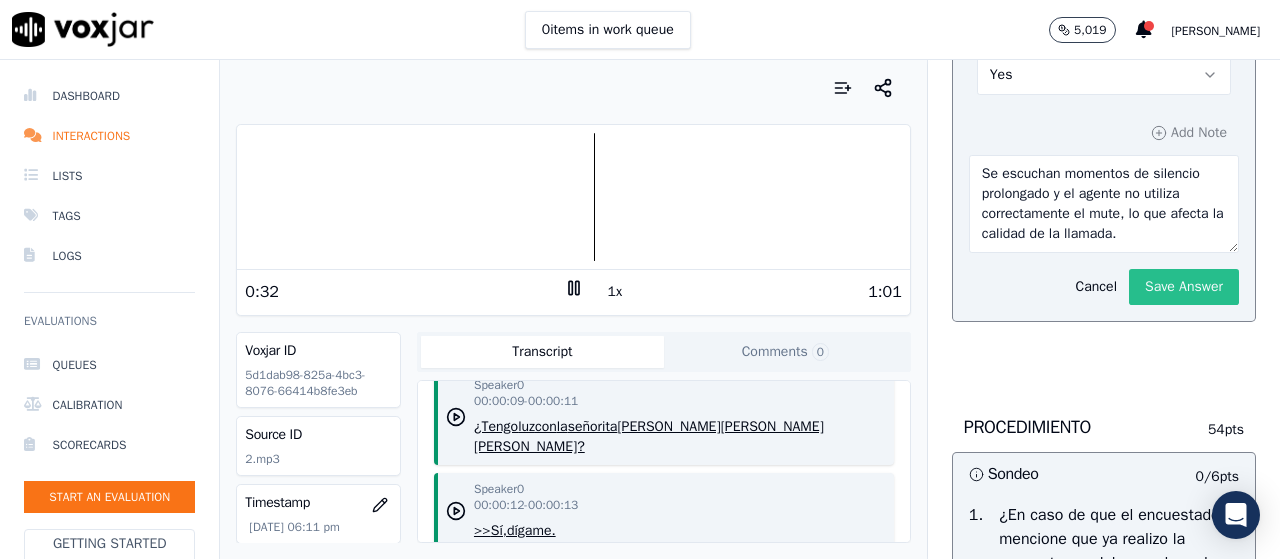 click on "Save Answer" 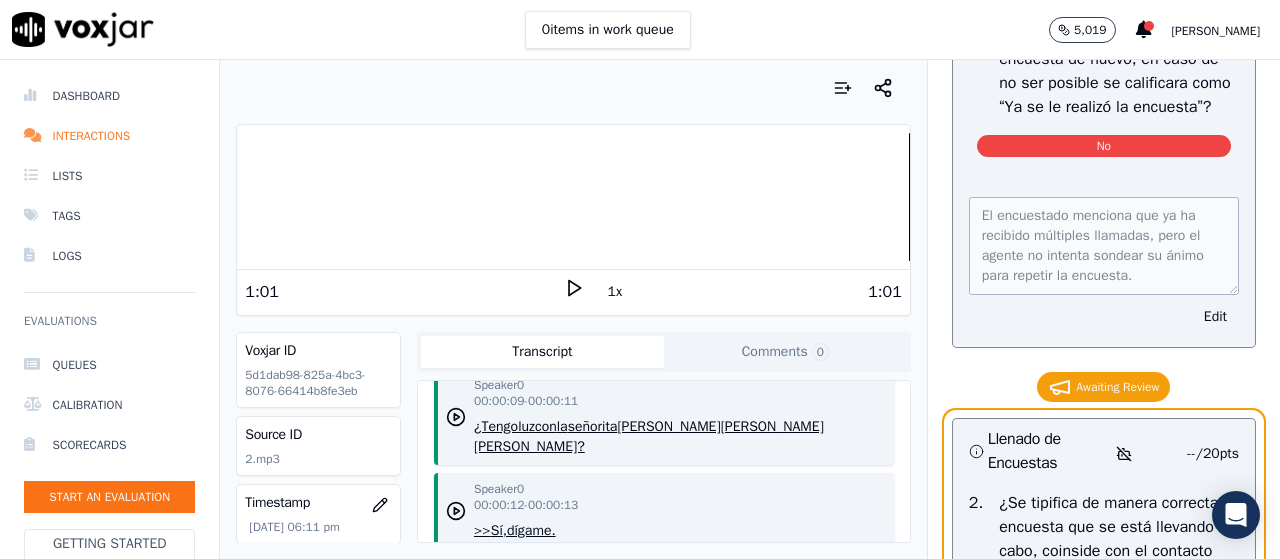 scroll, scrollTop: 3645, scrollLeft: 0, axis: vertical 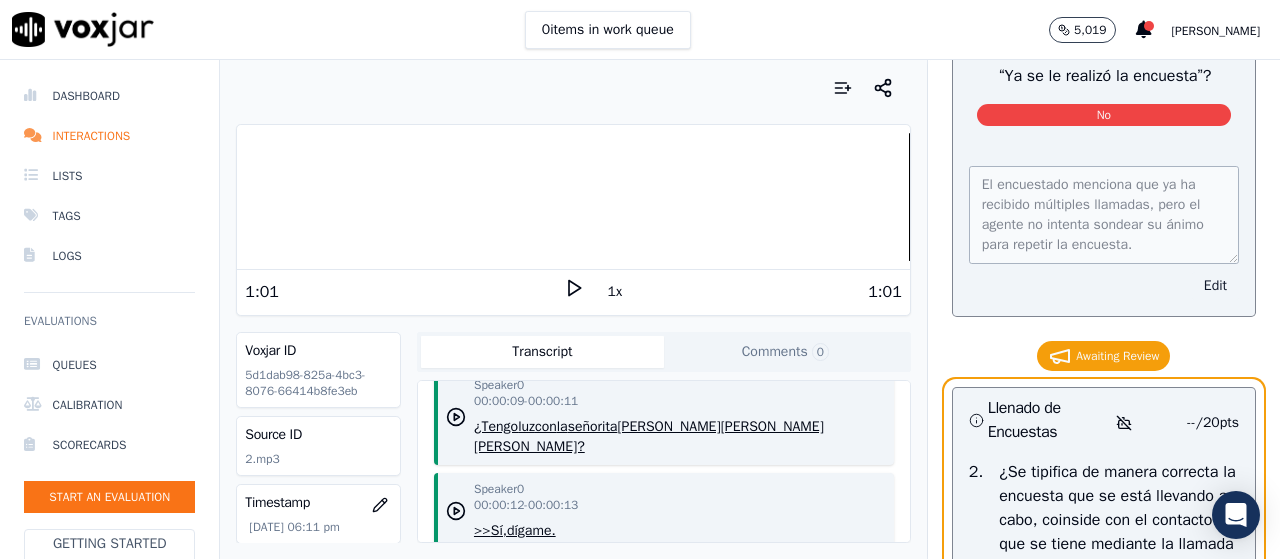 click on "Edit" at bounding box center (1215, 286) 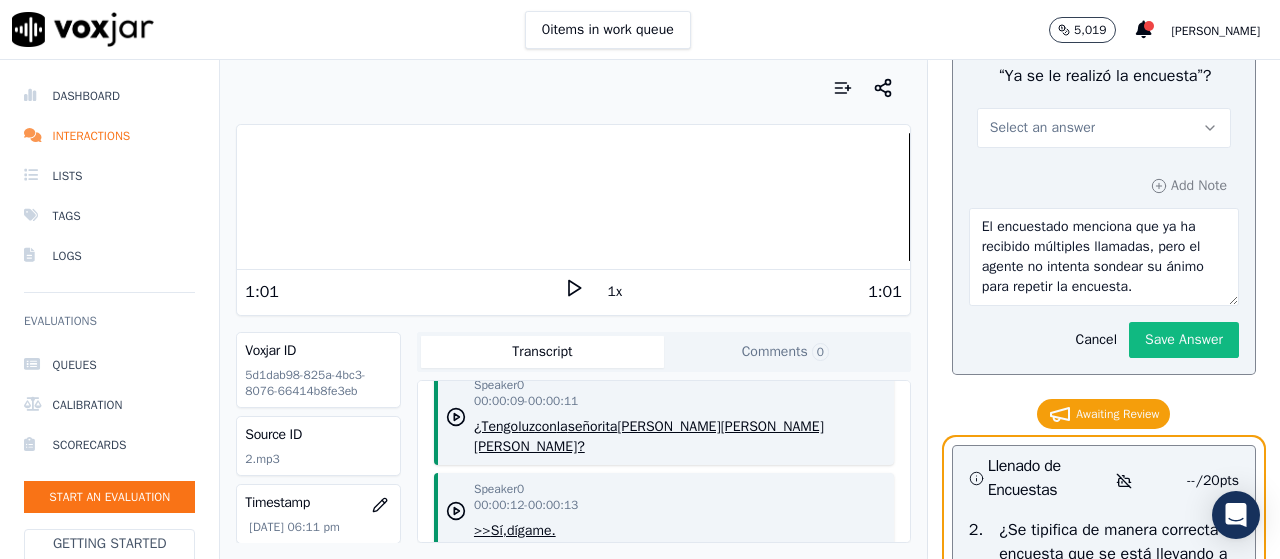 click on "Select an answer" at bounding box center (1104, 128) 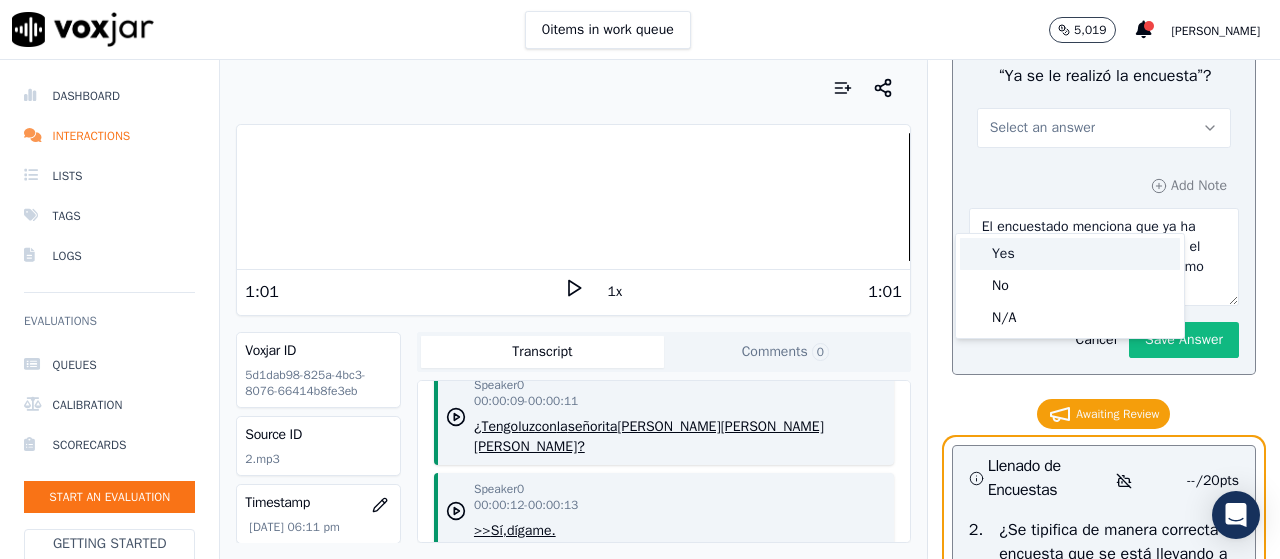 click on "Yes" at bounding box center [1070, 254] 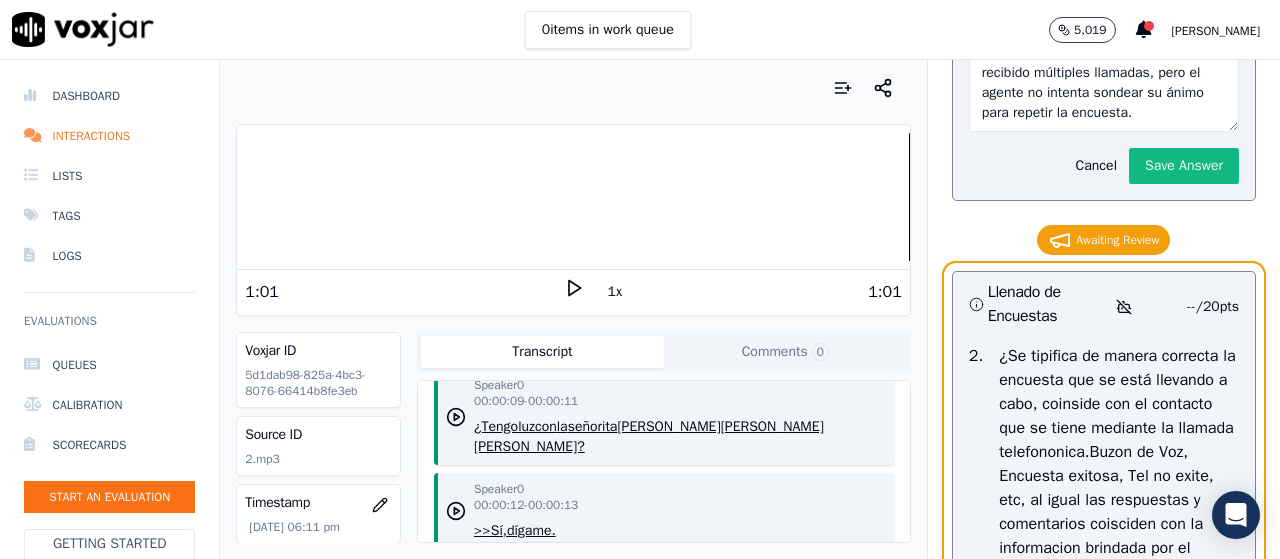 scroll, scrollTop: 3845, scrollLeft: 0, axis: vertical 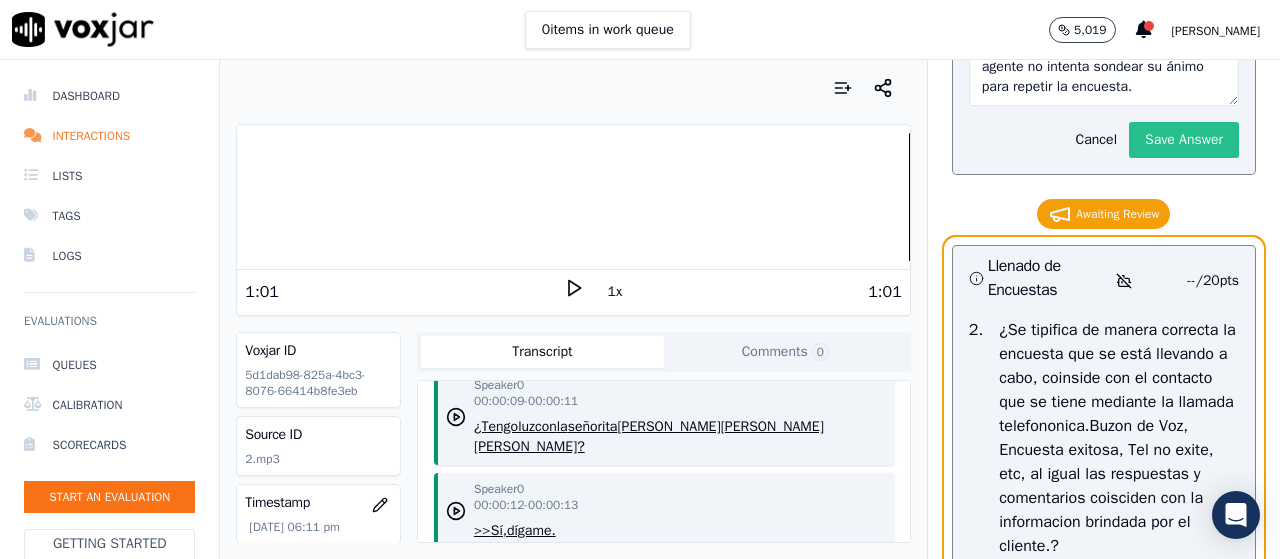 click on "Save Answer" 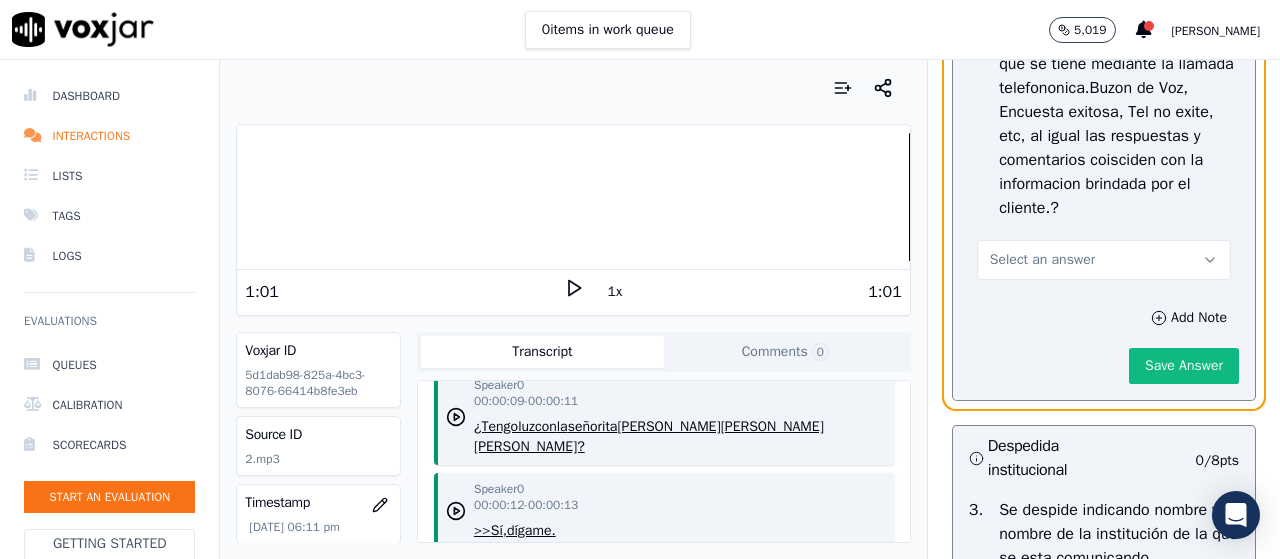 scroll, scrollTop: 4248, scrollLeft: 0, axis: vertical 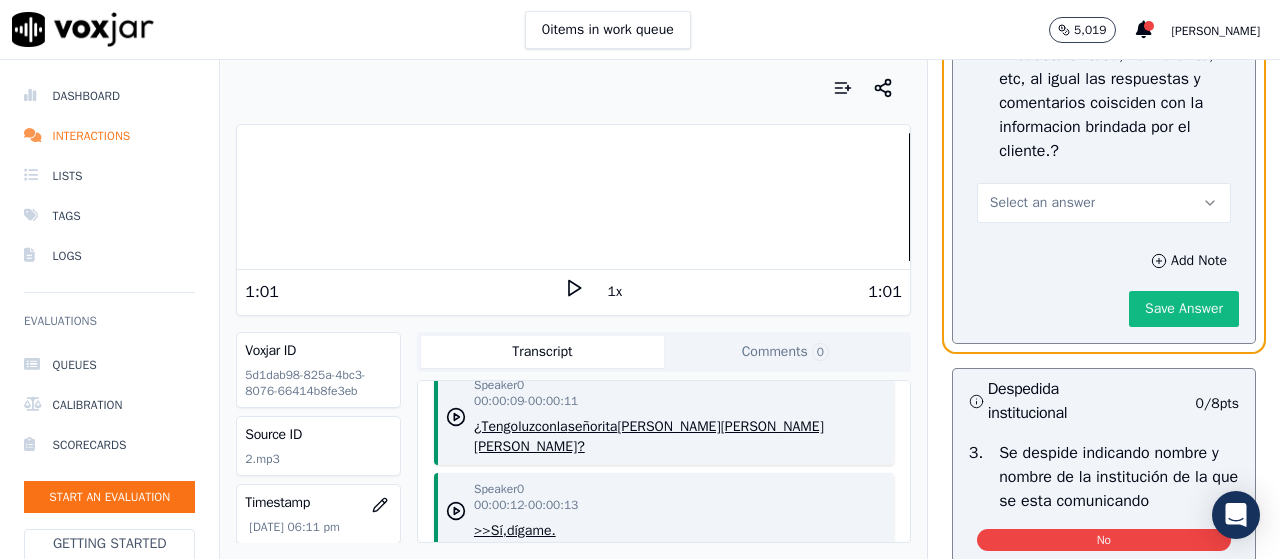 click on "Select an answer" at bounding box center (1104, 203) 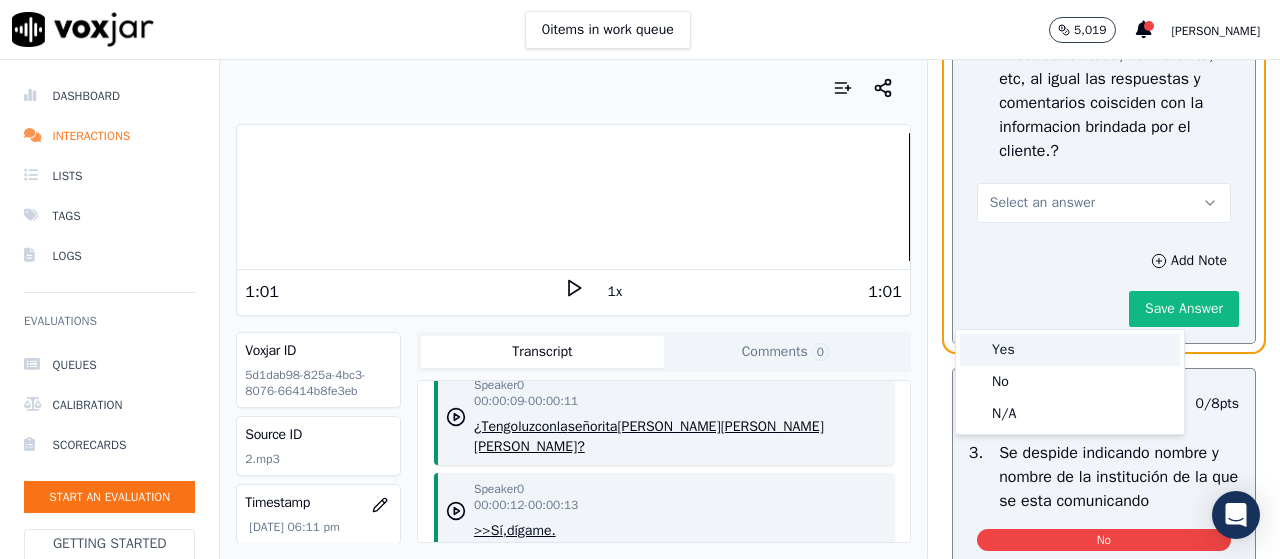 click on "Yes" at bounding box center [1070, 350] 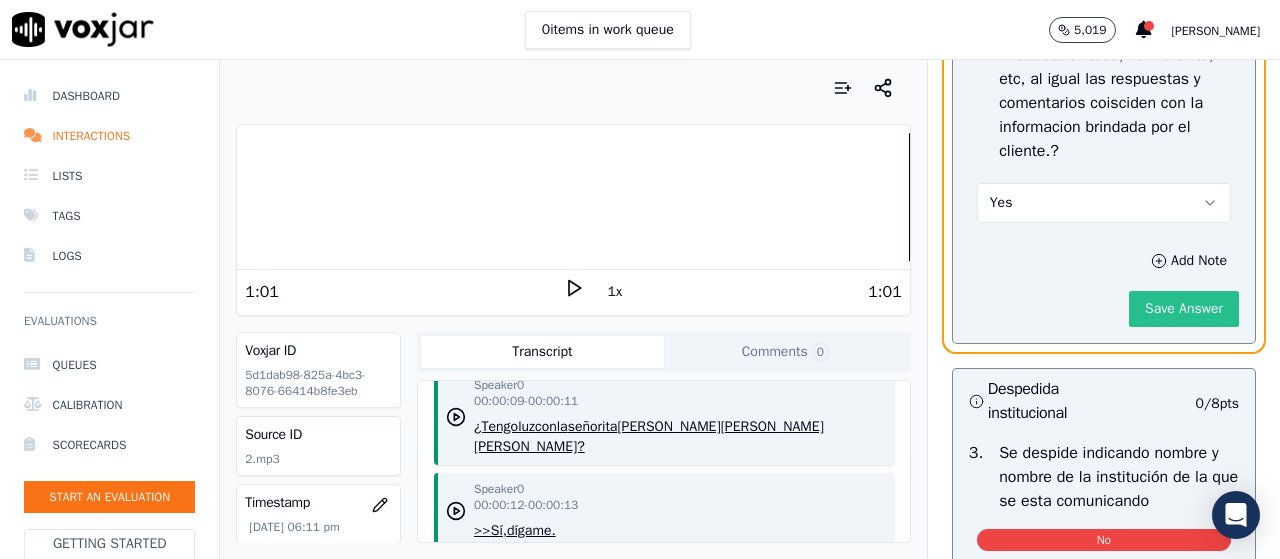 click on "Save Answer" at bounding box center [1184, 309] 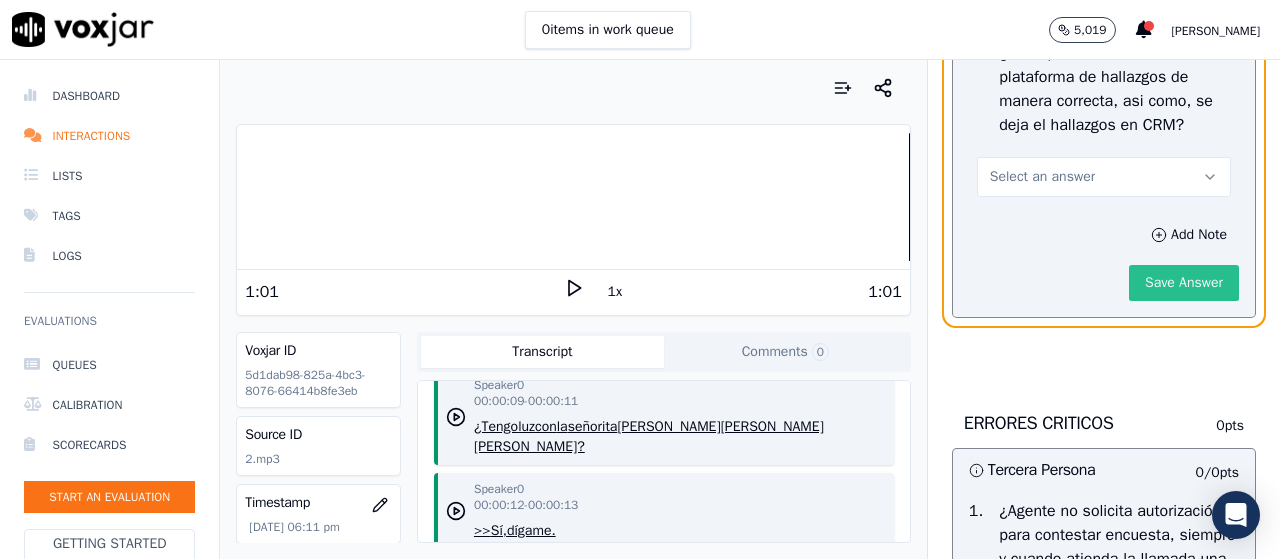scroll, scrollTop: 5064, scrollLeft: 0, axis: vertical 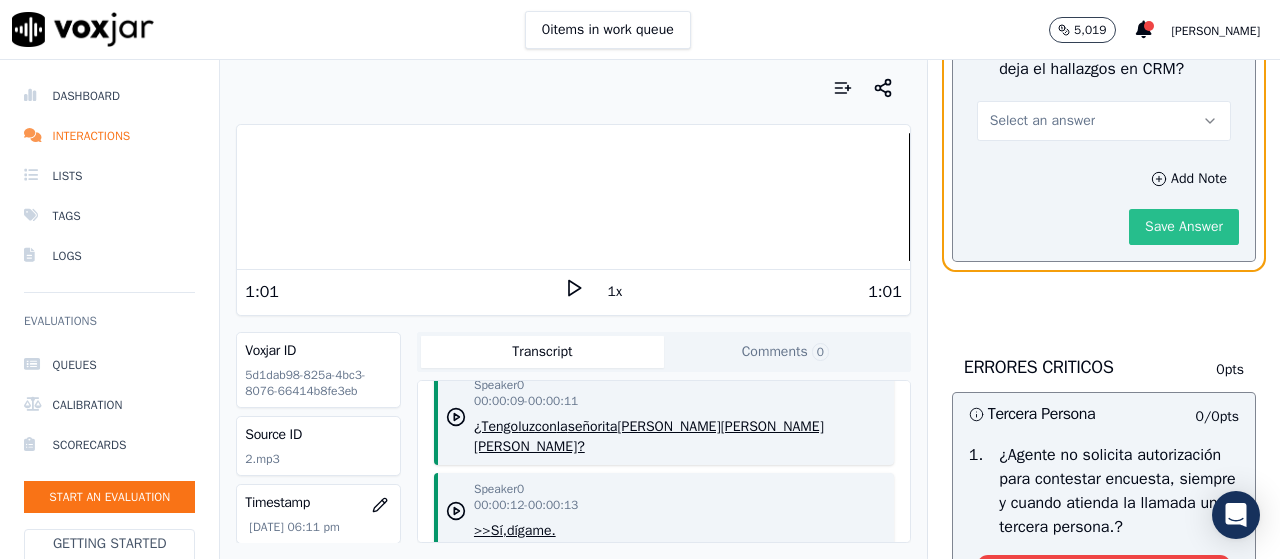 click on "Save Answer" at bounding box center (1184, 227) 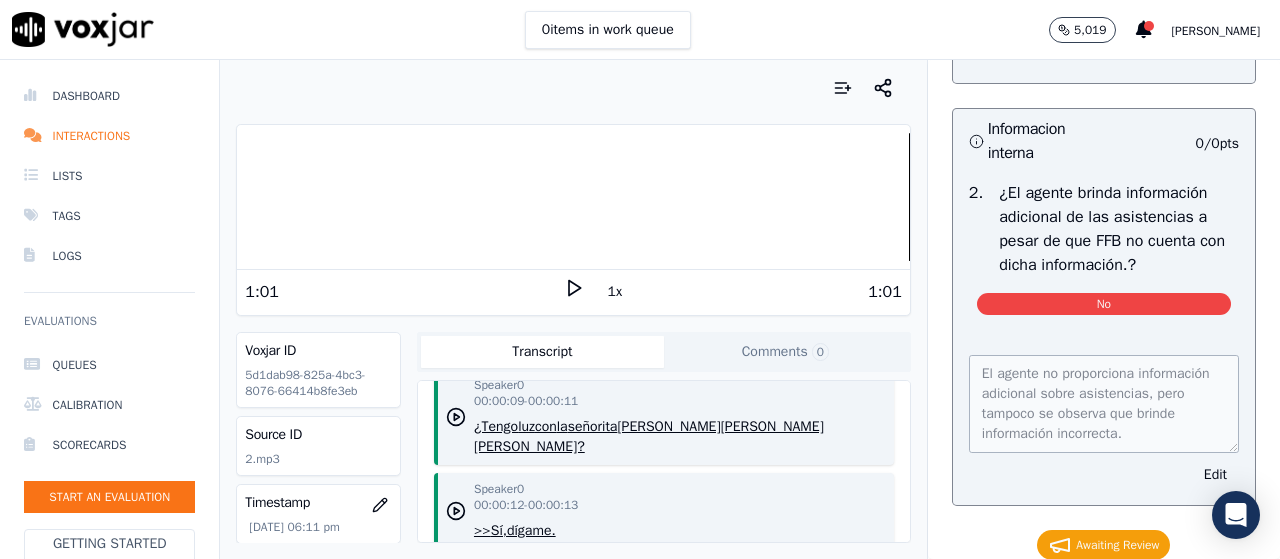 scroll, scrollTop: 5573, scrollLeft: 0, axis: vertical 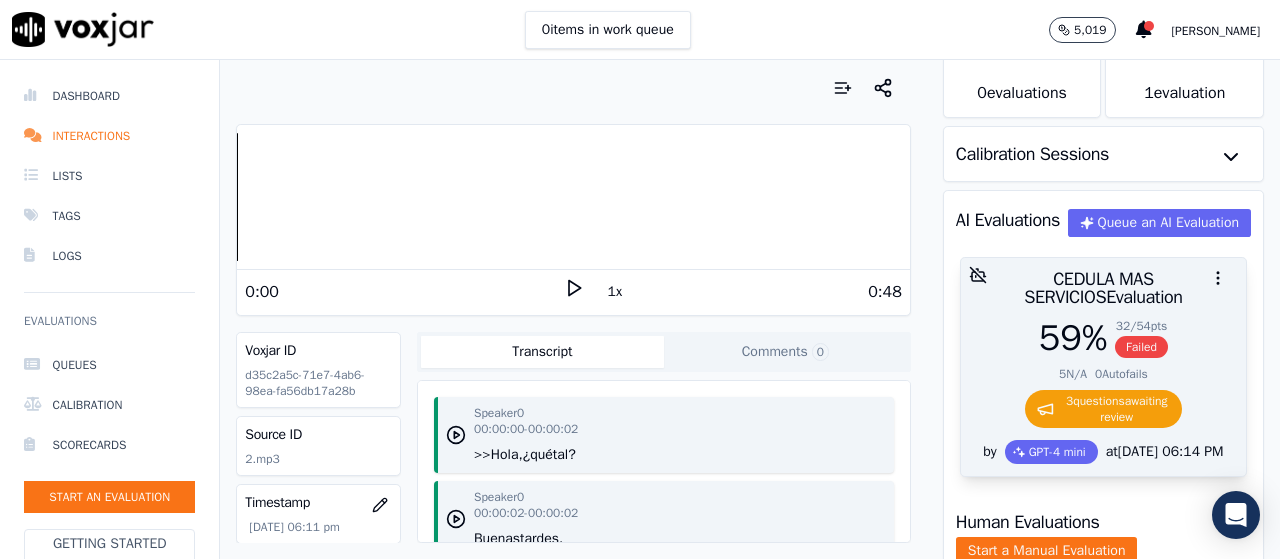 click on "59 %   32 / 54  pts   Failed" at bounding box center (1103, 338) 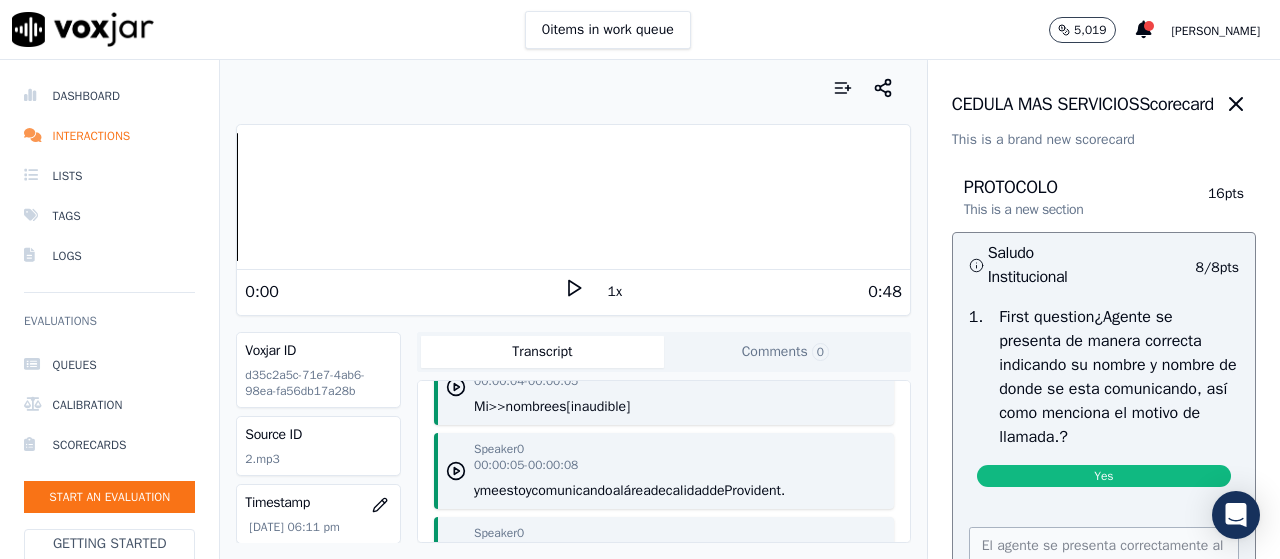 scroll, scrollTop: 400, scrollLeft: 0, axis: vertical 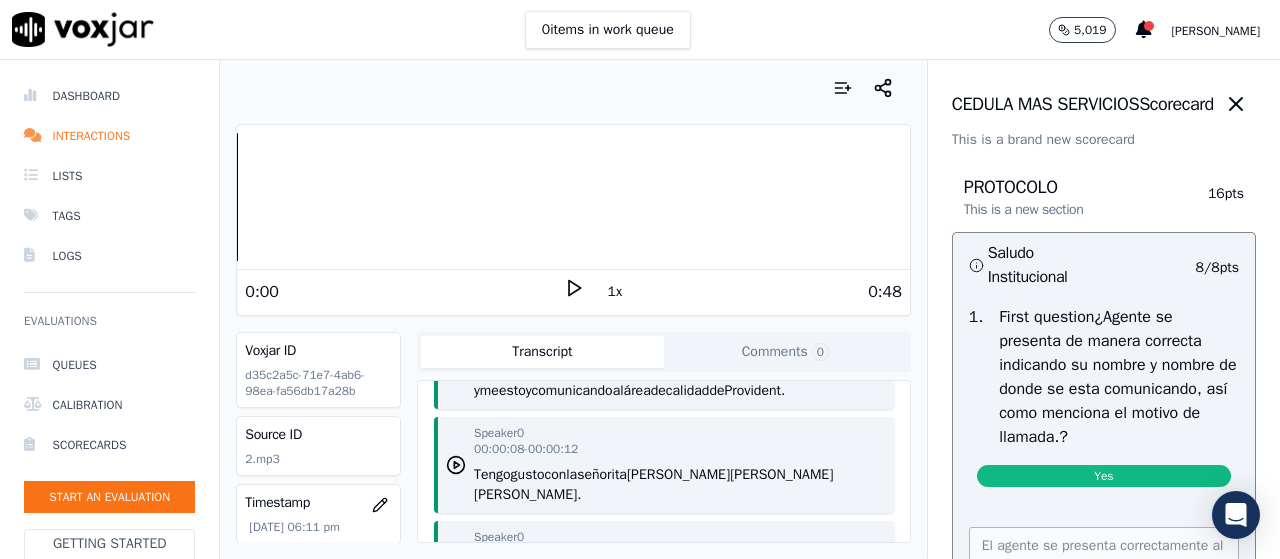 click on "d35c2a5c-71e7-4ab6-98ea-fa56db17a28b" 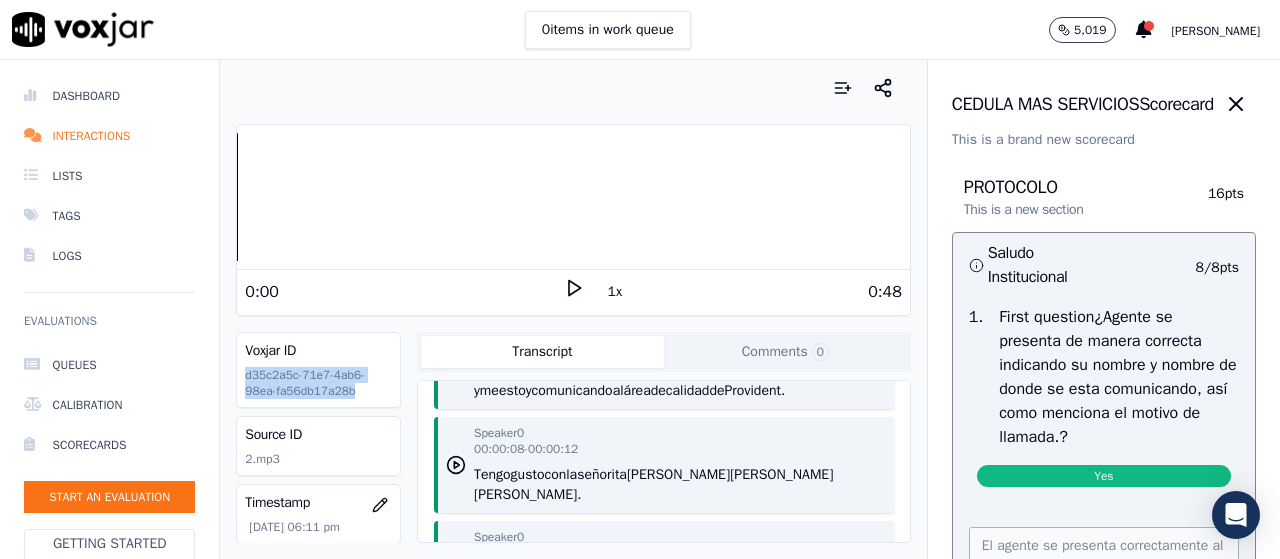 drag, startPoint x: 340, startPoint y: 386, endPoint x: 240, endPoint y: 375, distance: 100.60318 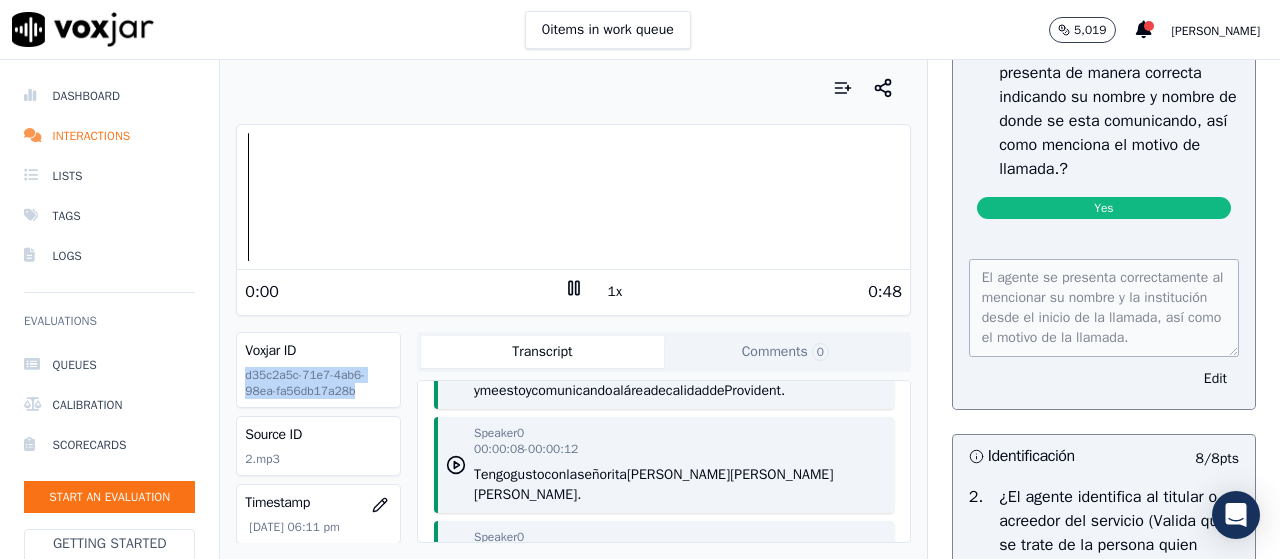 scroll, scrollTop: 300, scrollLeft: 0, axis: vertical 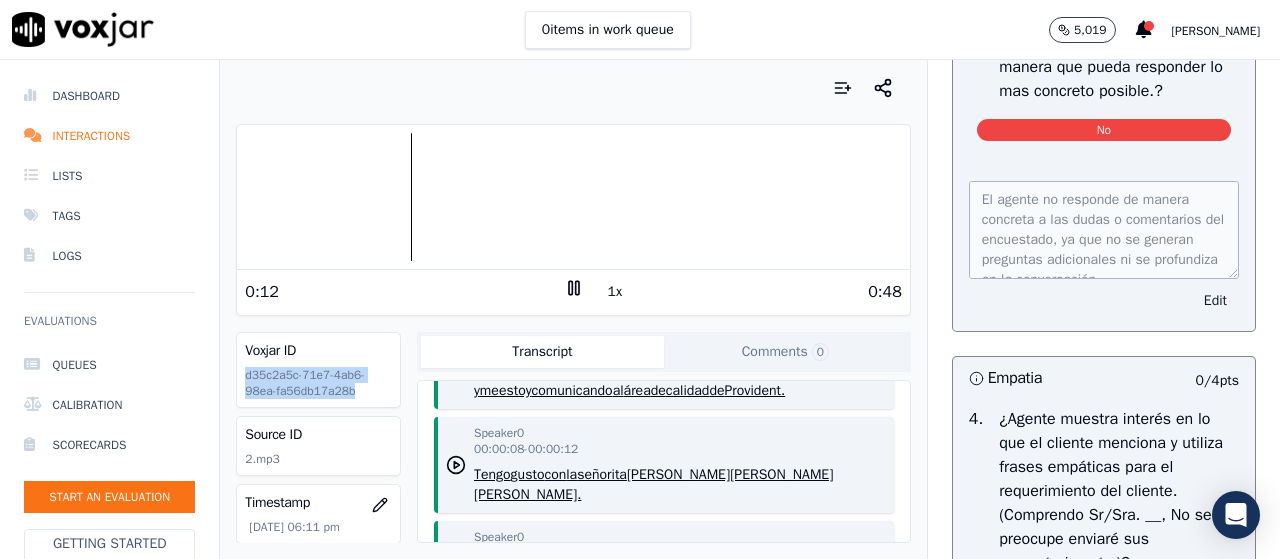 click on "Edit" at bounding box center [1215, 301] 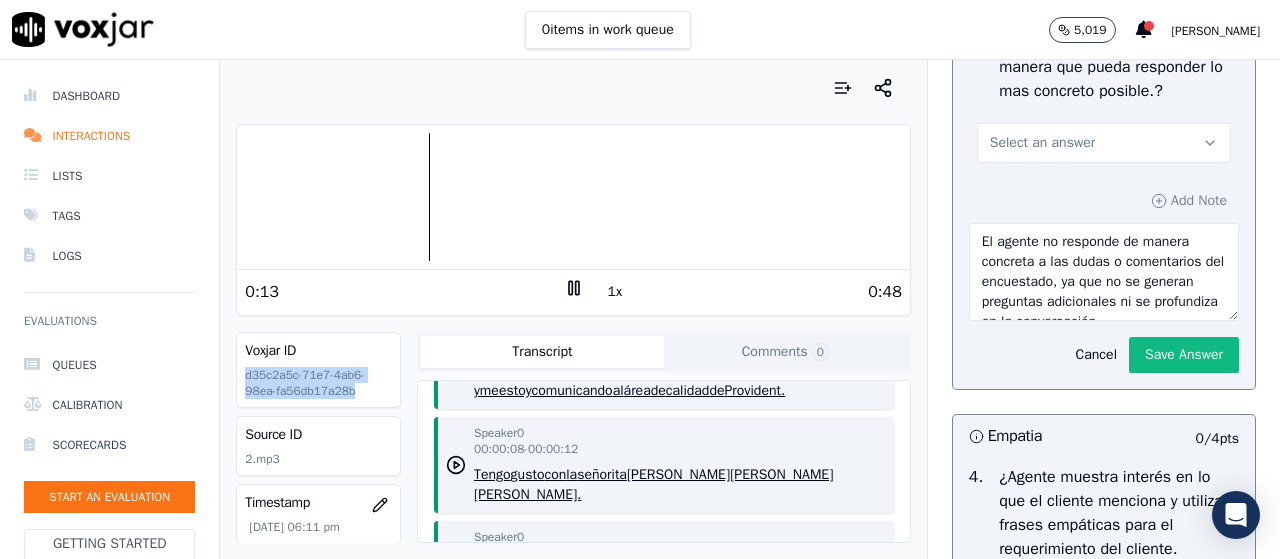 click on "Select an answer" at bounding box center [1104, 143] 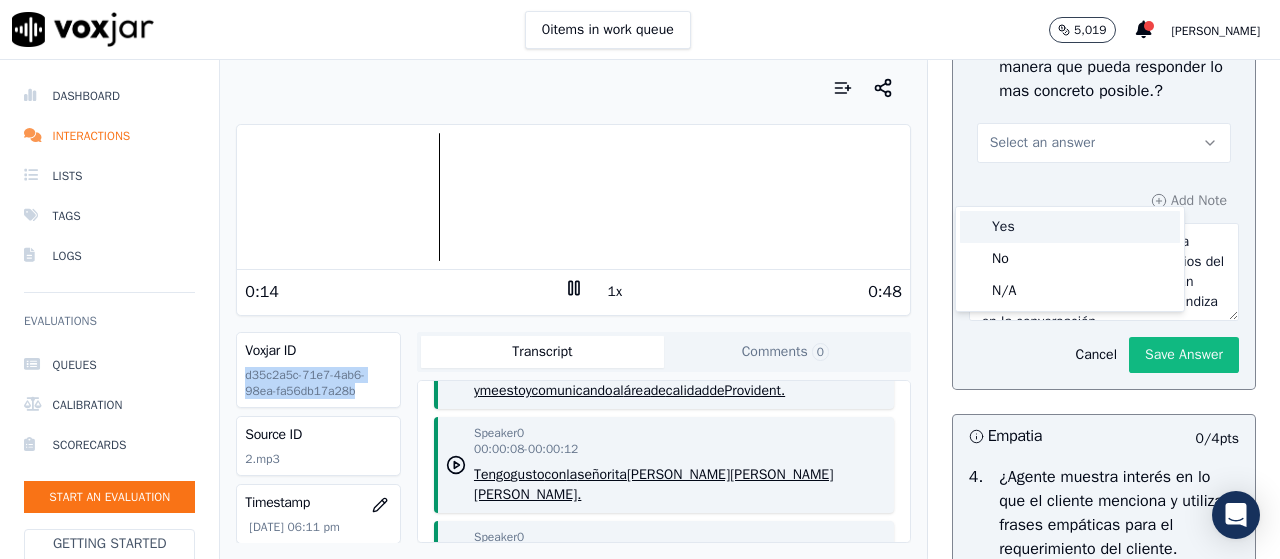 click on "Yes" at bounding box center (1070, 227) 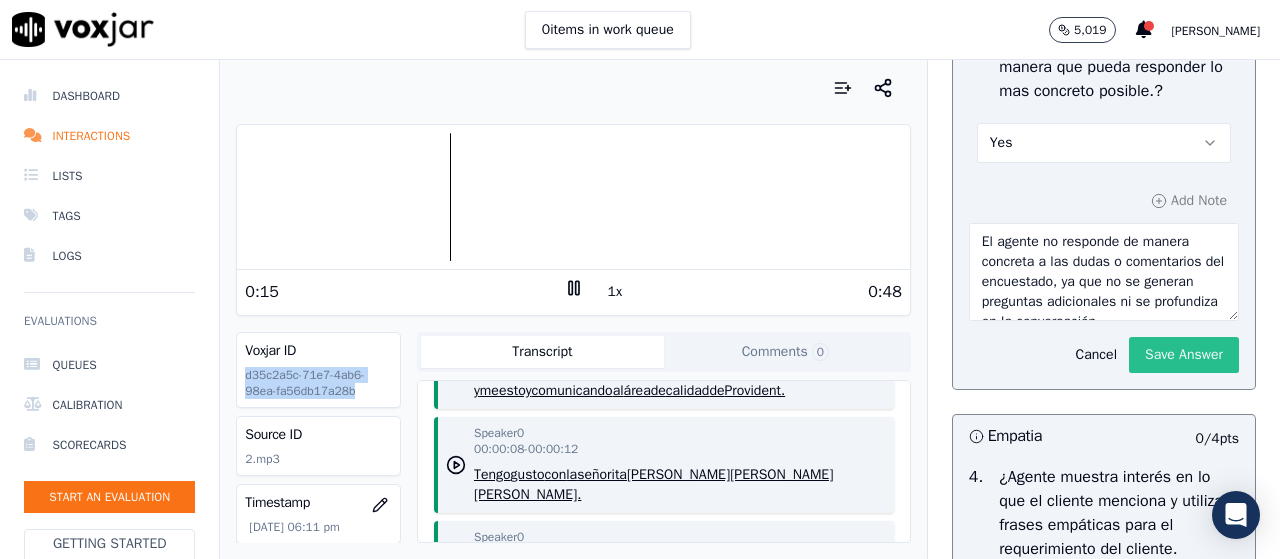 click on "Save Answer" 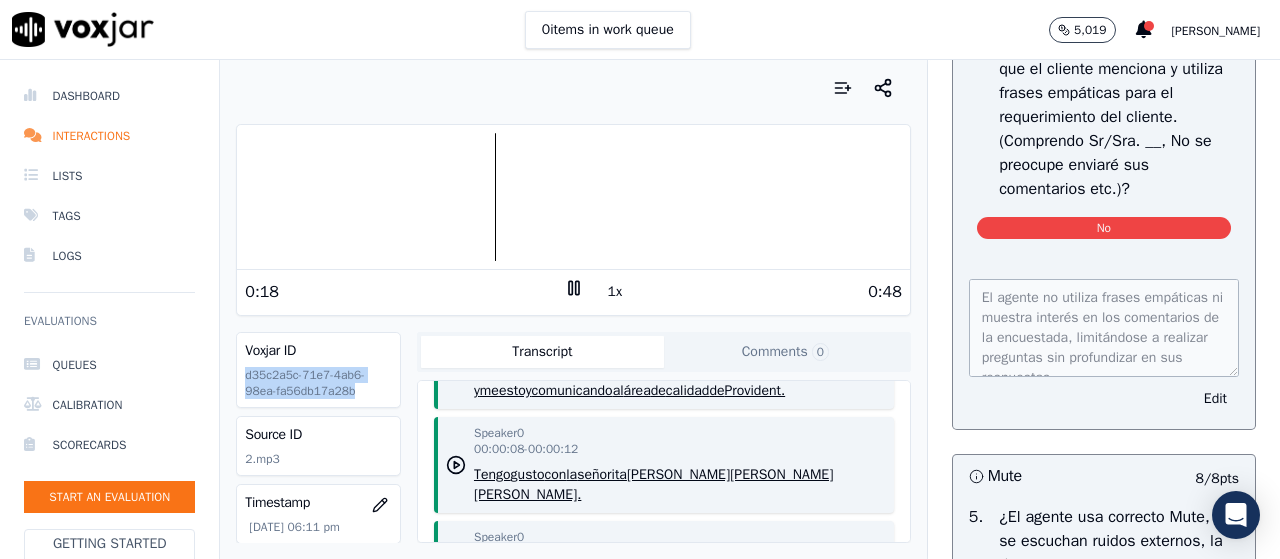 scroll, scrollTop: 2745, scrollLeft: 0, axis: vertical 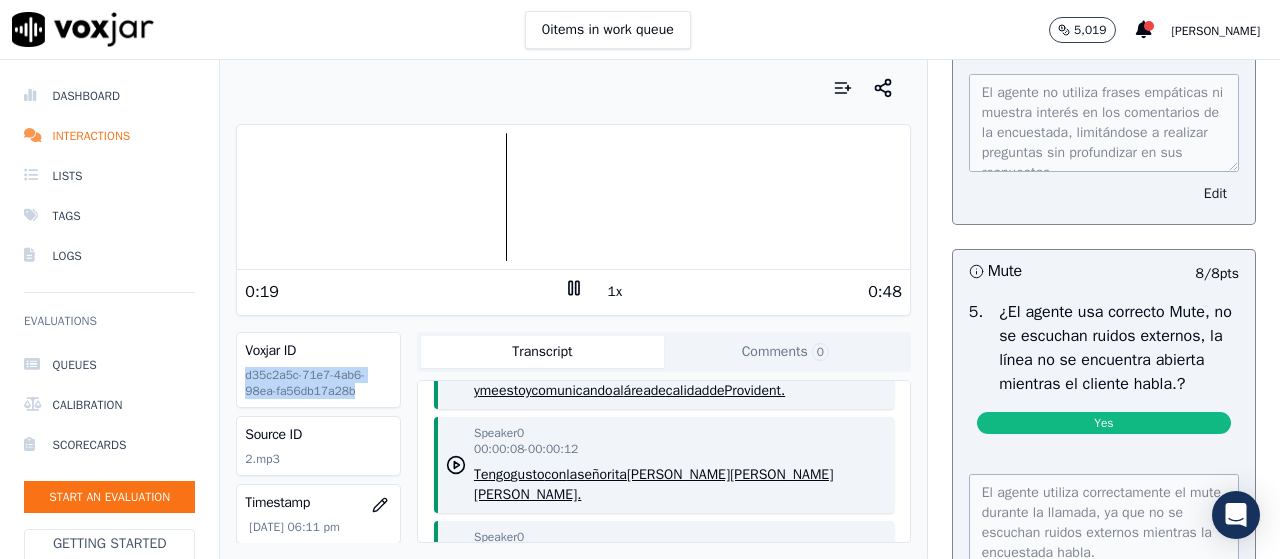 click on "Edit" at bounding box center [1215, 194] 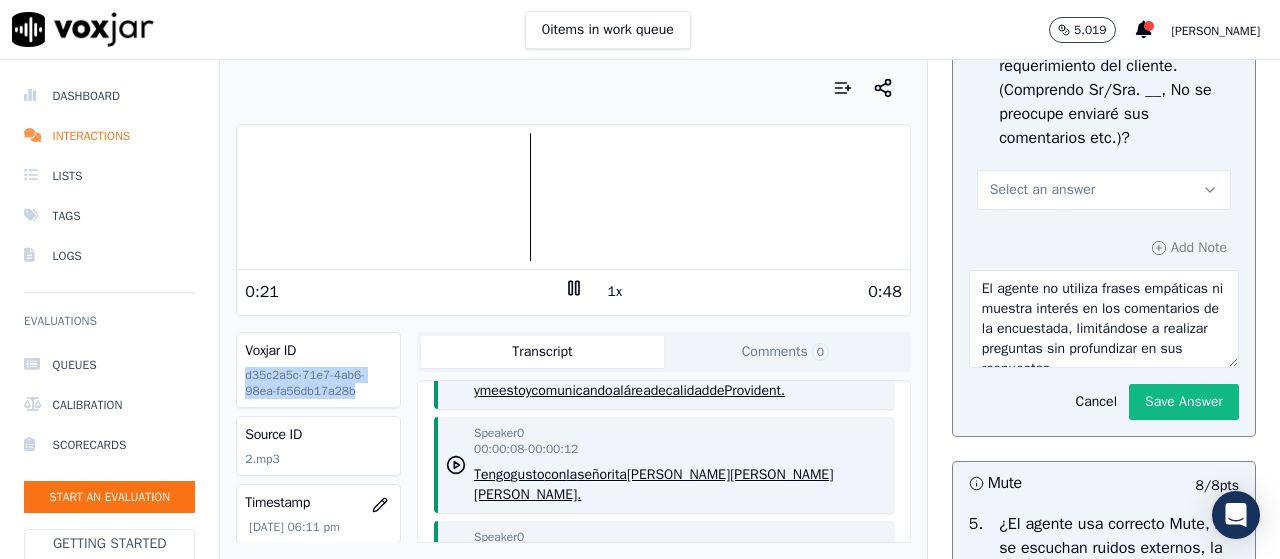 scroll, scrollTop: 2500, scrollLeft: 0, axis: vertical 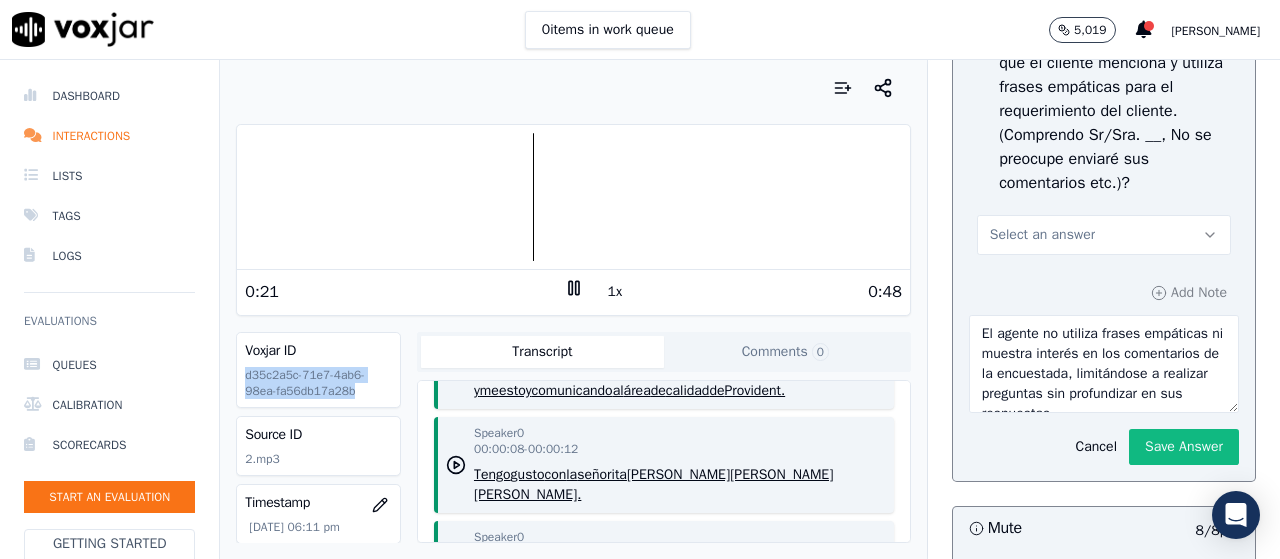 click on "Select an answer" at bounding box center [1104, 235] 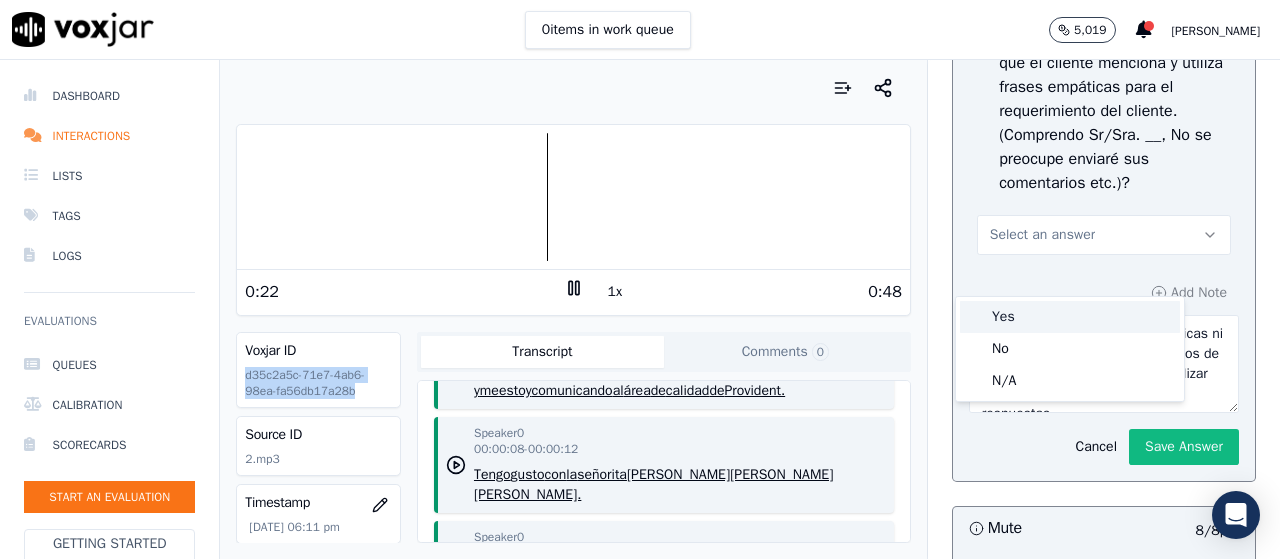 click on "Yes" at bounding box center (1070, 317) 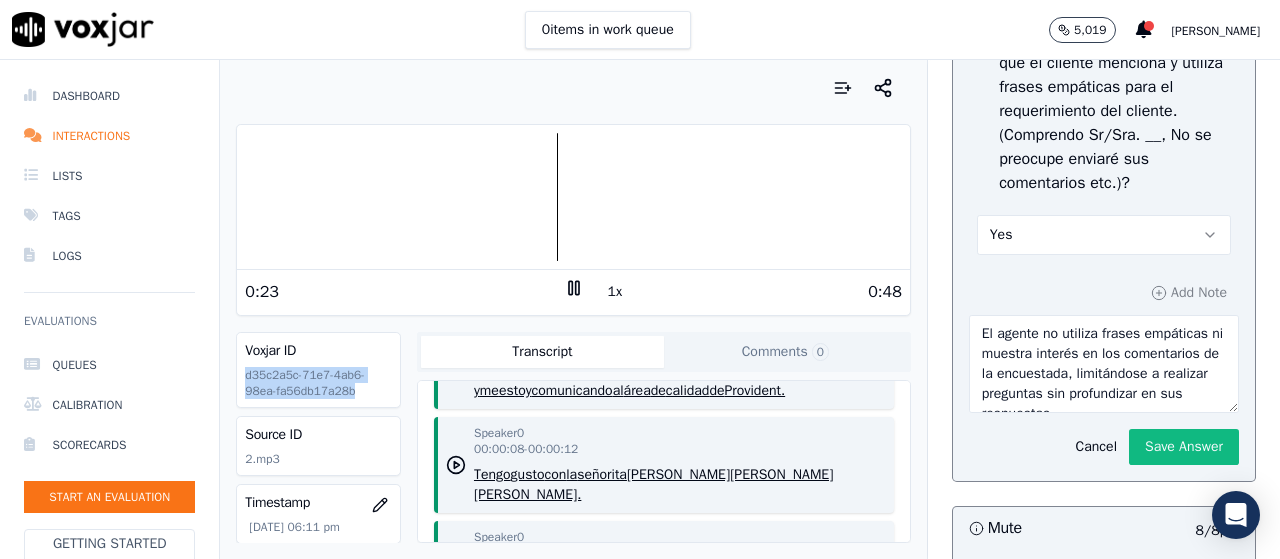 drag, startPoint x: 1119, startPoint y: 485, endPoint x: 1144, endPoint y: 463, distance: 33.30165 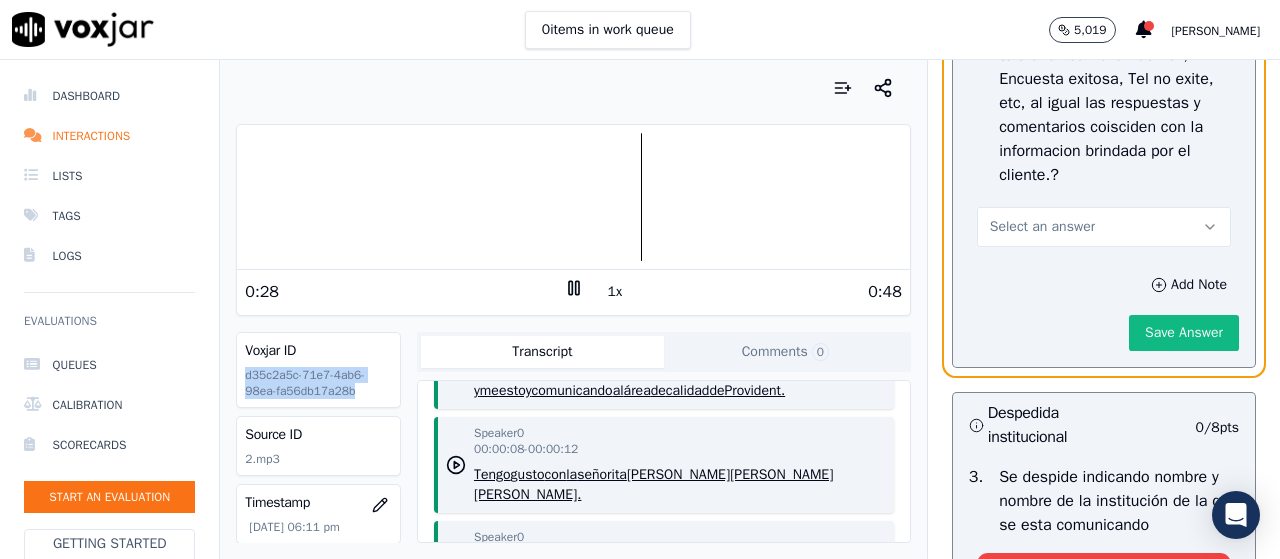 scroll, scrollTop: 4200, scrollLeft: 0, axis: vertical 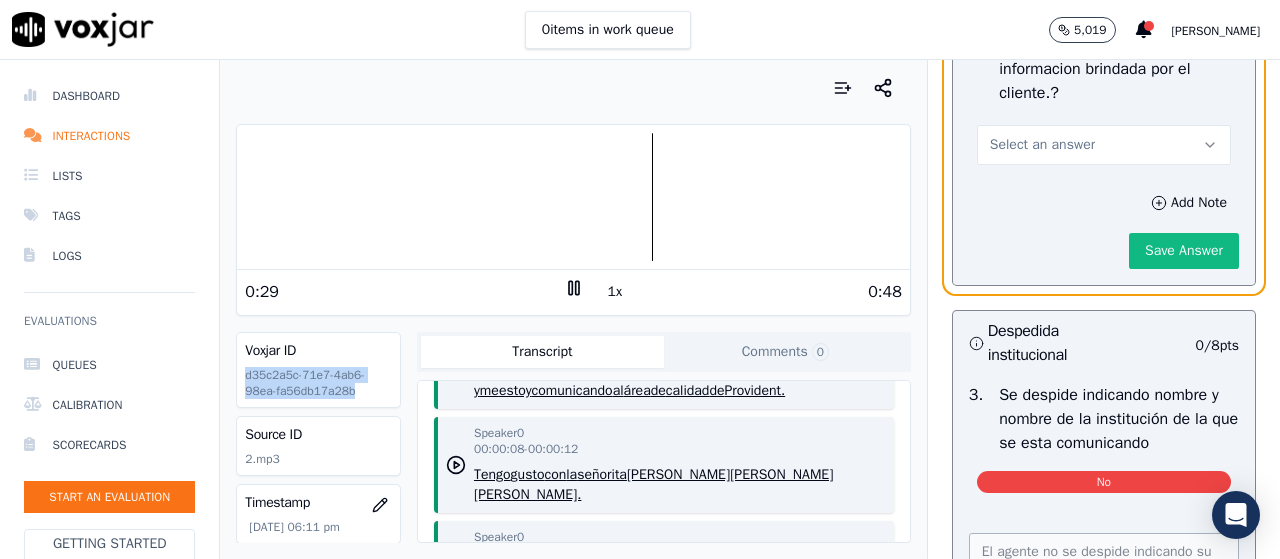 click on "Select an answer" at bounding box center (1104, 145) 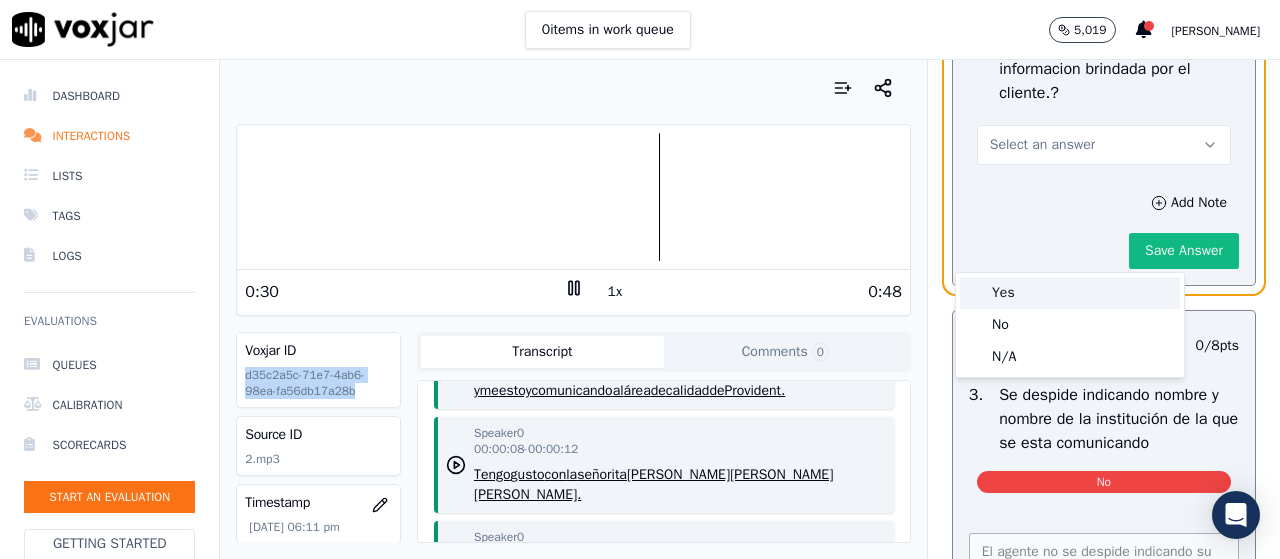 click on "Yes" at bounding box center [1070, 293] 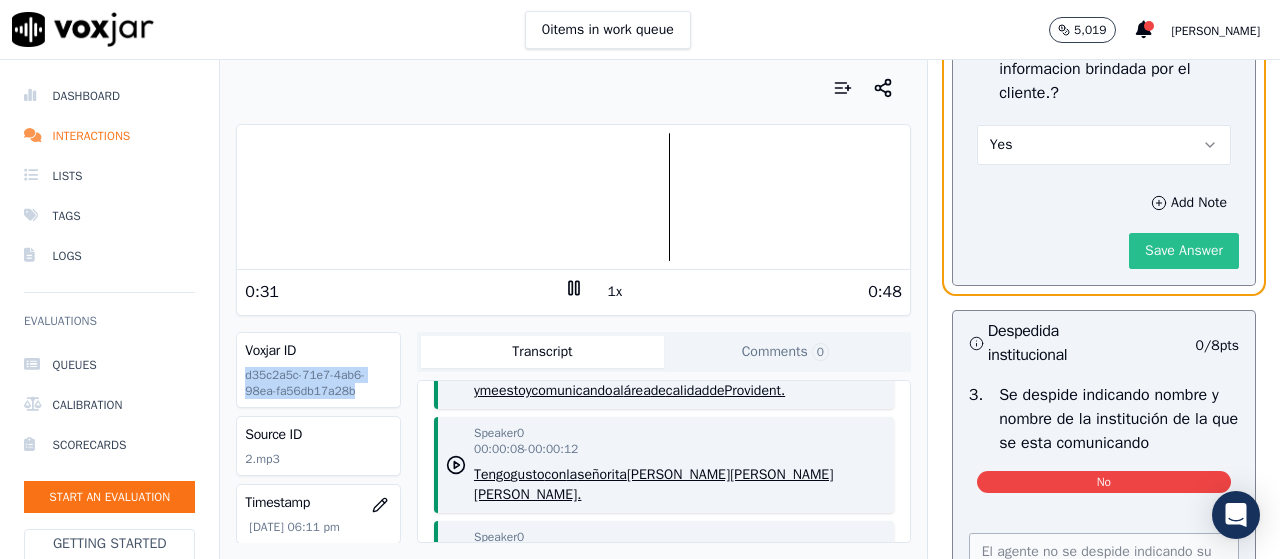 click on "Save Answer" at bounding box center (1184, 251) 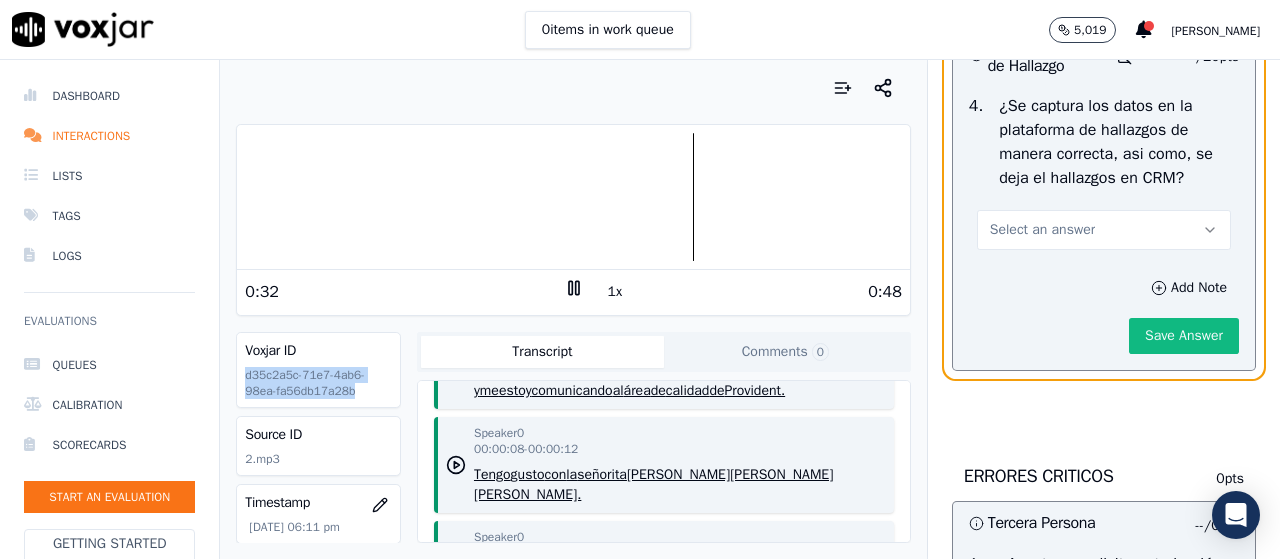 scroll, scrollTop: 4961, scrollLeft: 0, axis: vertical 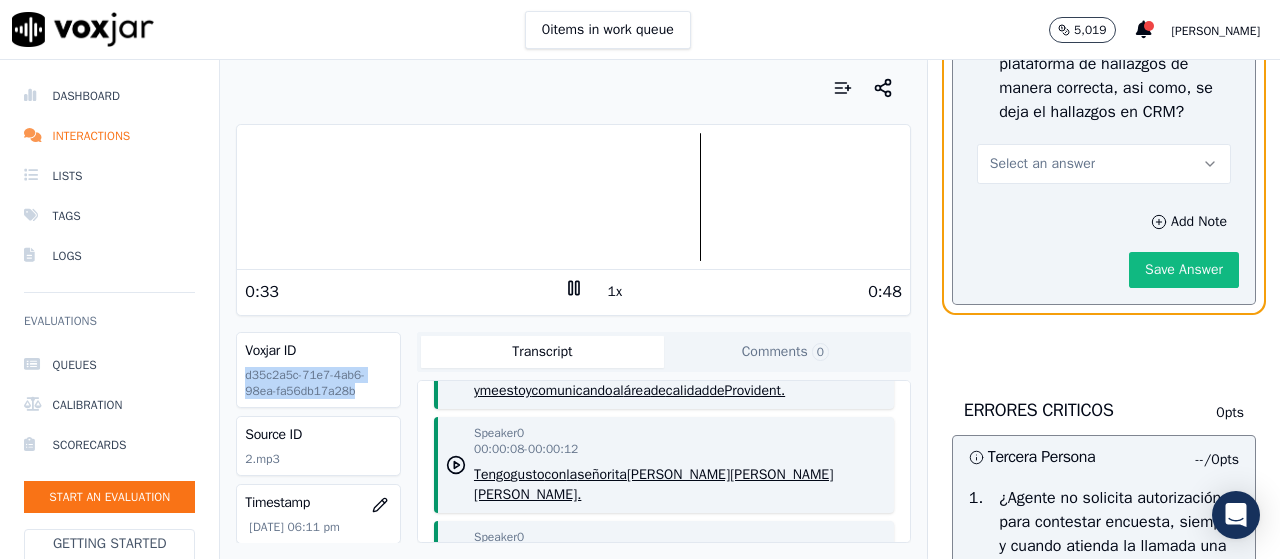 click on "Select an answer" at bounding box center [1104, 164] 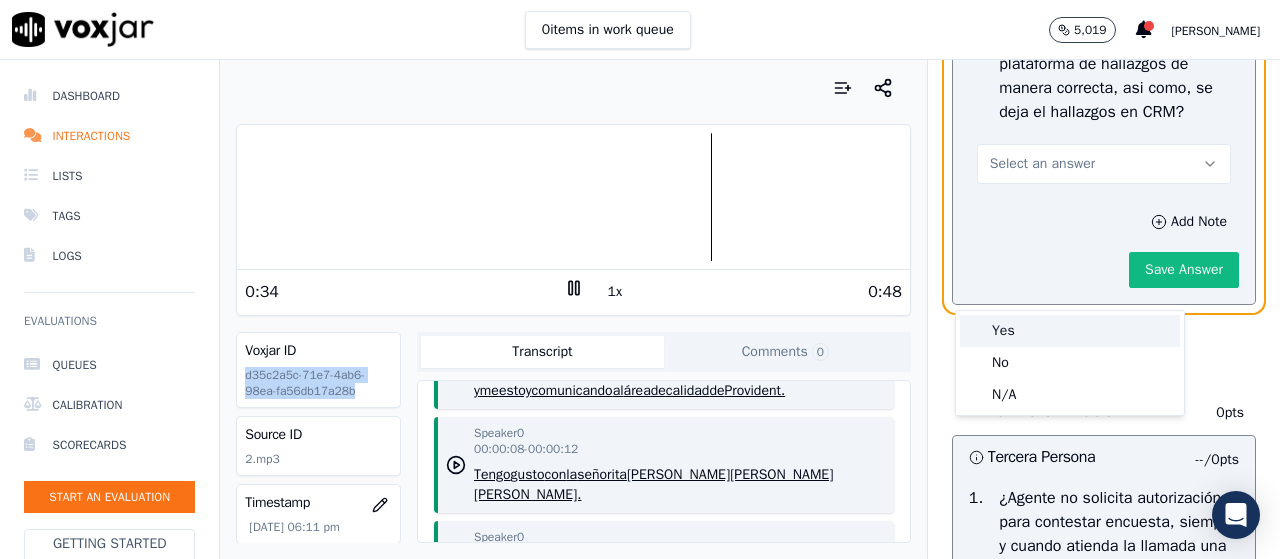 click on "Yes" at bounding box center [1070, 331] 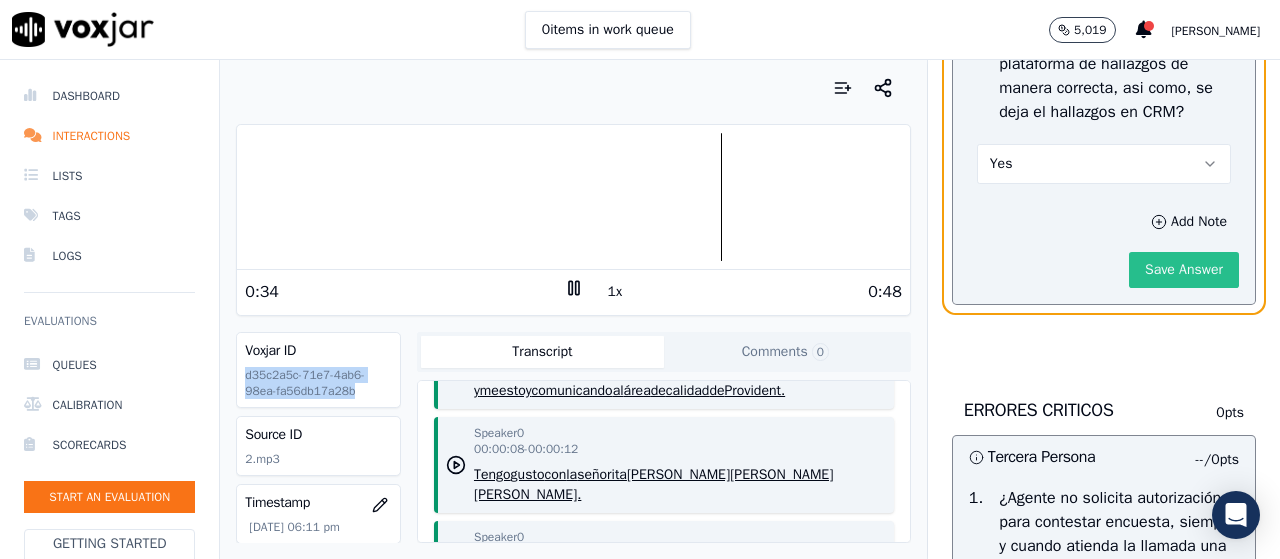 click on "Save Answer" at bounding box center [1184, 270] 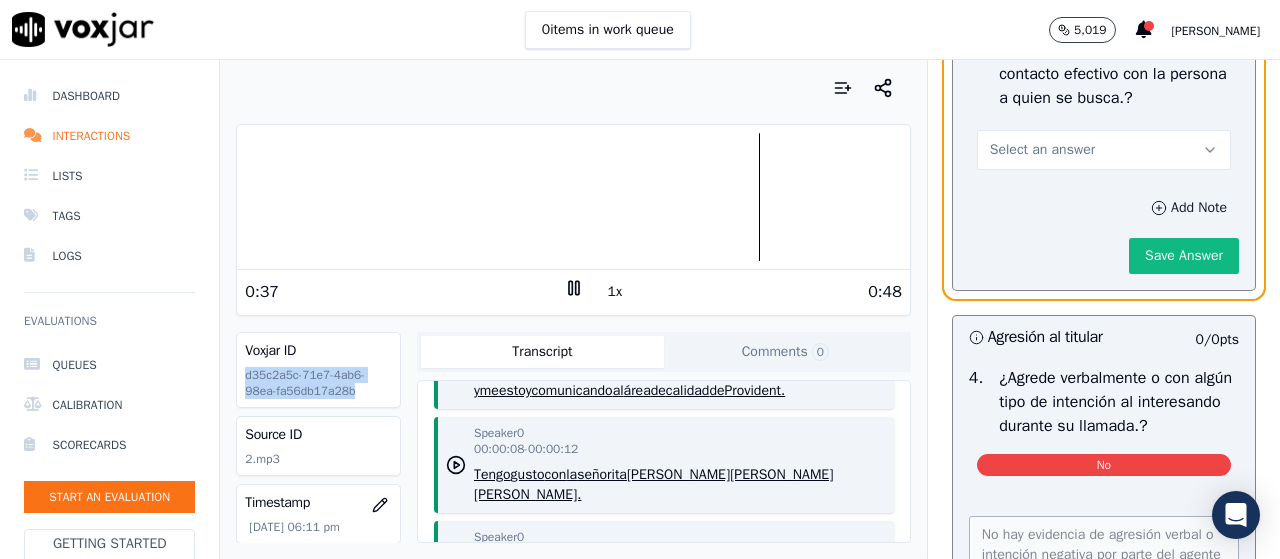scroll, scrollTop: 6316, scrollLeft: 0, axis: vertical 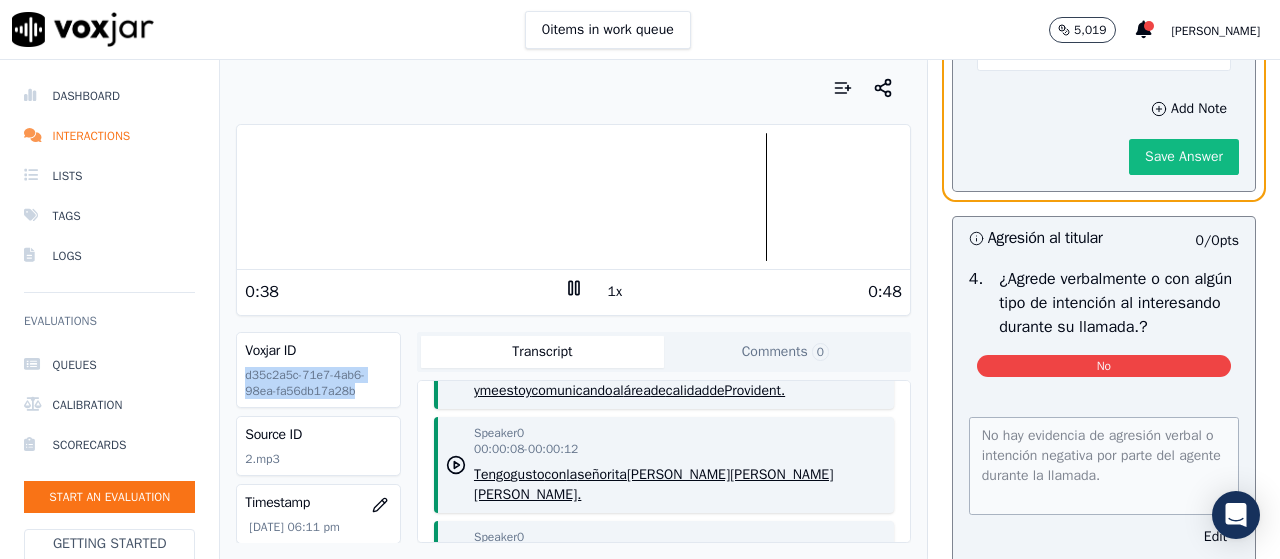 click on "Select an answer" at bounding box center [1104, 51] 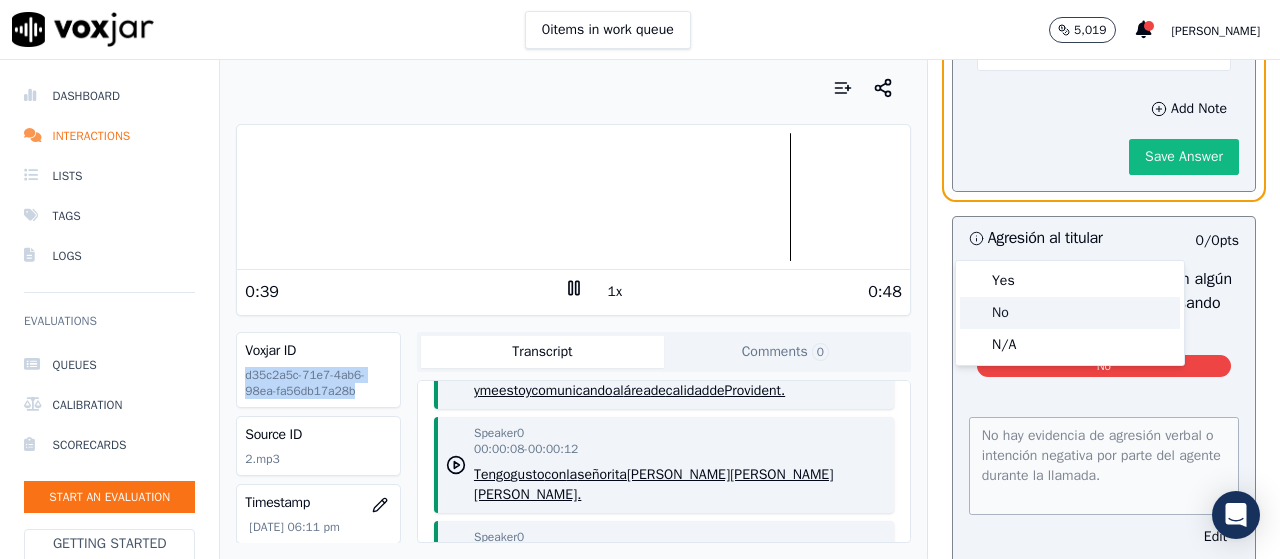 click on "No" 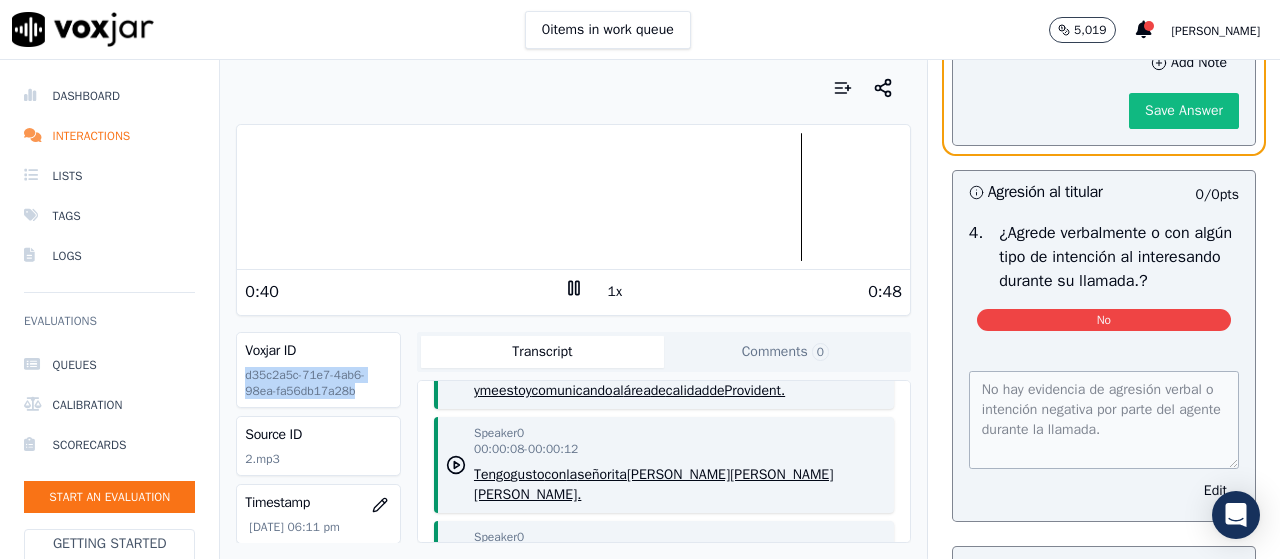 scroll, scrollTop: 6270, scrollLeft: 0, axis: vertical 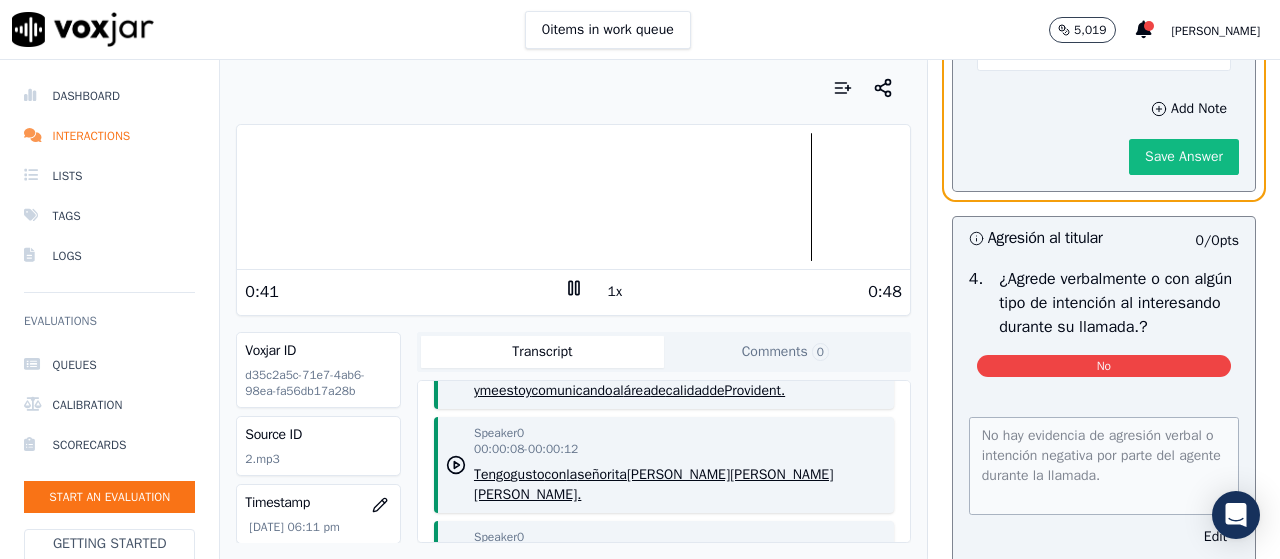 click on "Save Answer" 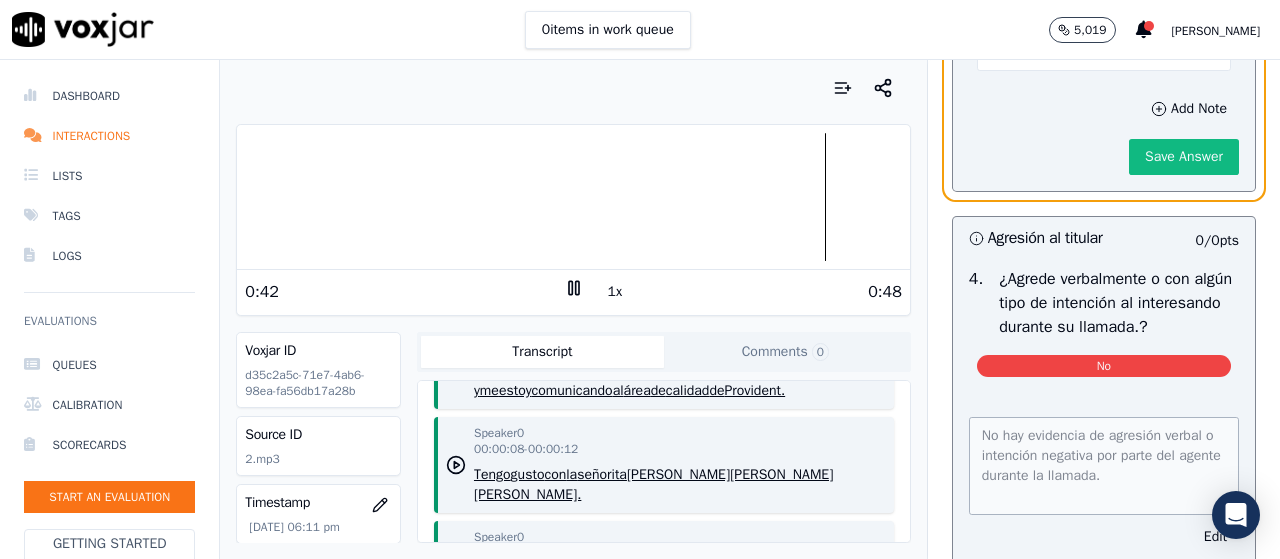 click on "Save Answer" at bounding box center (1184, 157) 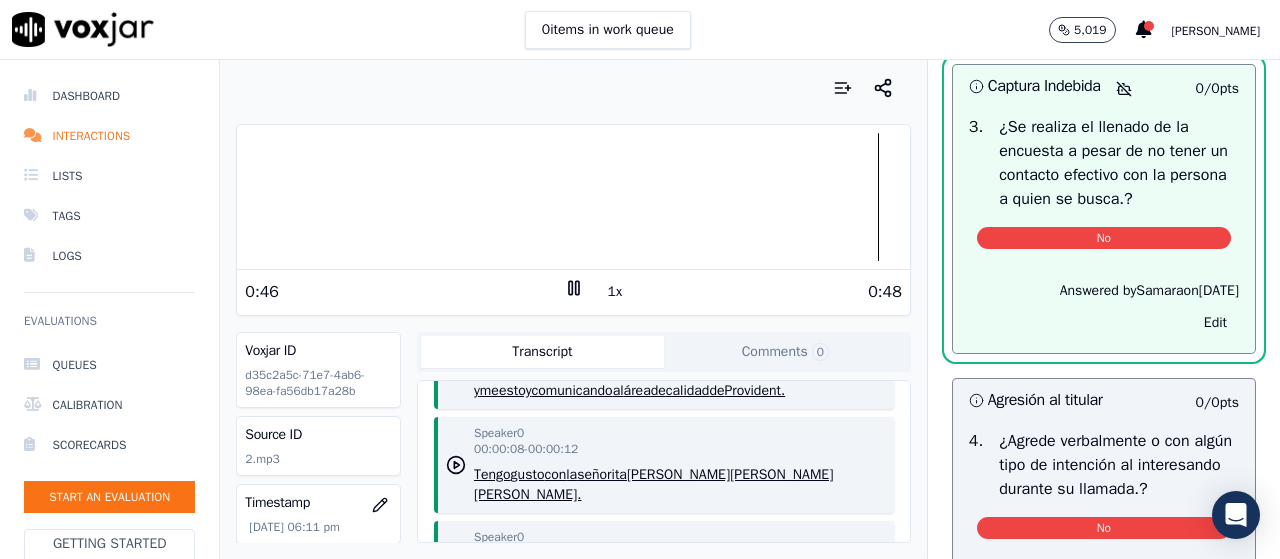 scroll, scrollTop: 5570, scrollLeft: 0, axis: vertical 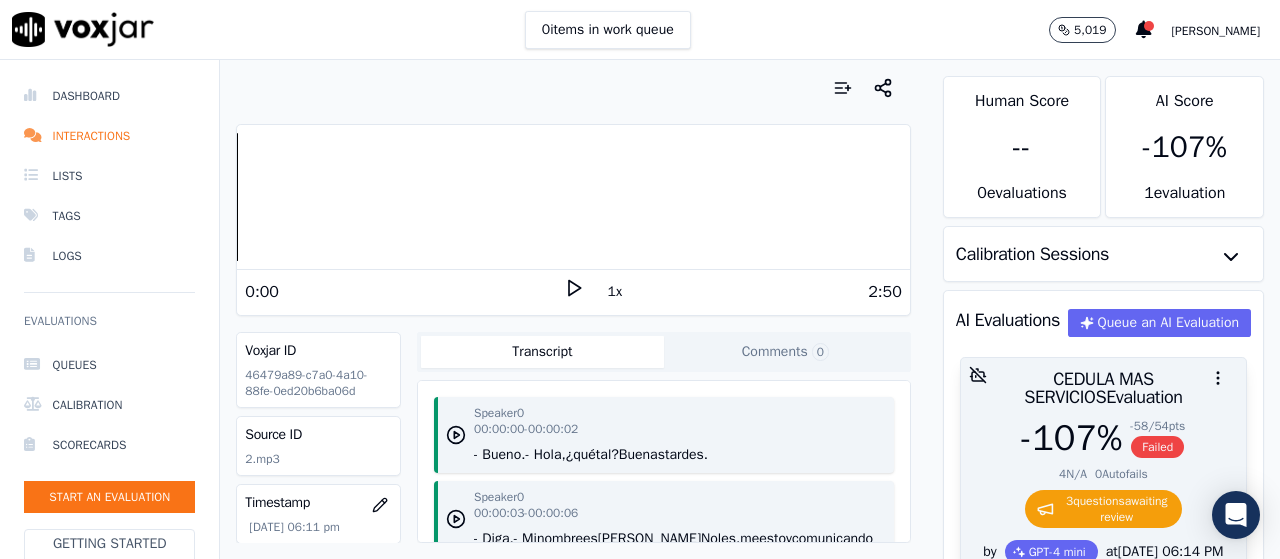 click on "-107 %" at bounding box center [1071, 438] 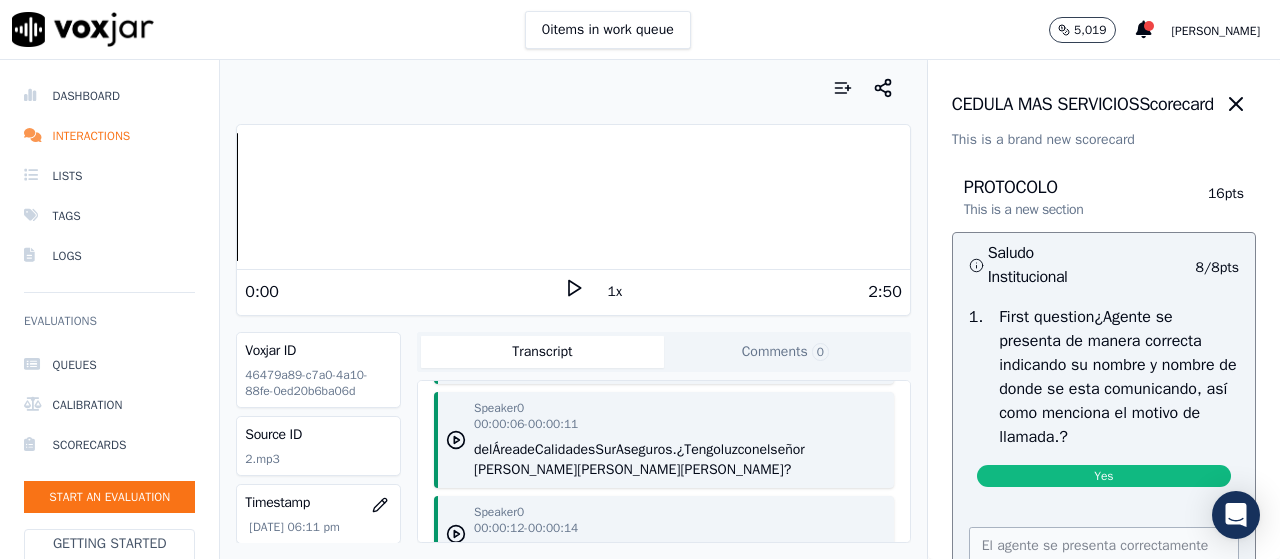 scroll, scrollTop: 200, scrollLeft: 0, axis: vertical 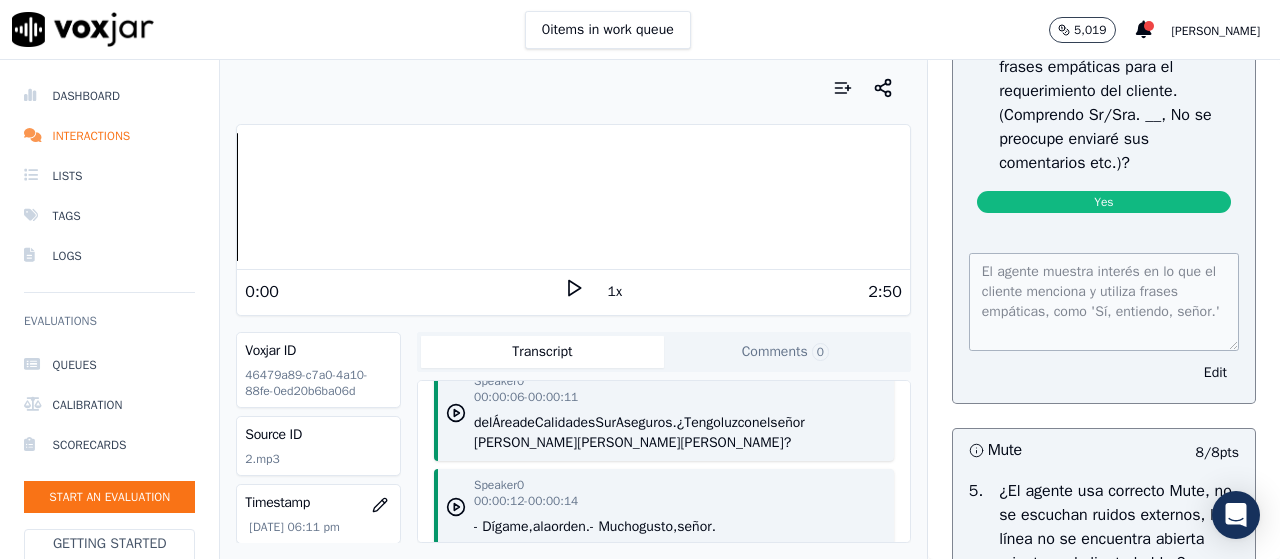 click on "El agente muestra interés en lo que el cliente menciona y utiliza frases empáticas, como 'Sí, entiendo, señor.'" at bounding box center [1104, 298] 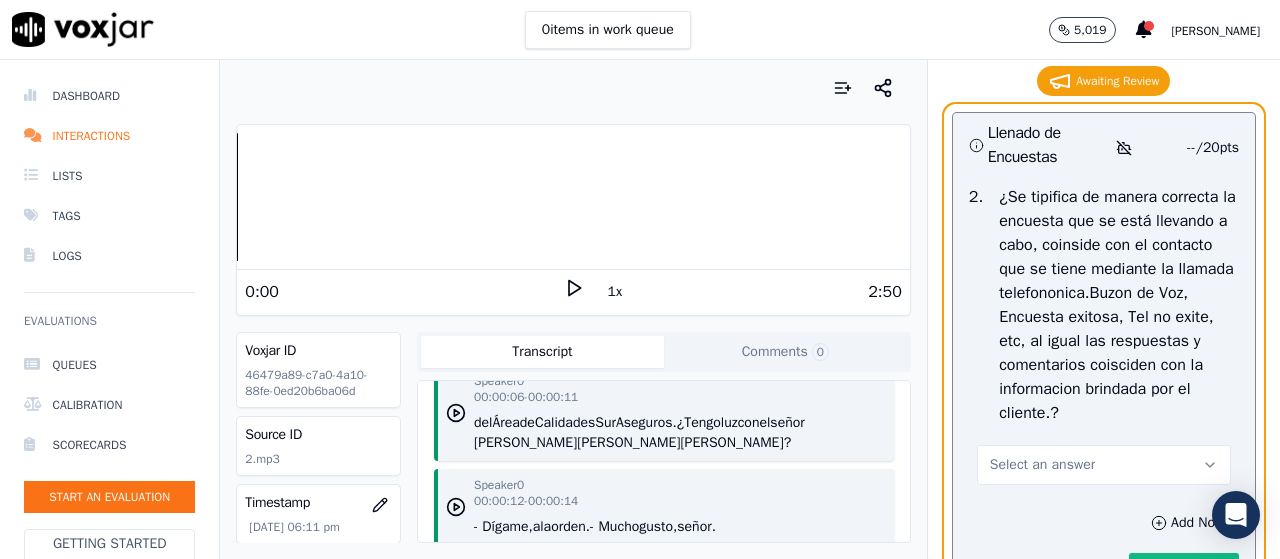 scroll, scrollTop: 3900, scrollLeft: 0, axis: vertical 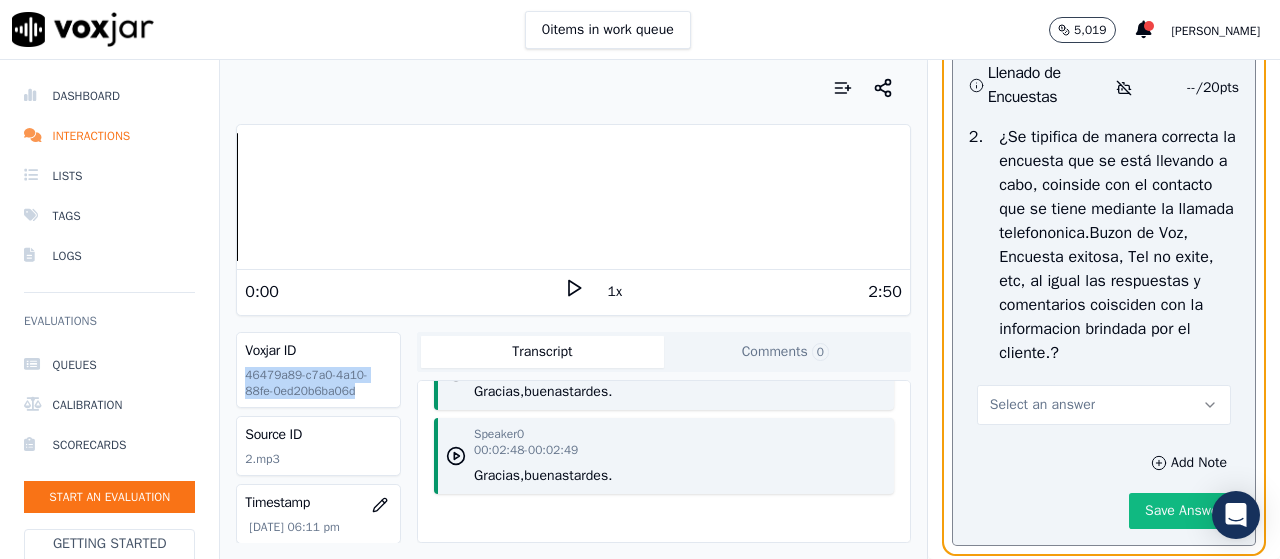 drag, startPoint x: 355, startPoint y: 387, endPoint x: 240, endPoint y: 369, distance: 116.40017 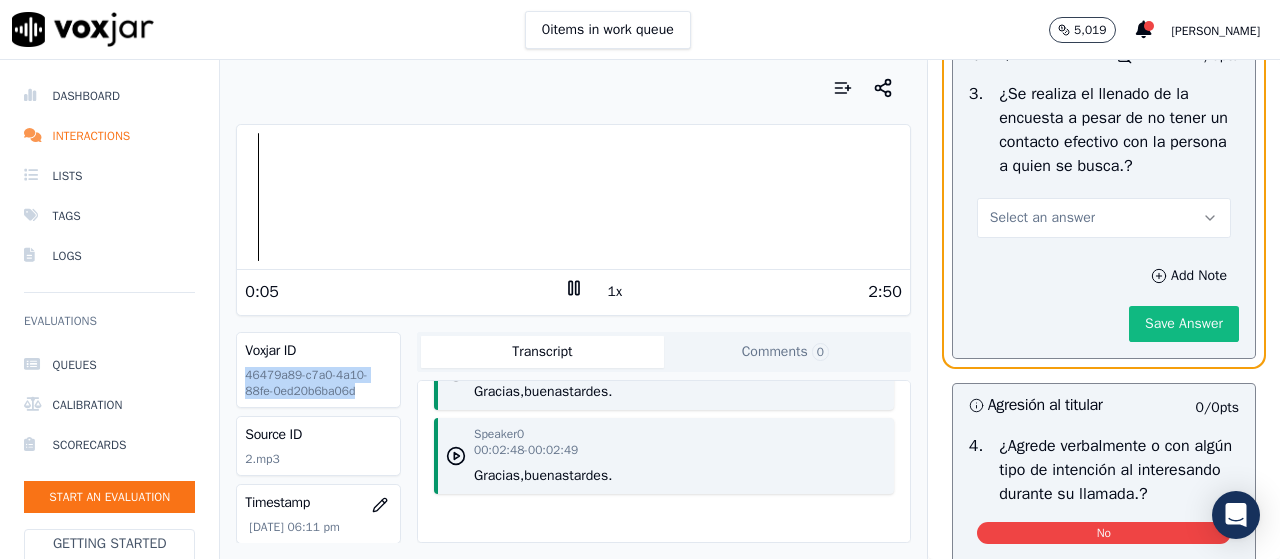 scroll, scrollTop: 6200, scrollLeft: 0, axis: vertical 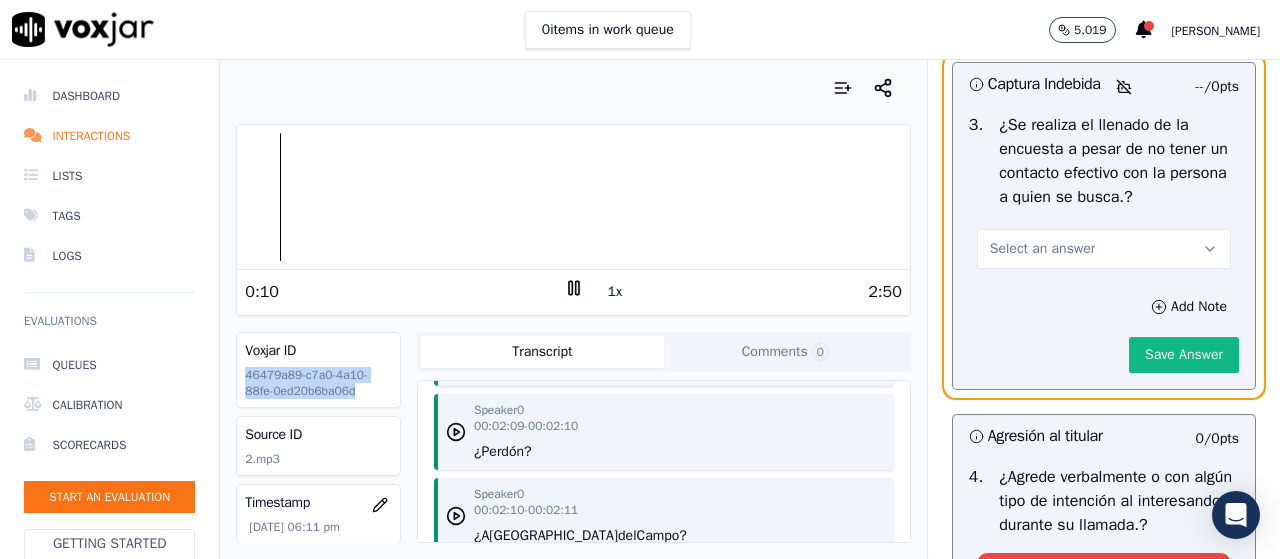 click on "1x" at bounding box center [615, 292] 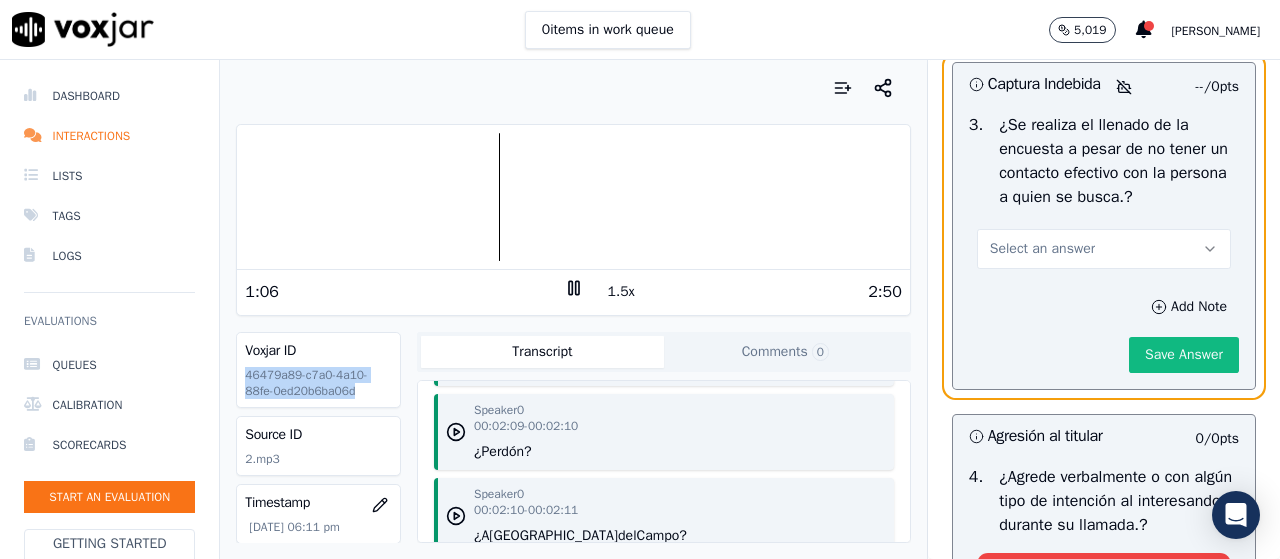 click 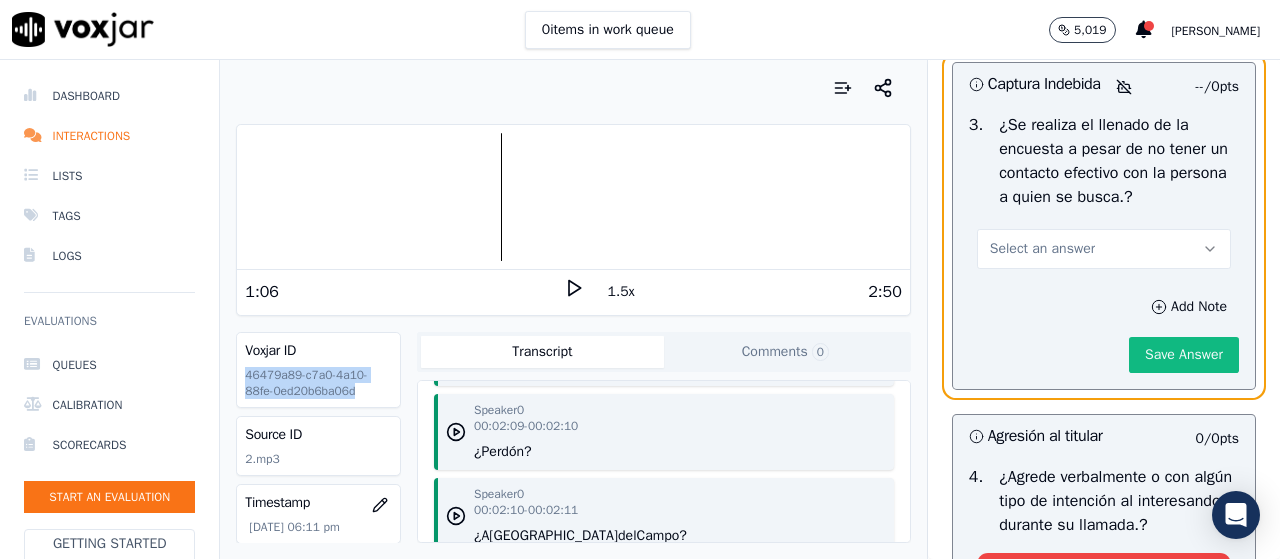 click on "1.5x" at bounding box center (621, 292) 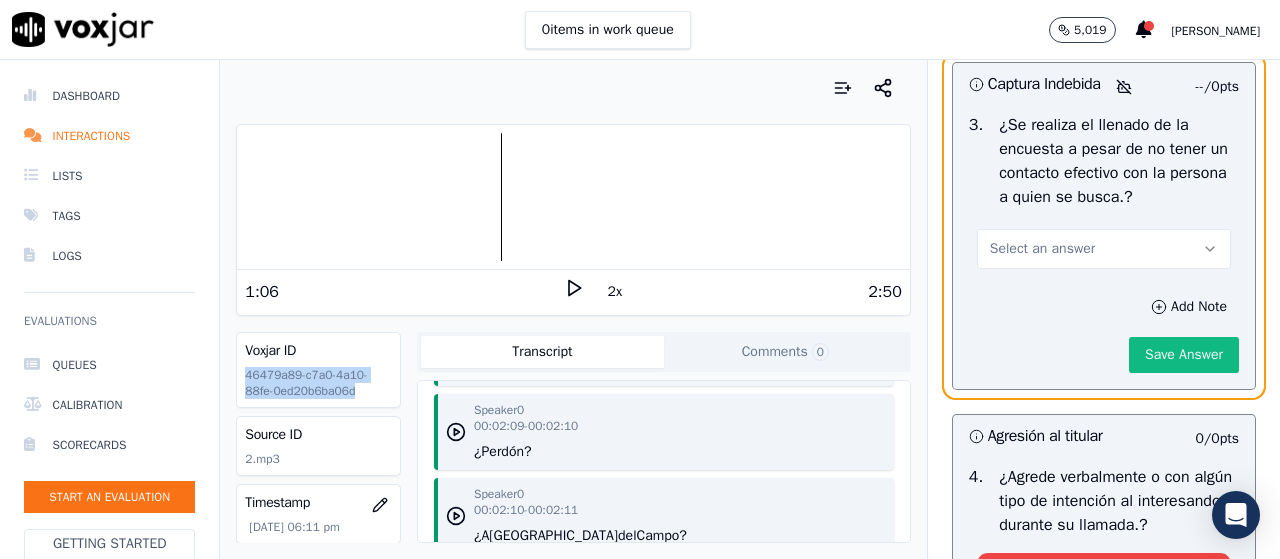 click on "2x" at bounding box center (615, 292) 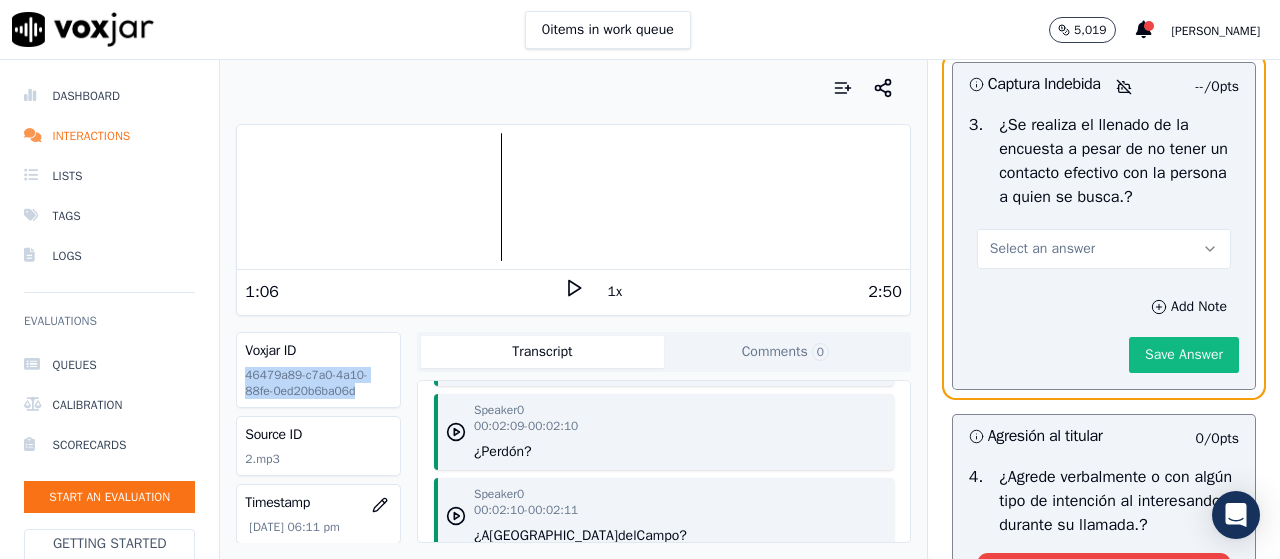 click 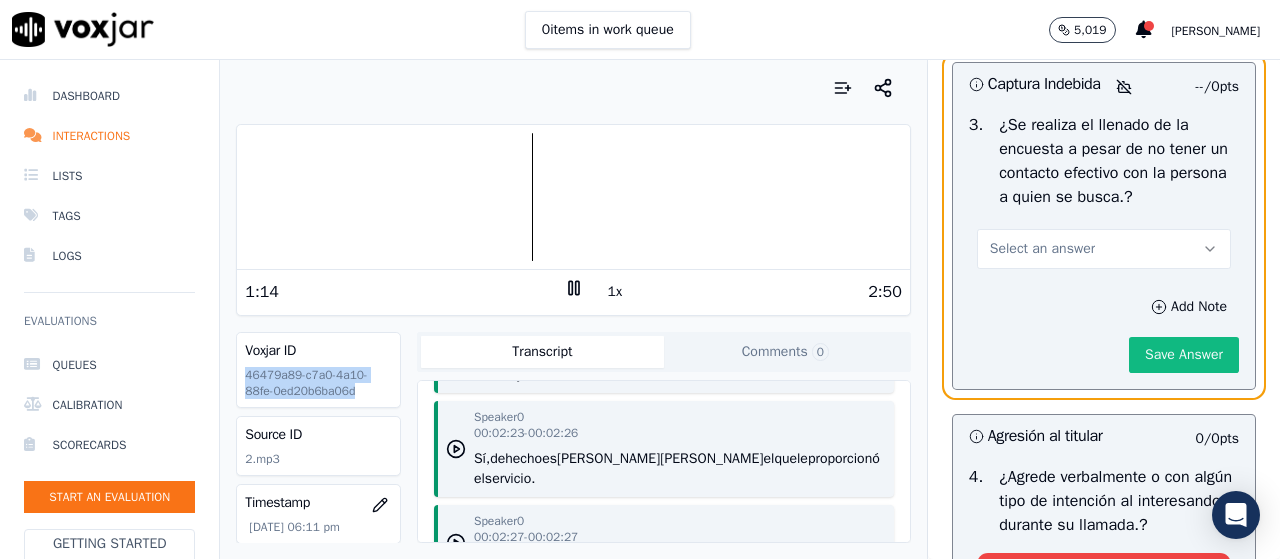 scroll, scrollTop: 3983, scrollLeft: 0, axis: vertical 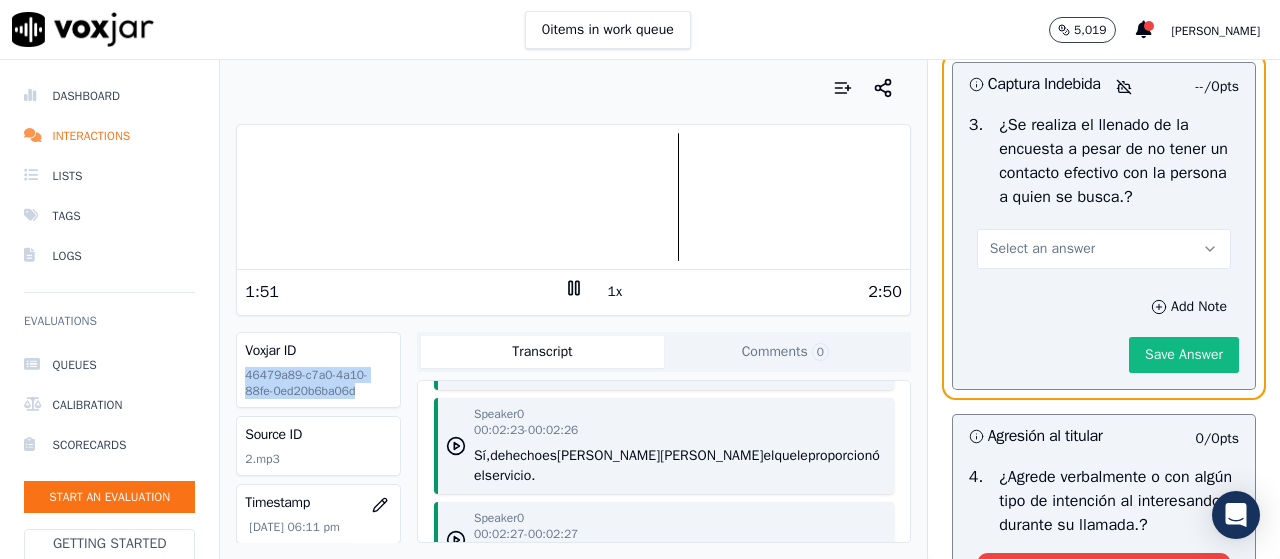 click at bounding box center [573, 197] 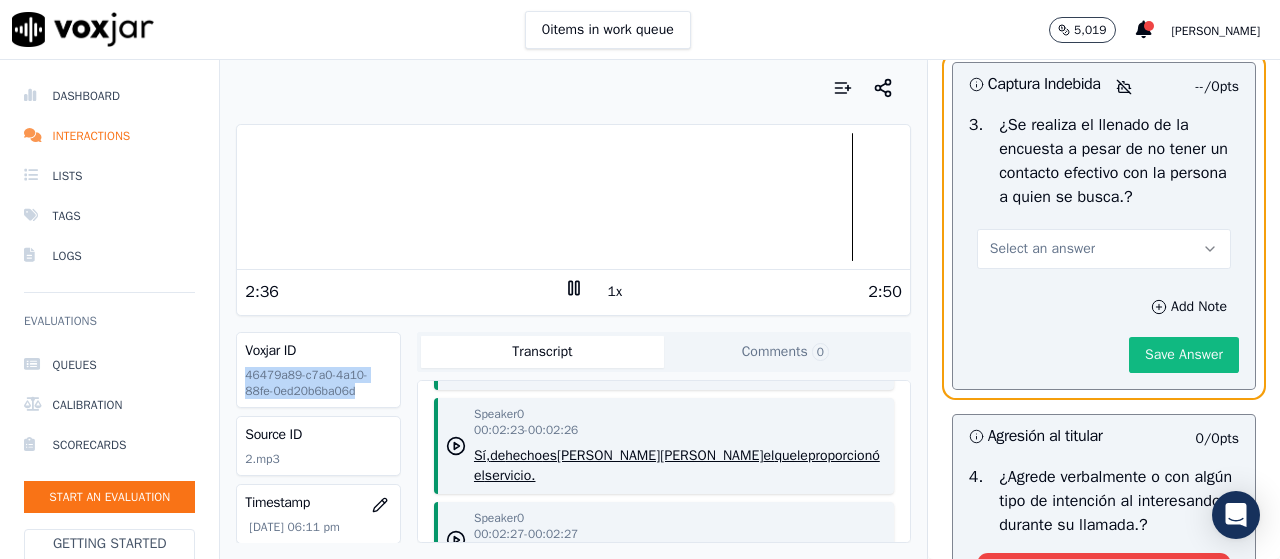 click 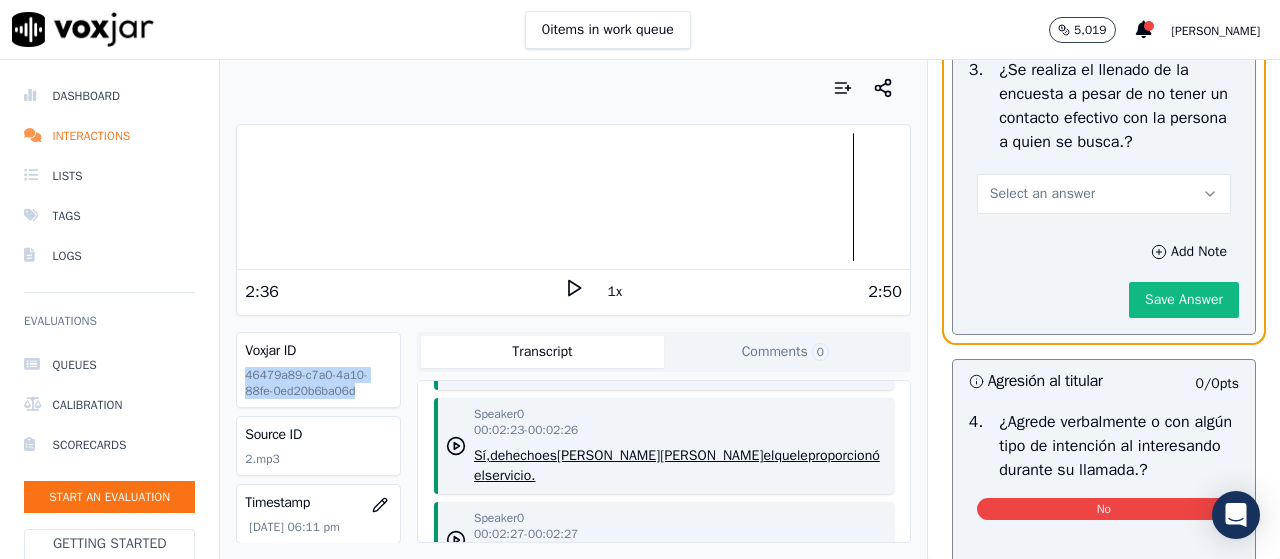 scroll, scrollTop: 6300, scrollLeft: 0, axis: vertical 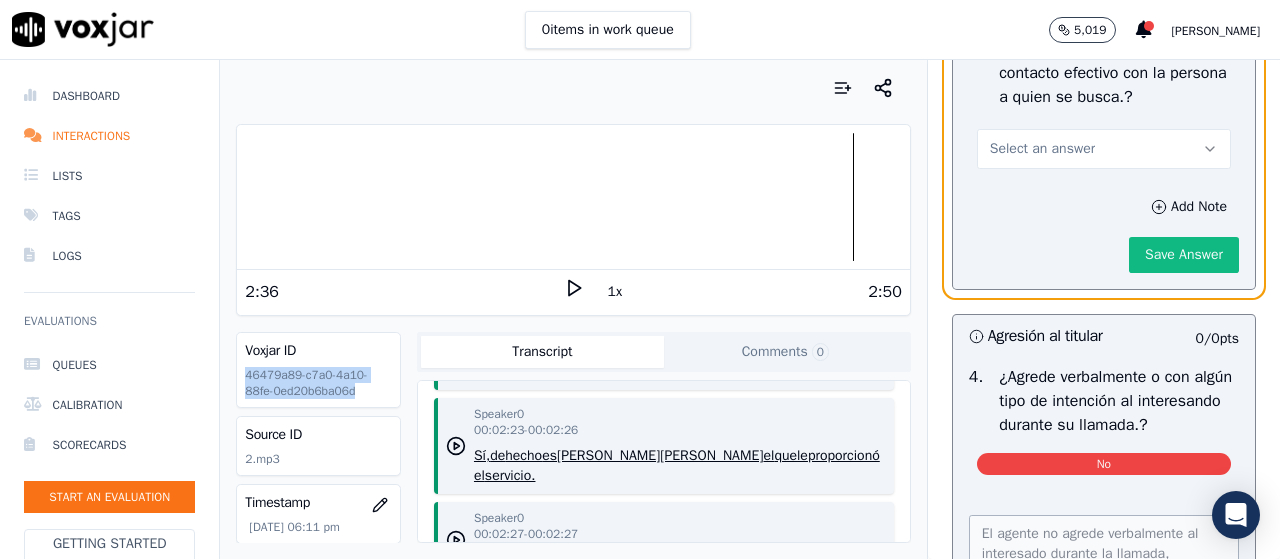 click on "Select an answer" at bounding box center (1104, 149) 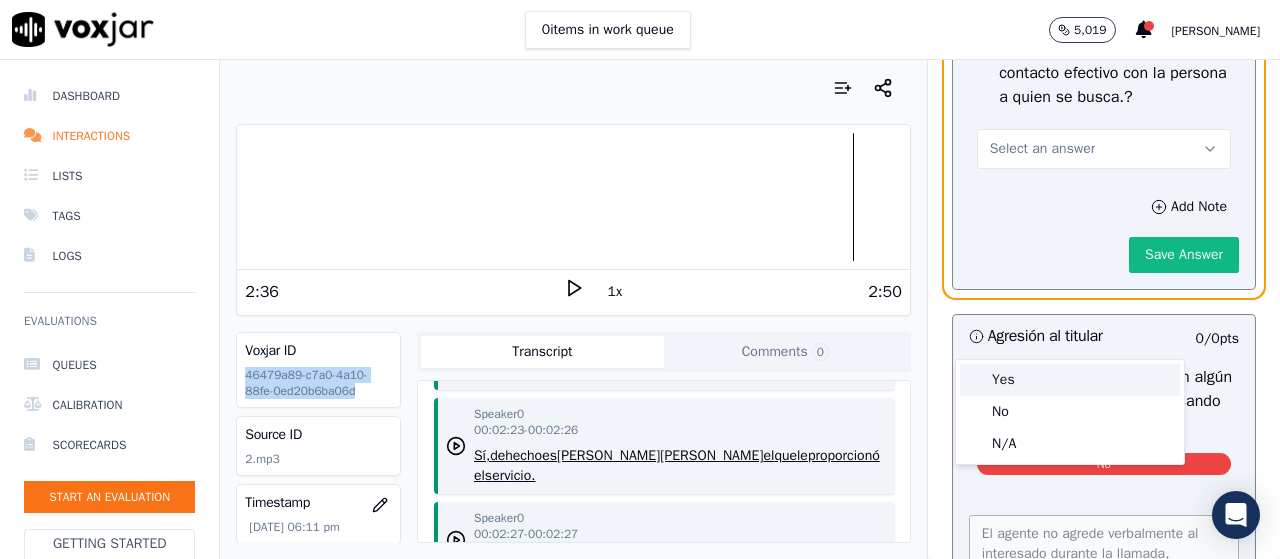 click on "Yes" at bounding box center [1070, 380] 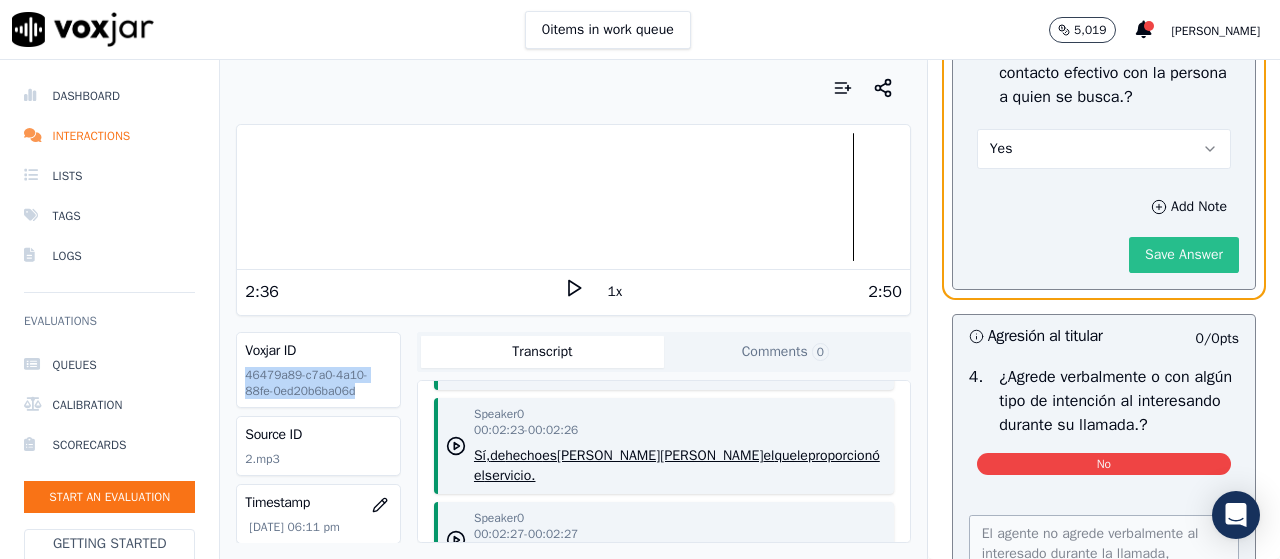 drag, startPoint x: 1136, startPoint y: 431, endPoint x: 1126, endPoint y: 415, distance: 18.867962 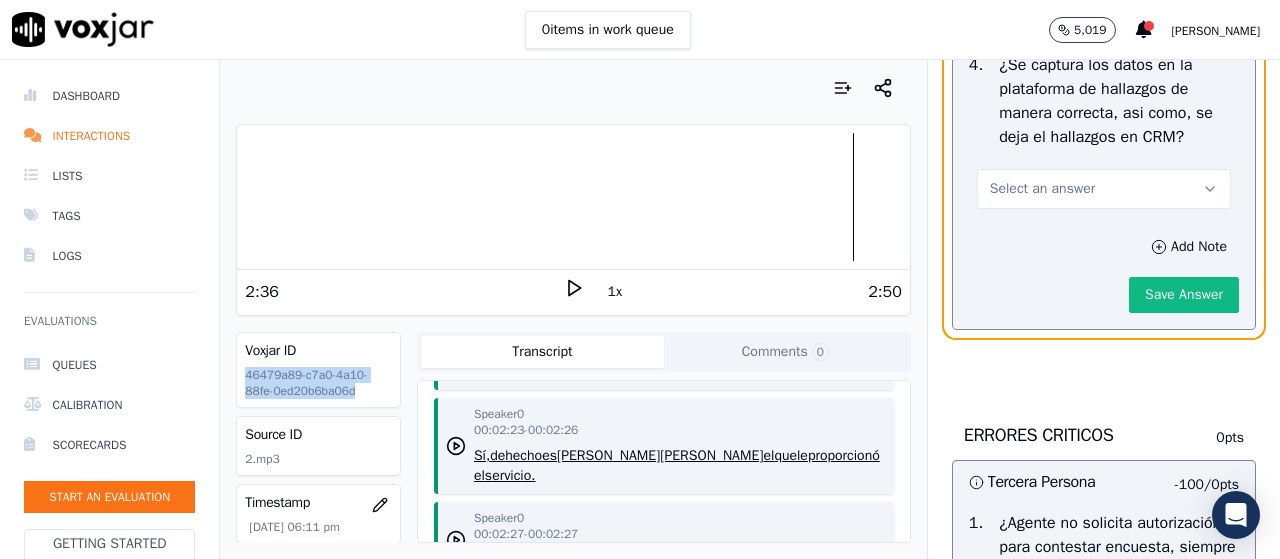 scroll, scrollTop: 4900, scrollLeft: 0, axis: vertical 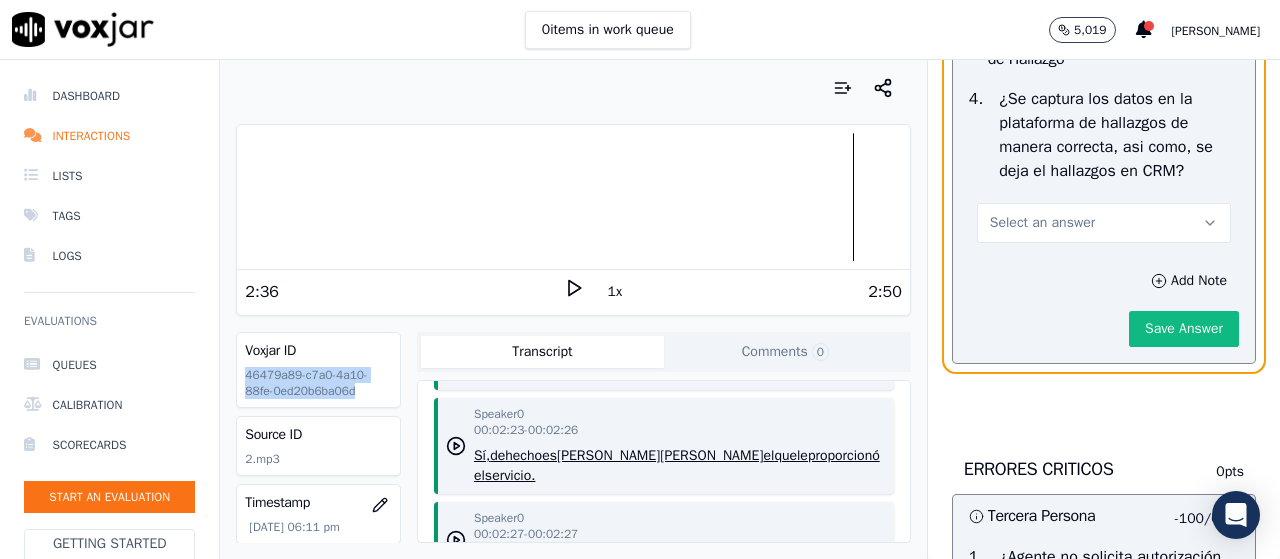 click on "Select an answer" at bounding box center (1104, 223) 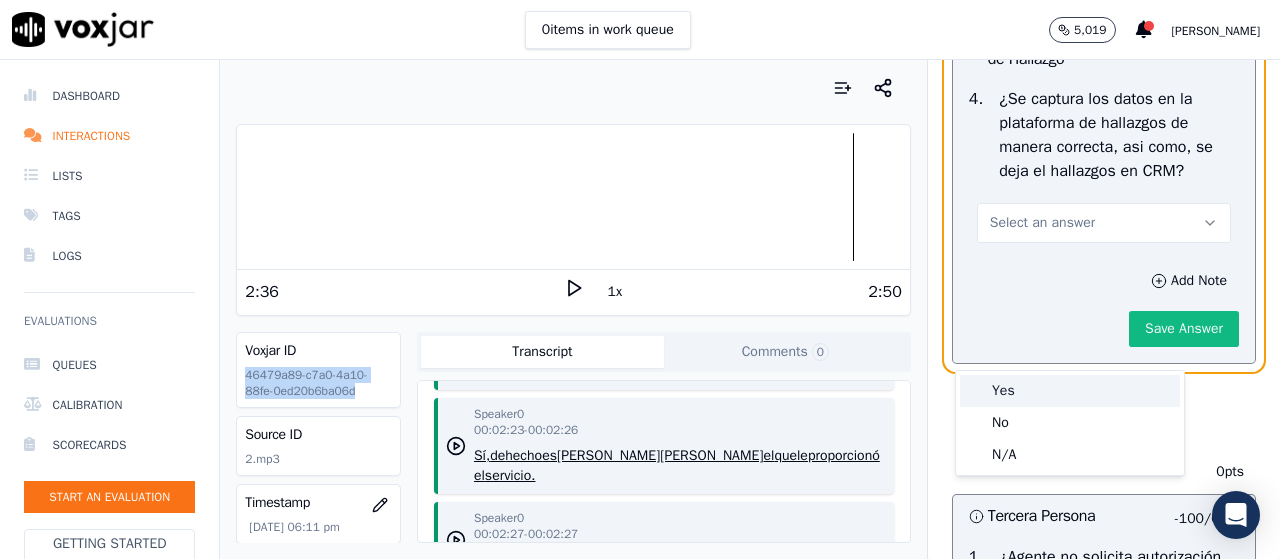 click on "Yes" at bounding box center [1070, 391] 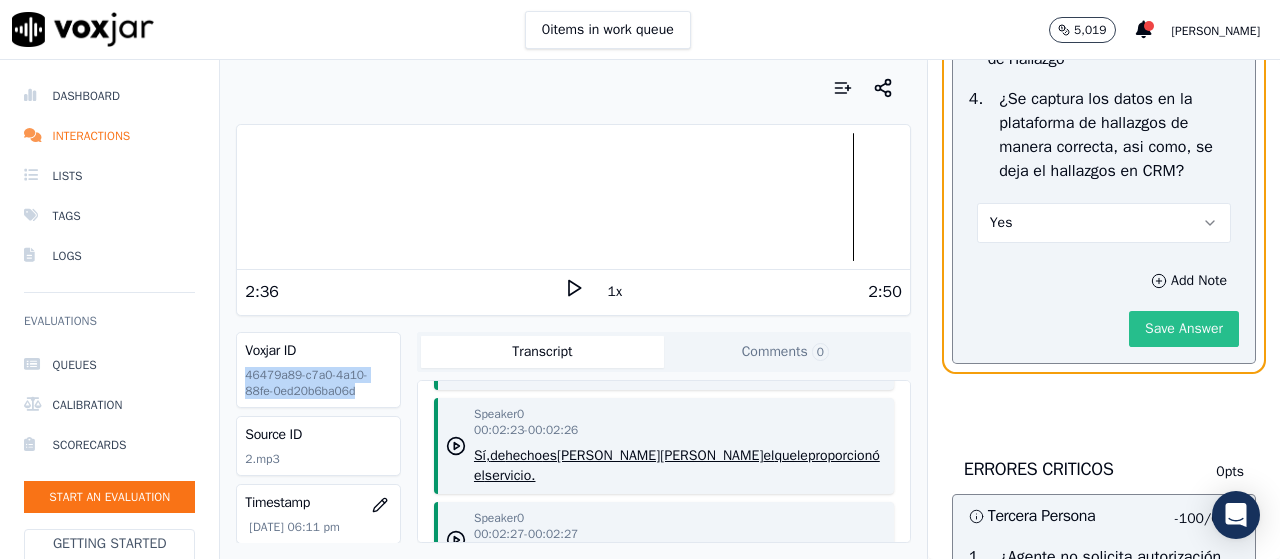 click on "Save Answer" at bounding box center [1184, 329] 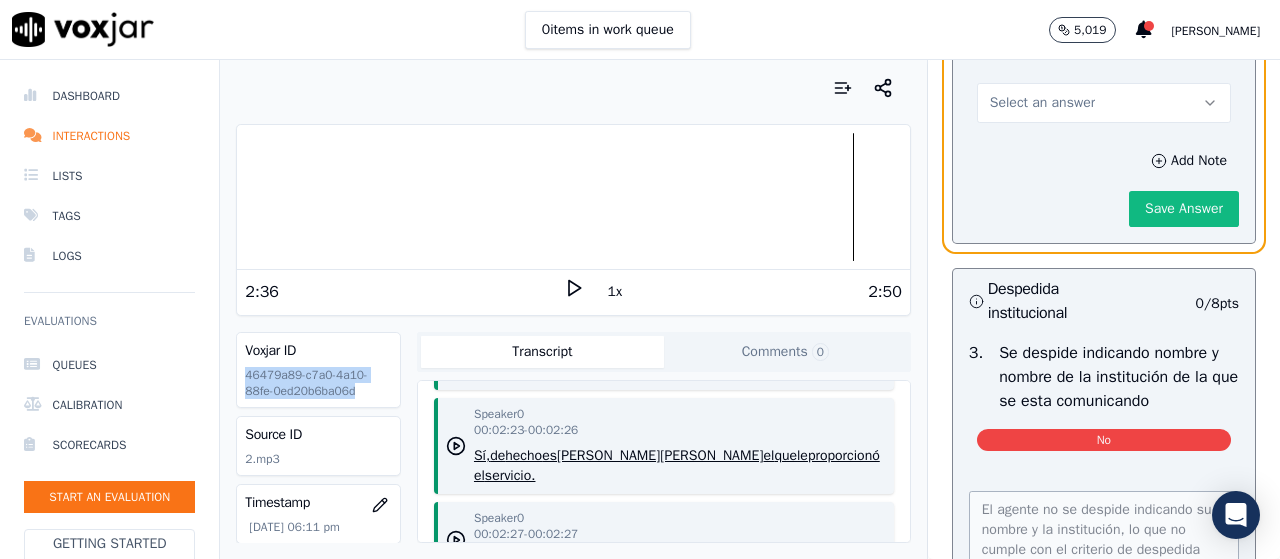 scroll, scrollTop: 4200, scrollLeft: 0, axis: vertical 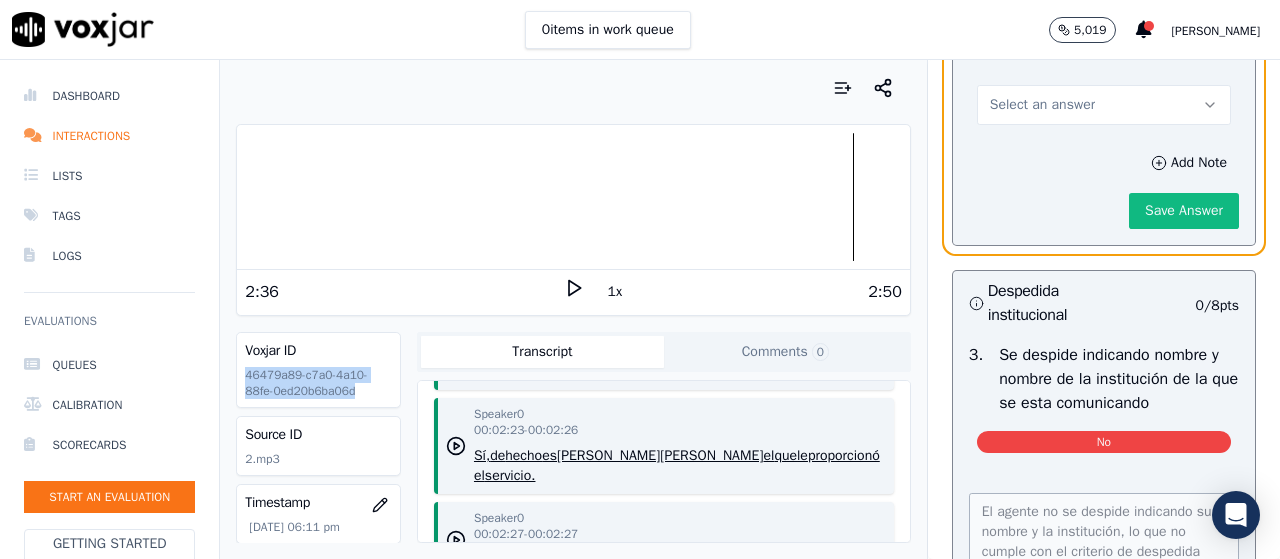 click on "Select an answer" at bounding box center (1104, 105) 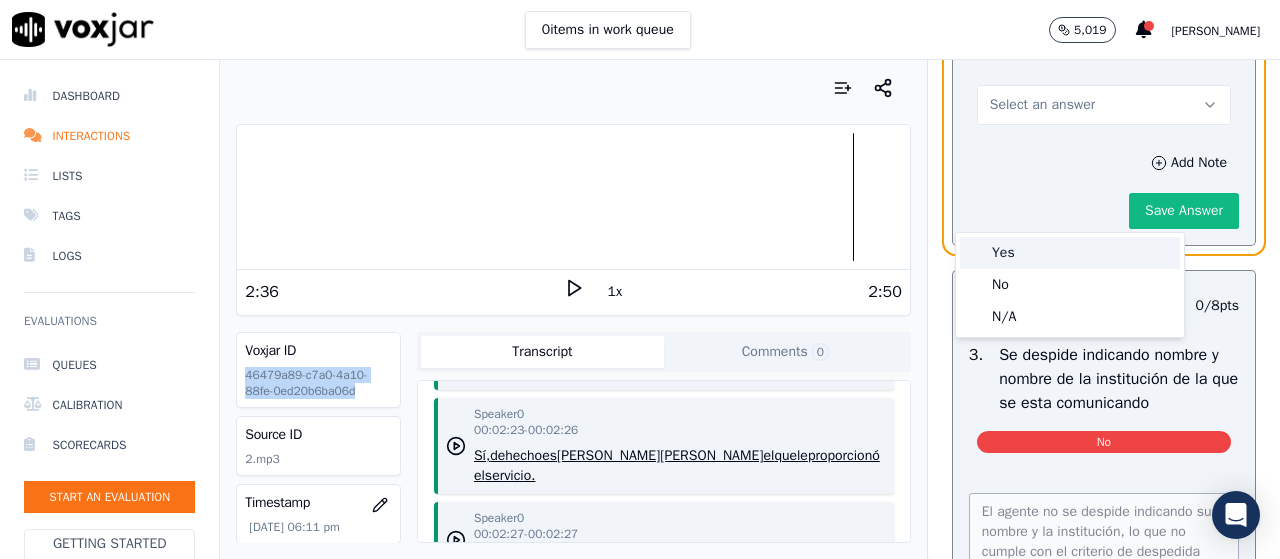 click on "Yes" at bounding box center [1070, 253] 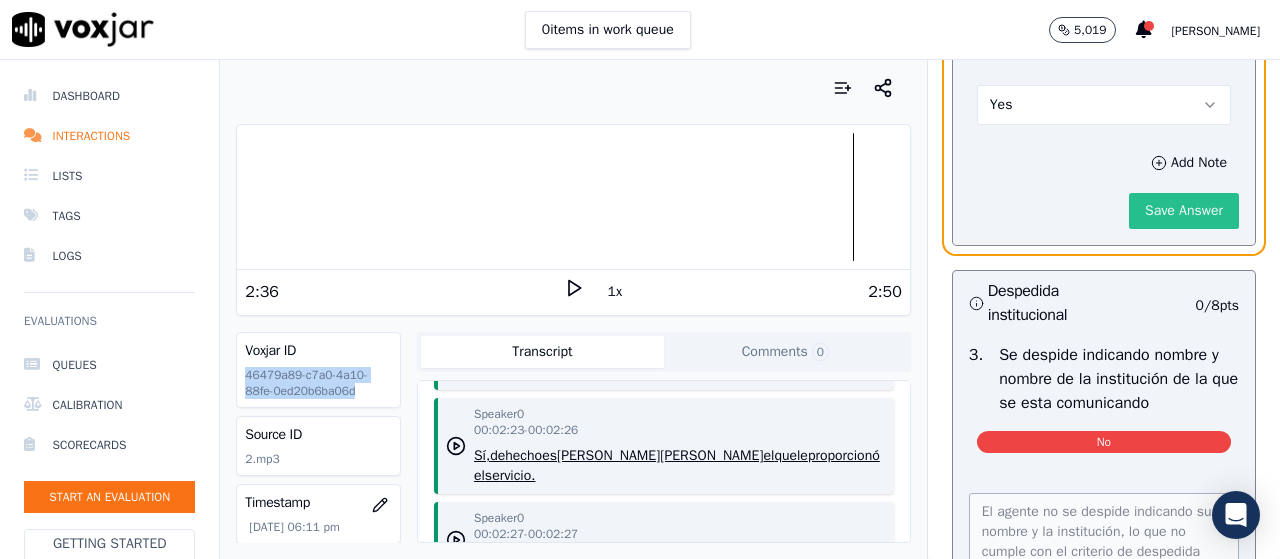click on "Save Answer" at bounding box center [1184, 211] 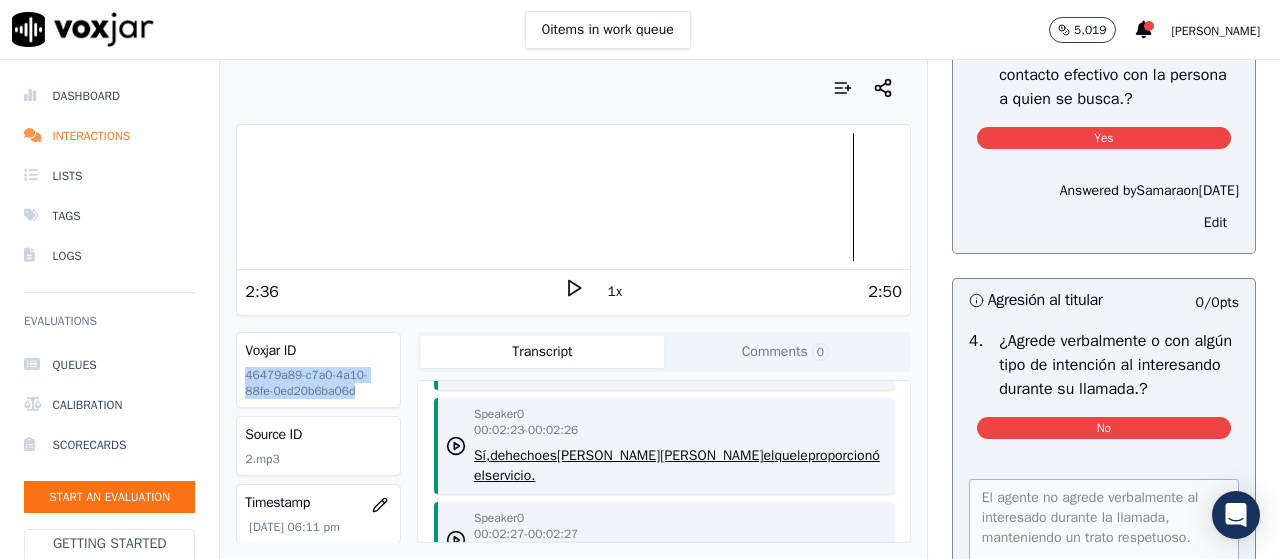 scroll, scrollTop: 6316, scrollLeft: 0, axis: vertical 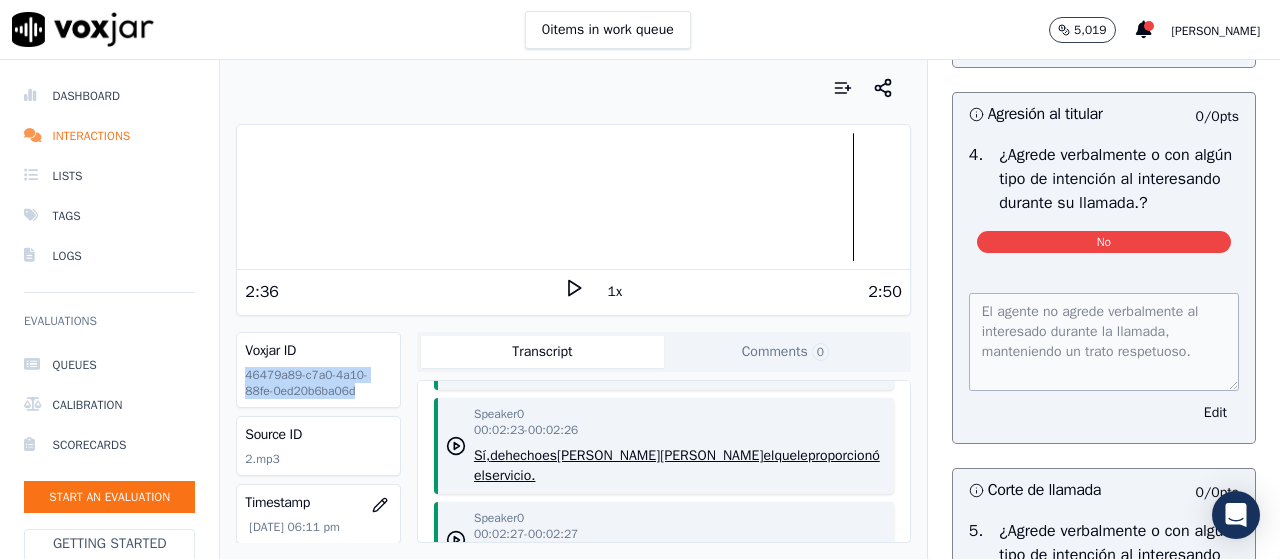 click on "Edit" at bounding box center [1215, 37] 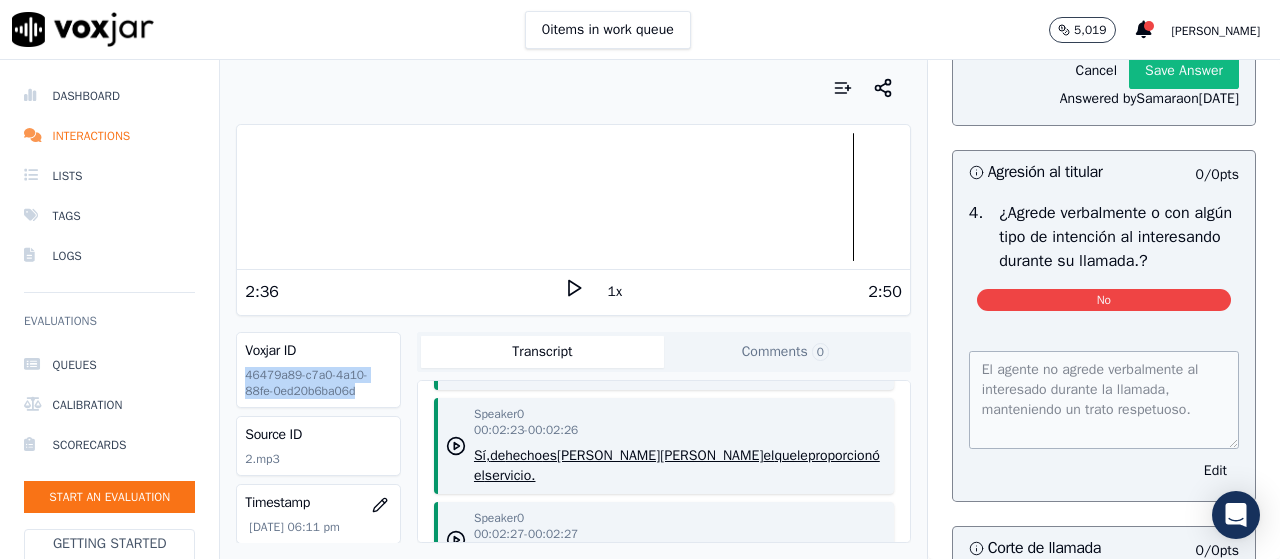 scroll, scrollTop: 6270, scrollLeft: 0, axis: vertical 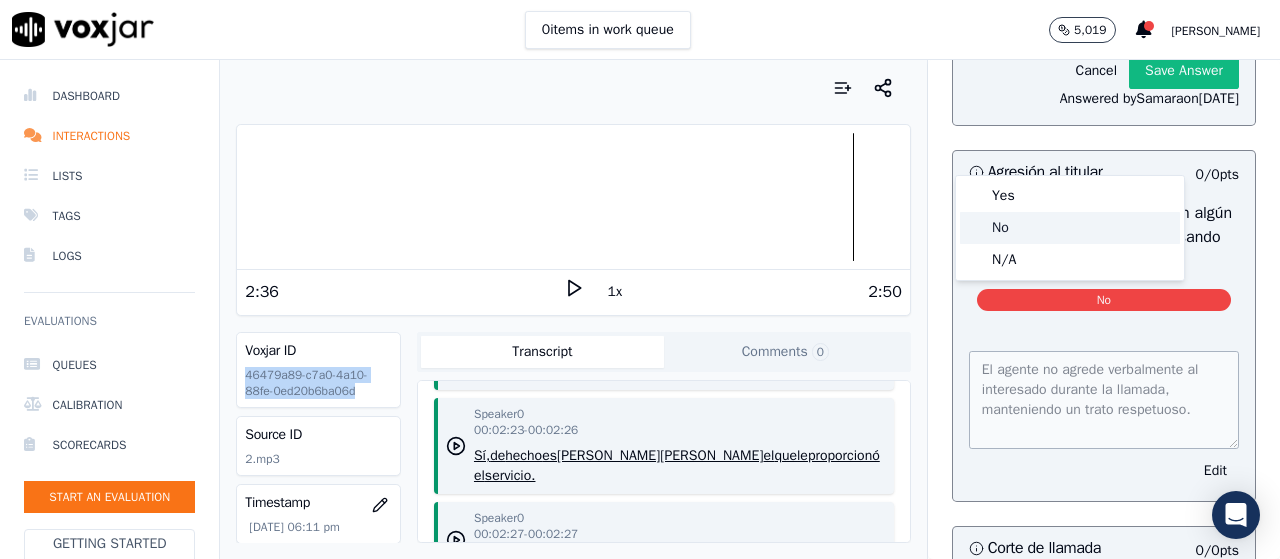 click on "No" 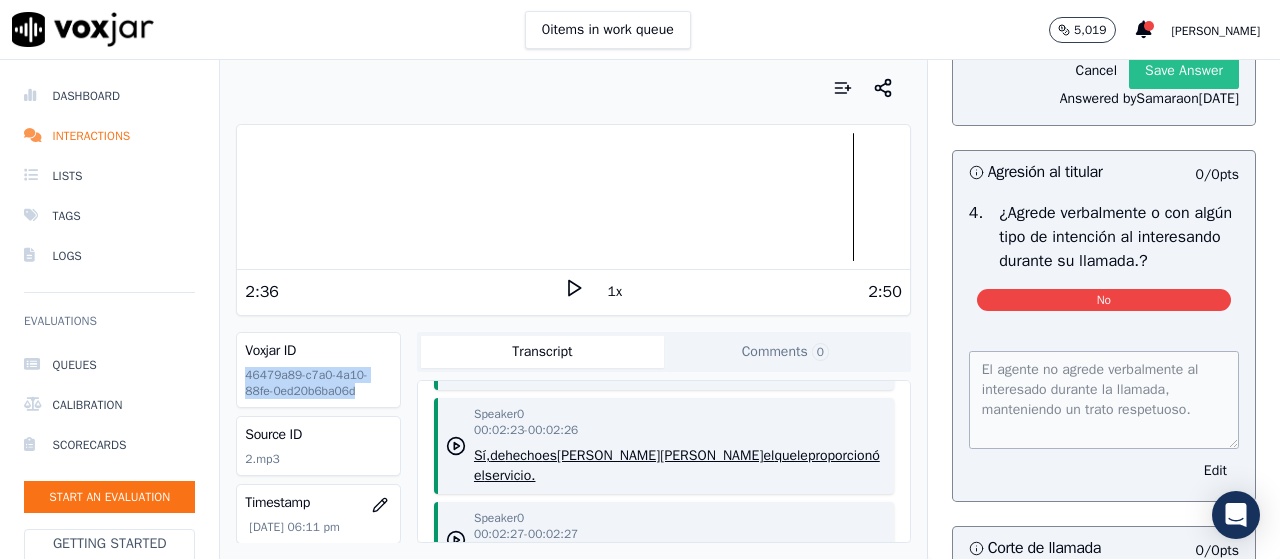 scroll, scrollTop: 6170, scrollLeft: 0, axis: vertical 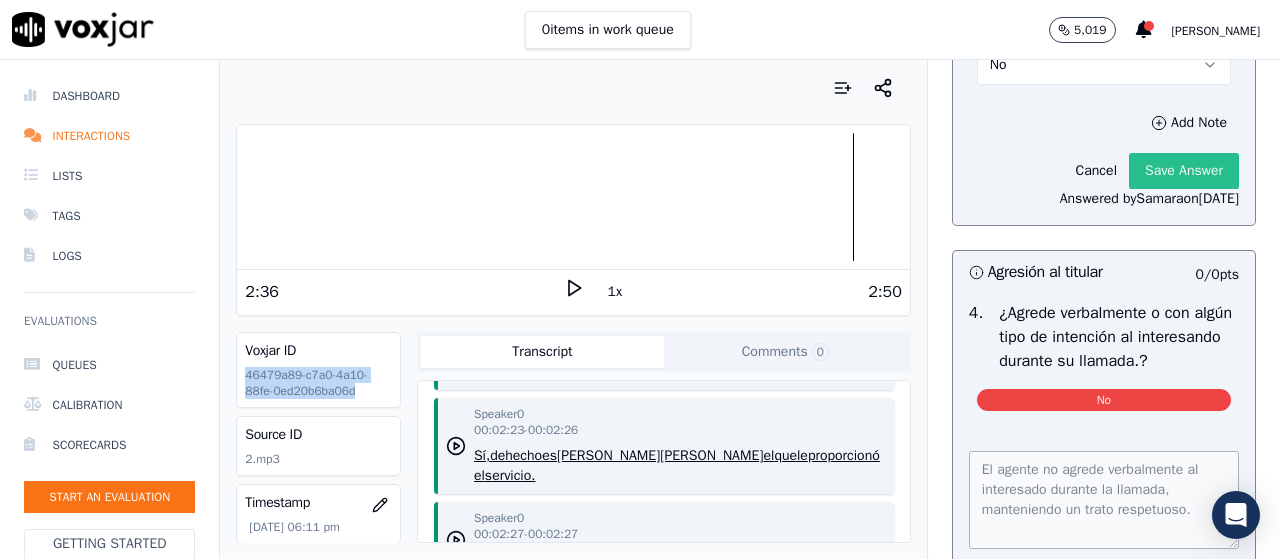 click on "Save Answer" 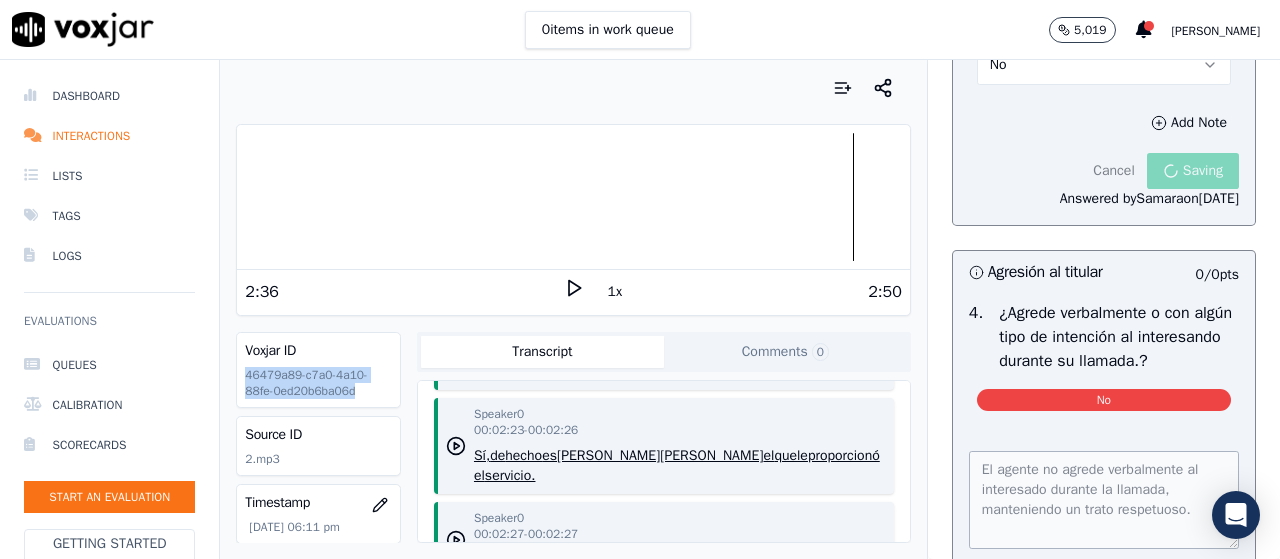 scroll, scrollTop: 6216, scrollLeft: 0, axis: vertical 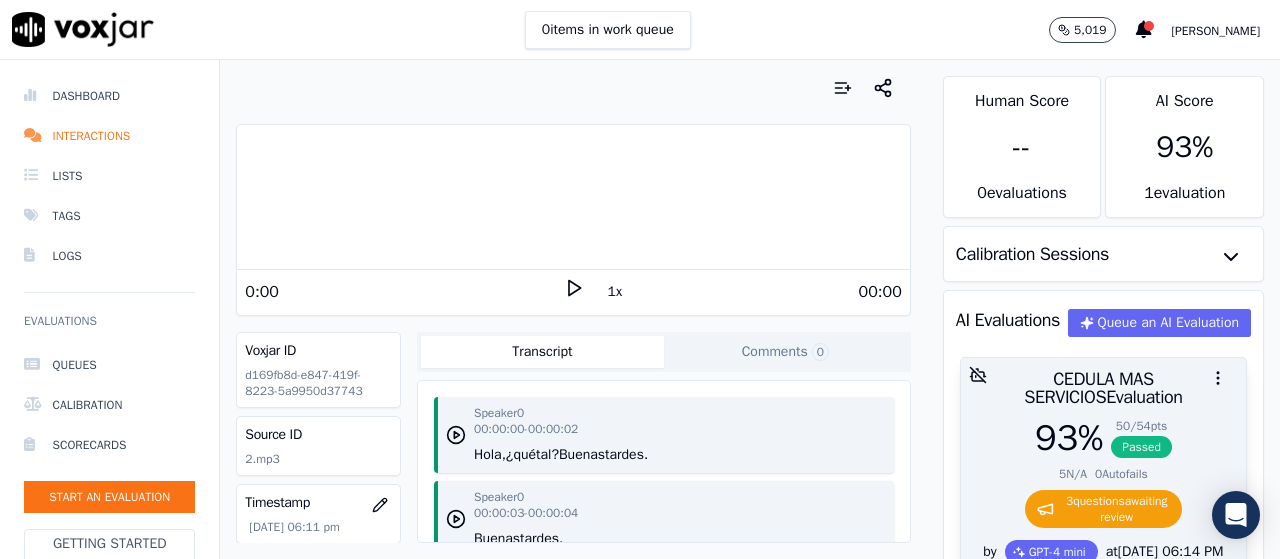 click on "CEDULA MAS SERVICIOS  Evaluation" at bounding box center [1103, 388] 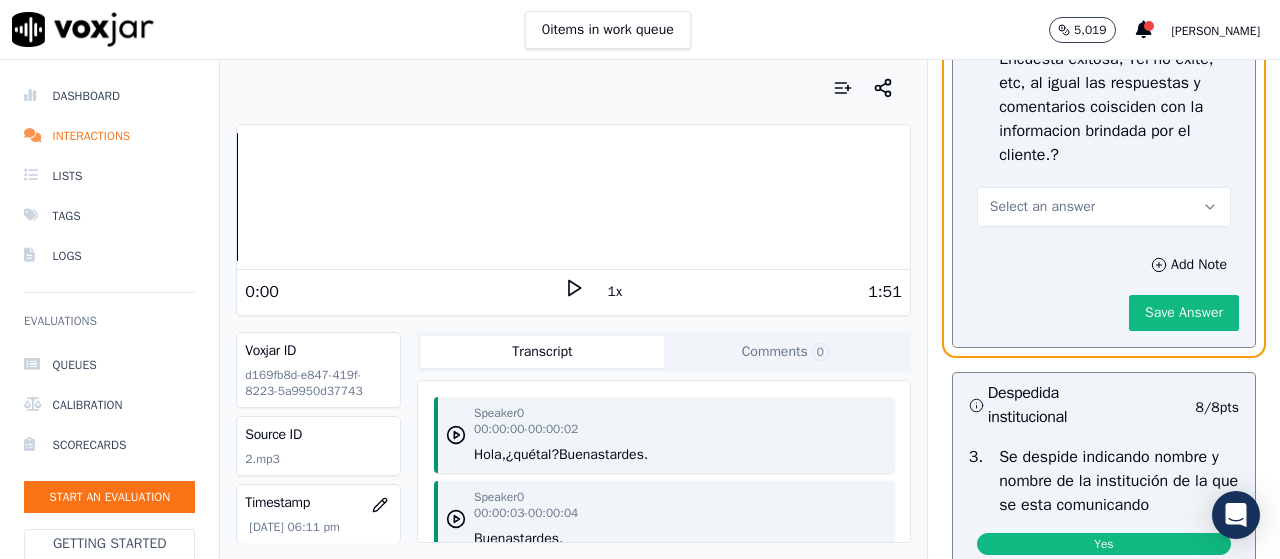 scroll, scrollTop: 4100, scrollLeft: 0, axis: vertical 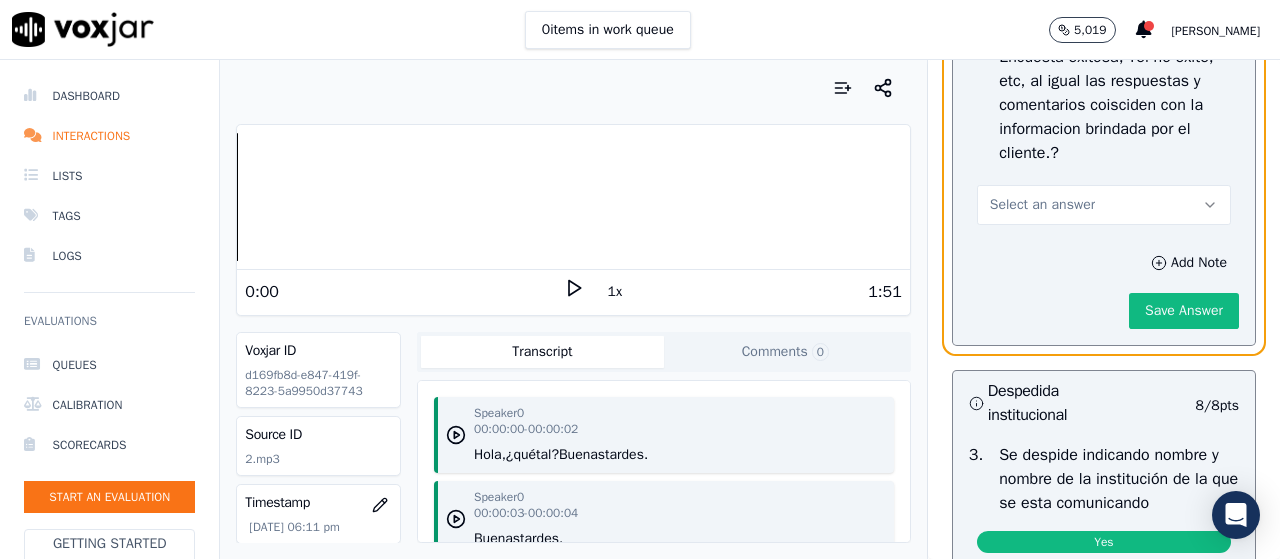 click on "Select an answer" at bounding box center (1042, 205) 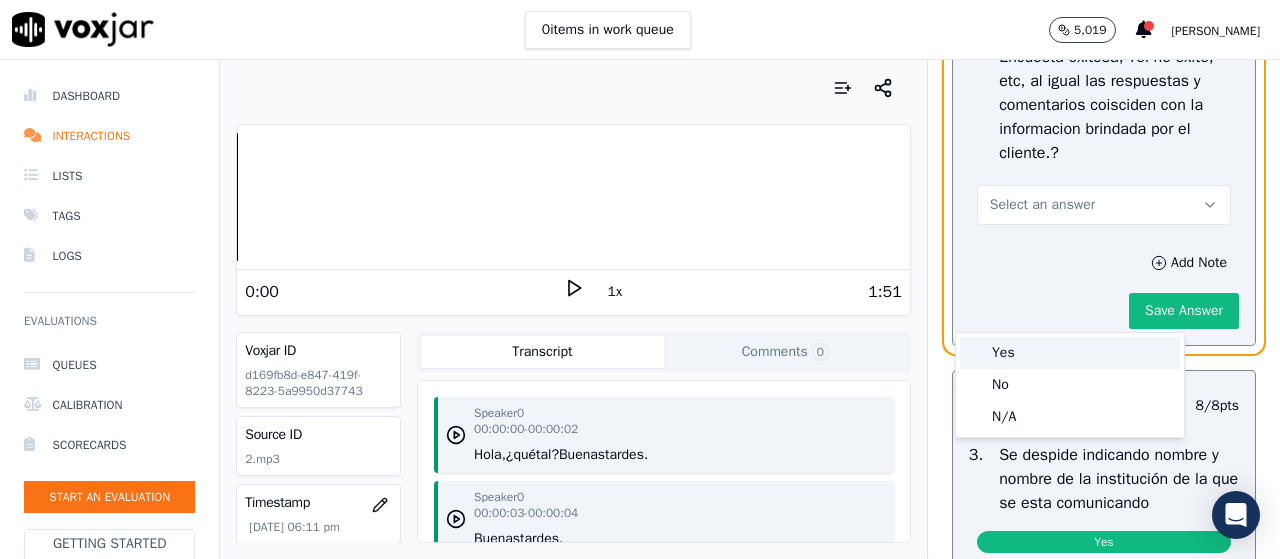 click on "Yes" at bounding box center [1070, 353] 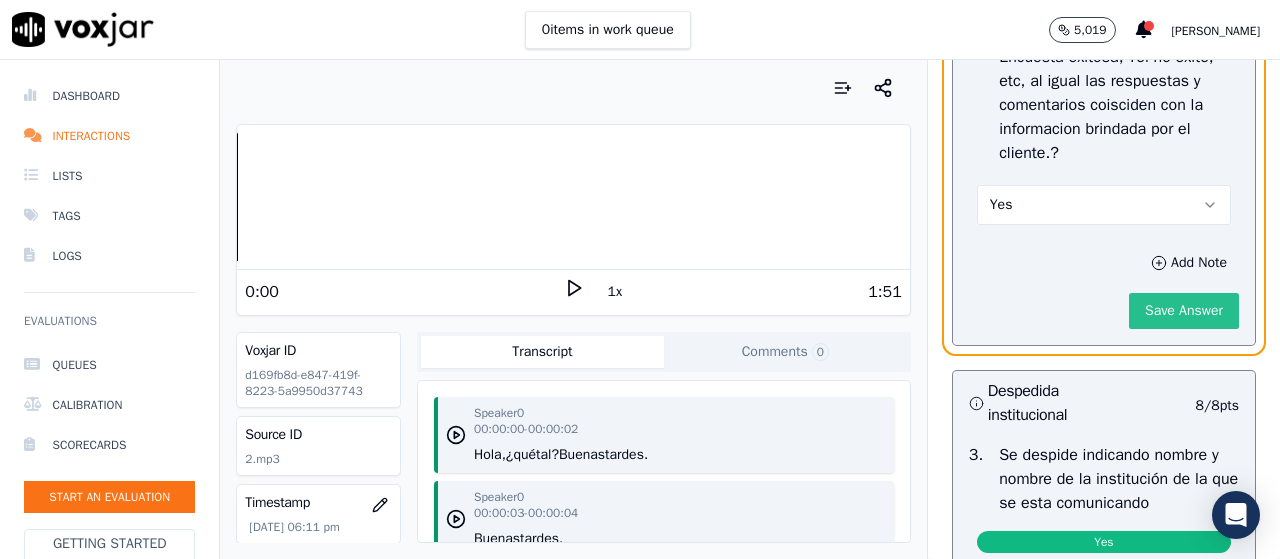 click on "Save Answer" at bounding box center (1184, 311) 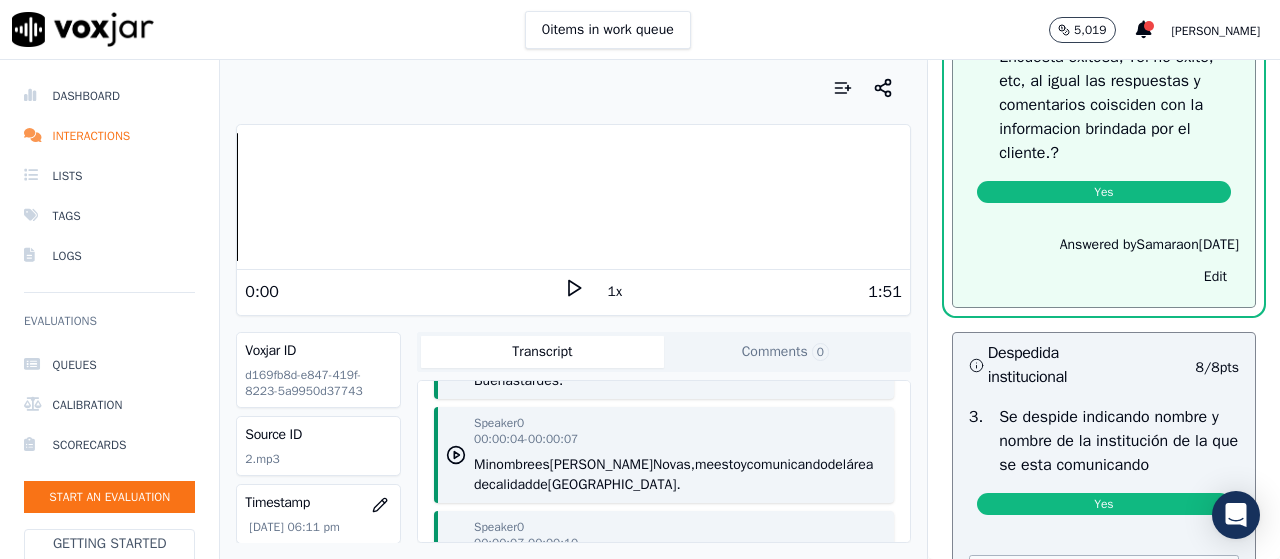 scroll, scrollTop: 200, scrollLeft: 0, axis: vertical 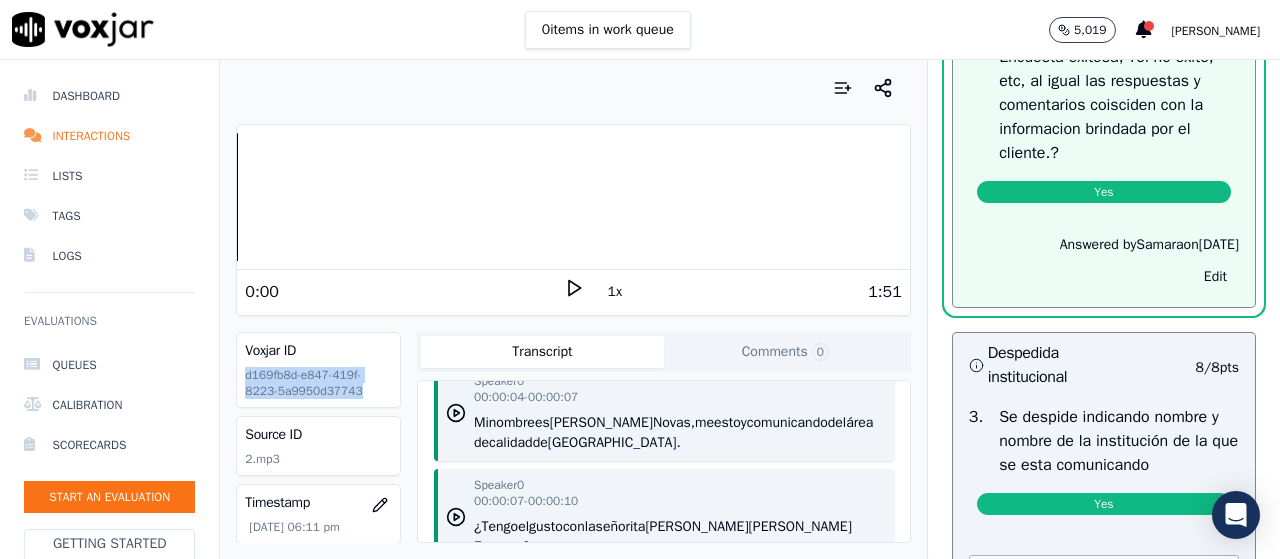 drag, startPoint x: 348, startPoint y: 393, endPoint x: 237, endPoint y: 373, distance: 112.78741 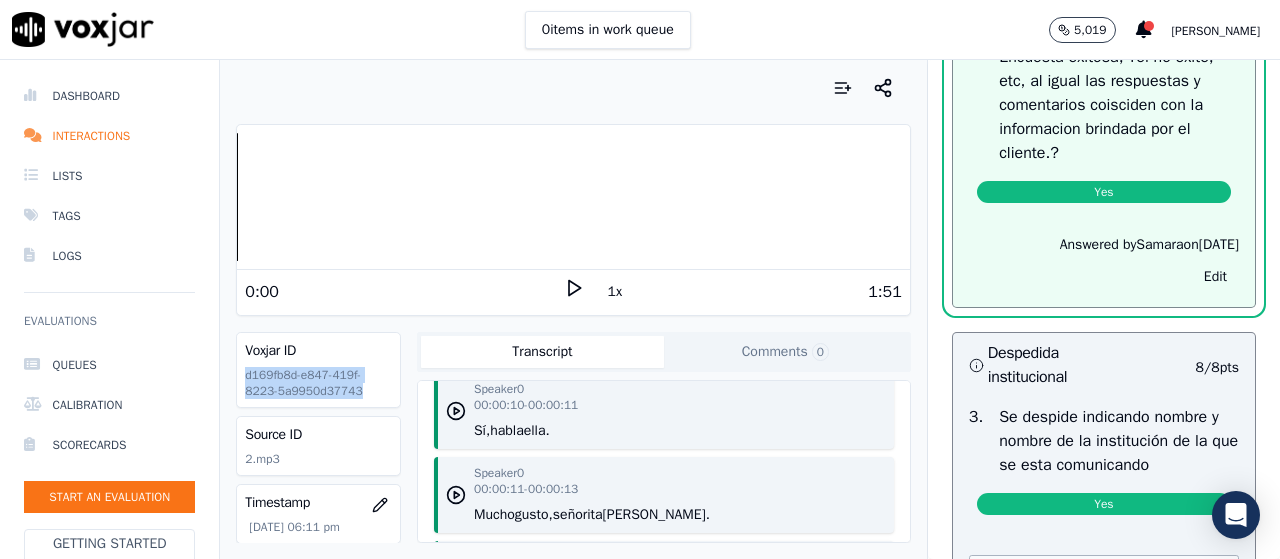 scroll, scrollTop: 482, scrollLeft: 0, axis: vertical 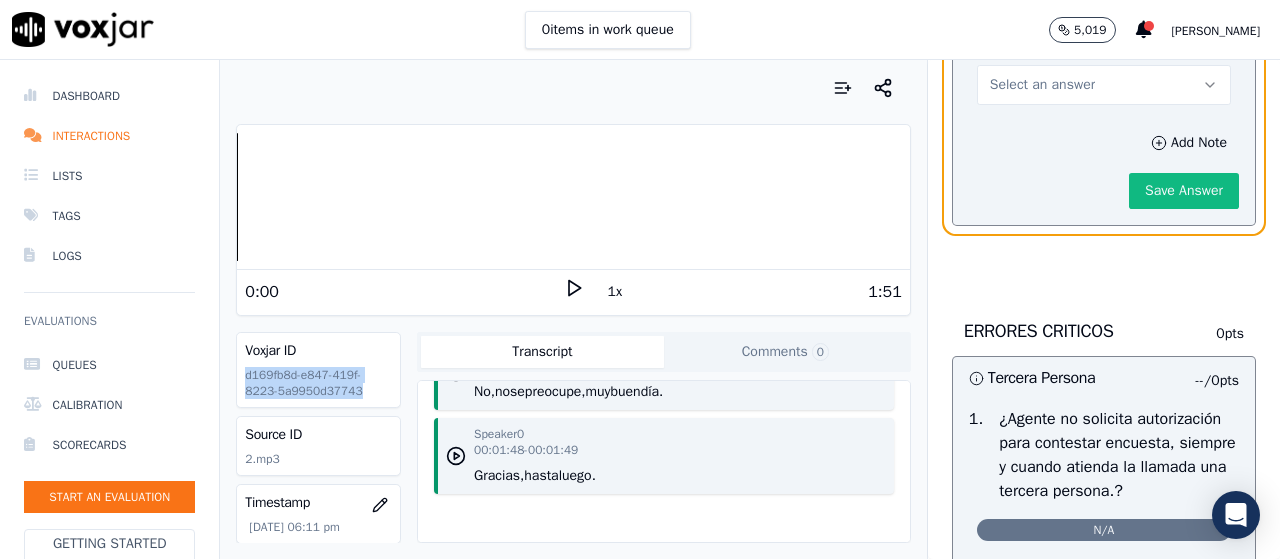 click on "Select an answer" at bounding box center [1104, 85] 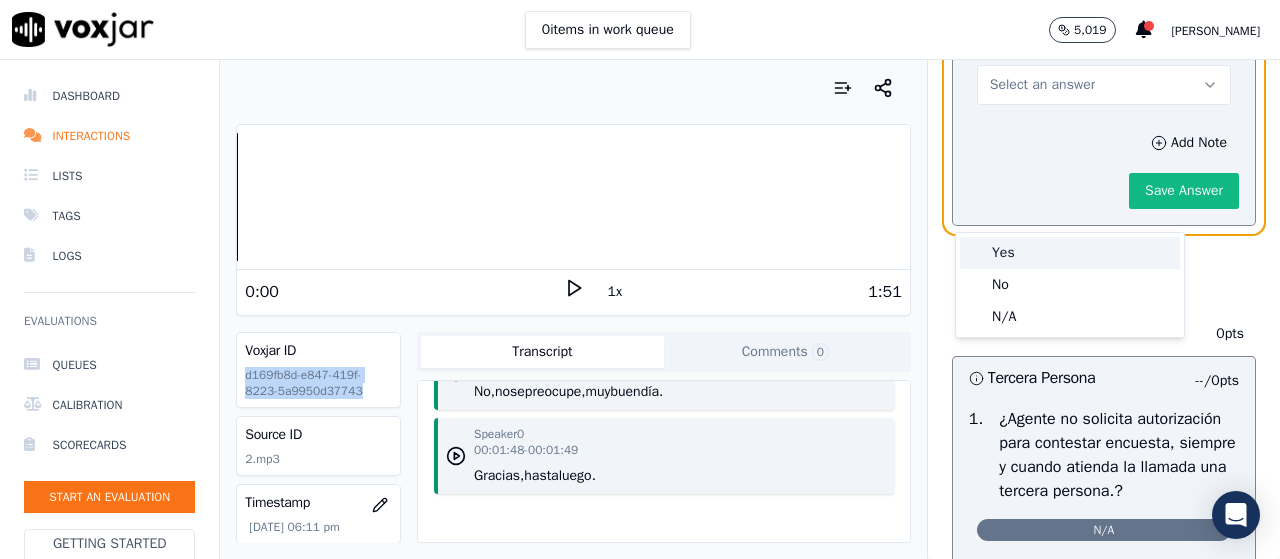 click on "Yes" at bounding box center (1070, 253) 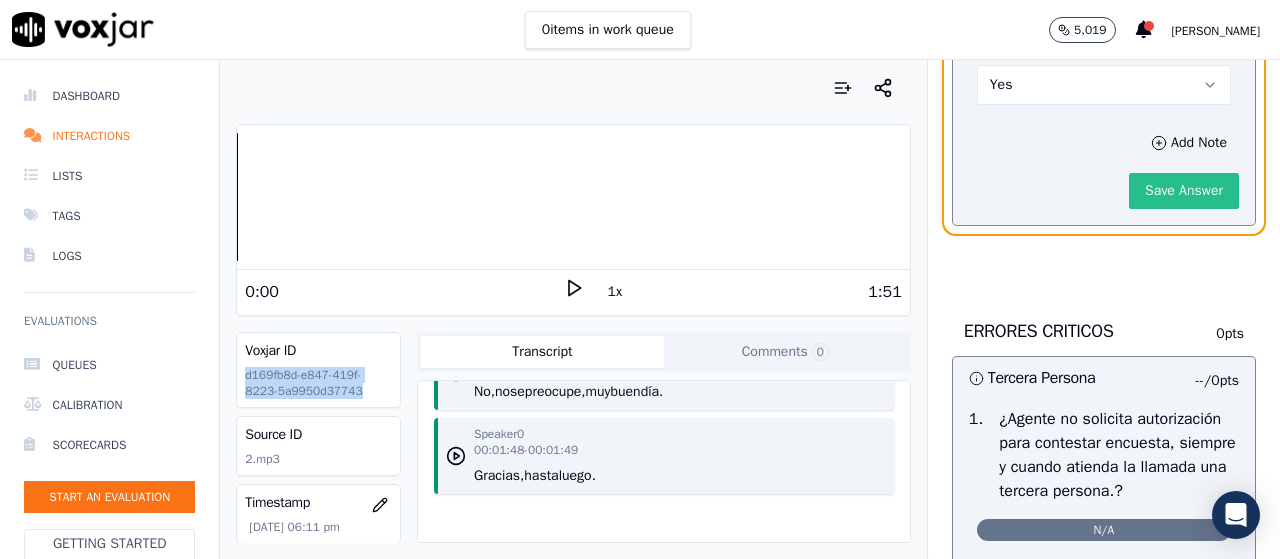 click on "Save Answer" at bounding box center [1184, 191] 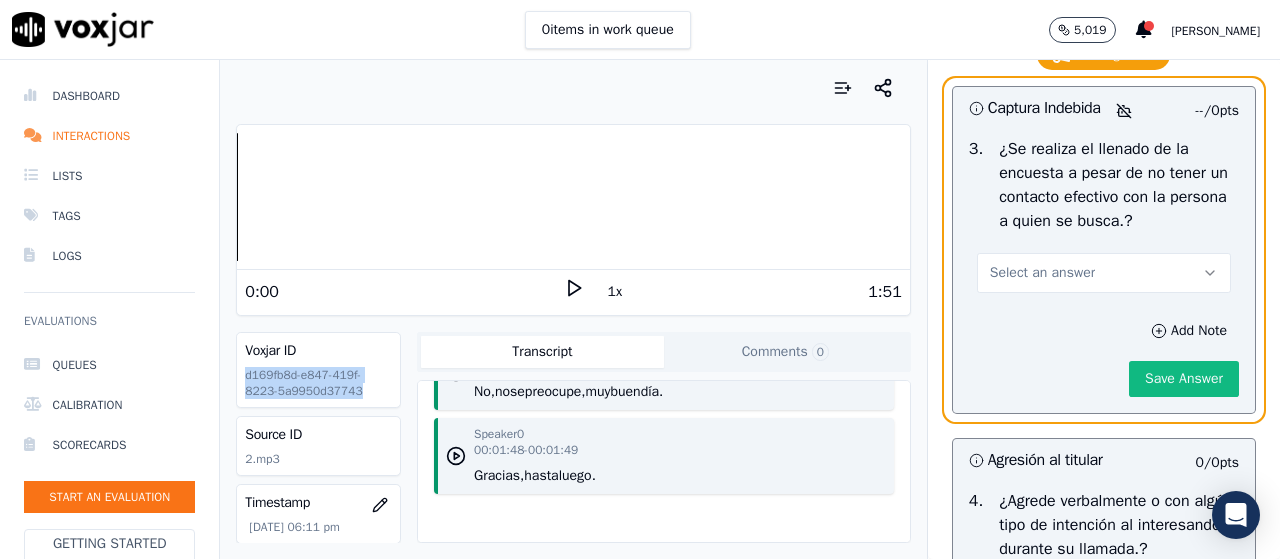 scroll, scrollTop: 6154, scrollLeft: 0, axis: vertical 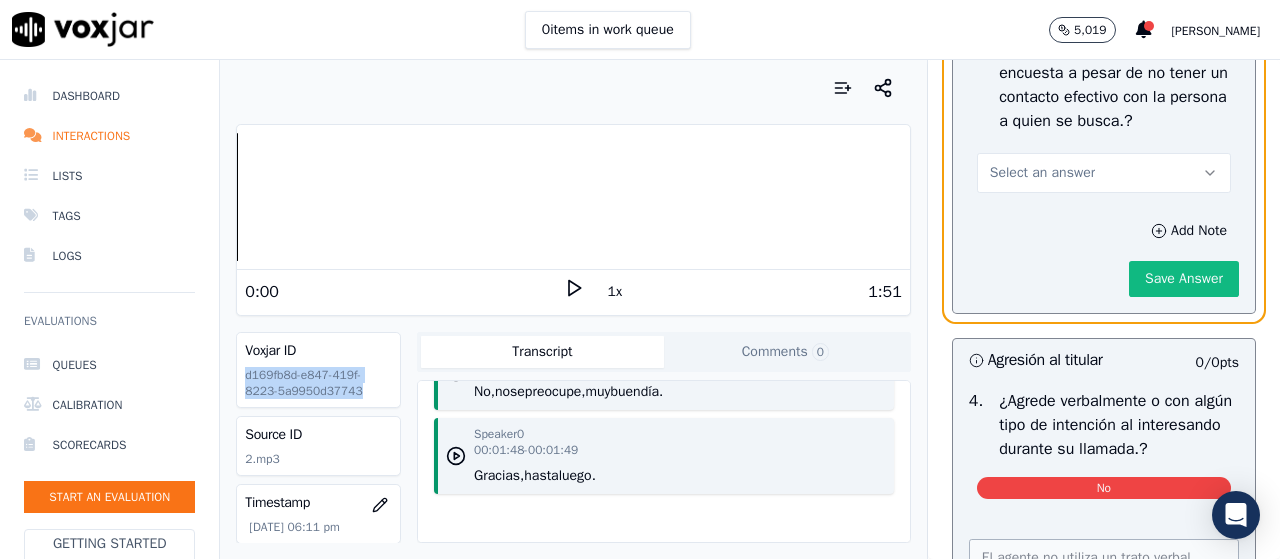 click on "Select an answer" at bounding box center [1104, 173] 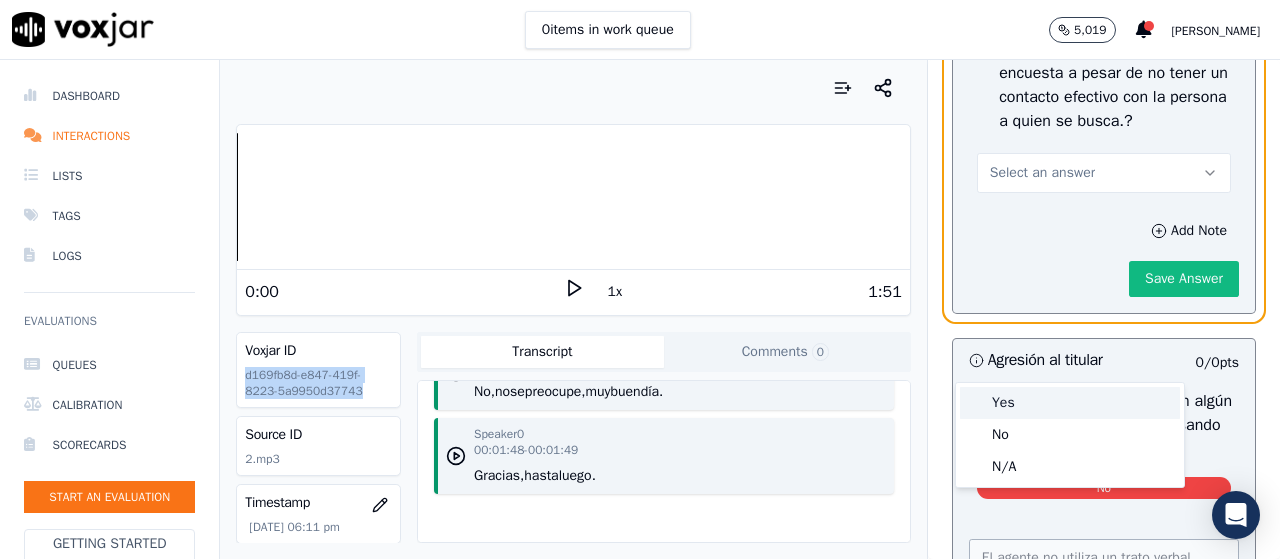 drag, startPoint x: 1042, startPoint y: 399, endPoint x: 1050, endPoint y: 407, distance: 11.313708 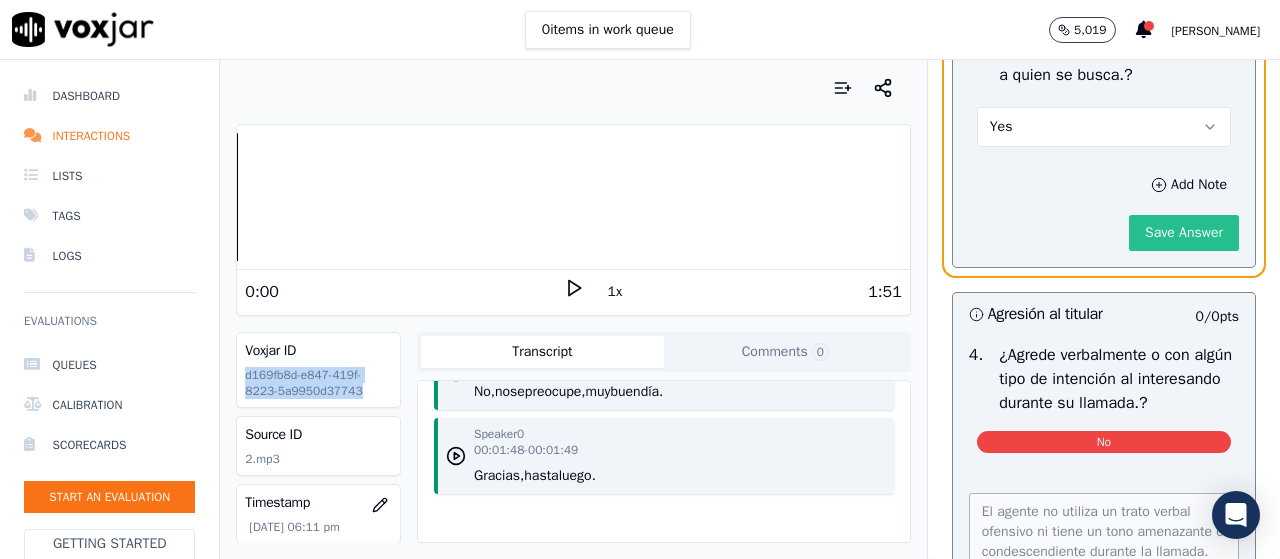 scroll, scrollTop: 6109, scrollLeft: 0, axis: vertical 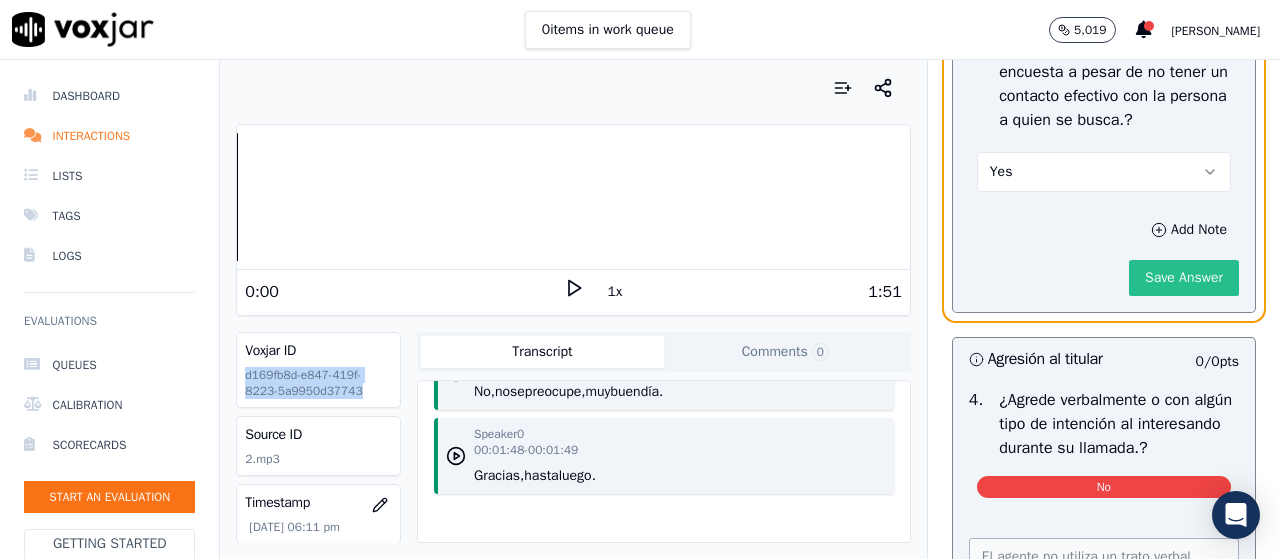 click on "Save Answer" at bounding box center (1184, 278) 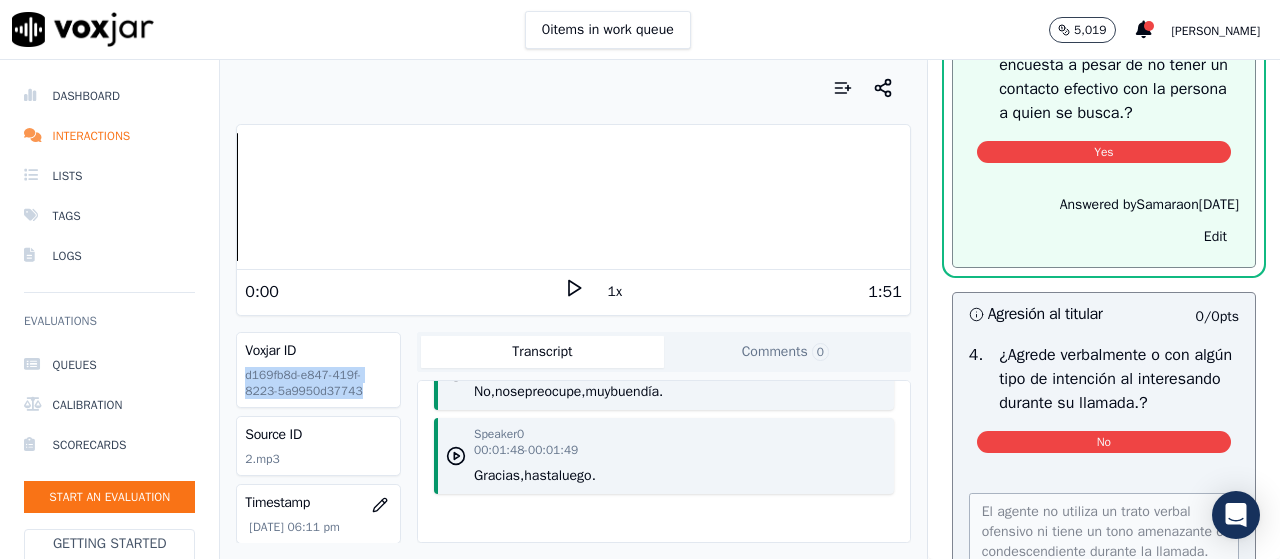 scroll, scrollTop: 6068, scrollLeft: 0, axis: vertical 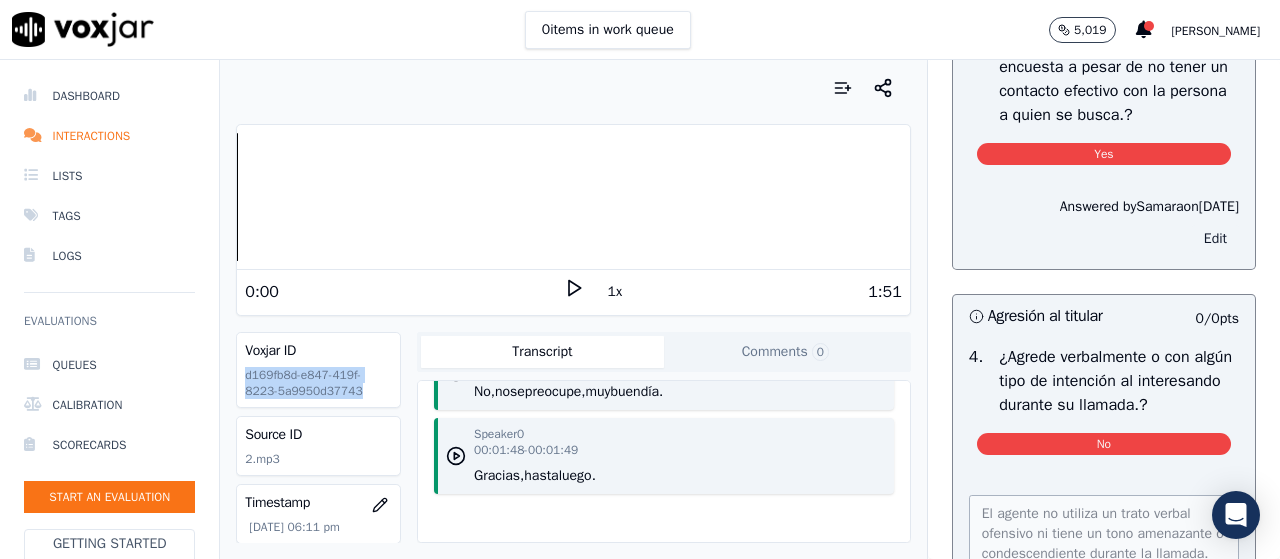 click on "Edit" at bounding box center (1215, 239) 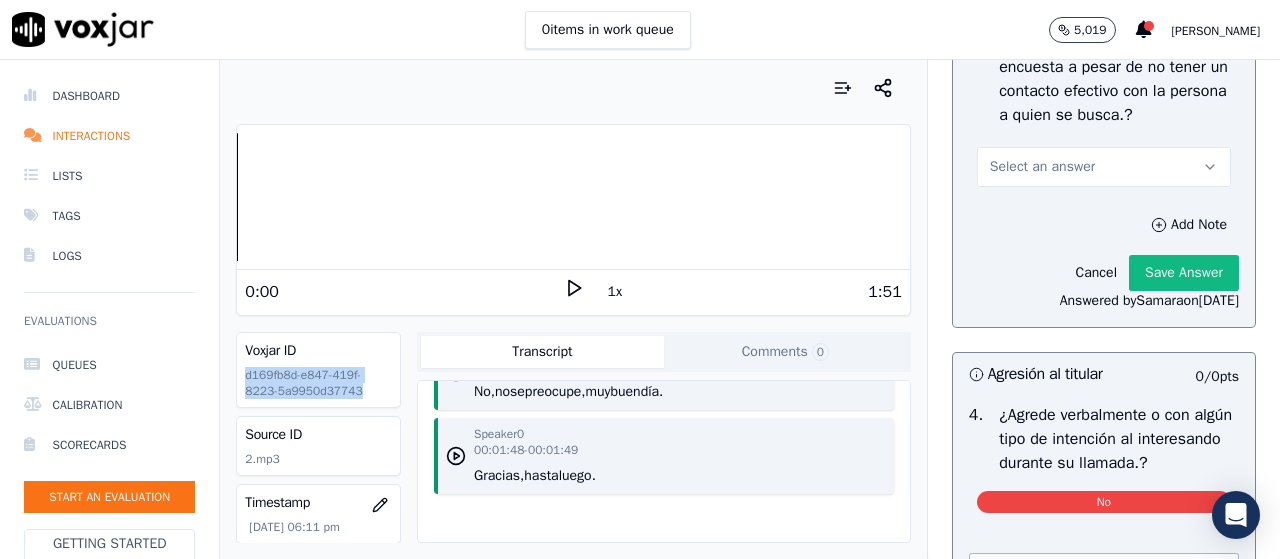 click on "Select an answer" at bounding box center (1104, 167) 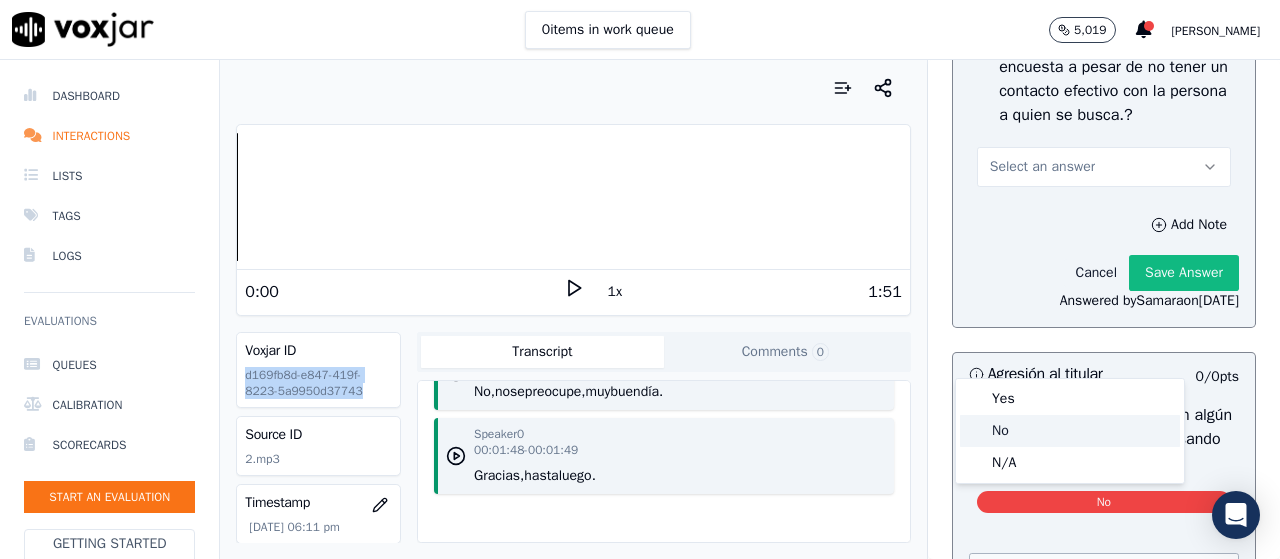 drag, startPoint x: 1046, startPoint y: 435, endPoint x: 1058, endPoint y: 446, distance: 16.27882 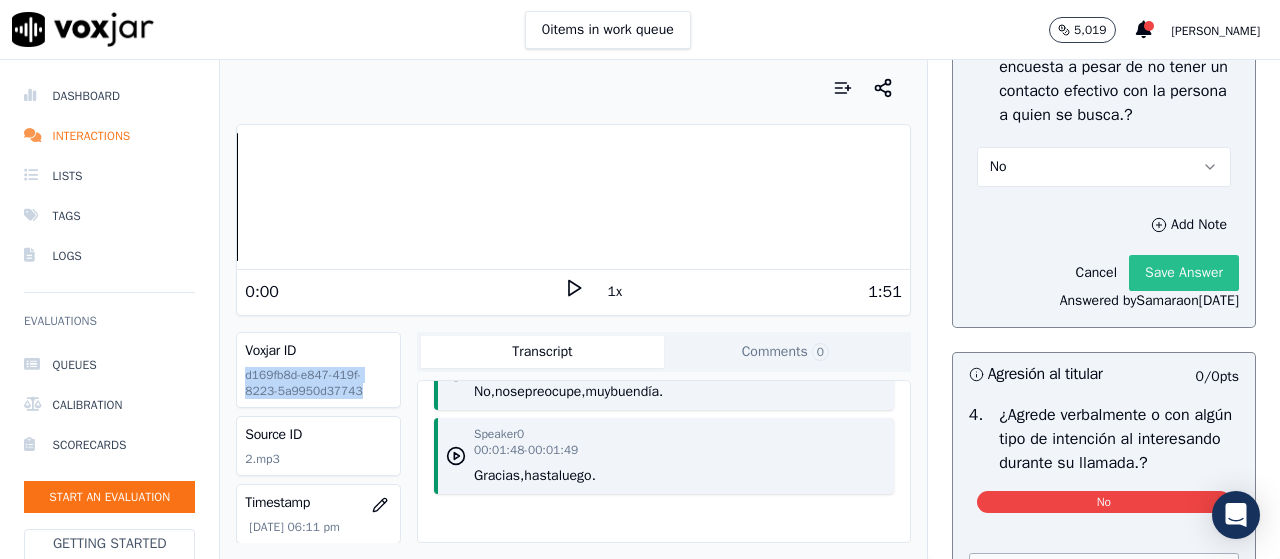 click on "Save Answer" 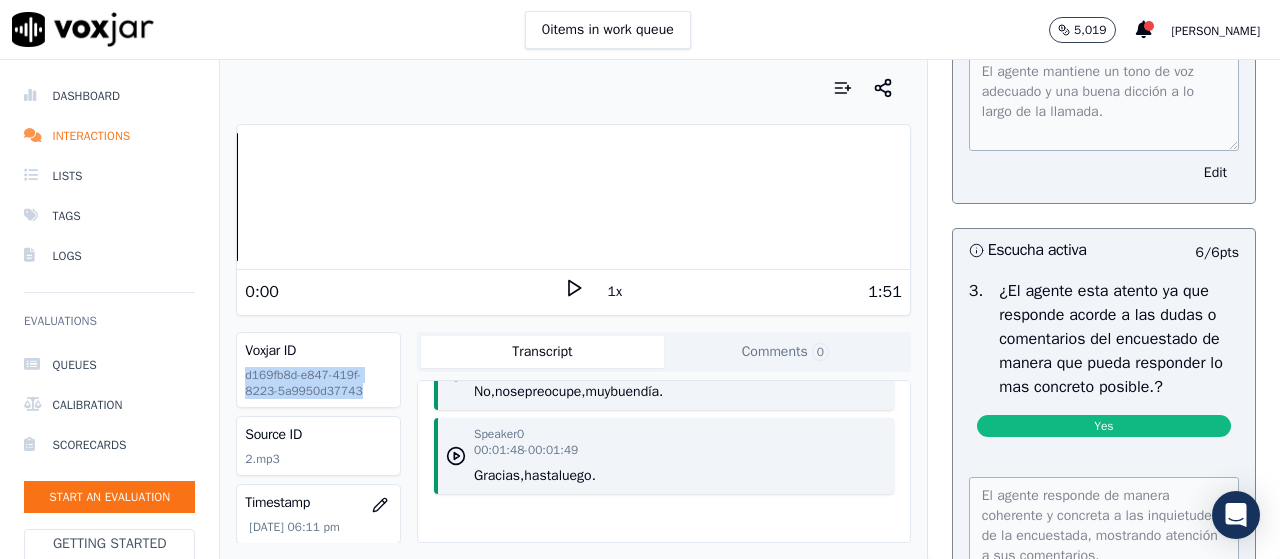 scroll, scrollTop: 1668, scrollLeft: 0, axis: vertical 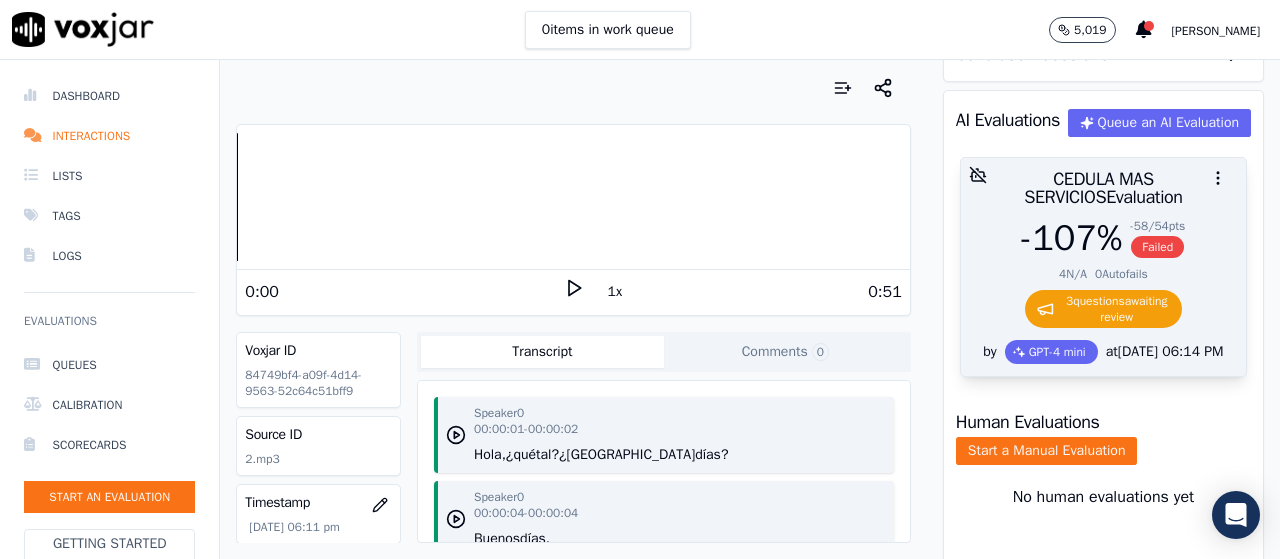 click on "0  Autofails" at bounding box center [1121, 274] 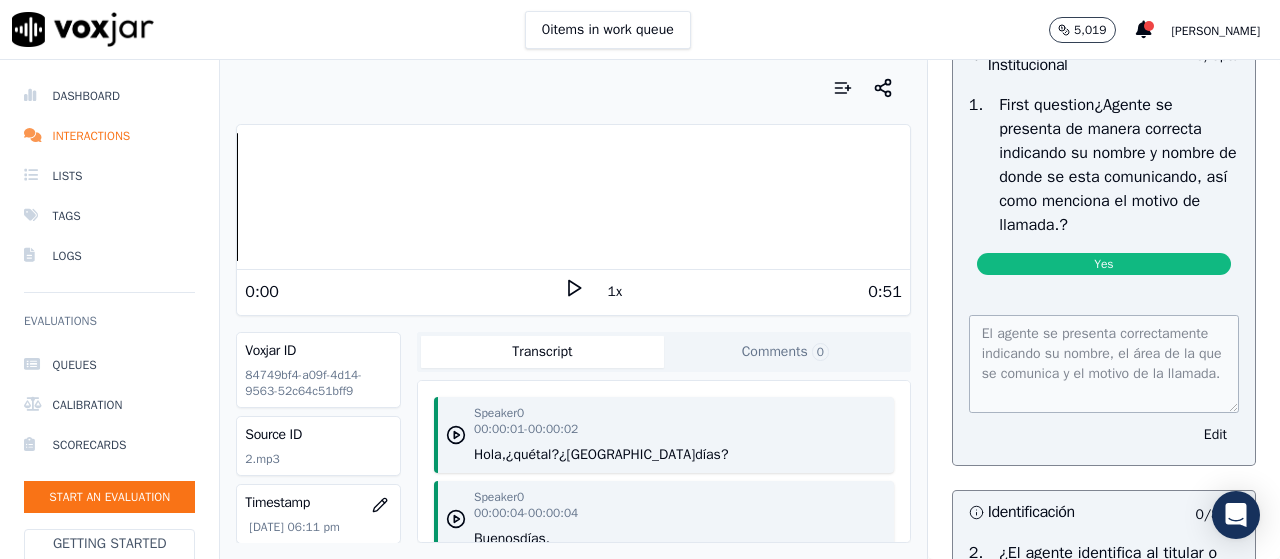 scroll, scrollTop: 600, scrollLeft: 0, axis: vertical 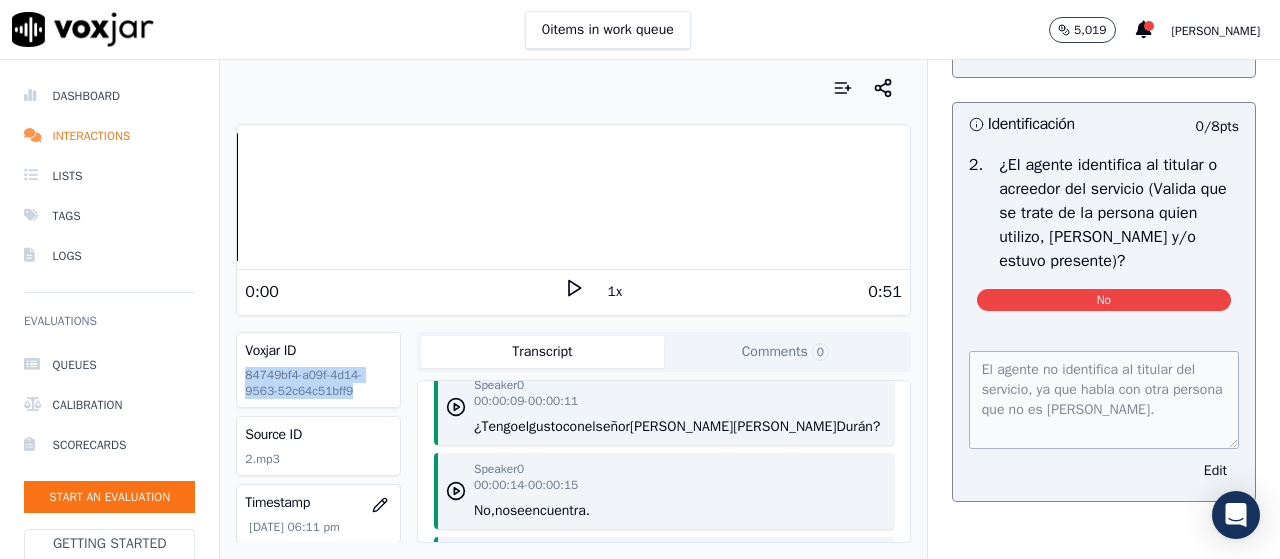 drag, startPoint x: 343, startPoint y: 393, endPoint x: 241, endPoint y: 375, distance: 103.57606 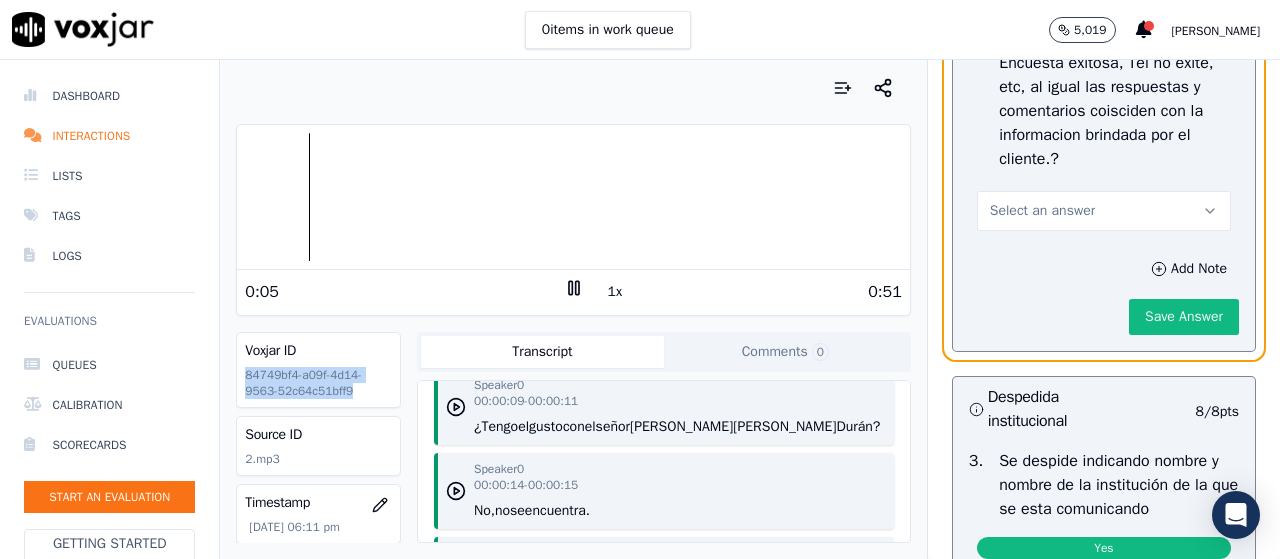 scroll, scrollTop: 4100, scrollLeft: 0, axis: vertical 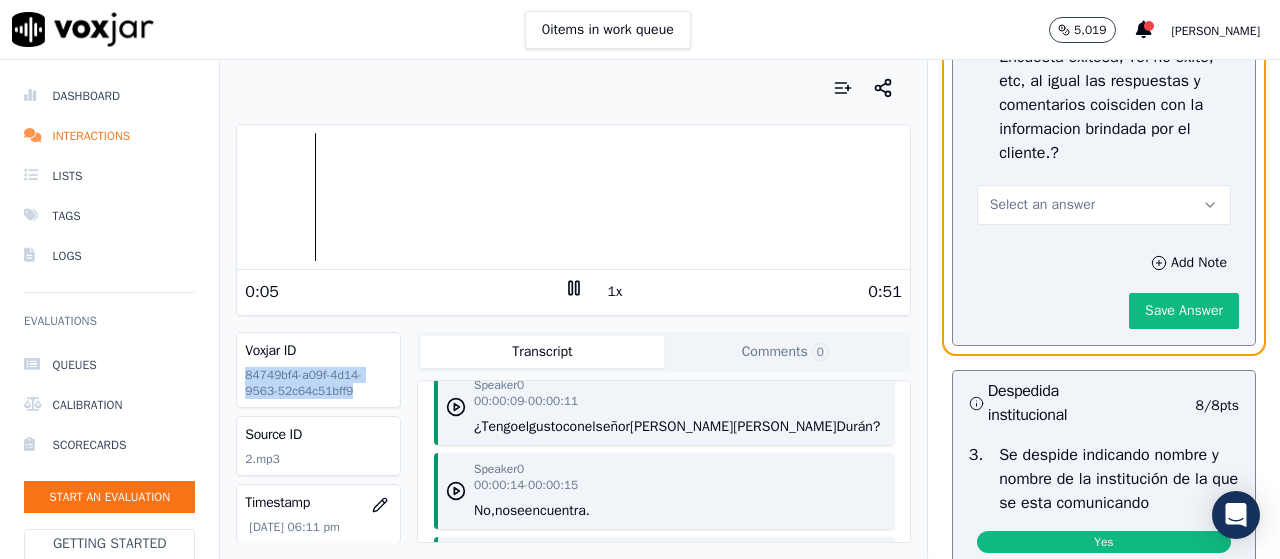 click on "Select an answer" at bounding box center (1104, 205) 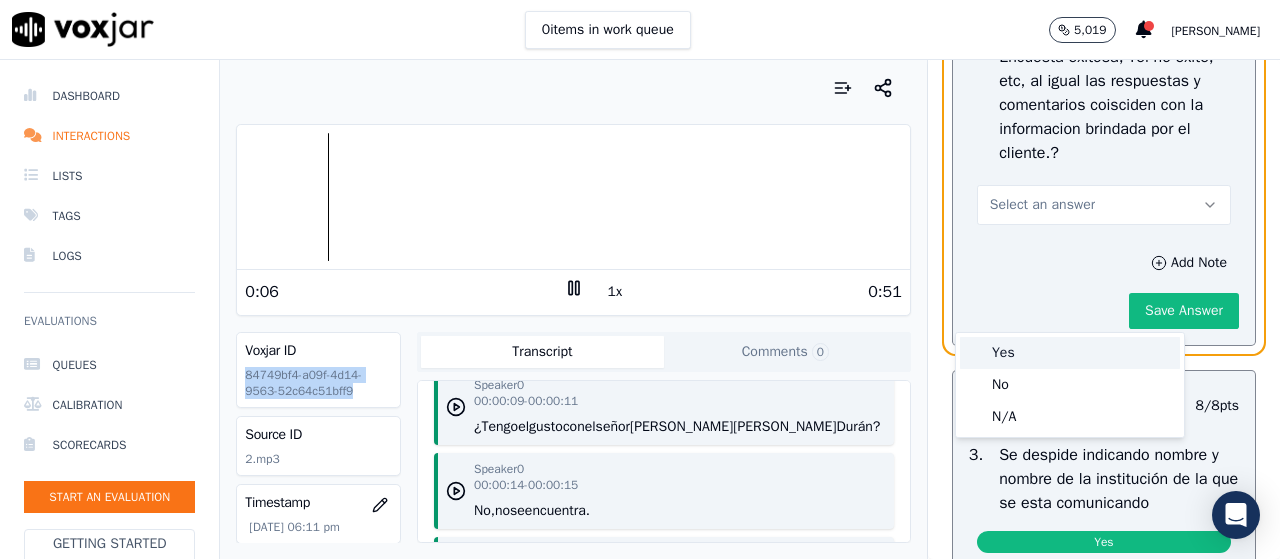 click on "Yes" at bounding box center [1070, 353] 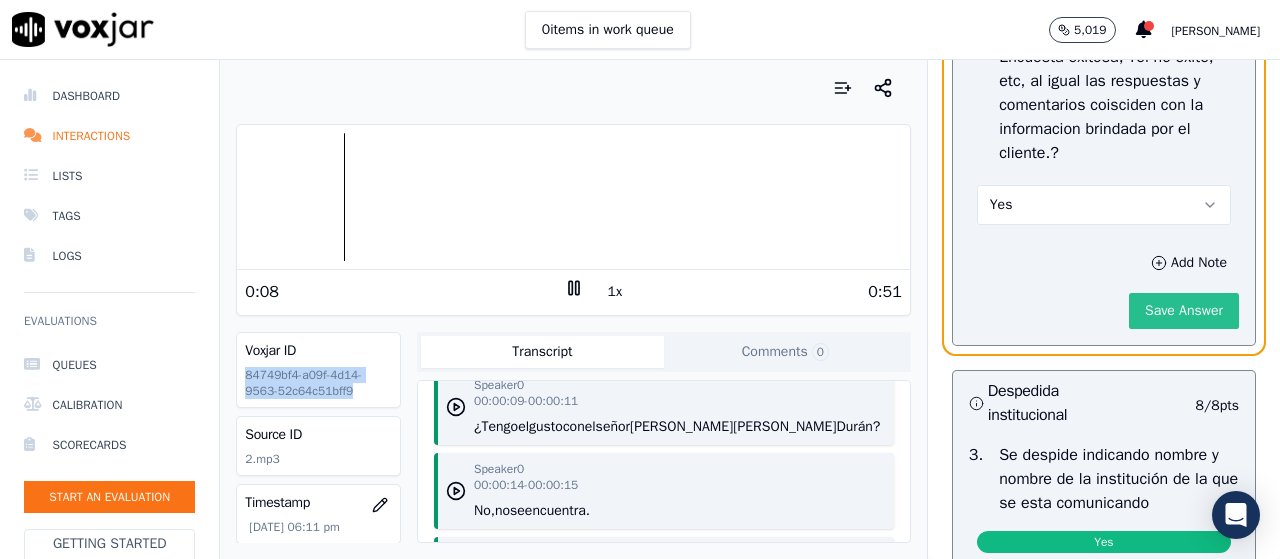 click on "Save Answer" at bounding box center [1184, 311] 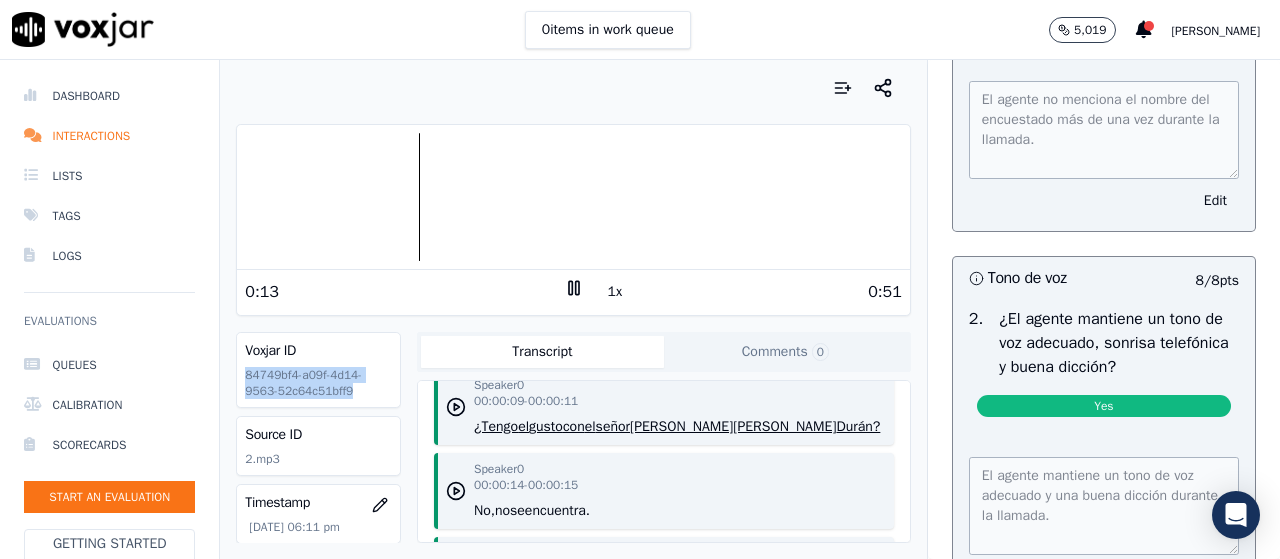scroll, scrollTop: 1600, scrollLeft: 0, axis: vertical 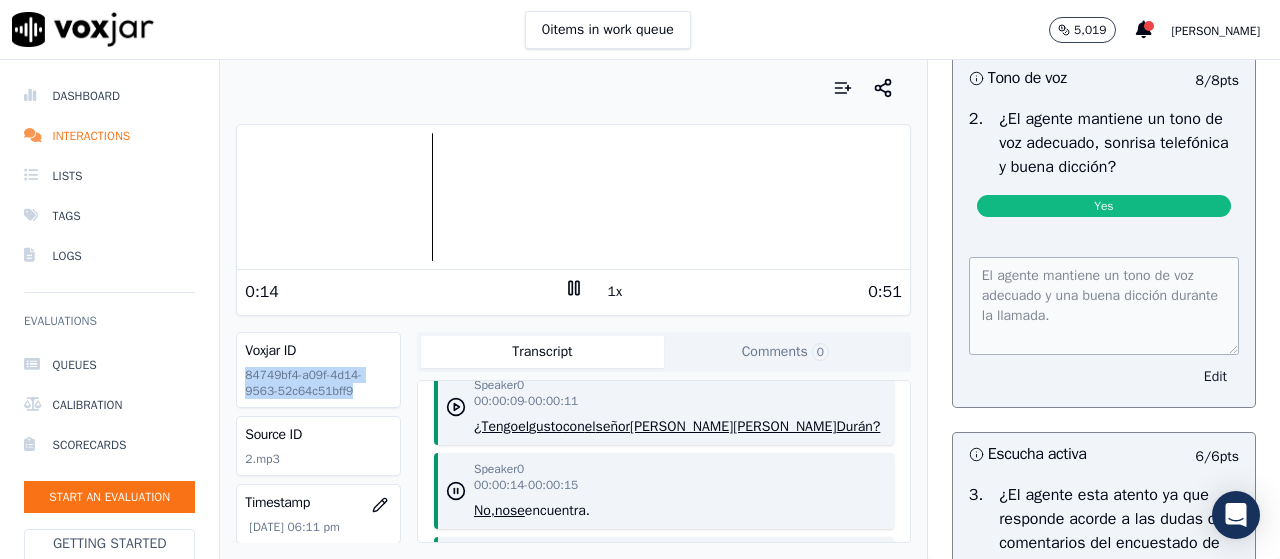 click on "Edit" at bounding box center [1215, 377] 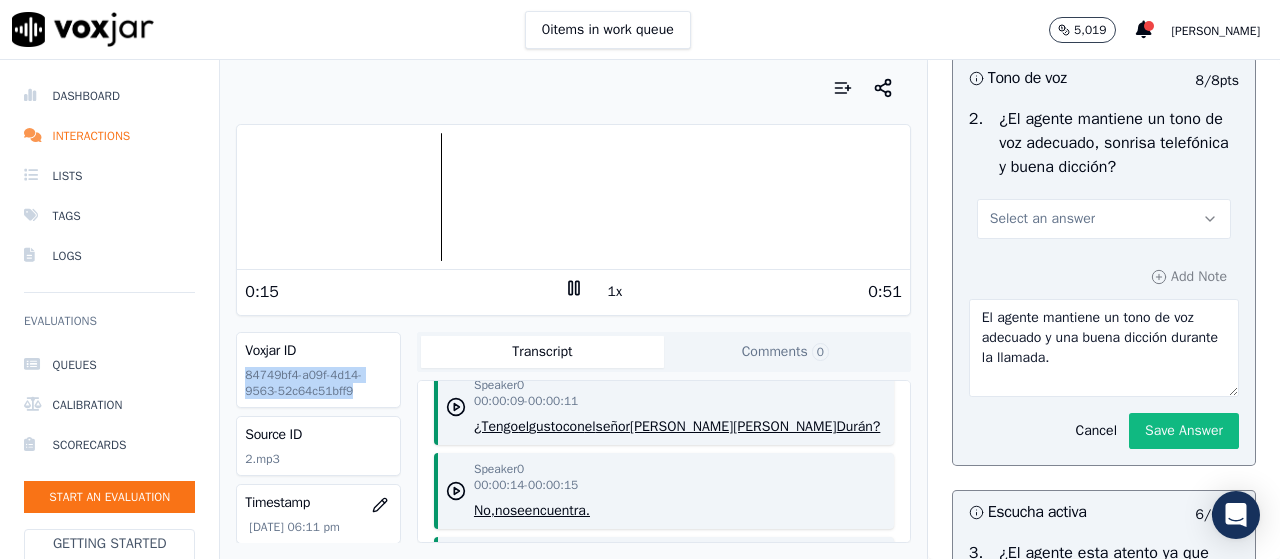 click on "Select an answer" at bounding box center [1104, 219] 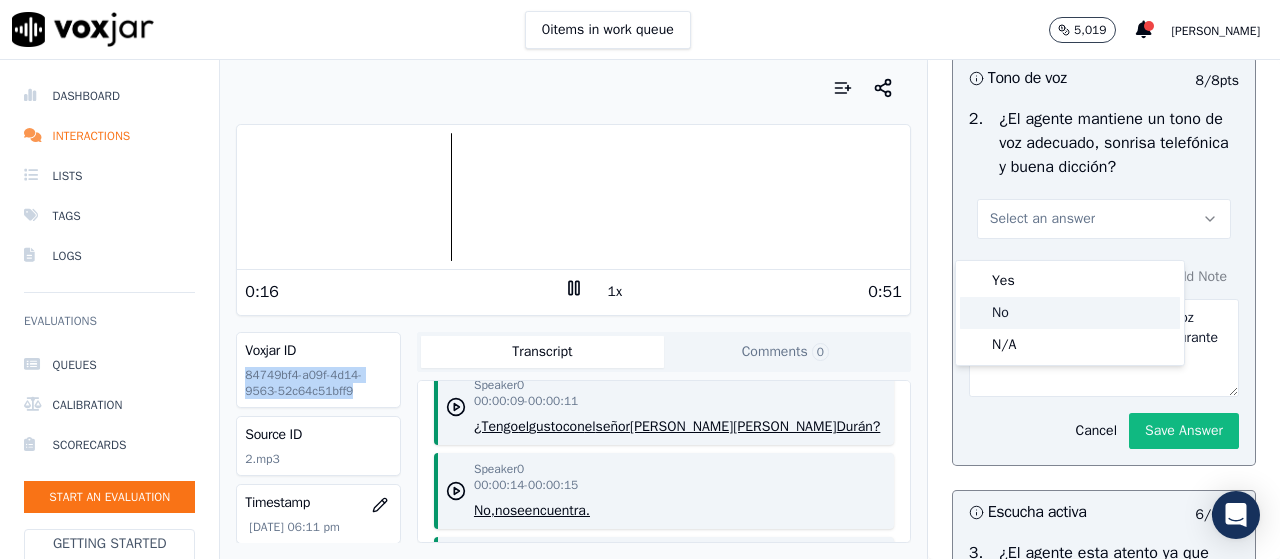 click on "No" 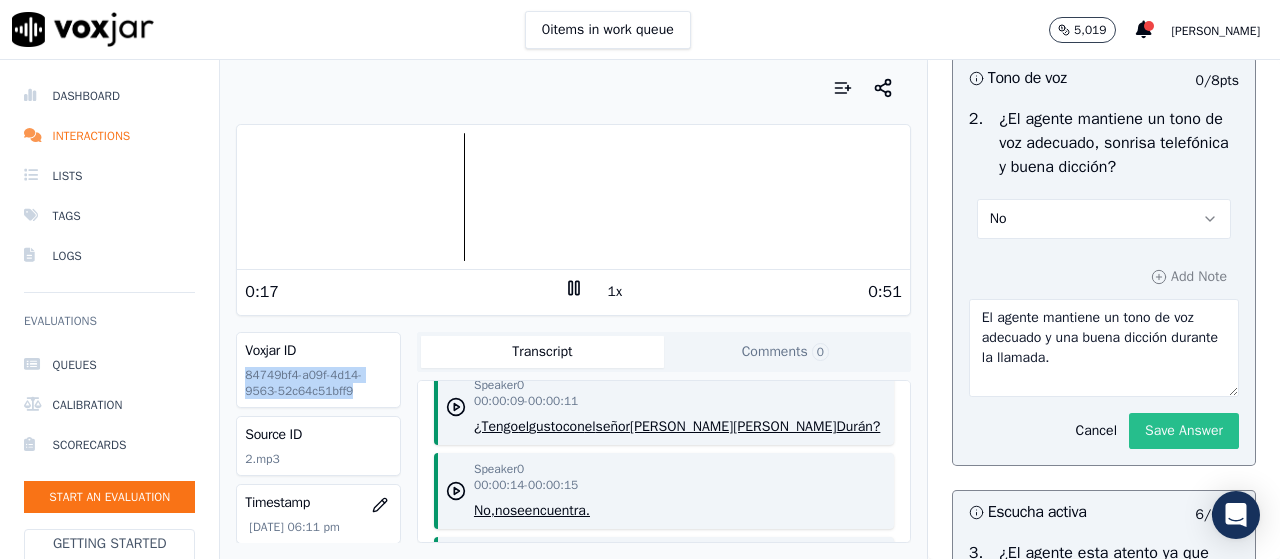 click on "Save Answer" 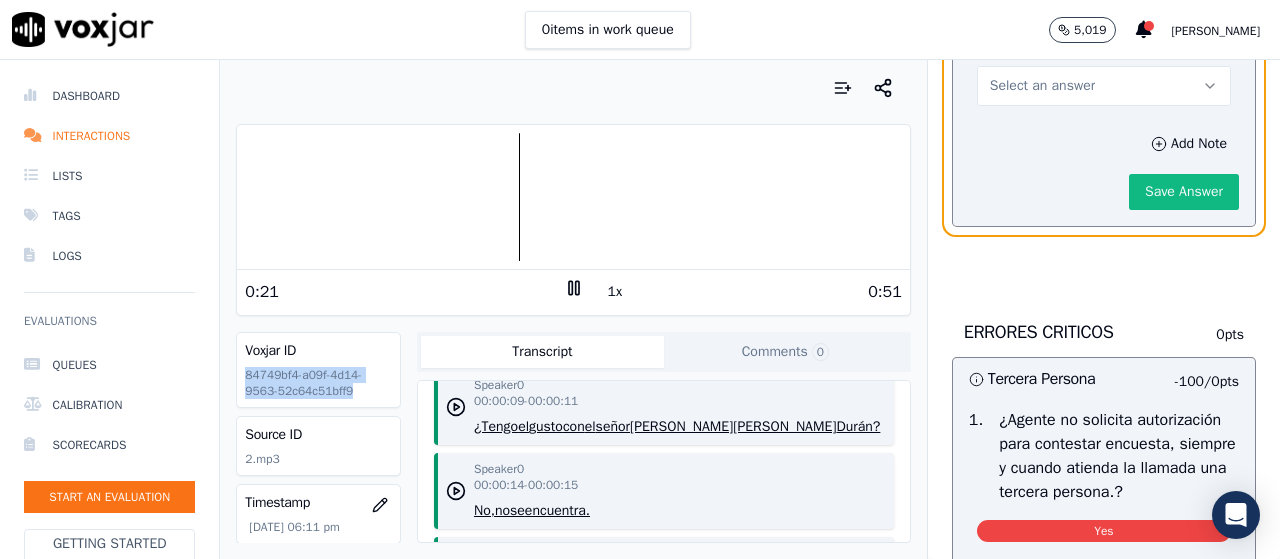 scroll, scrollTop: 4906, scrollLeft: 0, axis: vertical 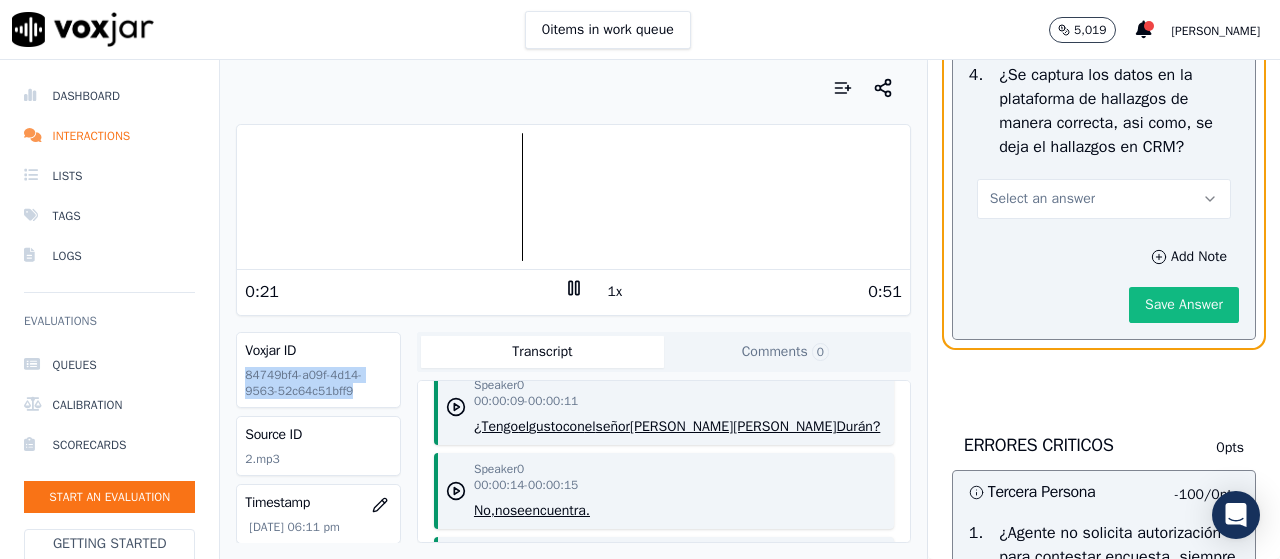click on "Select an answer" at bounding box center [1104, 199] 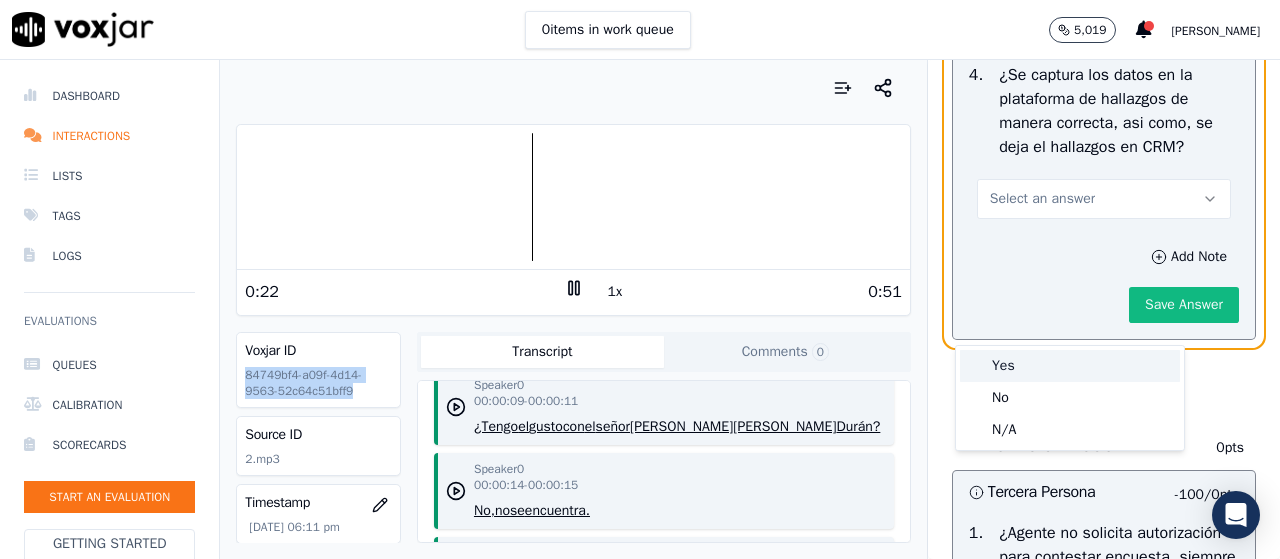 click on "Yes" at bounding box center [1070, 366] 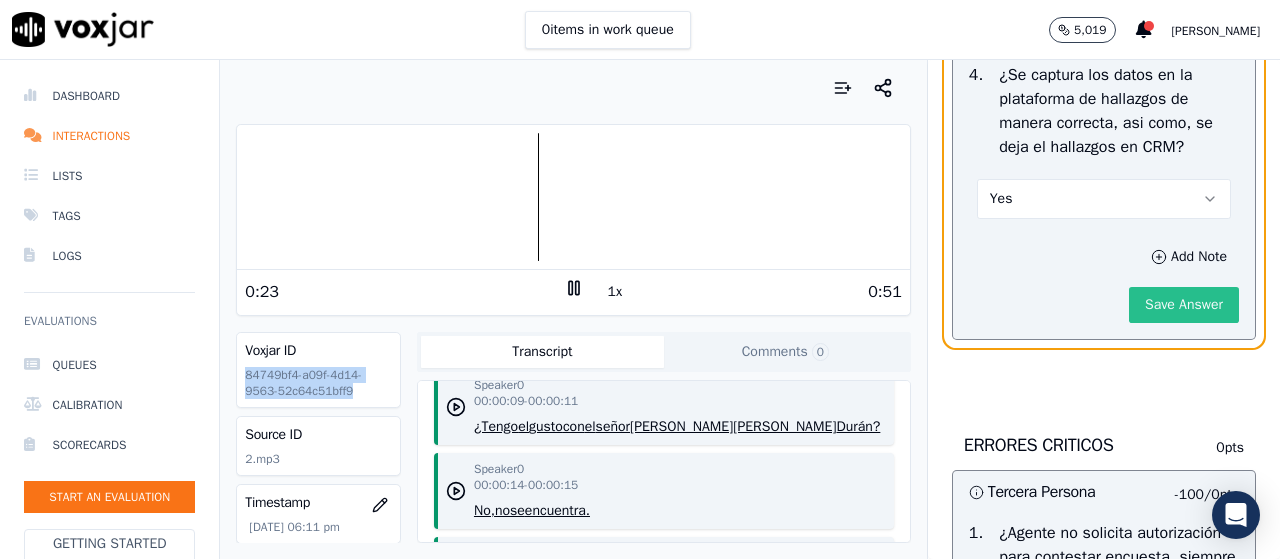 scroll, scrollTop: 4861, scrollLeft: 0, axis: vertical 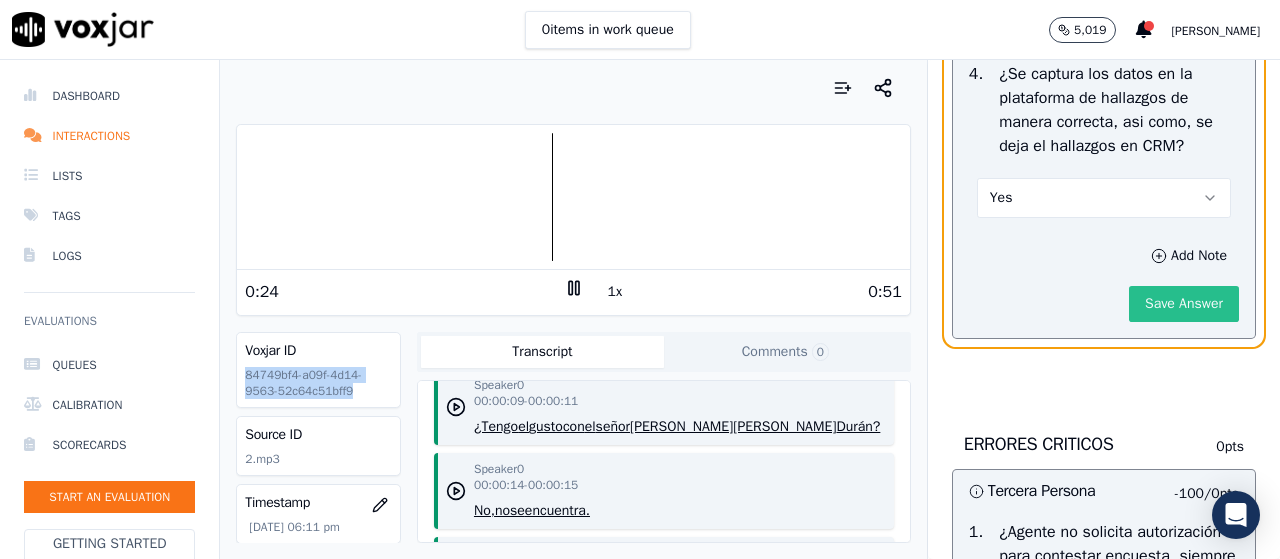 click on "Save Answer" at bounding box center (1184, 304) 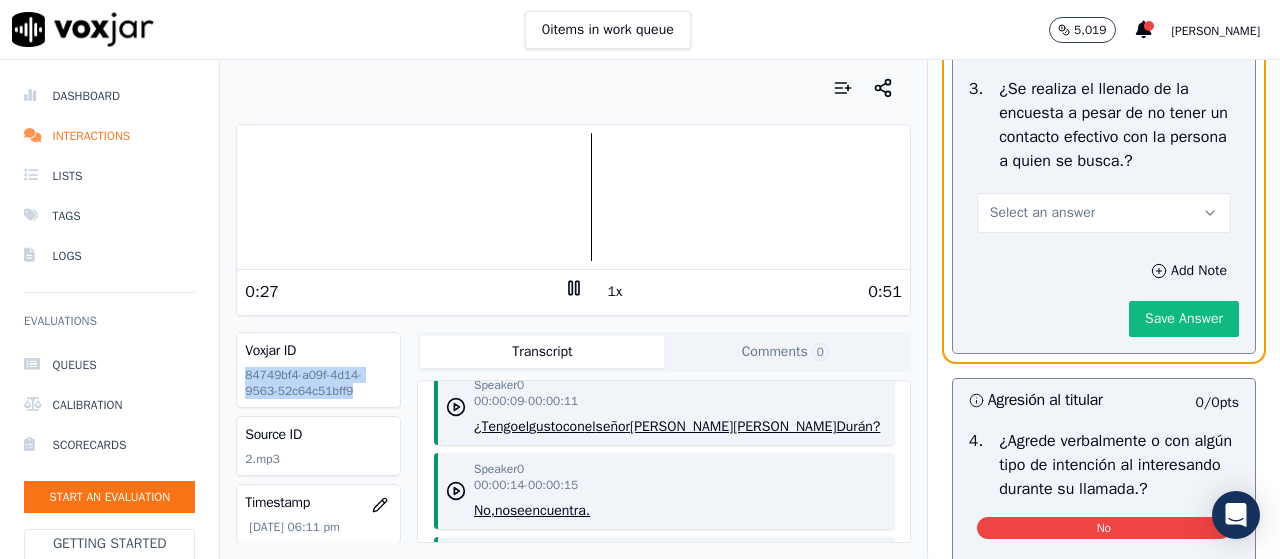 scroll, scrollTop: 6161, scrollLeft: 0, axis: vertical 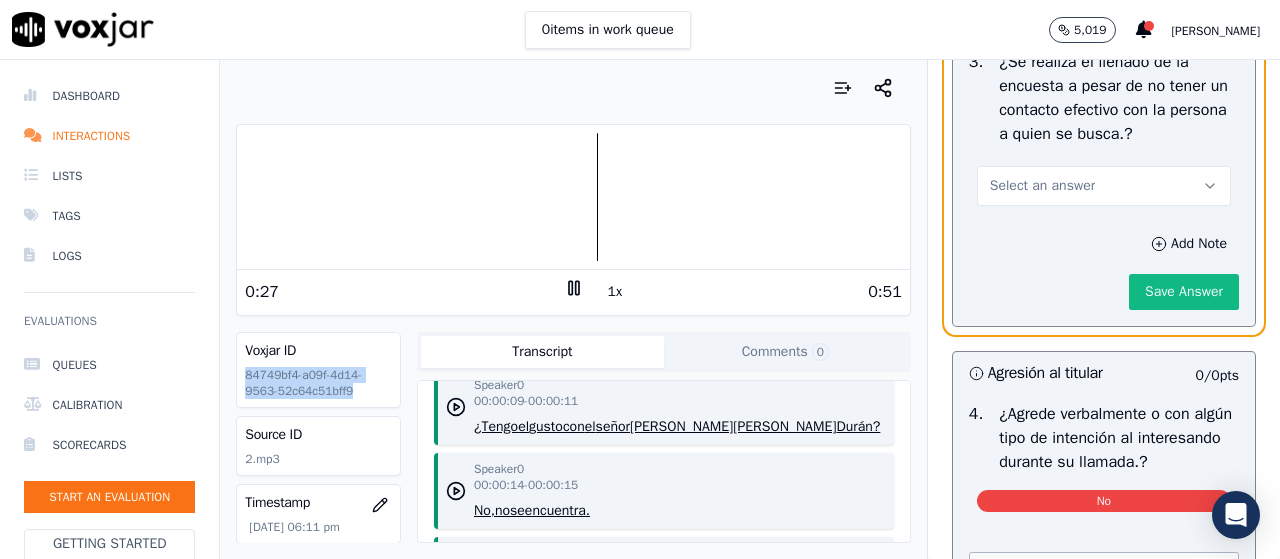 click on "Select an answer" at bounding box center [1104, 186] 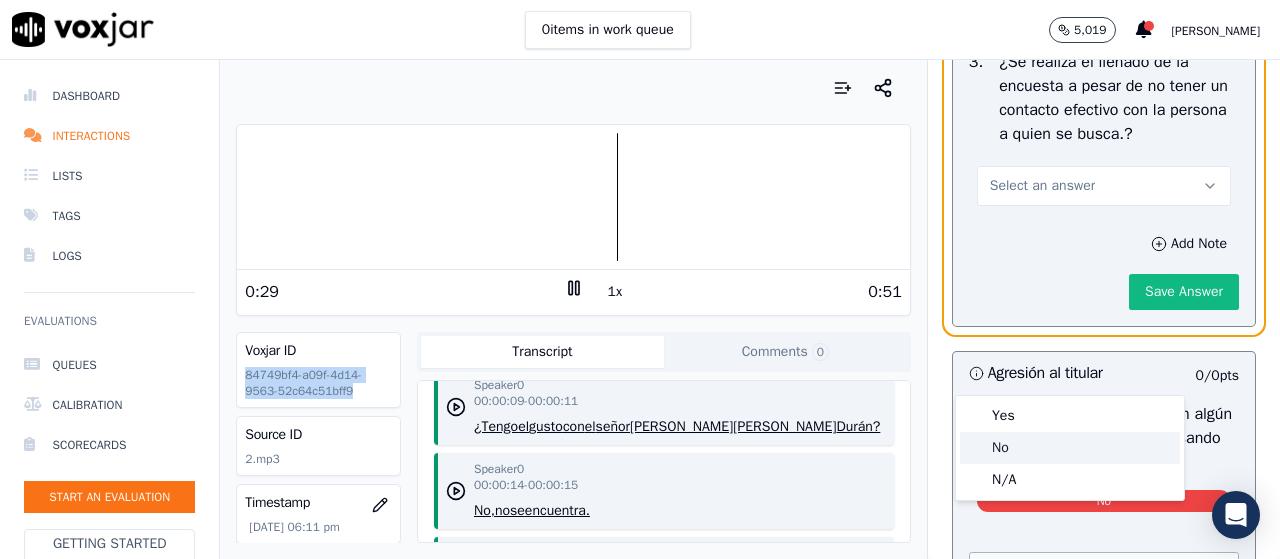 click on "No" 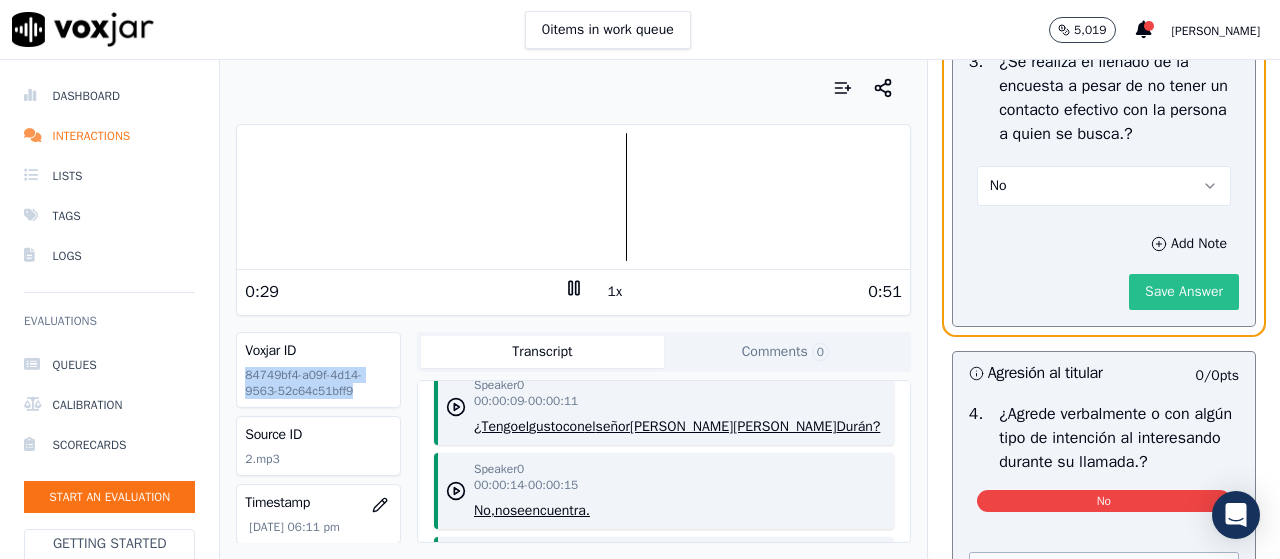 scroll, scrollTop: 6116, scrollLeft: 0, axis: vertical 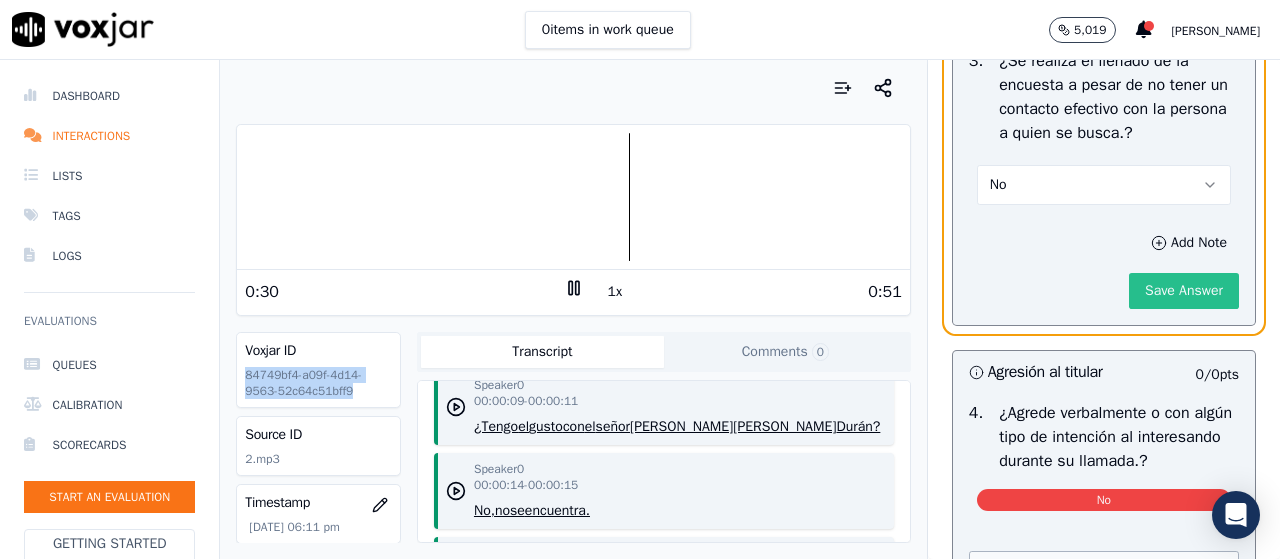 click on "Save Answer" at bounding box center [1184, 291] 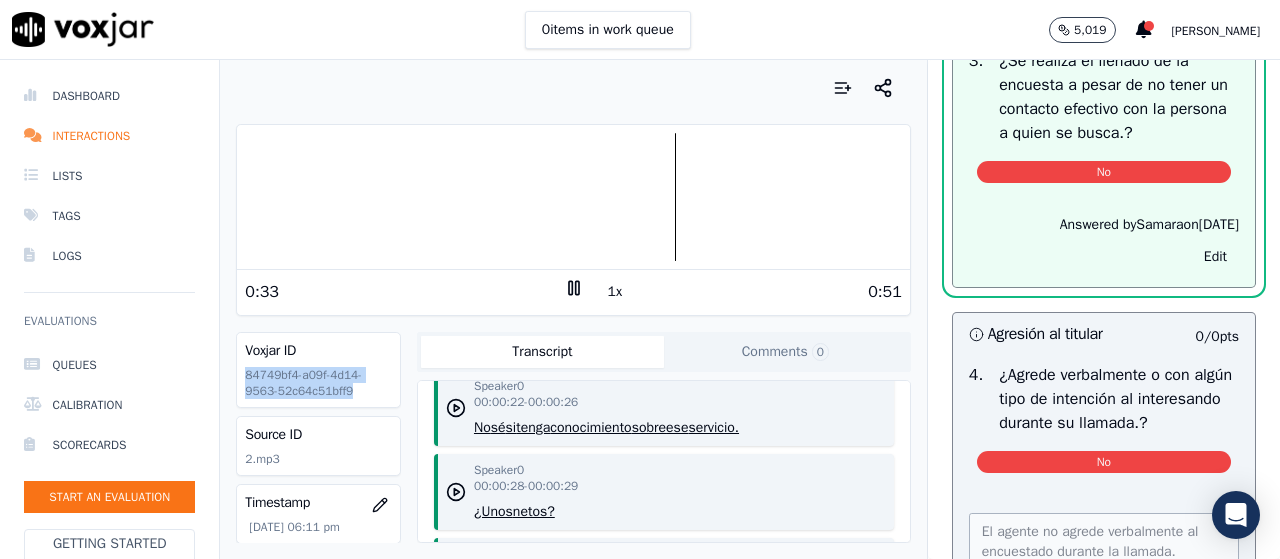 scroll, scrollTop: 600, scrollLeft: 0, axis: vertical 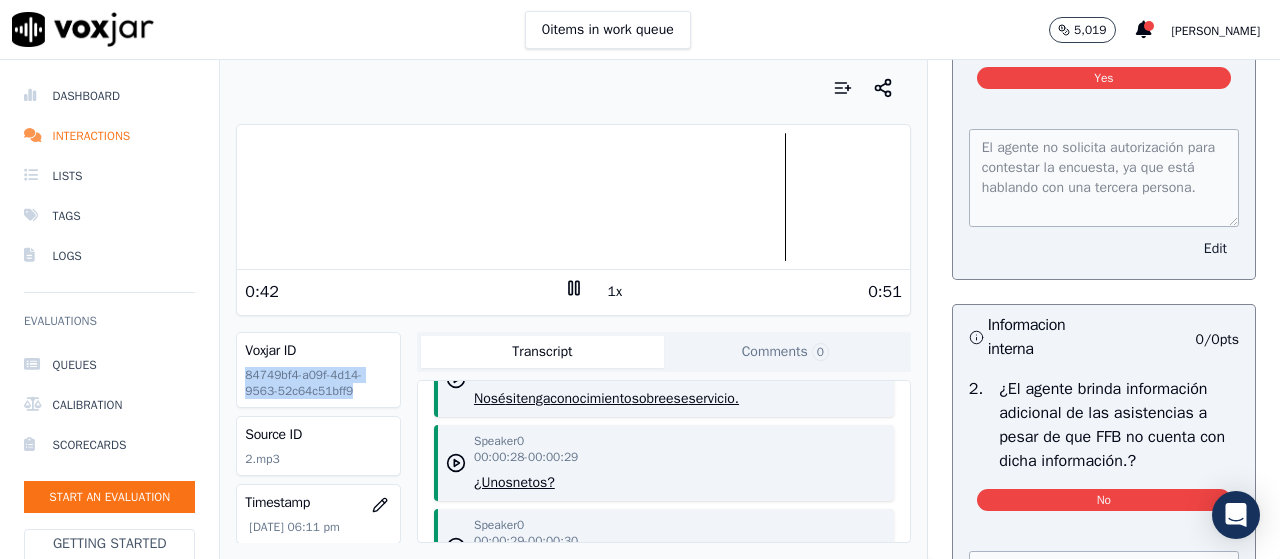 click on "Edit" at bounding box center [1215, 249] 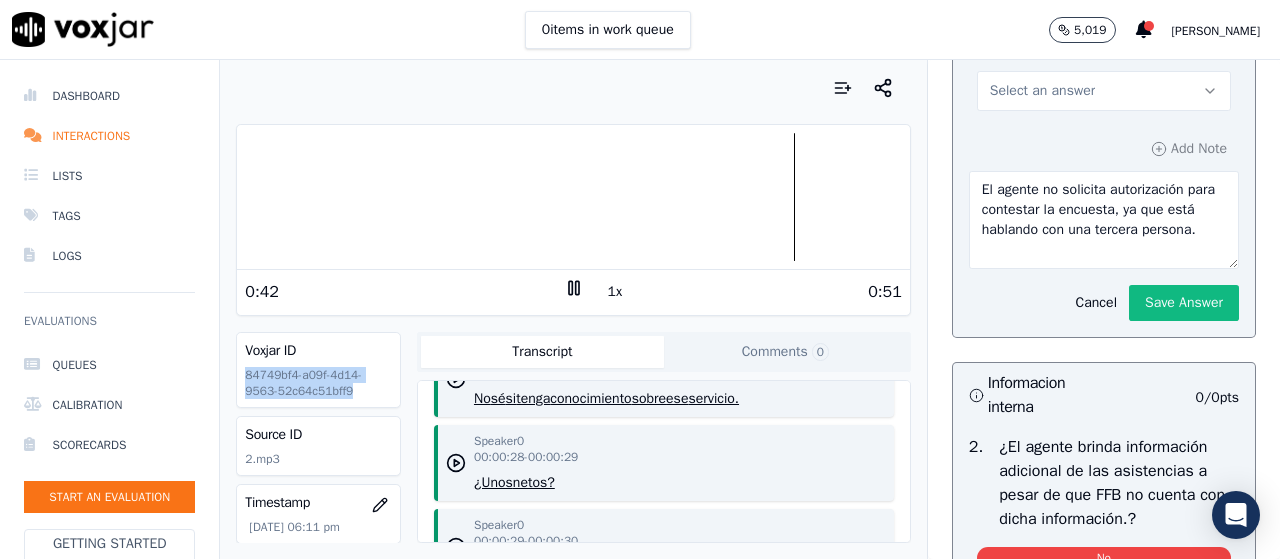 click on "Select an answer" at bounding box center [1042, 91] 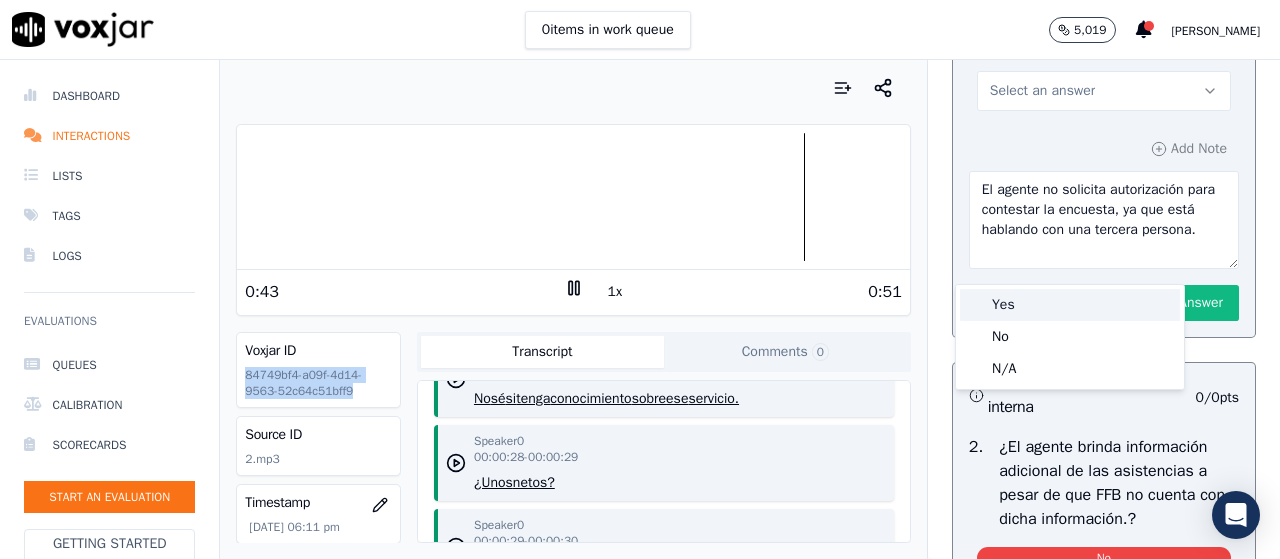 click on "Yes" at bounding box center [1070, 305] 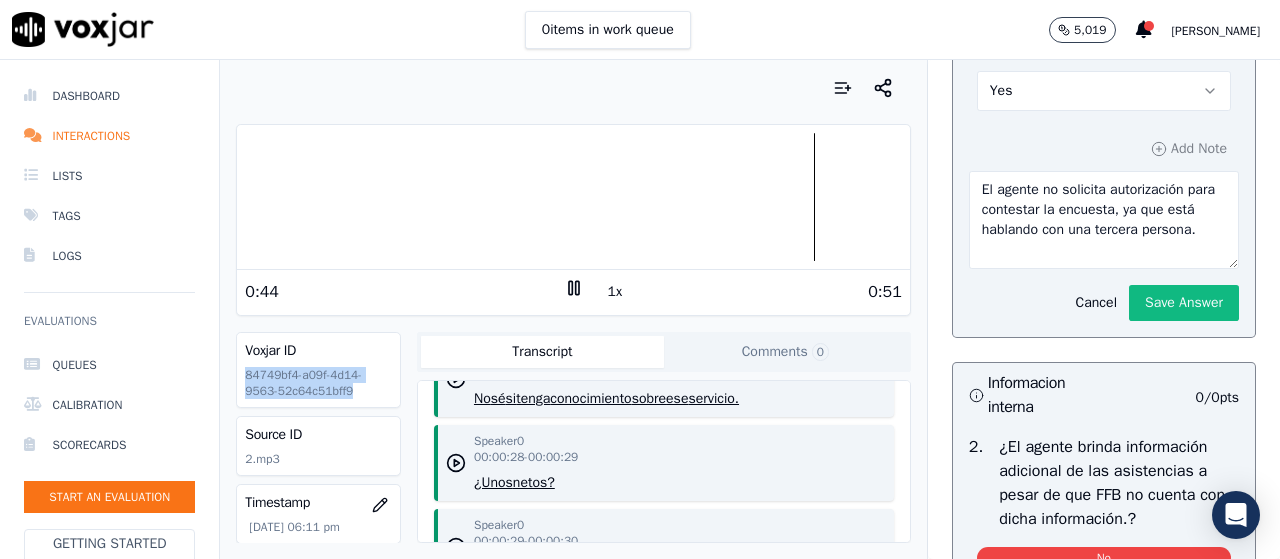 click on "Yes" at bounding box center [1104, 91] 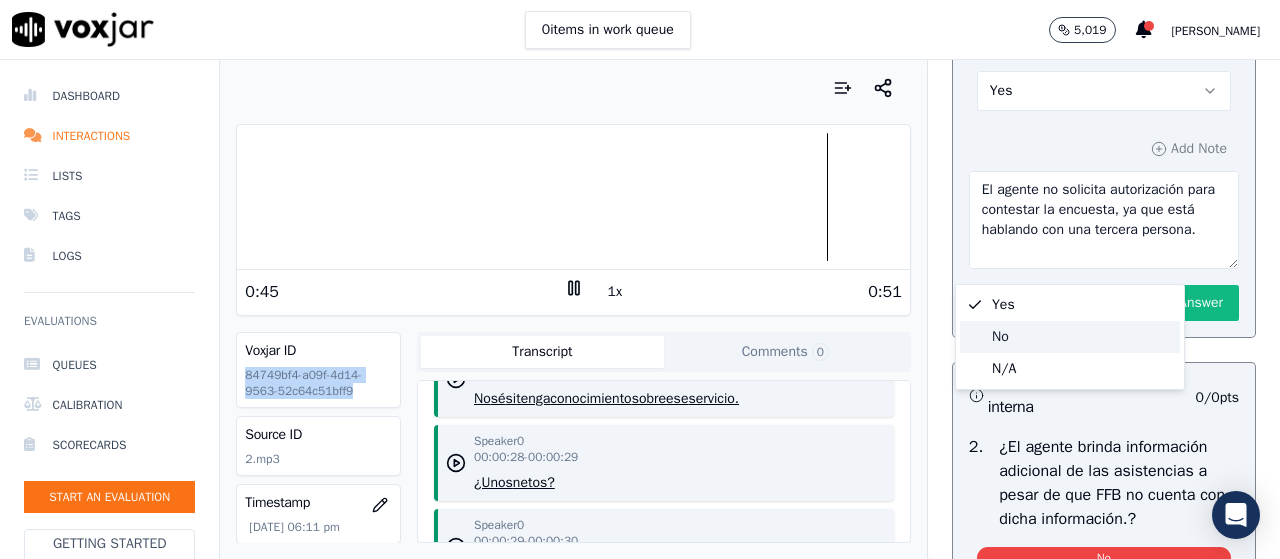 click on "No" 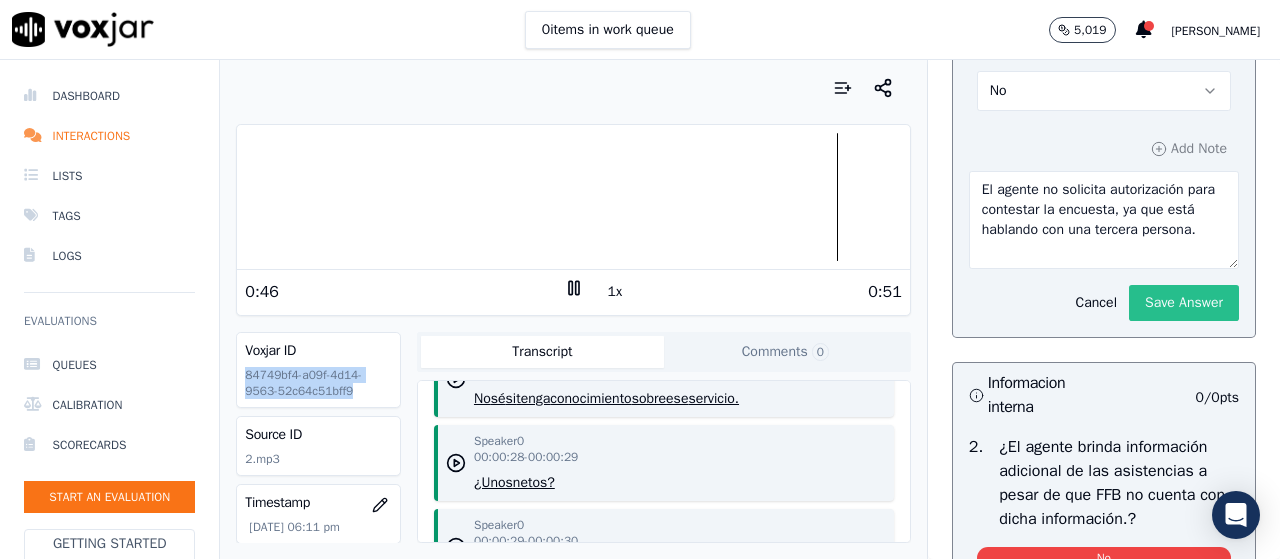 click on "Save Answer" 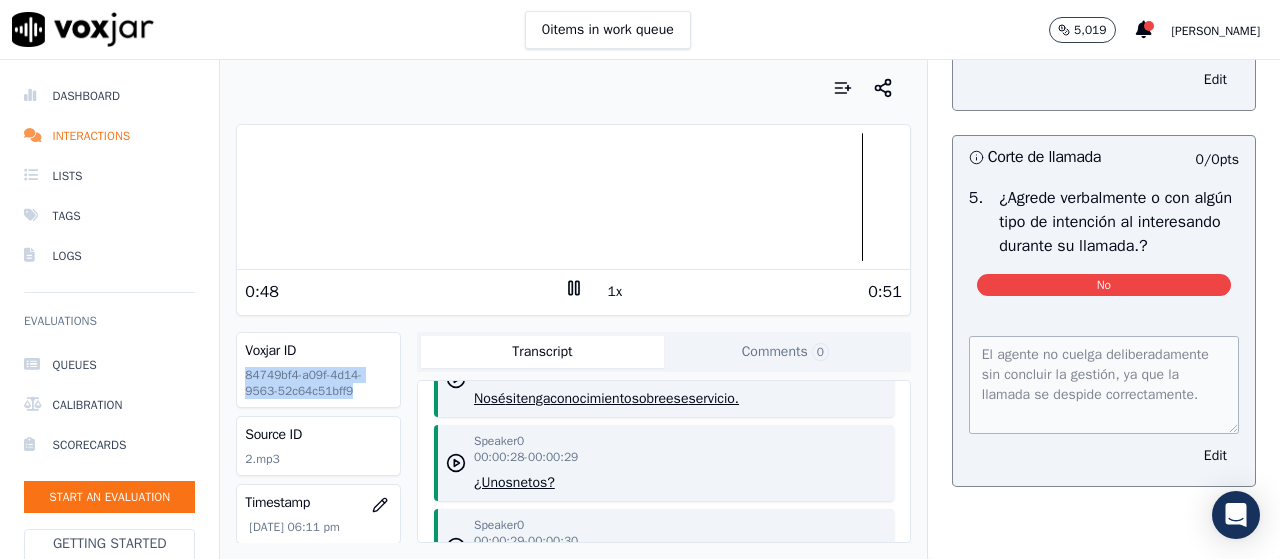 scroll, scrollTop: 6787, scrollLeft: 0, axis: vertical 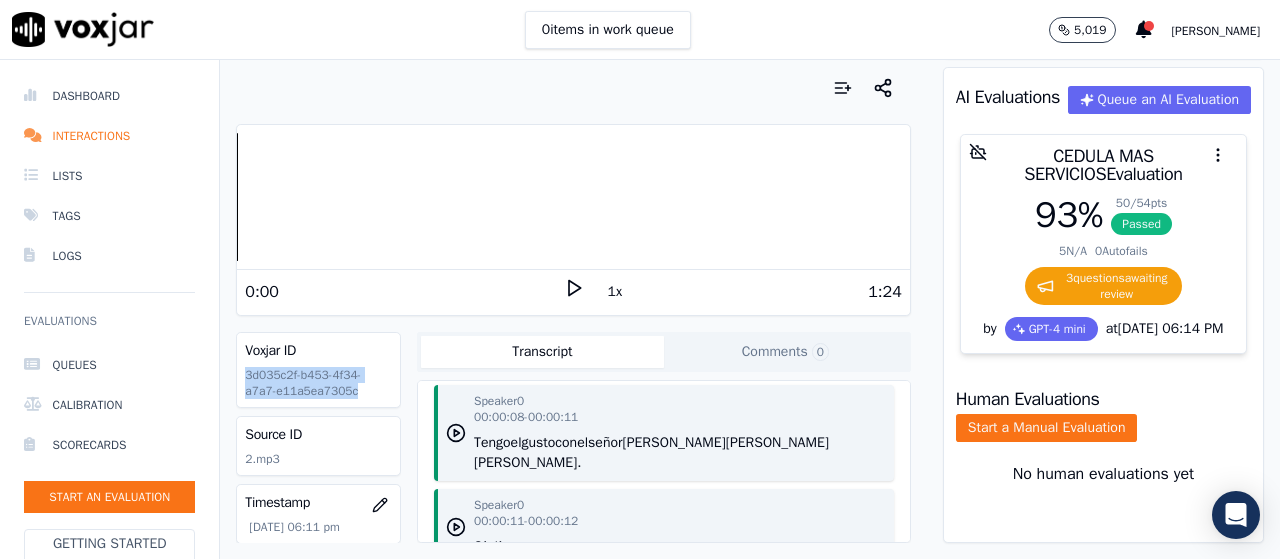 drag, startPoint x: 331, startPoint y: 393, endPoint x: 246, endPoint y: 372, distance: 87.555695 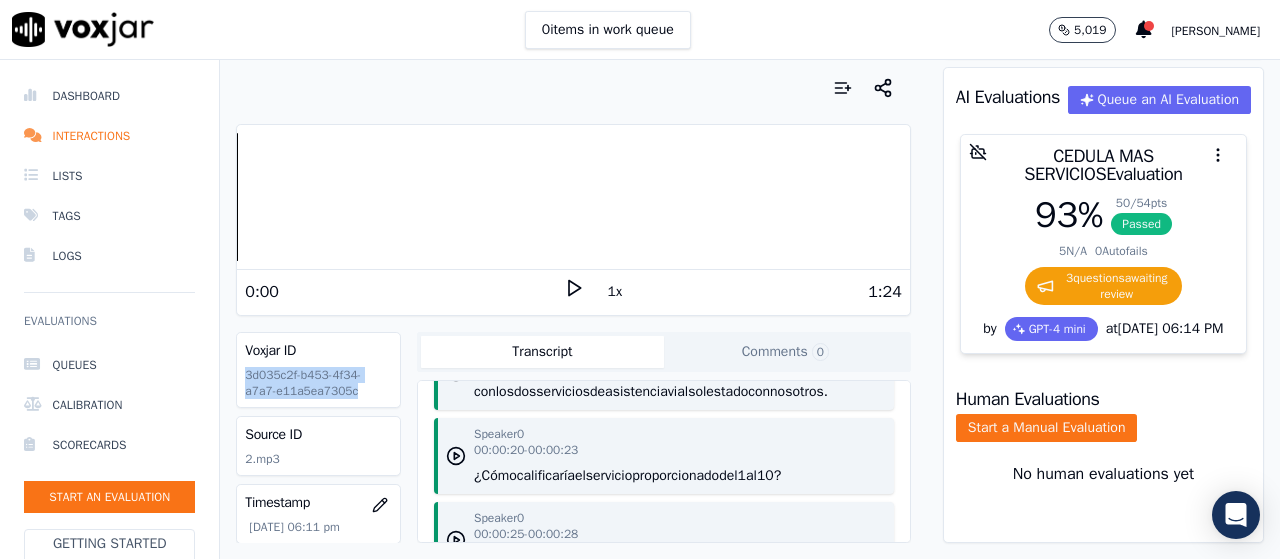 scroll, scrollTop: 643, scrollLeft: 0, axis: vertical 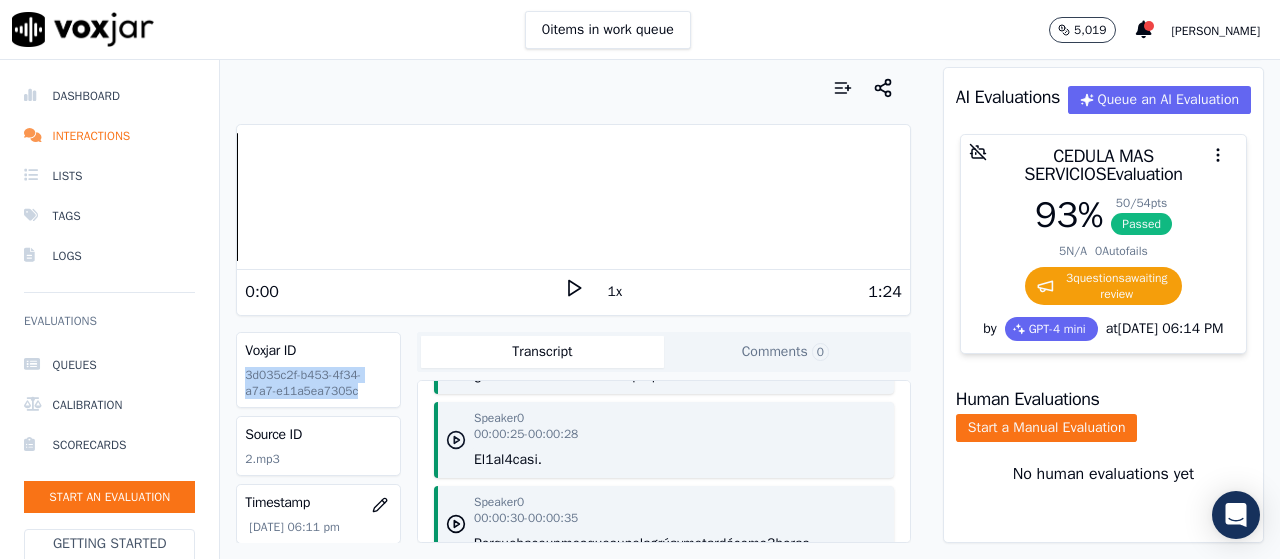 click 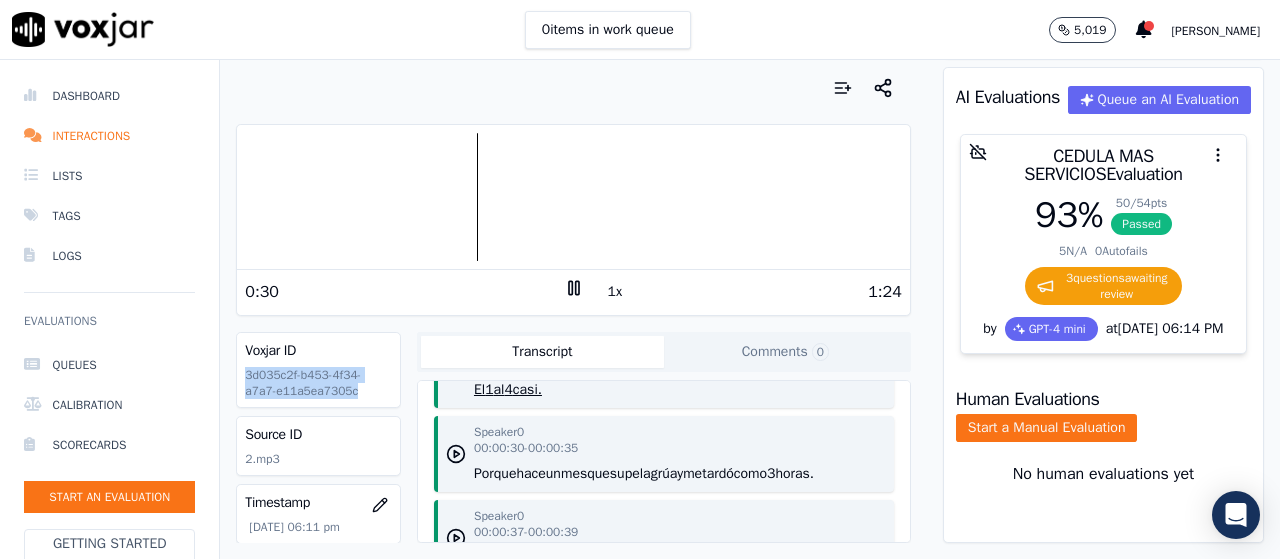 scroll, scrollTop: 743, scrollLeft: 0, axis: vertical 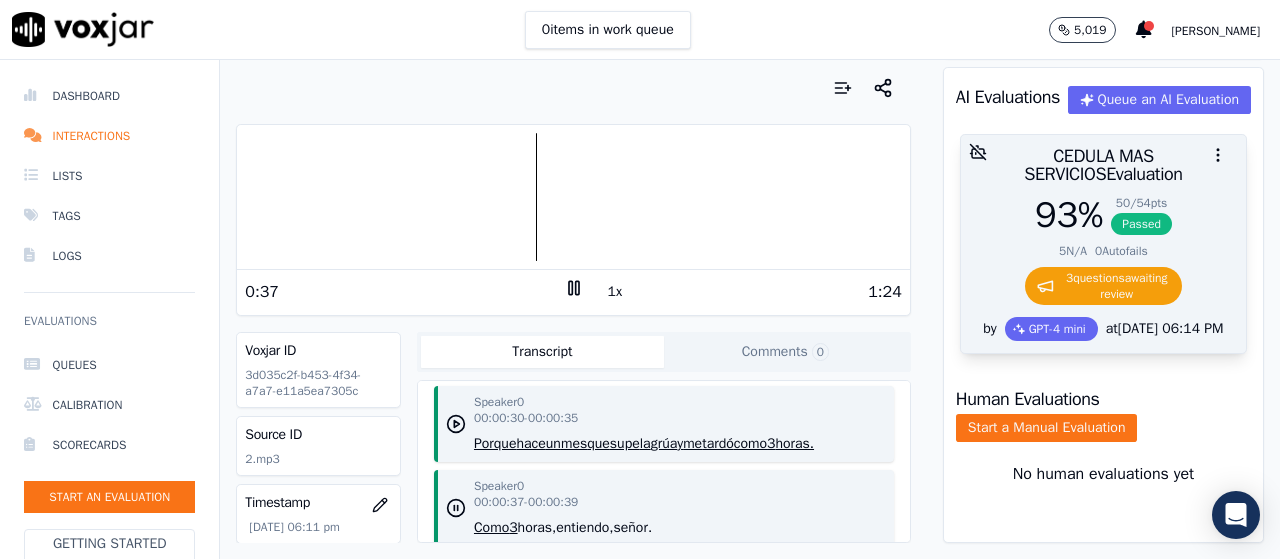 click on "93 %   50 / 54  pts   Passed   5  N/A   0  Autofails     3  question s  awaiting review" at bounding box center [1103, 256] 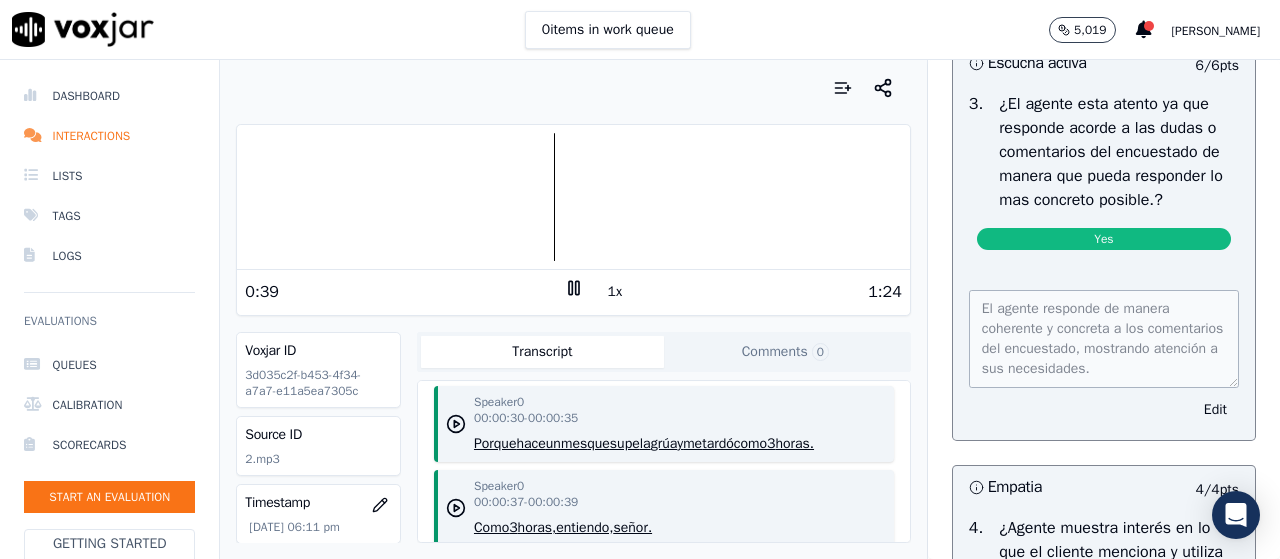 scroll, scrollTop: 2000, scrollLeft: 0, axis: vertical 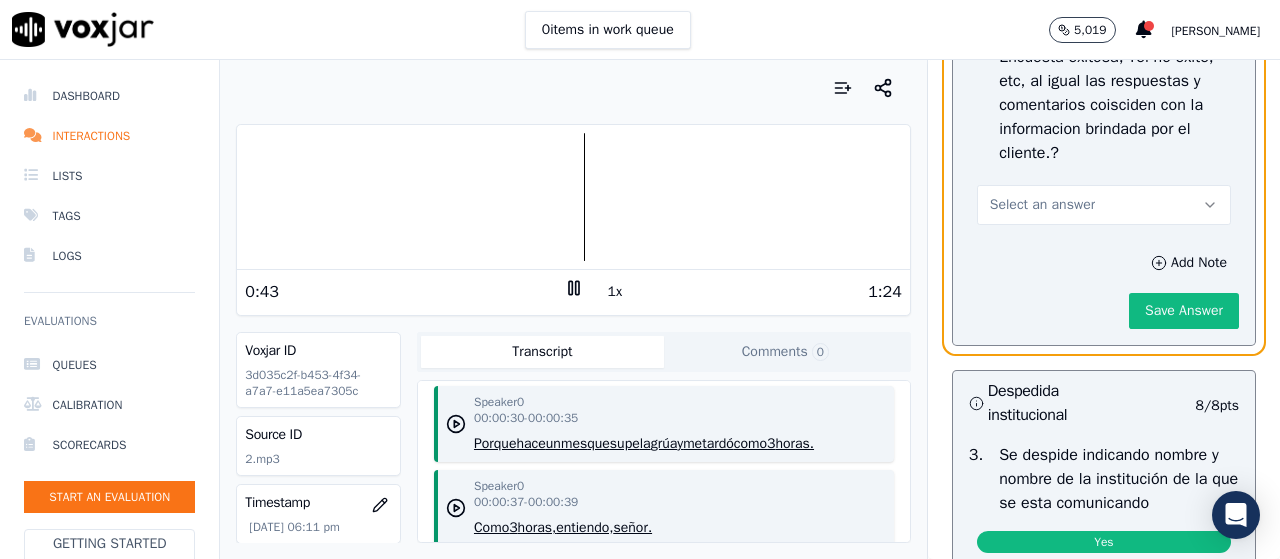 click on "Select an answer" at bounding box center [1104, 205] 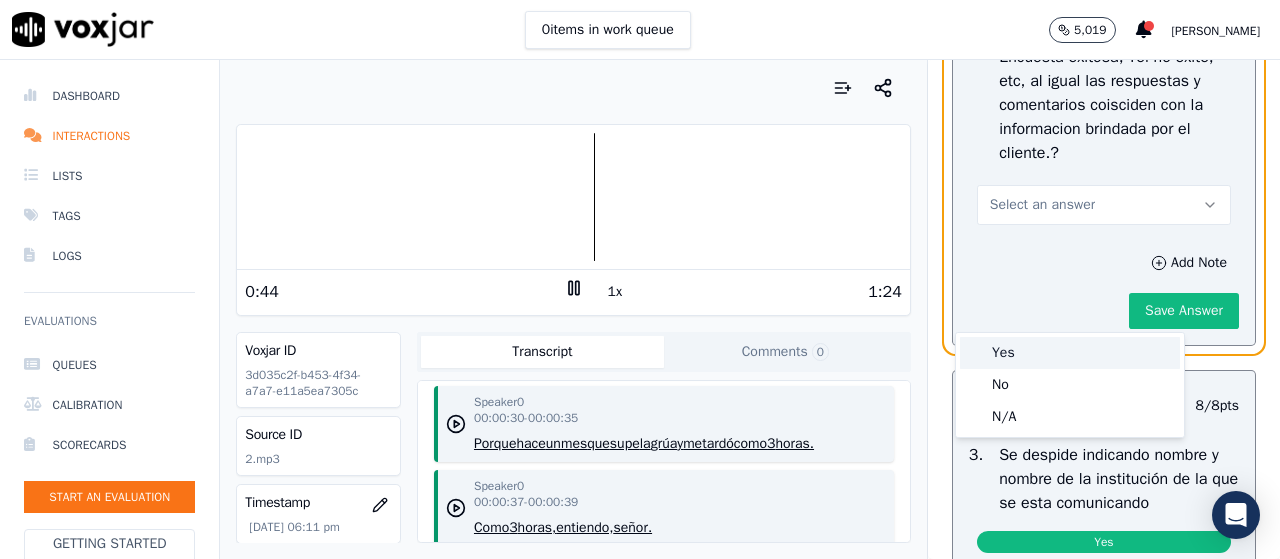 click on "Yes" at bounding box center [1070, 353] 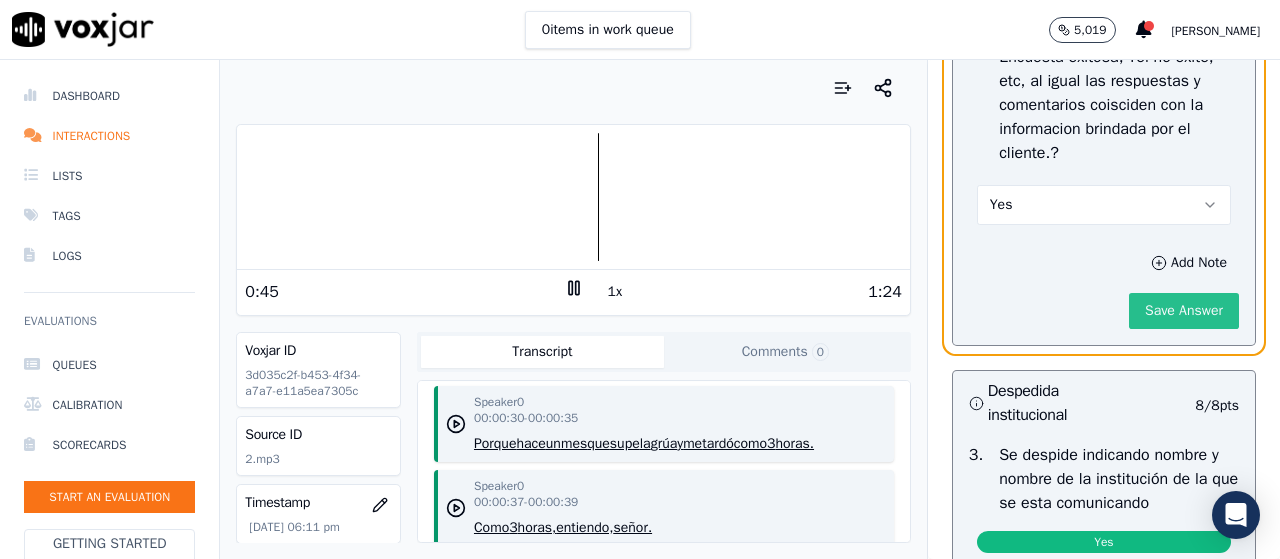 click on "Save Answer" at bounding box center [1184, 311] 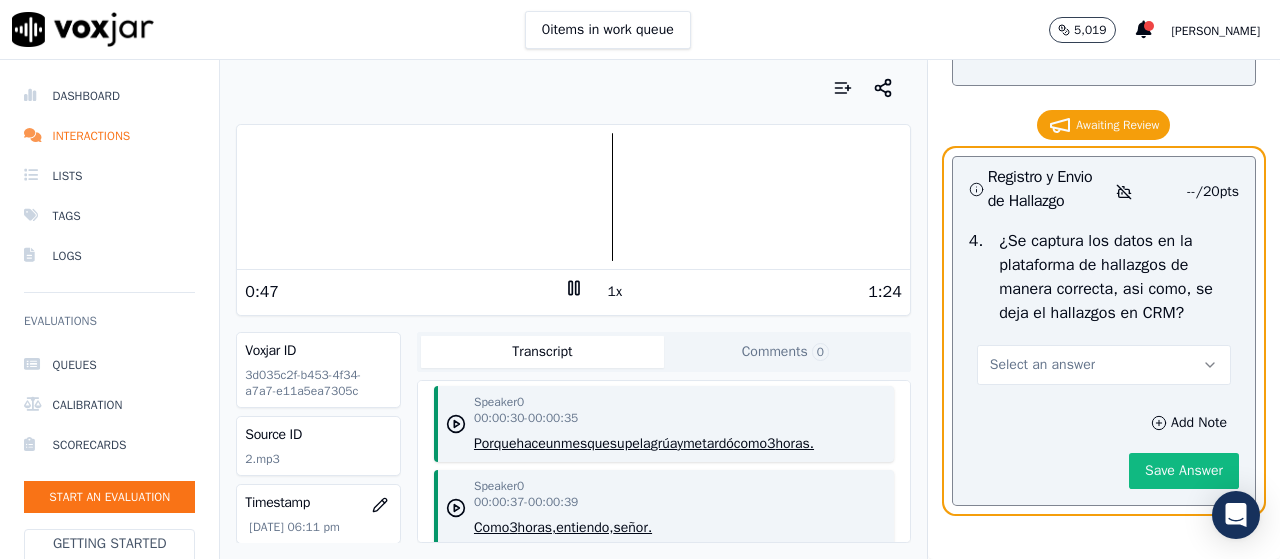 scroll, scrollTop: 4861, scrollLeft: 0, axis: vertical 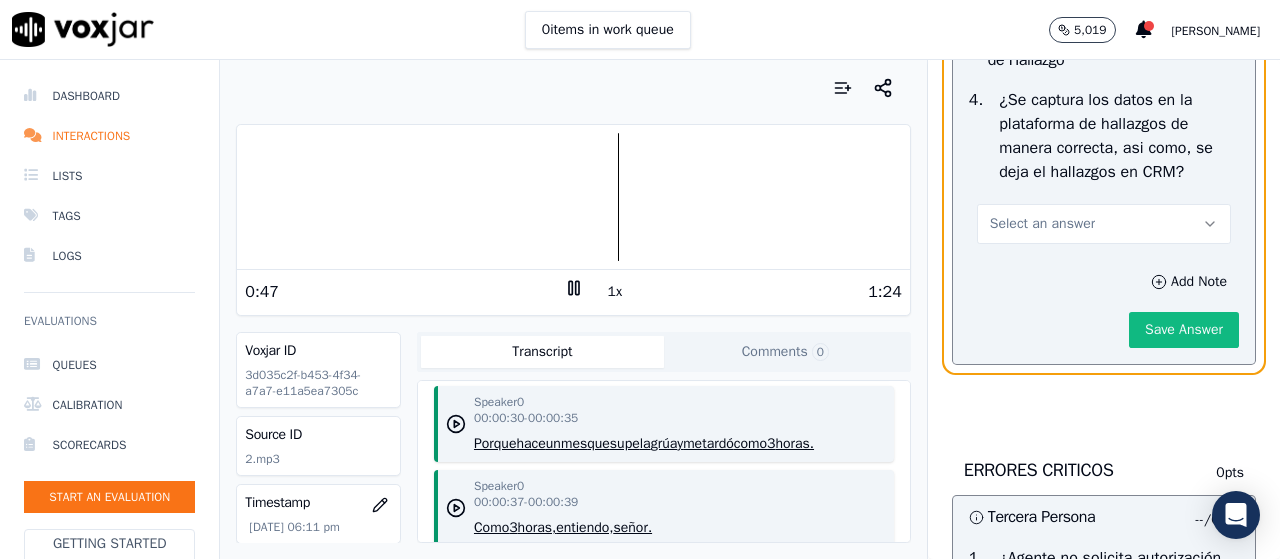 click on "Select an answer" at bounding box center (1104, 224) 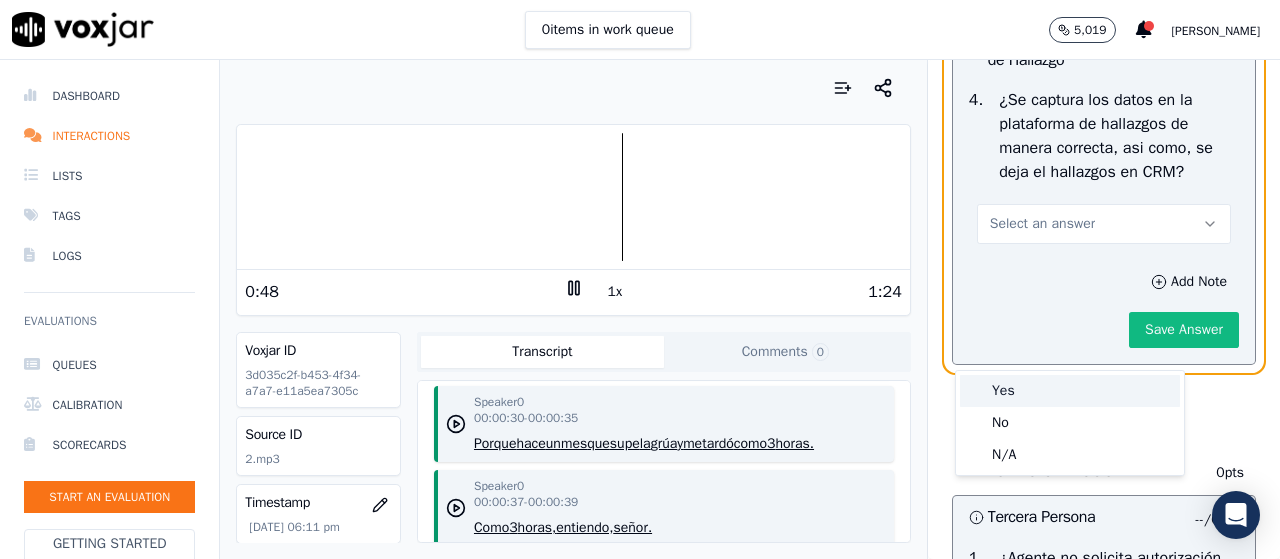 click on "Yes" at bounding box center (1070, 391) 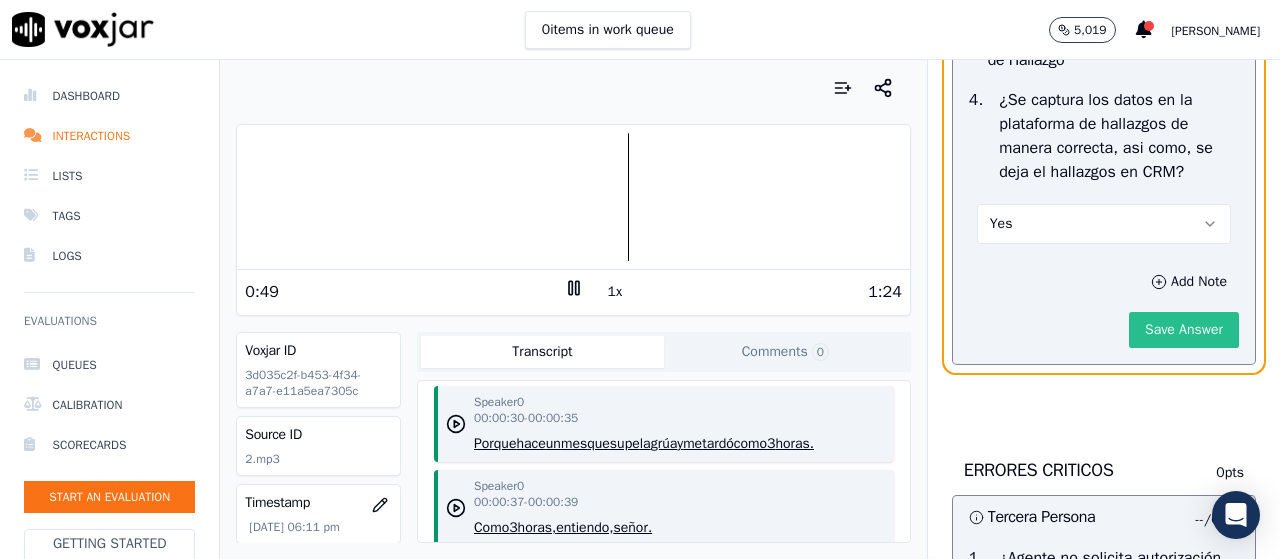 click on "Save Answer" at bounding box center [1184, 330] 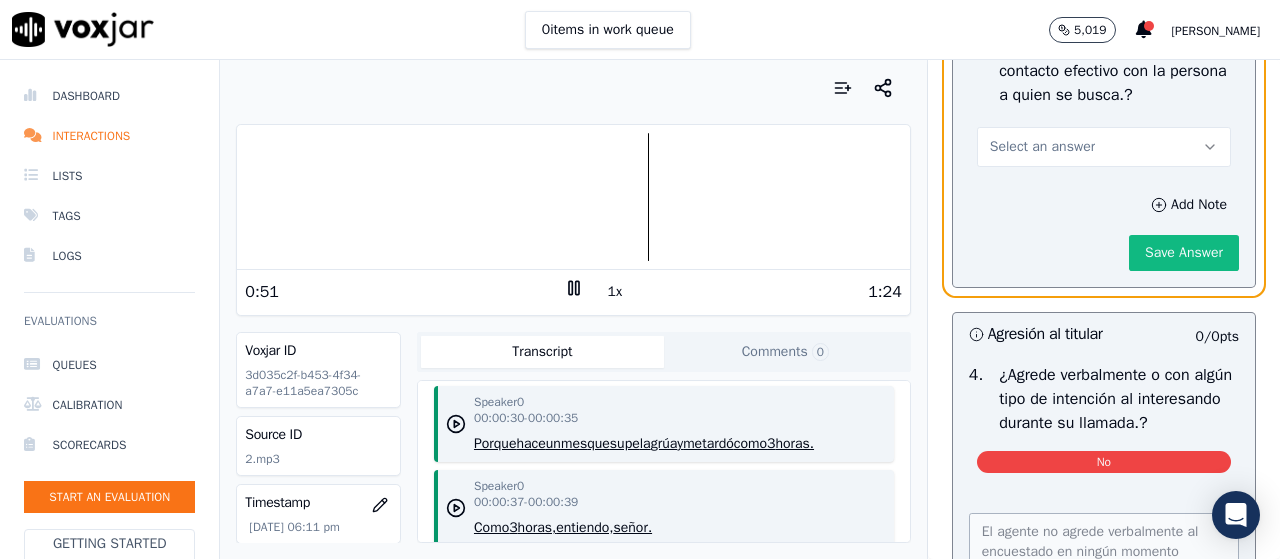 scroll, scrollTop: 6277, scrollLeft: 0, axis: vertical 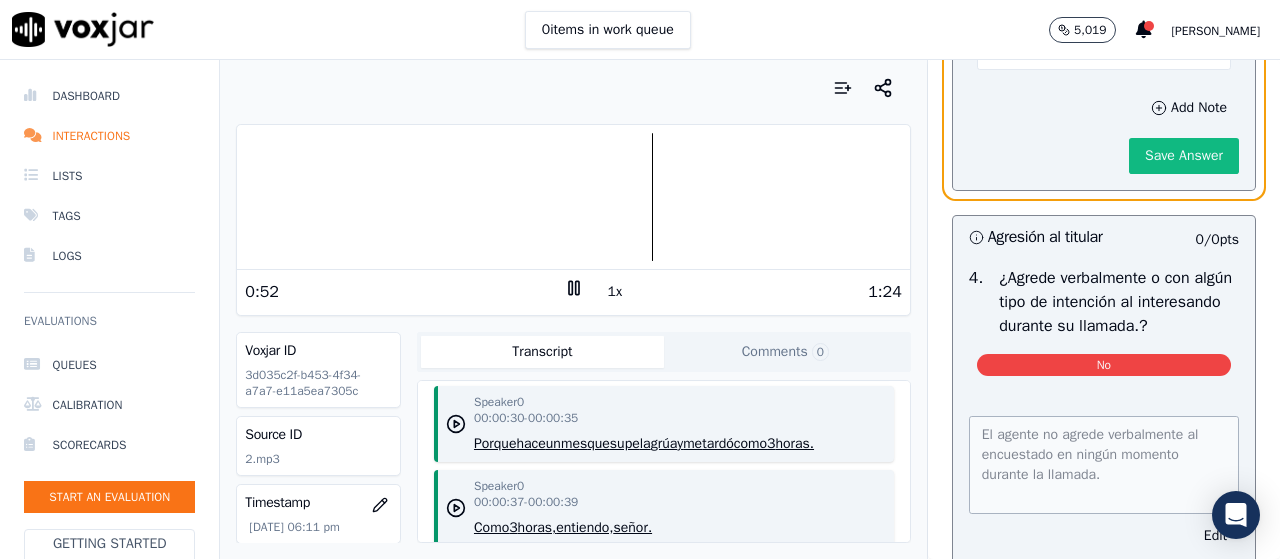 click on "Select an answer" at bounding box center [1104, 50] 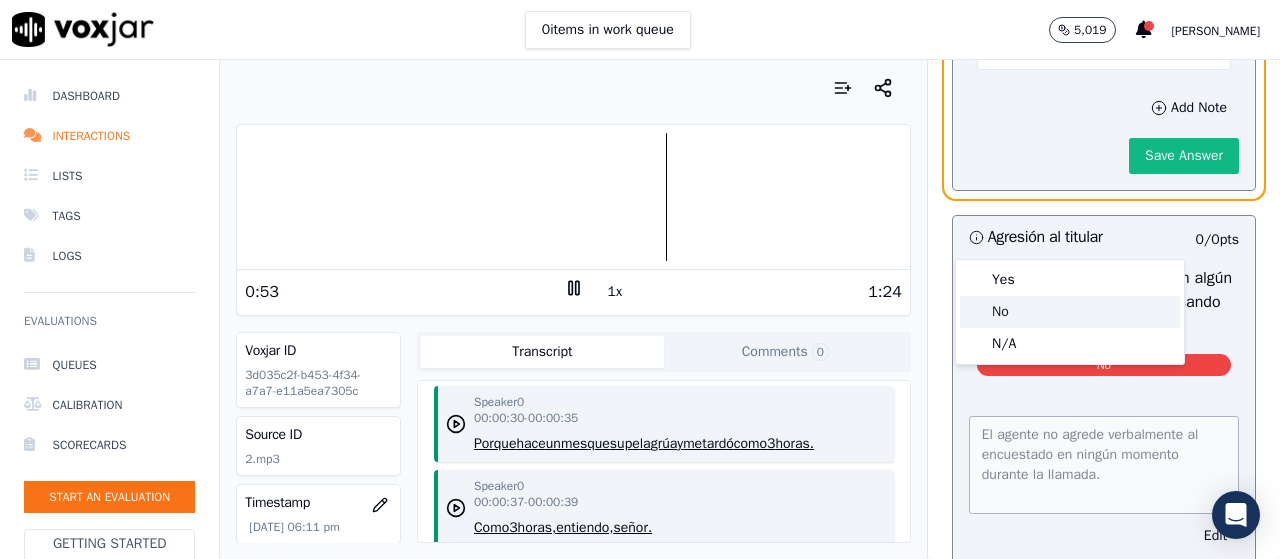 click on "No" 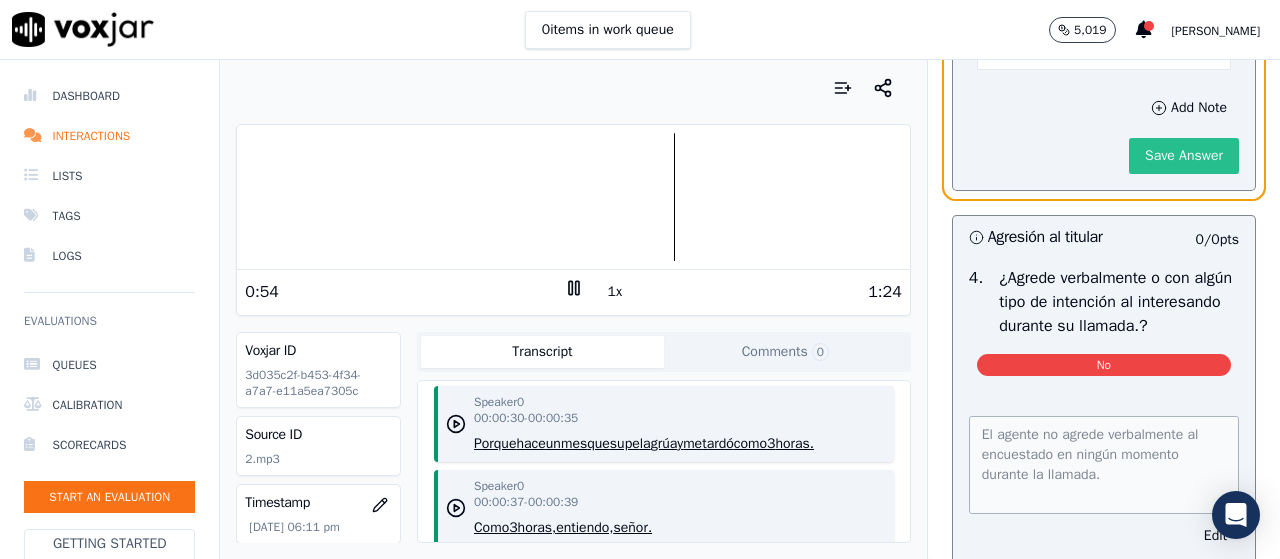 scroll, scrollTop: 6232, scrollLeft: 0, axis: vertical 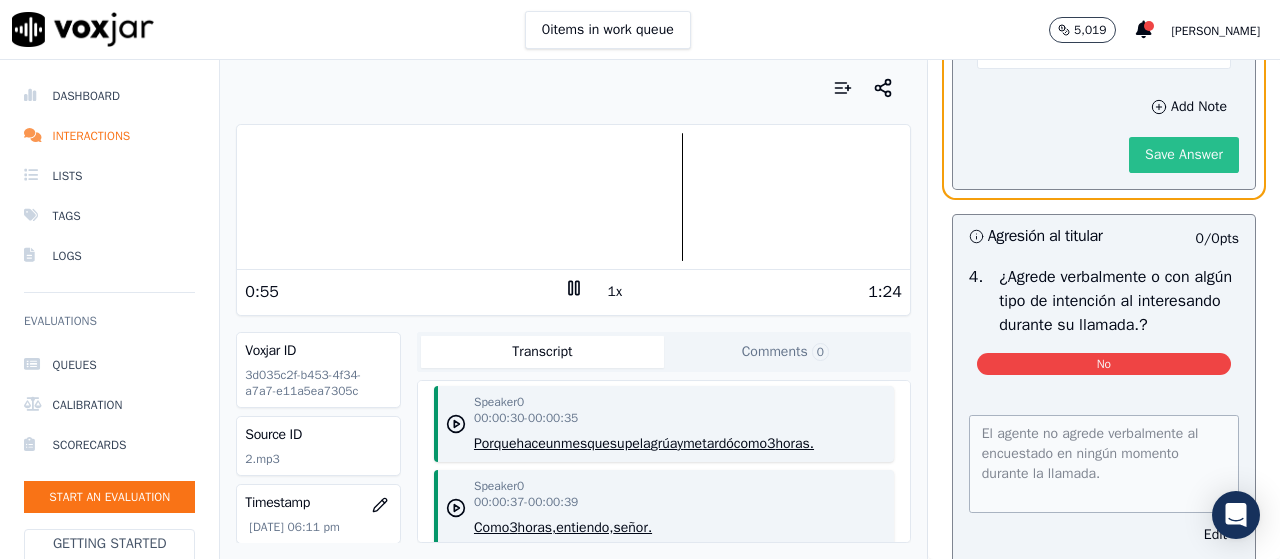 click on "Save Answer" at bounding box center (1184, 155) 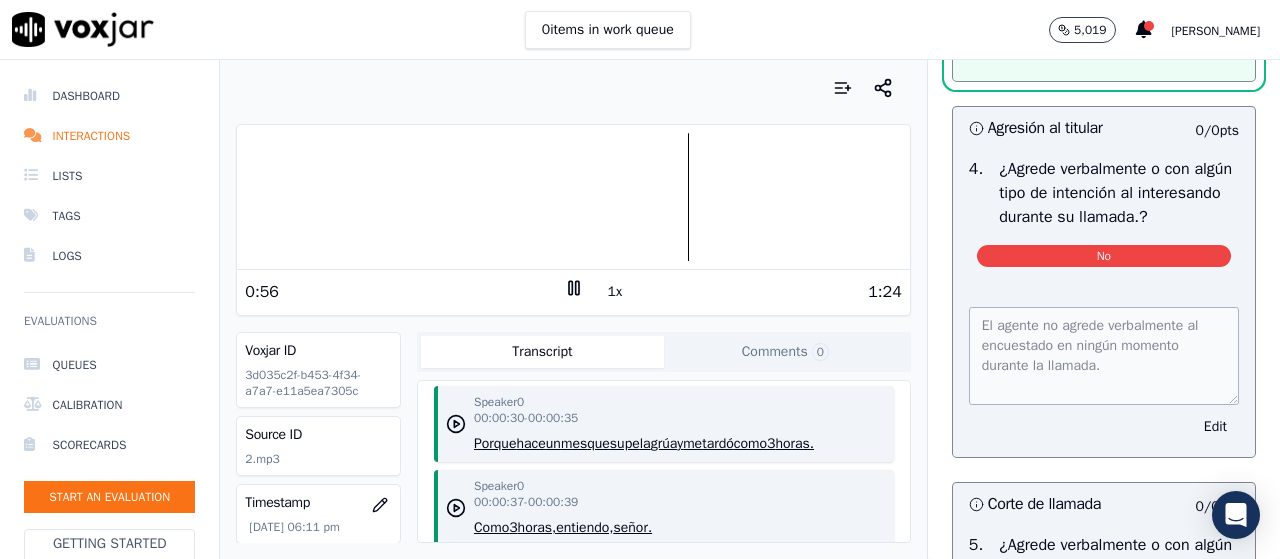 scroll, scrollTop: 6399, scrollLeft: 0, axis: vertical 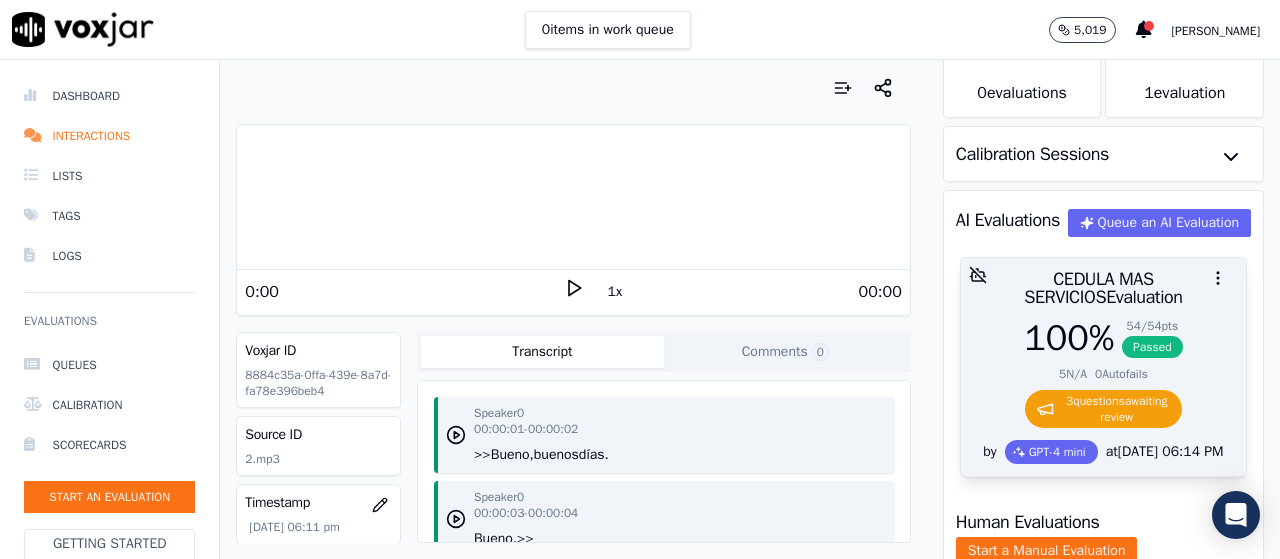 click on "CEDULA MAS SERVICIOS  Evaluation" at bounding box center (1103, 288) 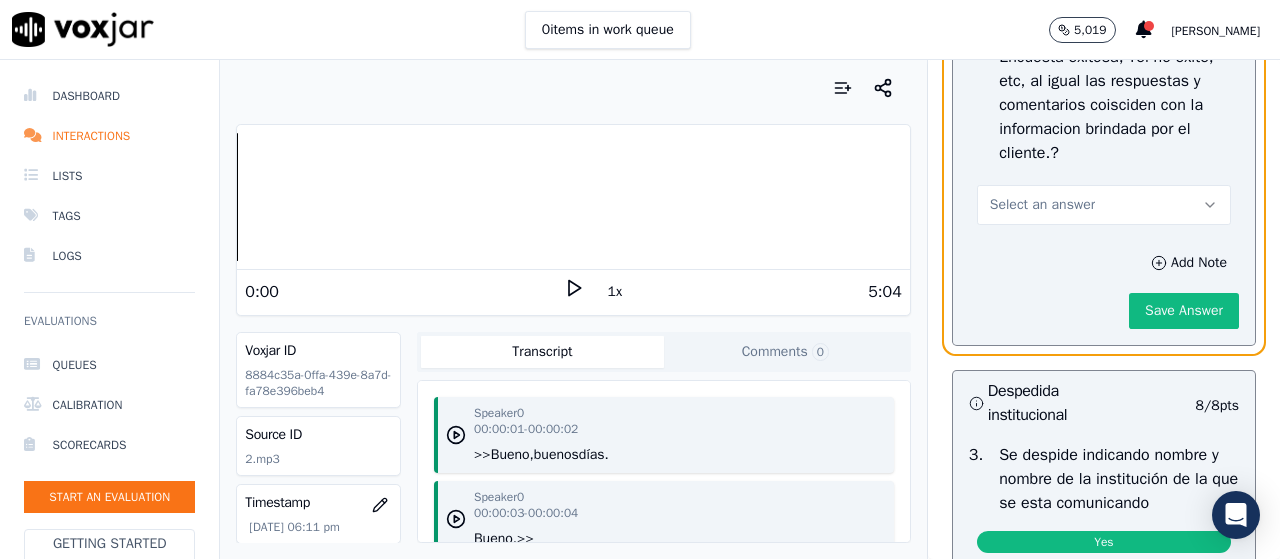 scroll, scrollTop: 4100, scrollLeft: 0, axis: vertical 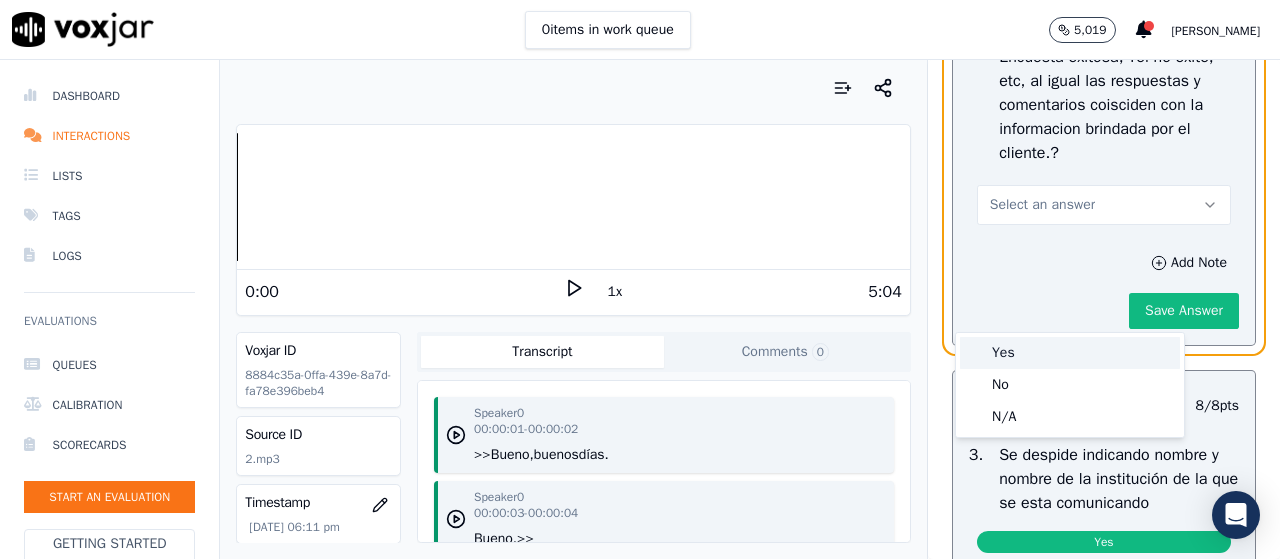 click on "Yes" at bounding box center [1070, 353] 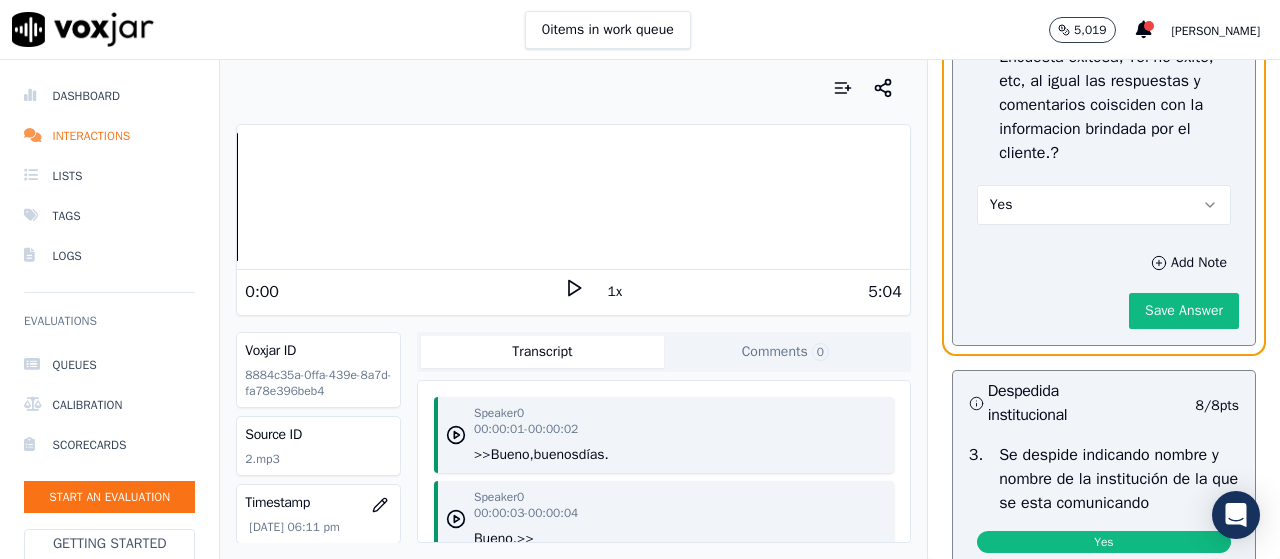 click on "Save Answer" at bounding box center (1184, 311) 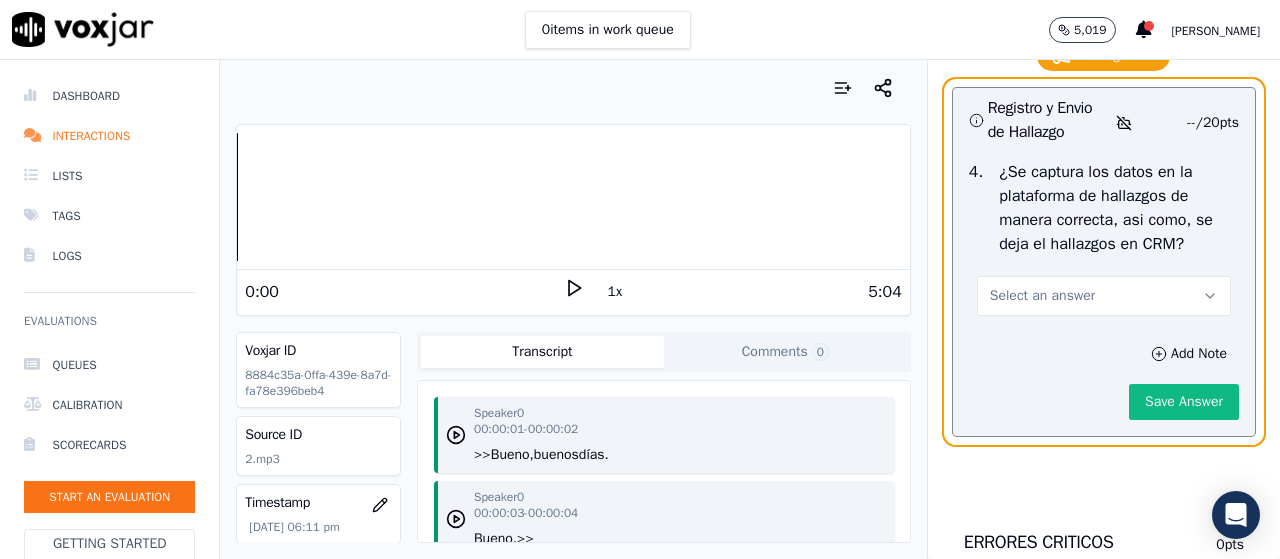 scroll, scrollTop: 4900, scrollLeft: 0, axis: vertical 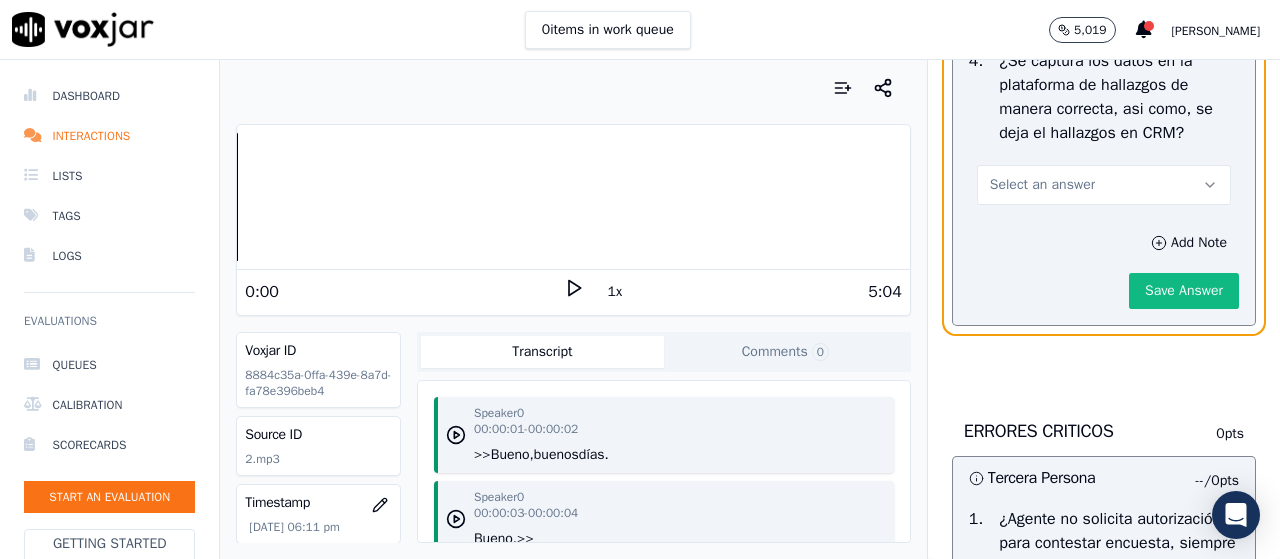 click on "Select an answer" at bounding box center [1104, 185] 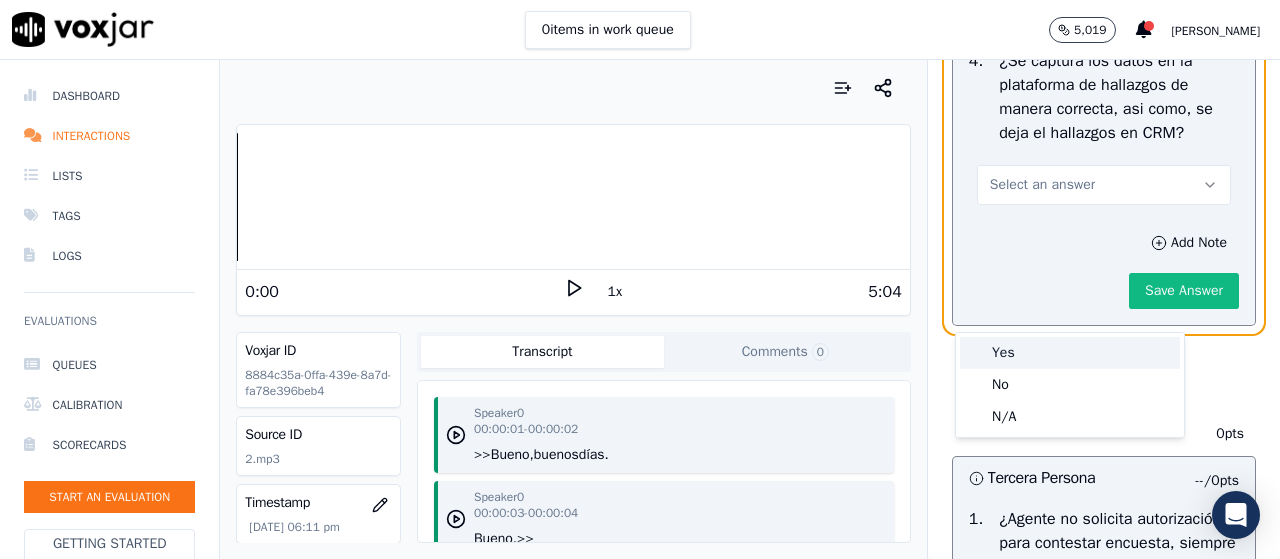 click on "Yes" at bounding box center [1070, 353] 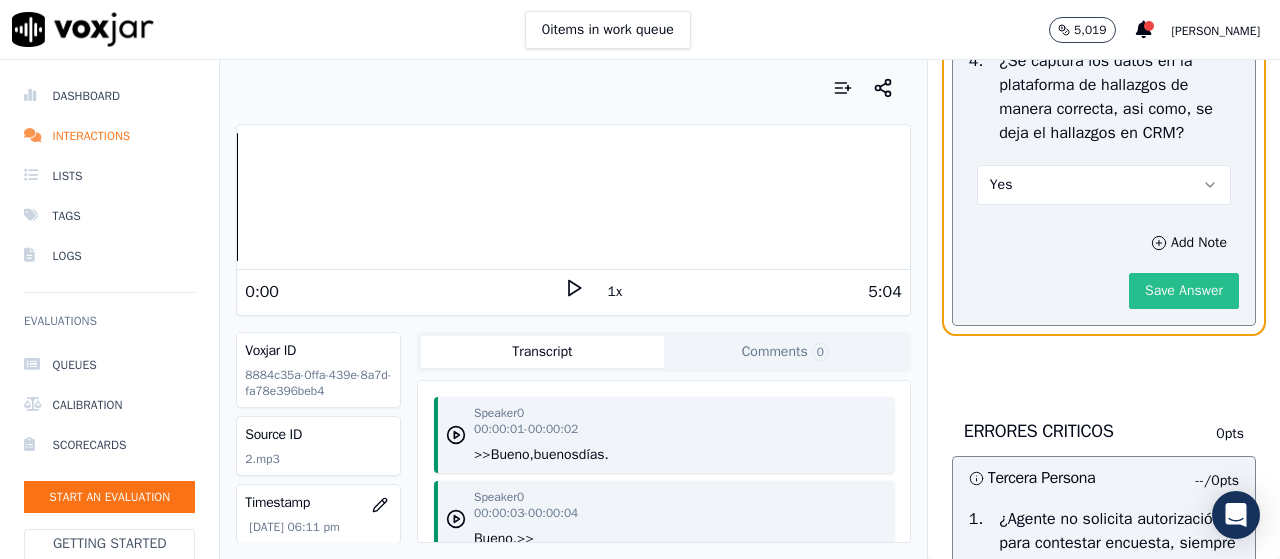 click on "Save Answer" at bounding box center [1184, 291] 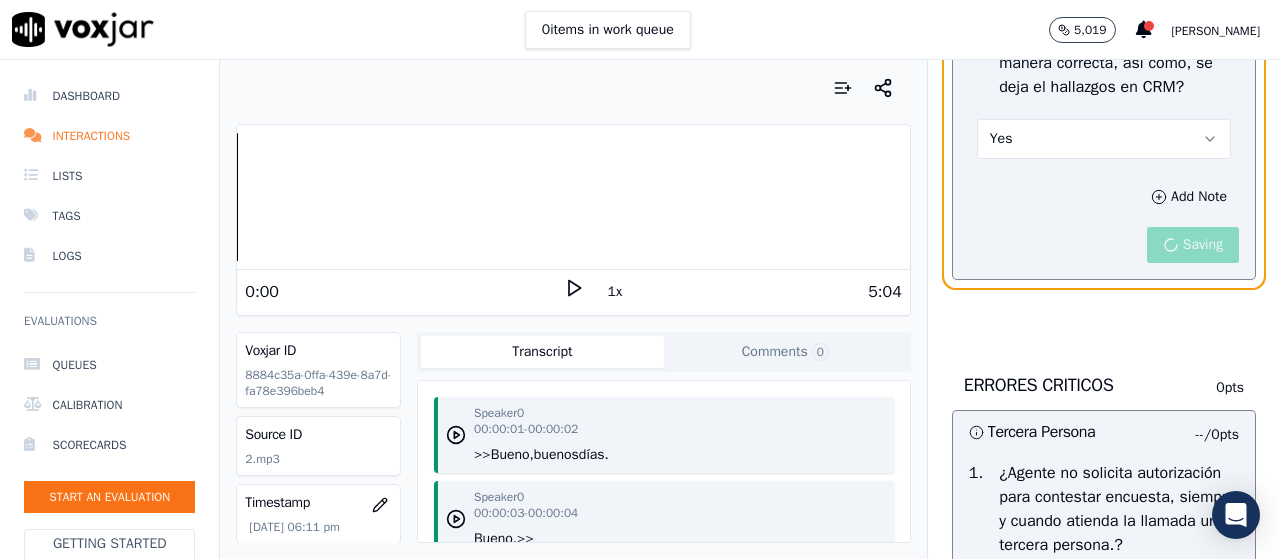 scroll, scrollTop: 4854, scrollLeft: 0, axis: vertical 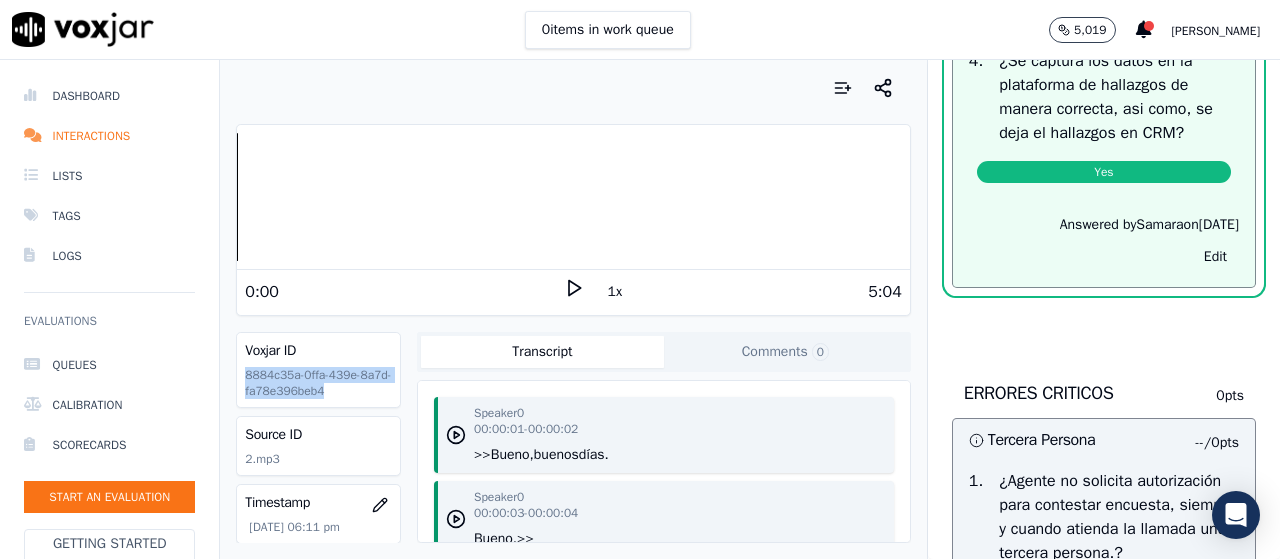 drag, startPoint x: 292, startPoint y: 396, endPoint x: 238, endPoint y: 377, distance: 57.245087 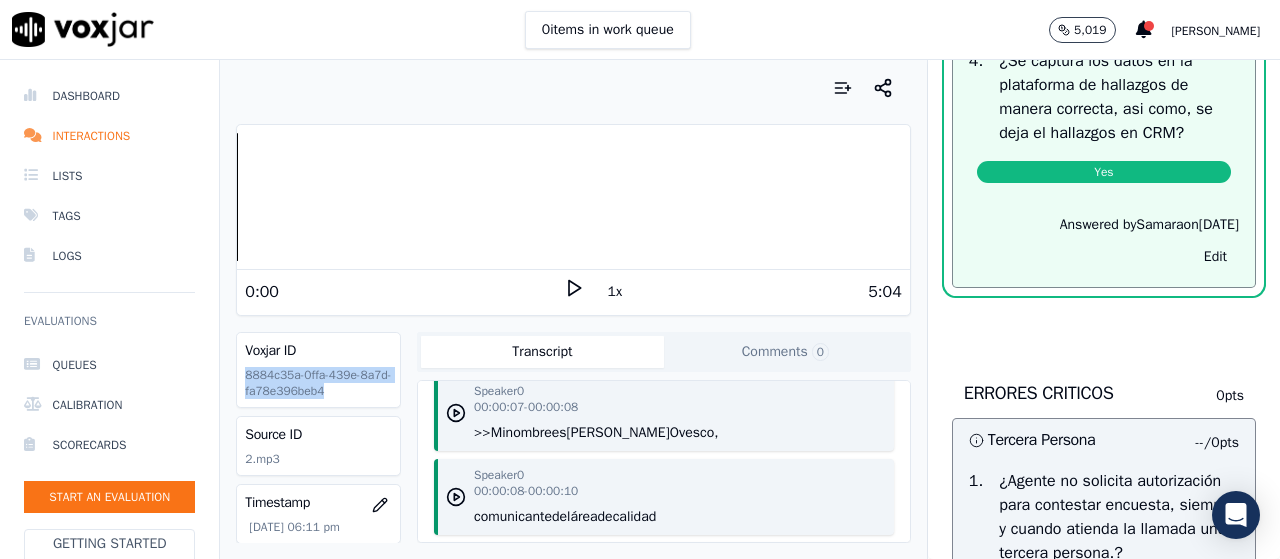 scroll, scrollTop: 400, scrollLeft: 0, axis: vertical 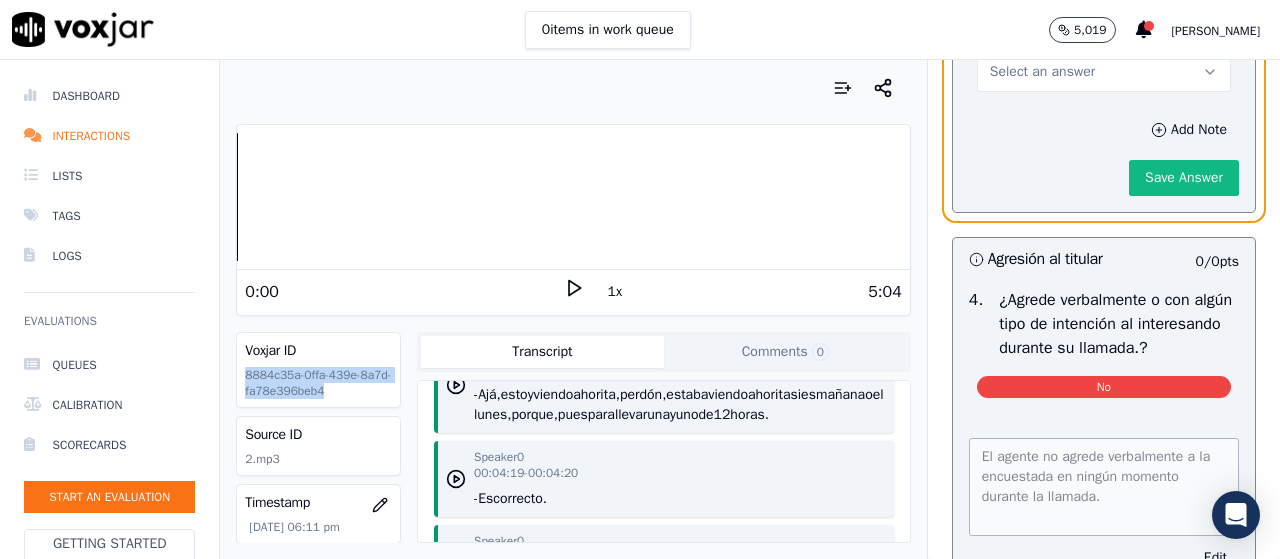 click on "Select an answer" at bounding box center [1104, 72] 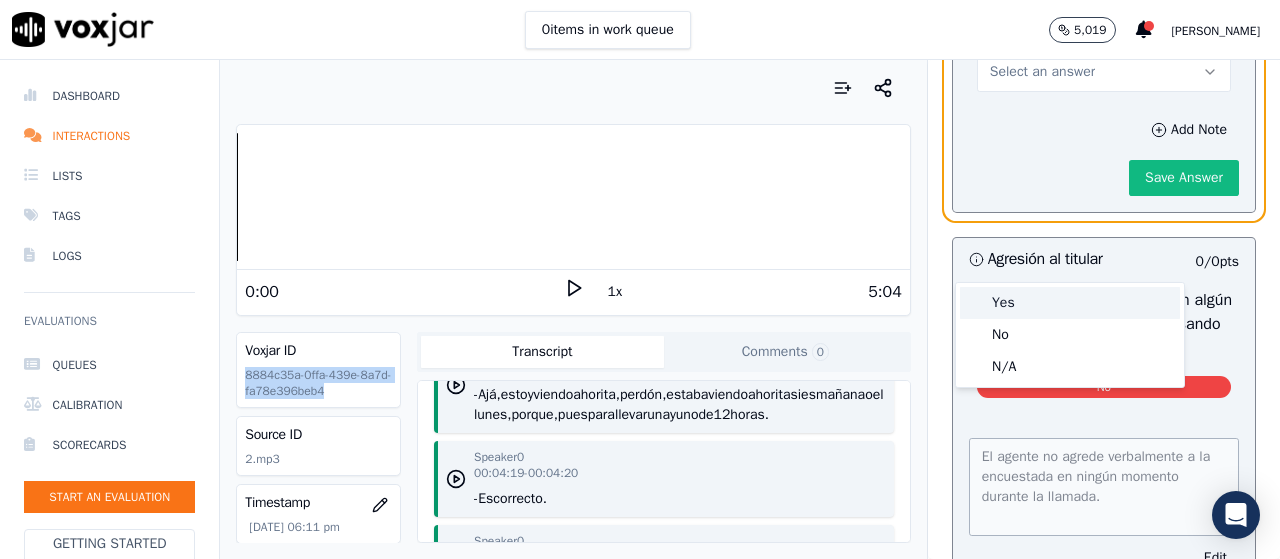 click on "Yes" at bounding box center [1070, 303] 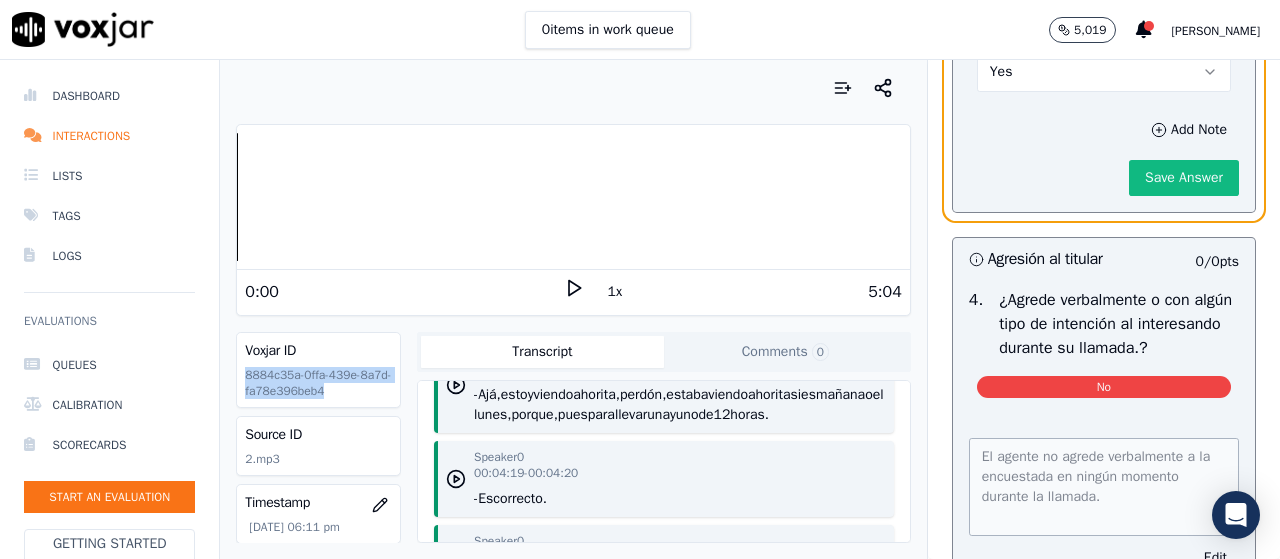 click on "Yes" at bounding box center (1104, 72) 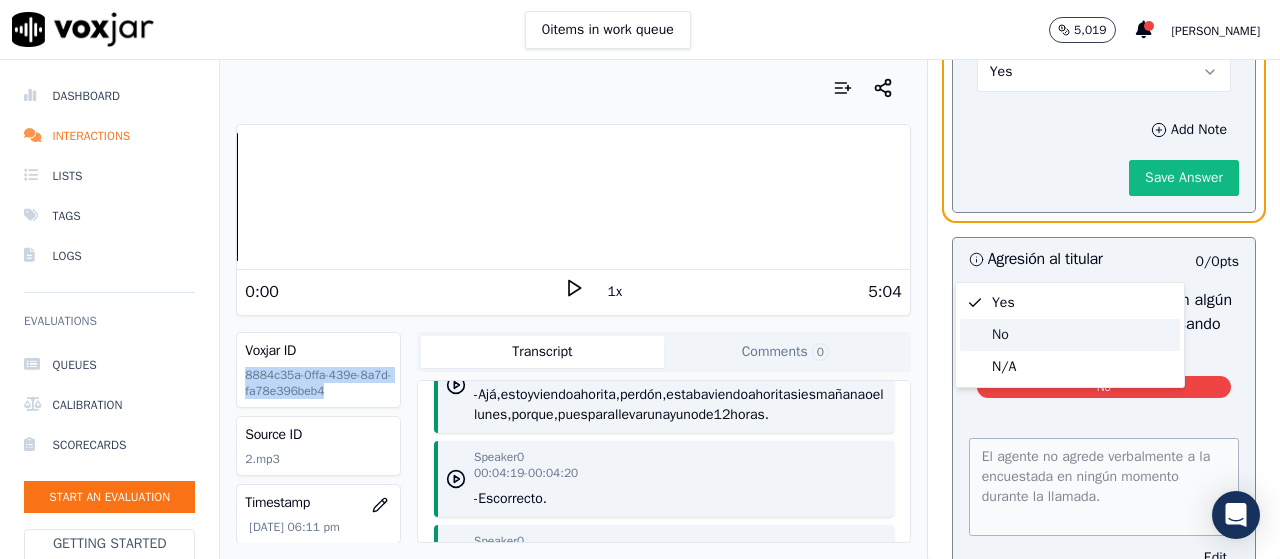 click on "No" 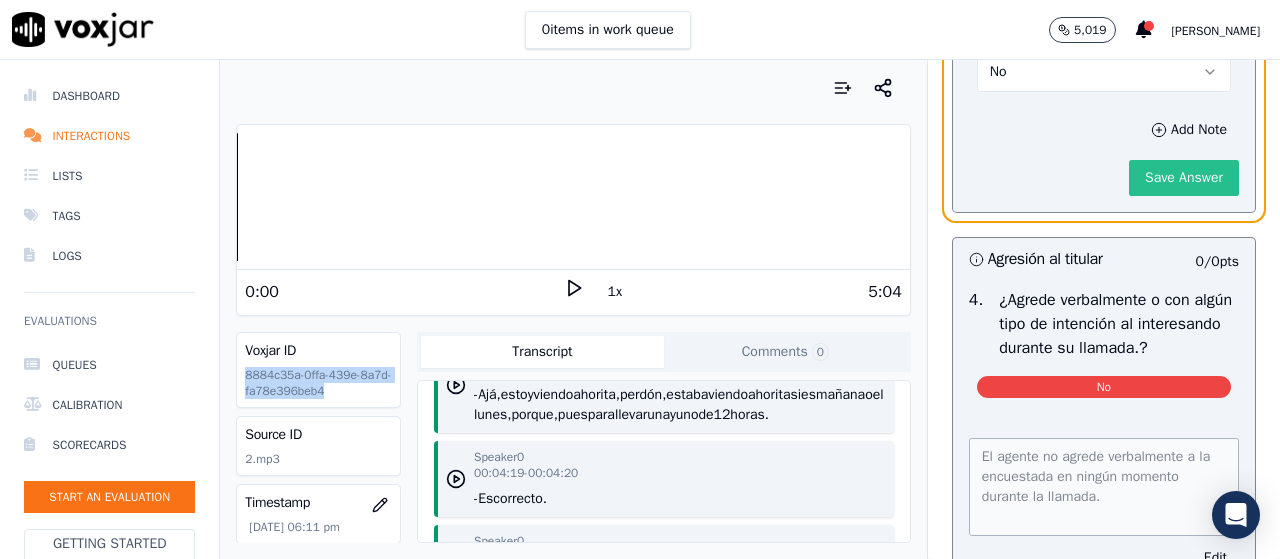 click on "Save Answer" at bounding box center (1184, 178) 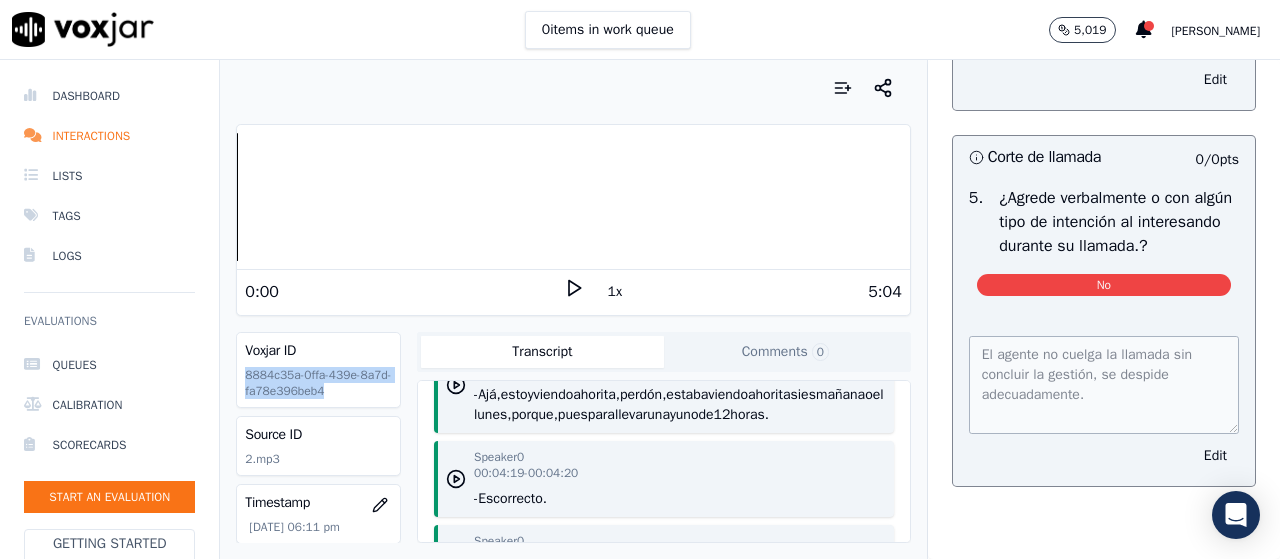 scroll, scrollTop: 6922, scrollLeft: 0, axis: vertical 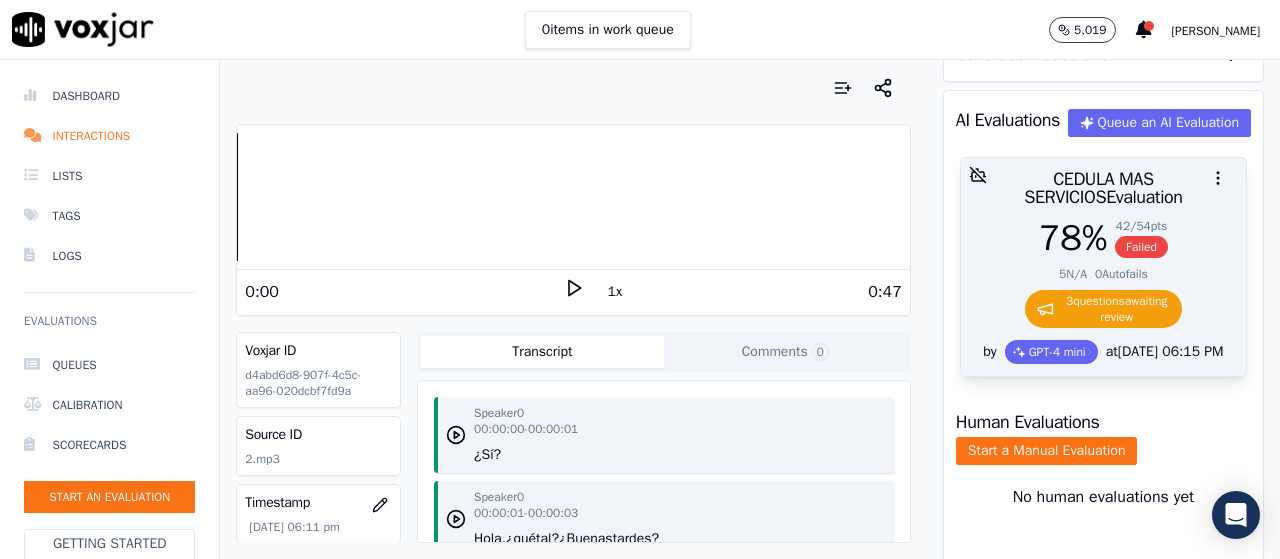 click on "78 %   42 / 54  pts   Failed" at bounding box center (1103, 238) 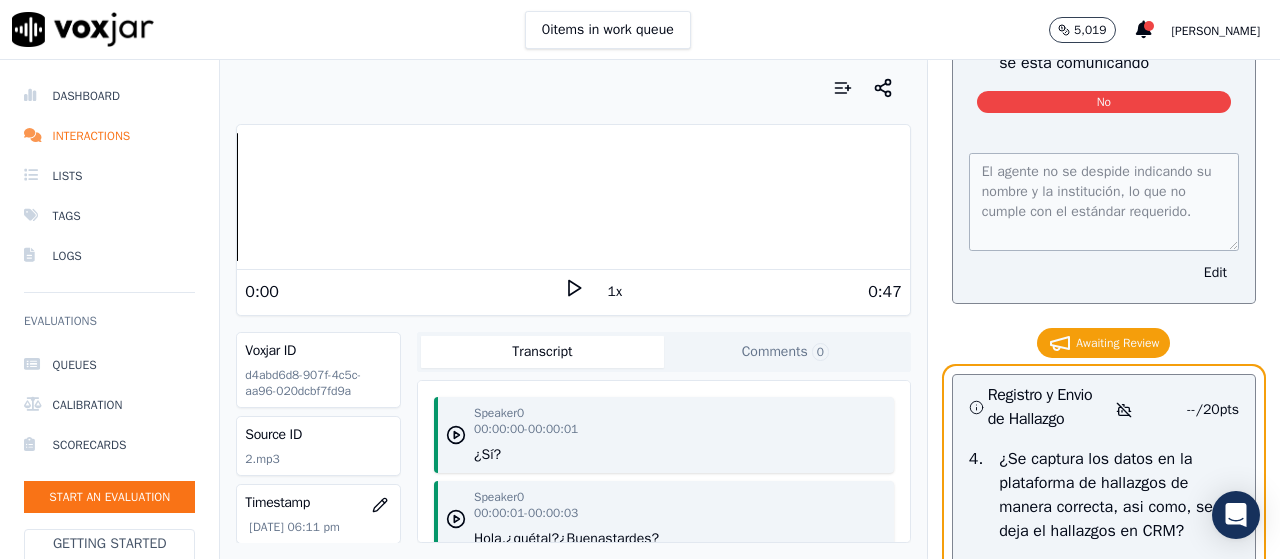scroll, scrollTop: 4200, scrollLeft: 0, axis: vertical 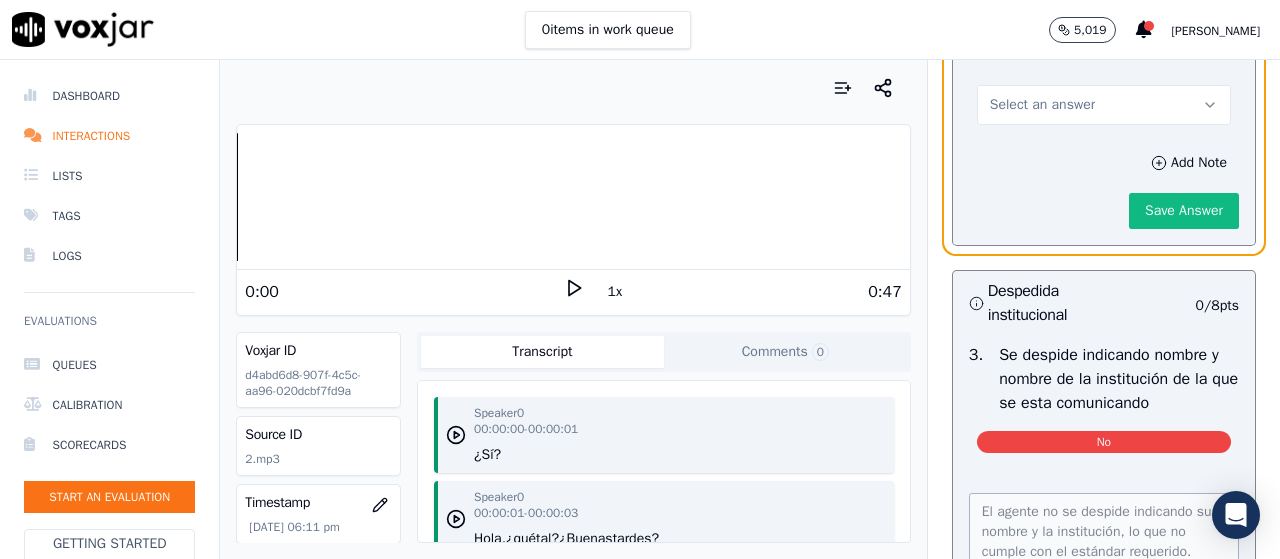 click on "Select an answer" at bounding box center (1104, 105) 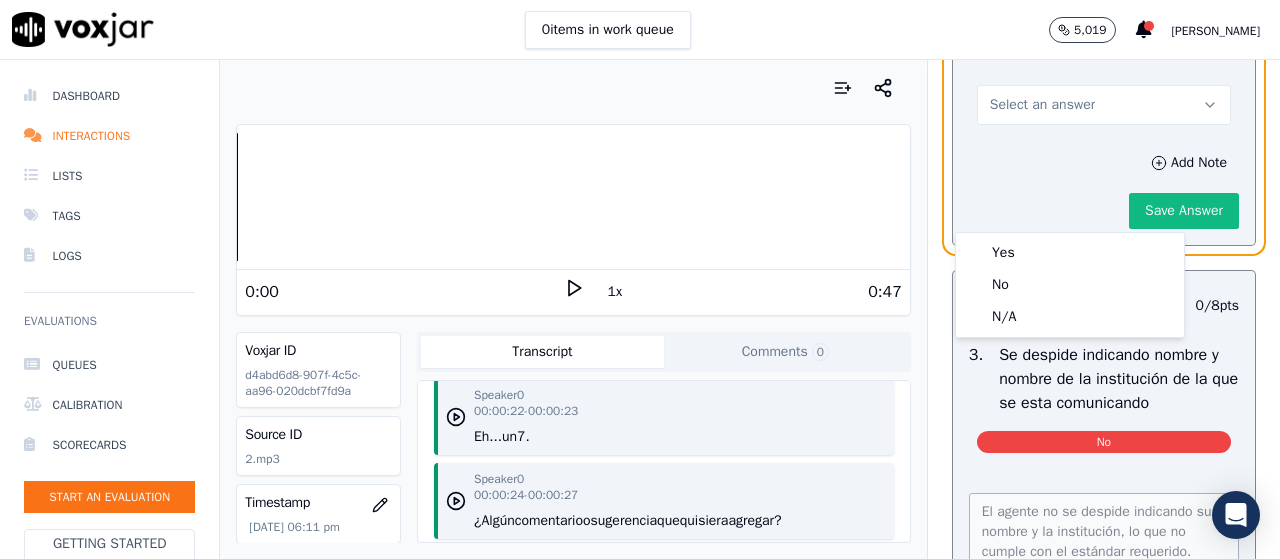 scroll, scrollTop: 700, scrollLeft: 0, axis: vertical 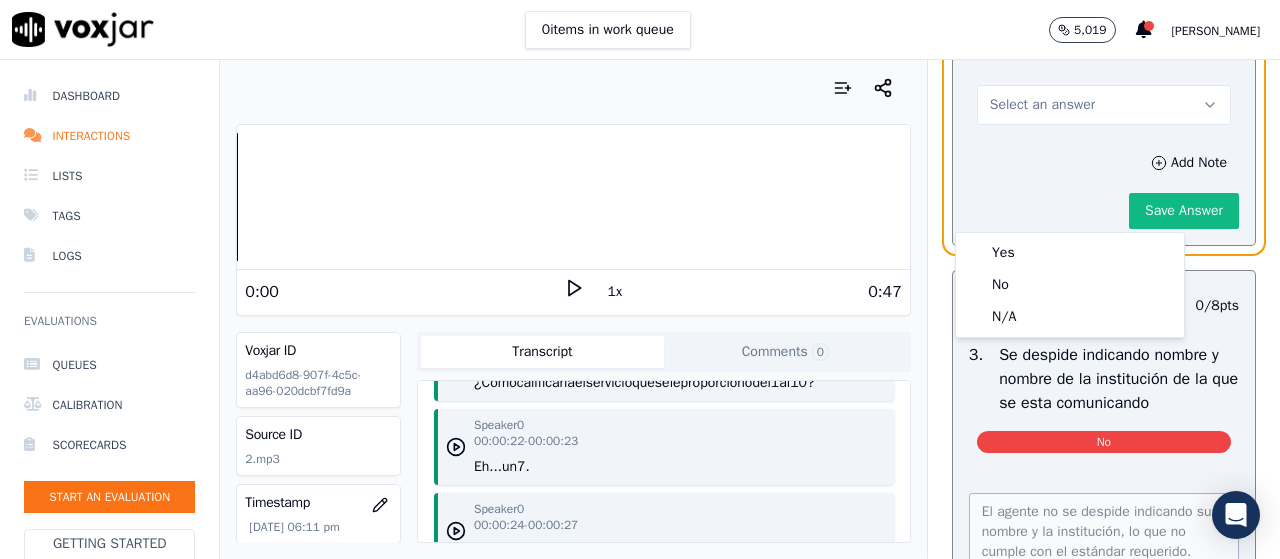 type 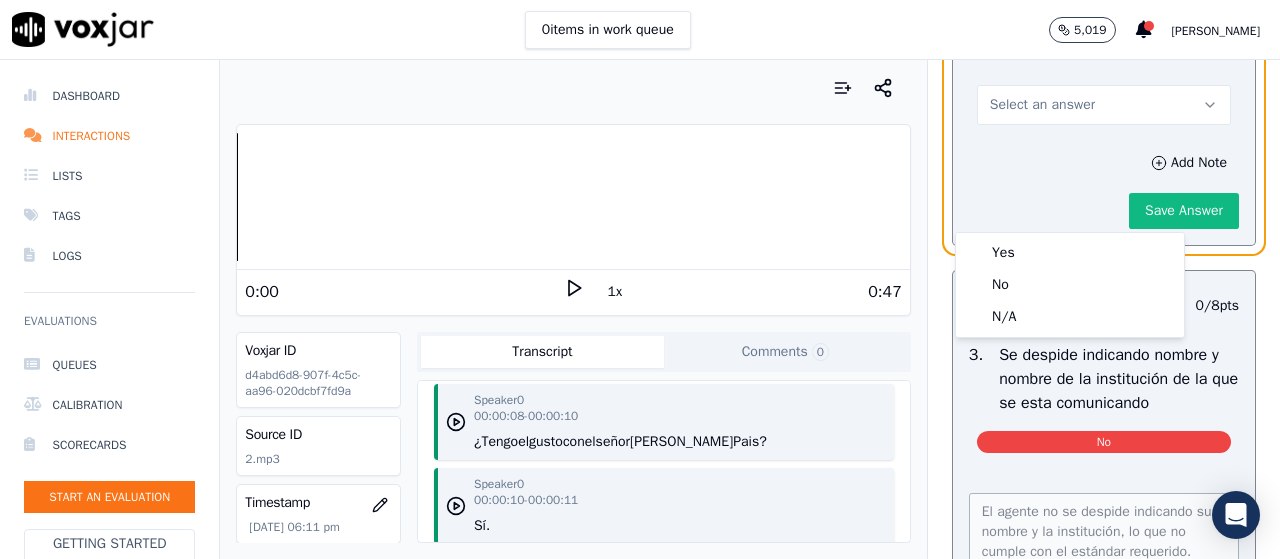 scroll, scrollTop: 400, scrollLeft: 0, axis: vertical 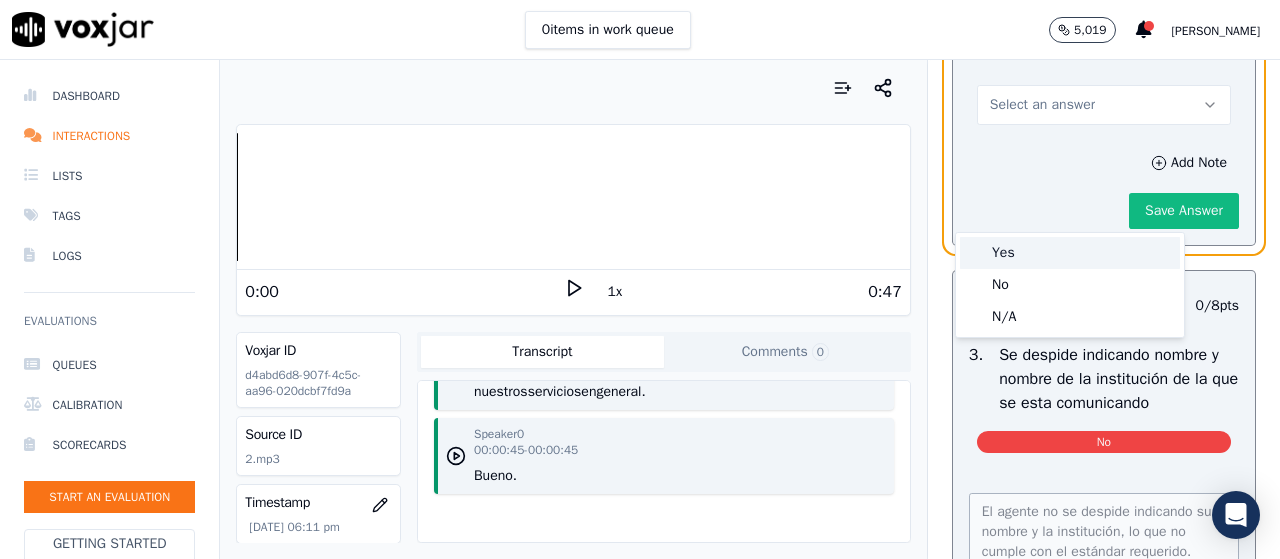 click on "Yes" at bounding box center [1070, 253] 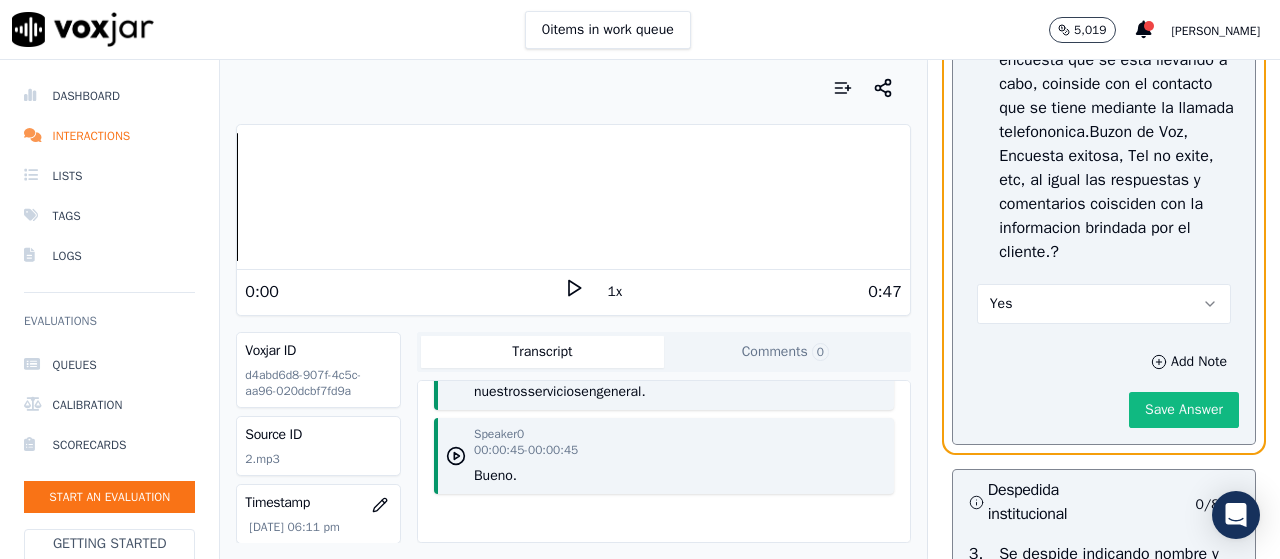 scroll, scrollTop: 4100, scrollLeft: 0, axis: vertical 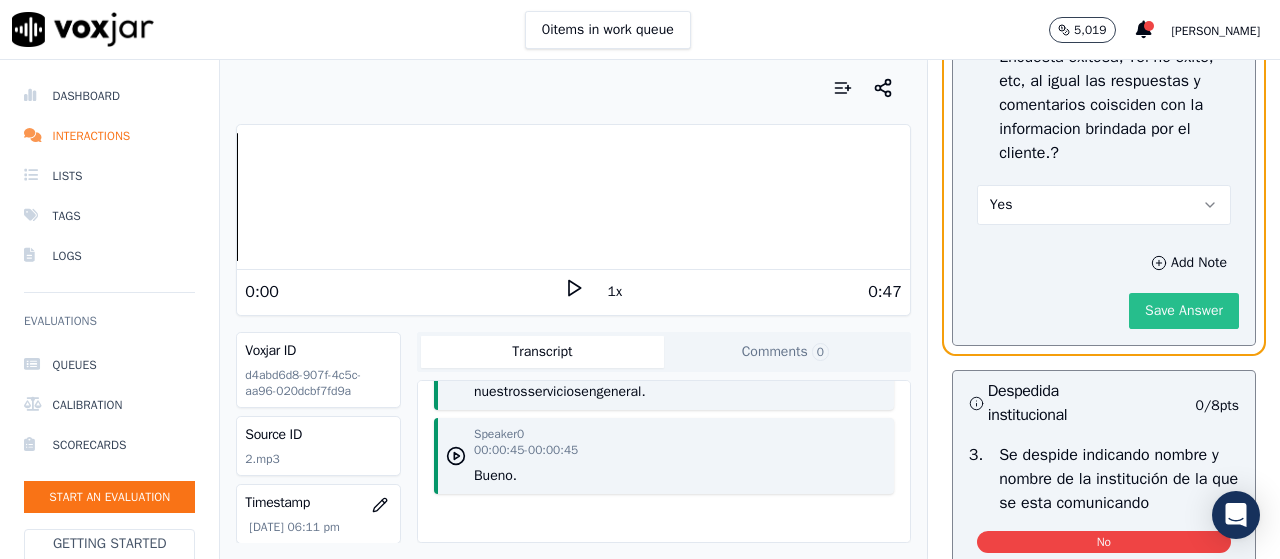 click on "Save Answer" at bounding box center (1184, 311) 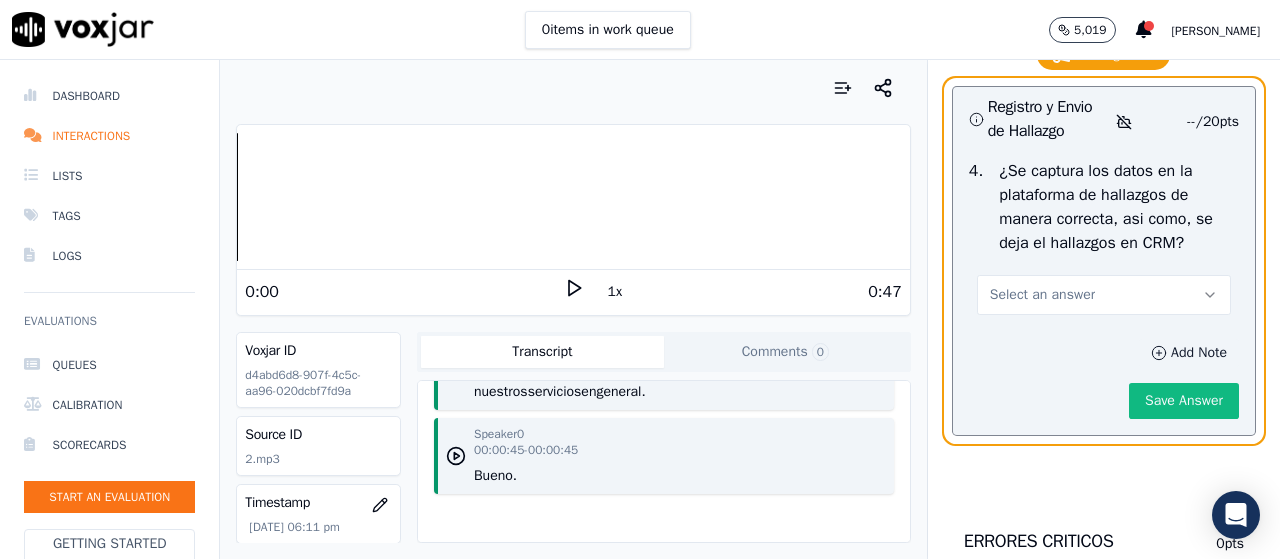 scroll, scrollTop: 4900, scrollLeft: 0, axis: vertical 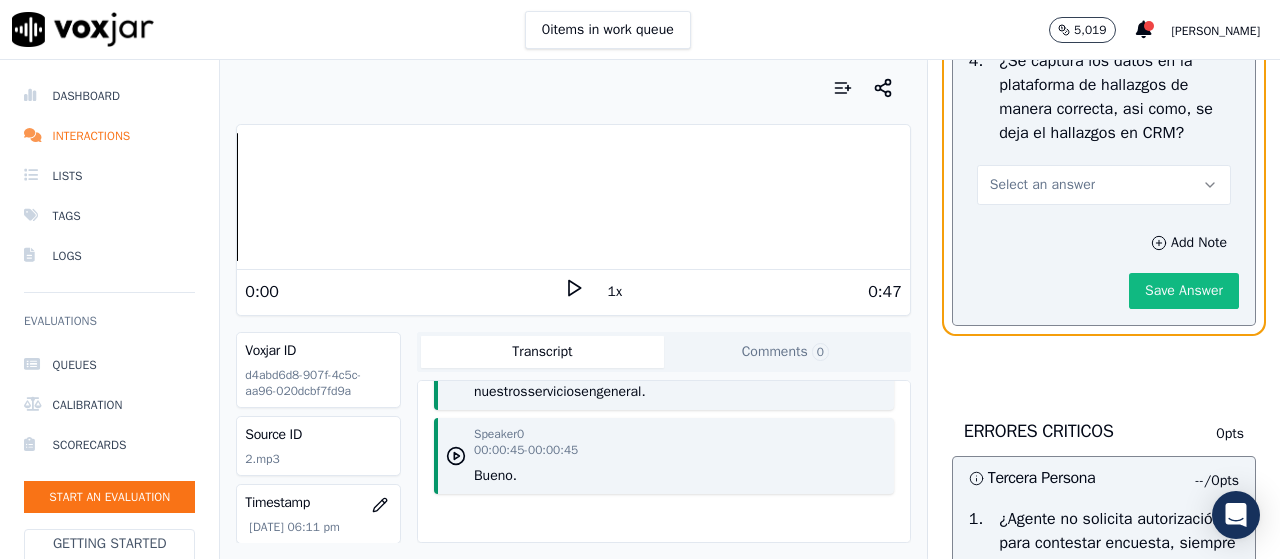 click on "Select an answer" at bounding box center [1104, 185] 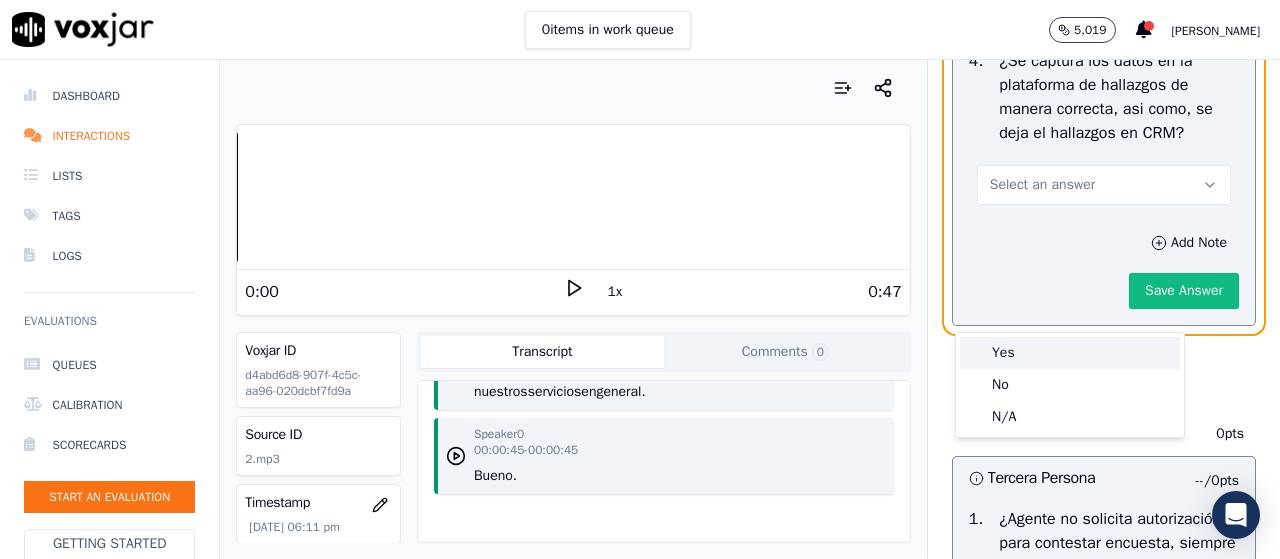 click on "Yes" at bounding box center [1070, 353] 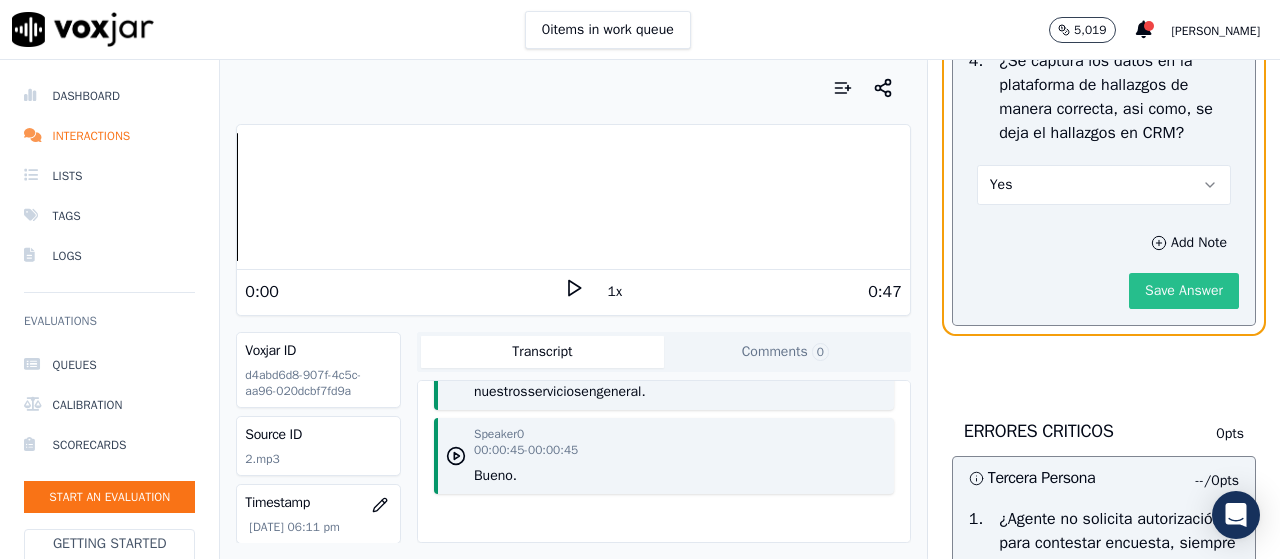 click on "Save Answer" at bounding box center [1184, 291] 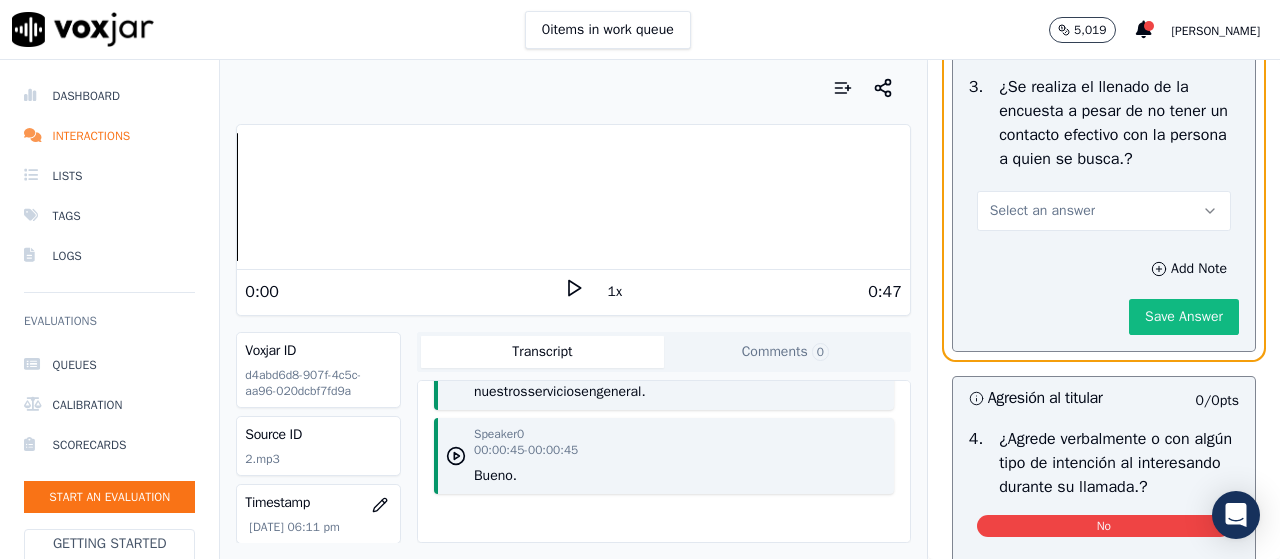 scroll, scrollTop: 6316, scrollLeft: 0, axis: vertical 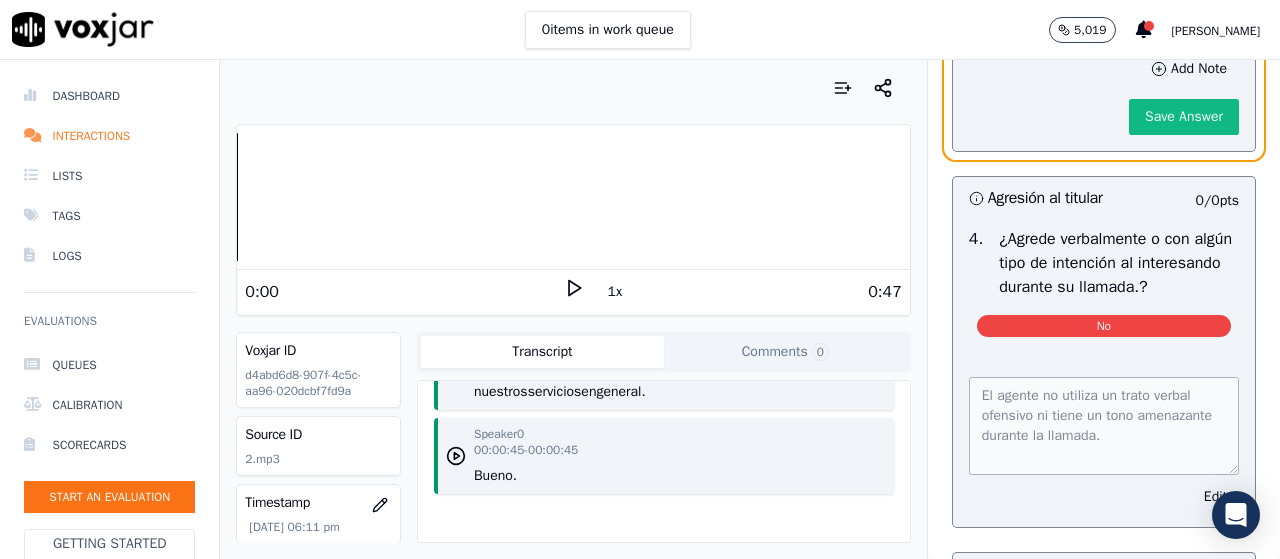 click on "Select an answer" at bounding box center [1104, 11] 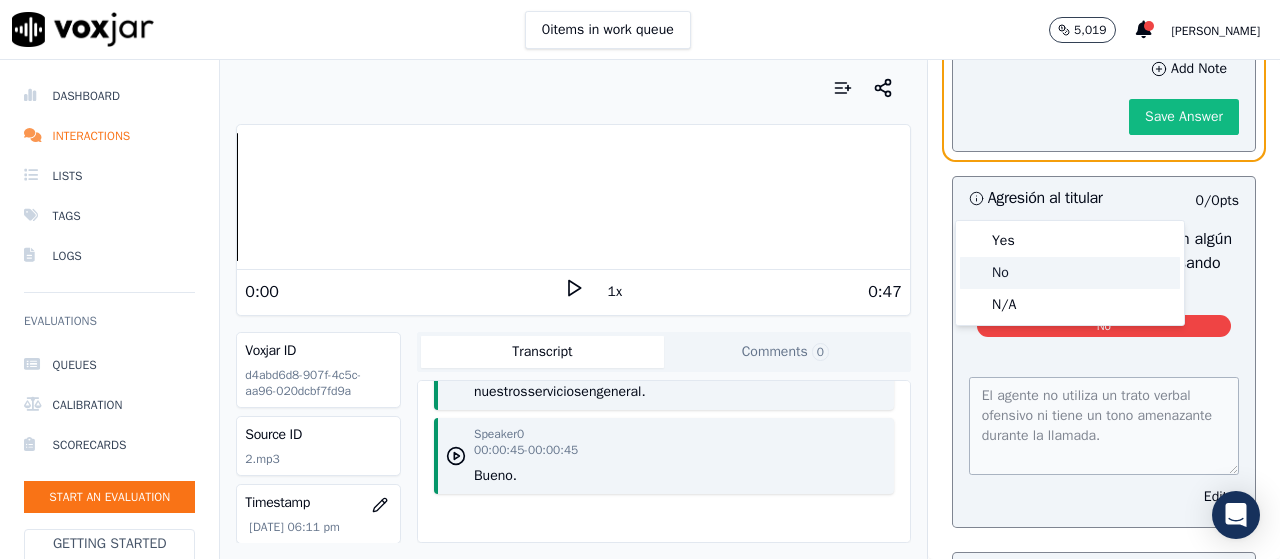 click on "No" 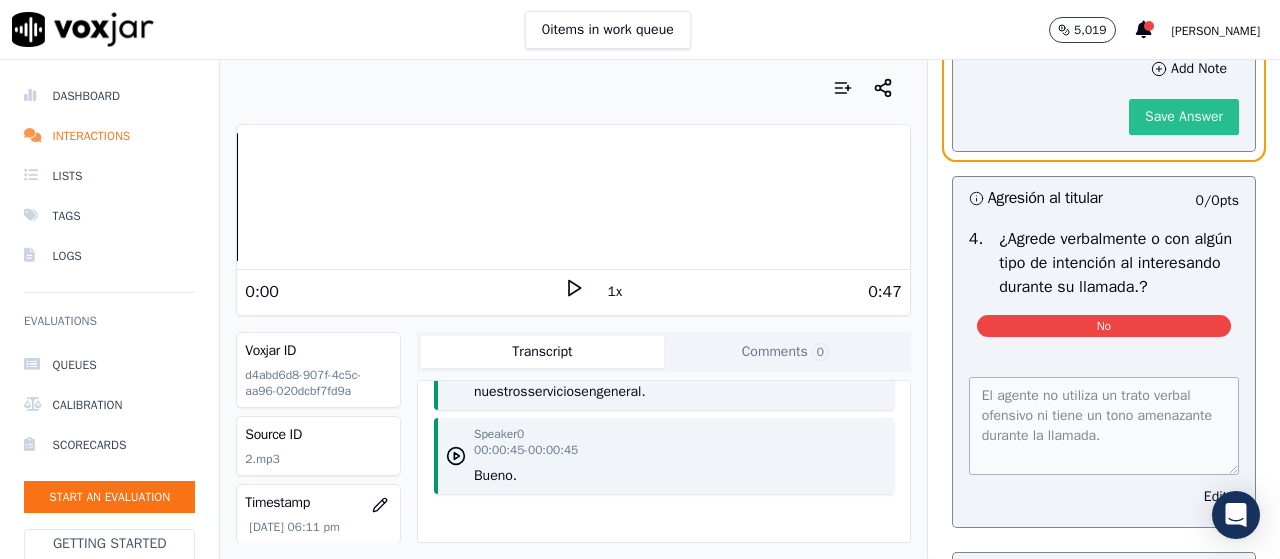 click on "Save Answer" at bounding box center [1184, 117] 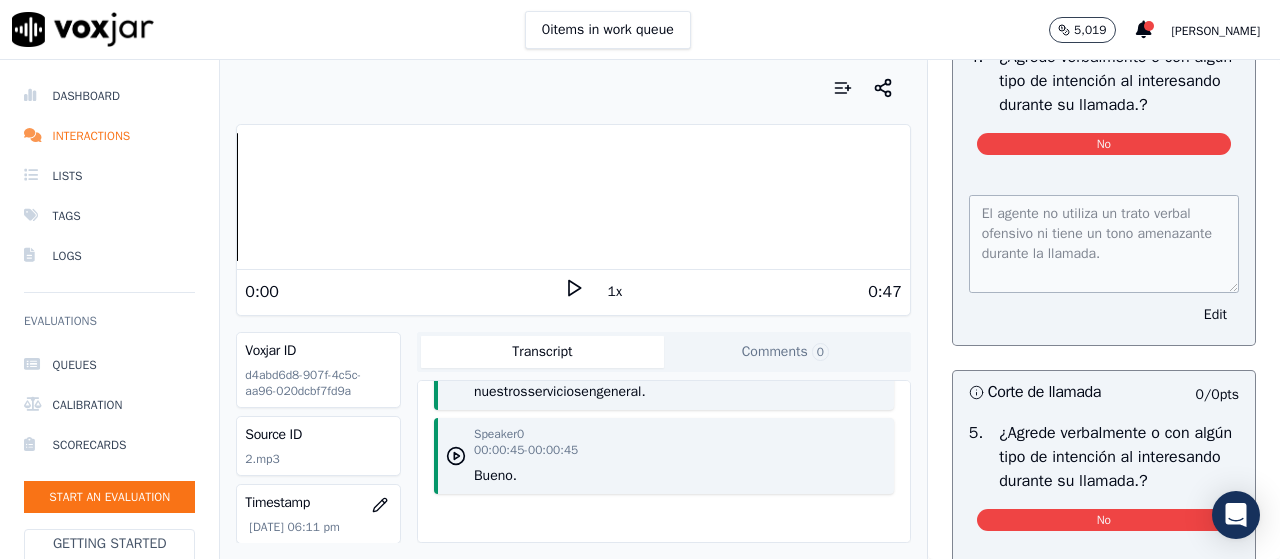 scroll, scrollTop: 6322, scrollLeft: 0, axis: vertical 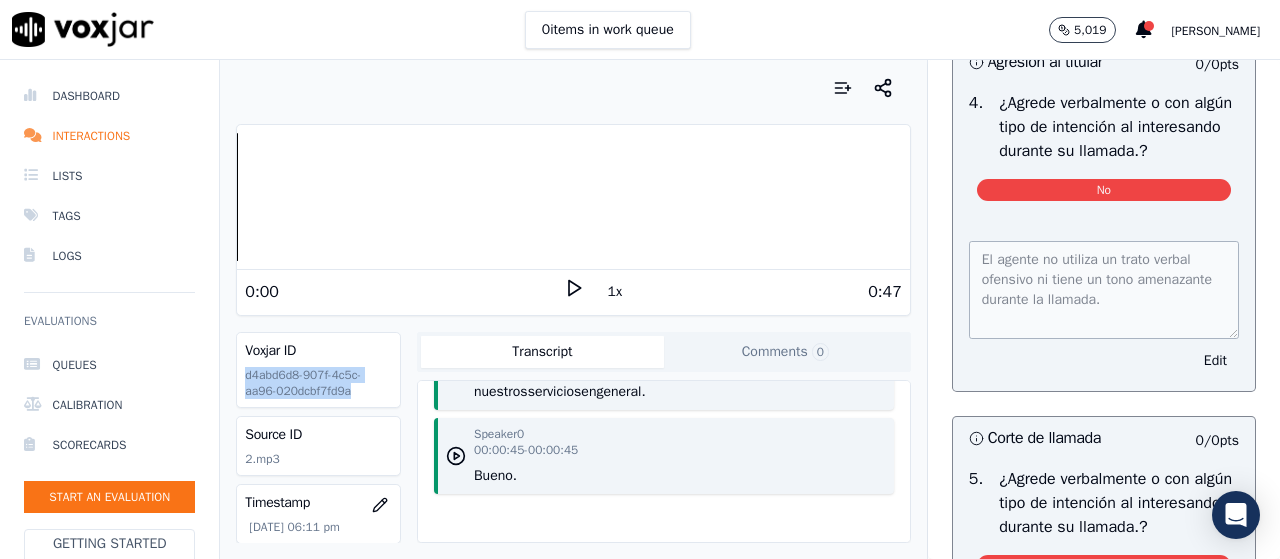 drag, startPoint x: 347, startPoint y: 394, endPoint x: 241, endPoint y: 372, distance: 108.25895 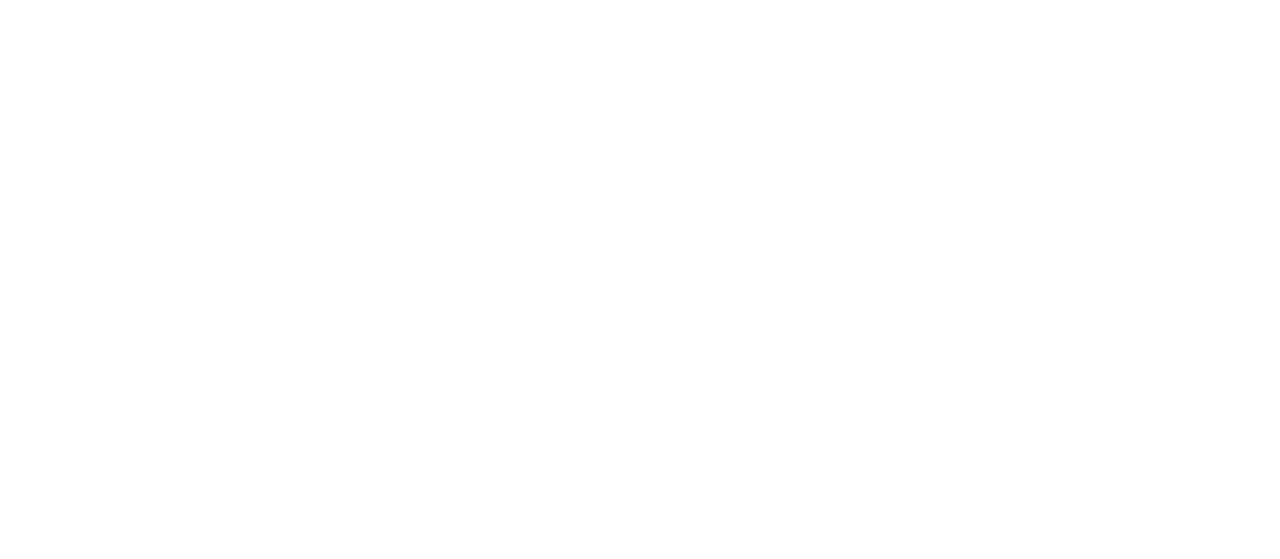 scroll, scrollTop: 0, scrollLeft: 0, axis: both 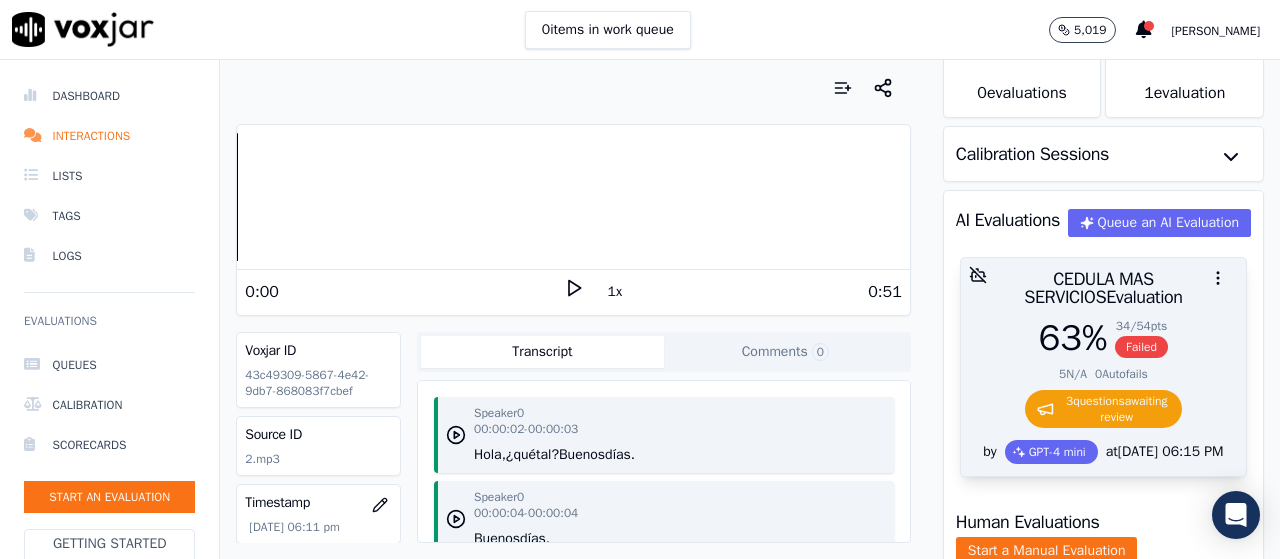 click on "63 %" at bounding box center (1073, 338) 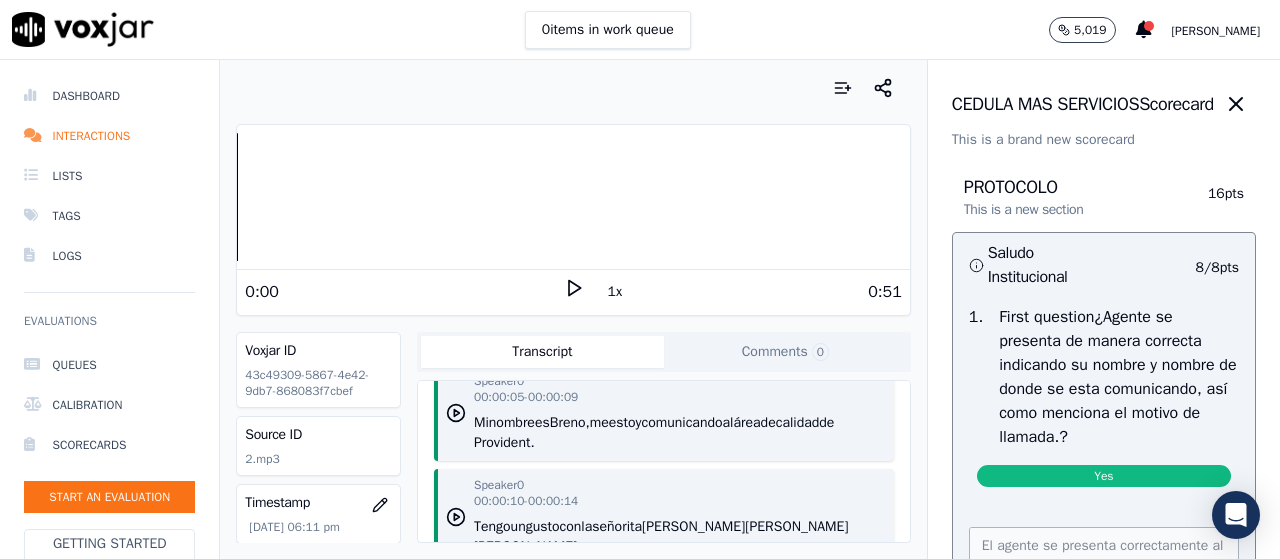 scroll, scrollTop: 300, scrollLeft: 0, axis: vertical 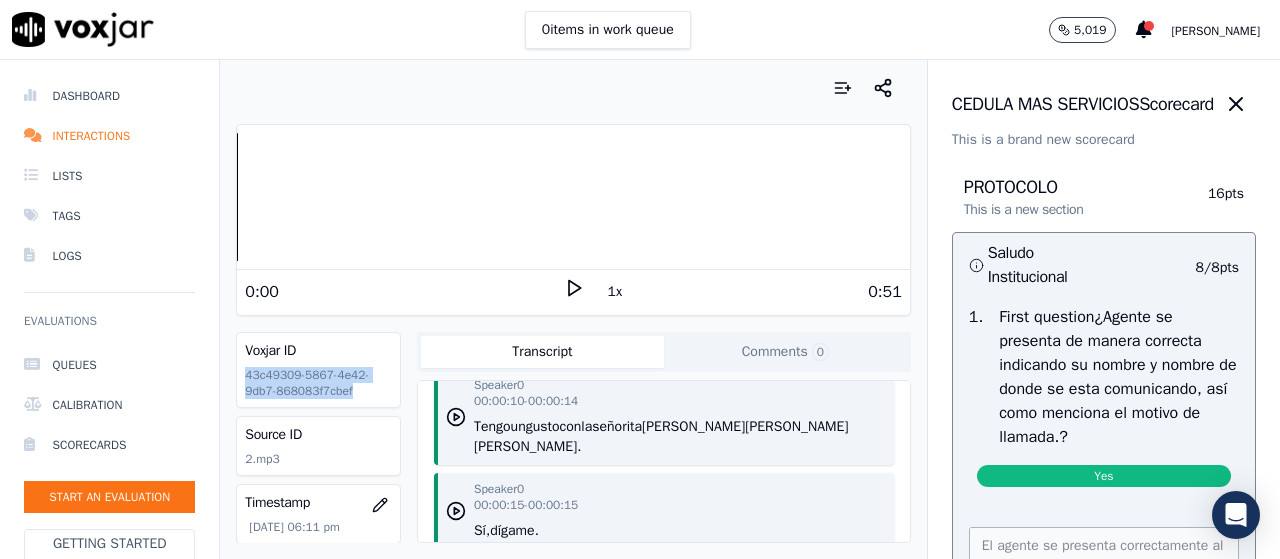 drag, startPoint x: 346, startPoint y: 392, endPoint x: 254, endPoint y: 376, distance: 93.38094 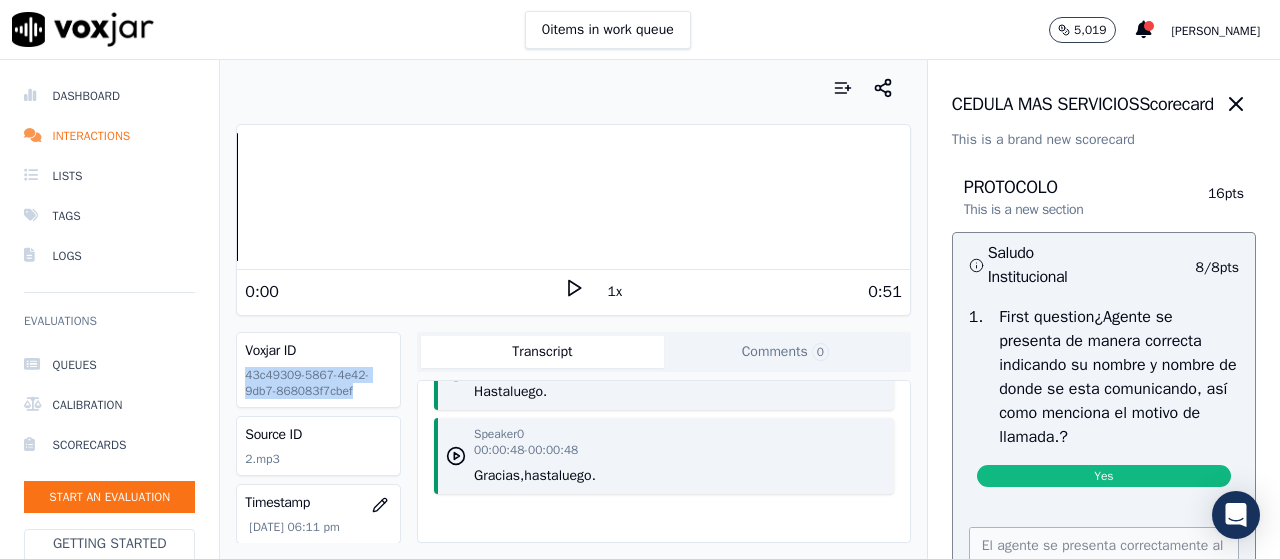 scroll, scrollTop: 1462, scrollLeft: 0, axis: vertical 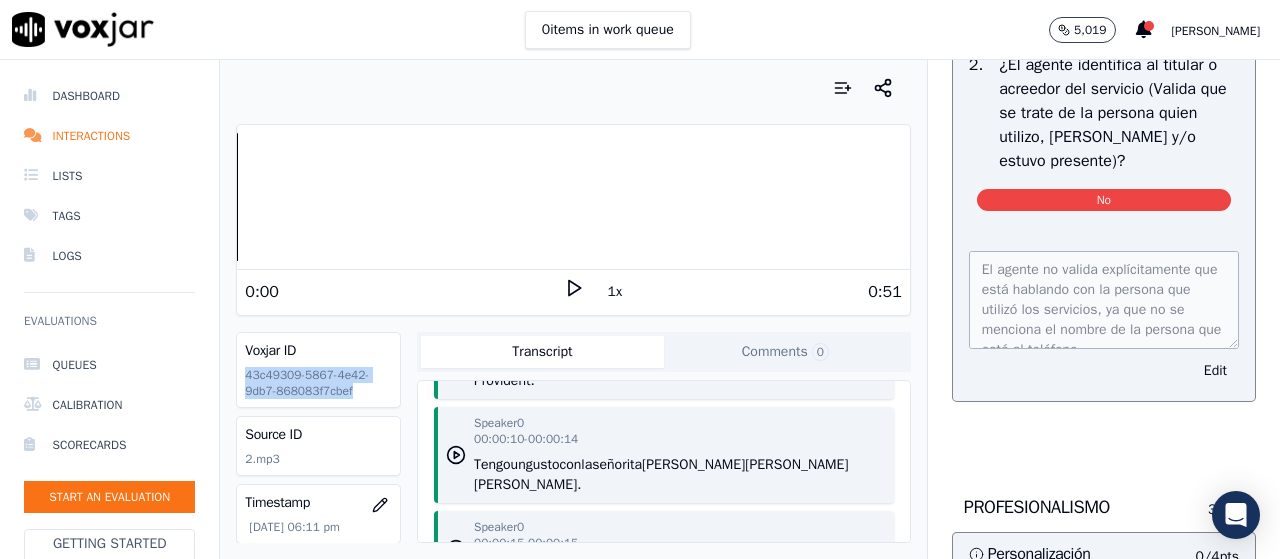click on "Edit" at bounding box center (1215, 371) 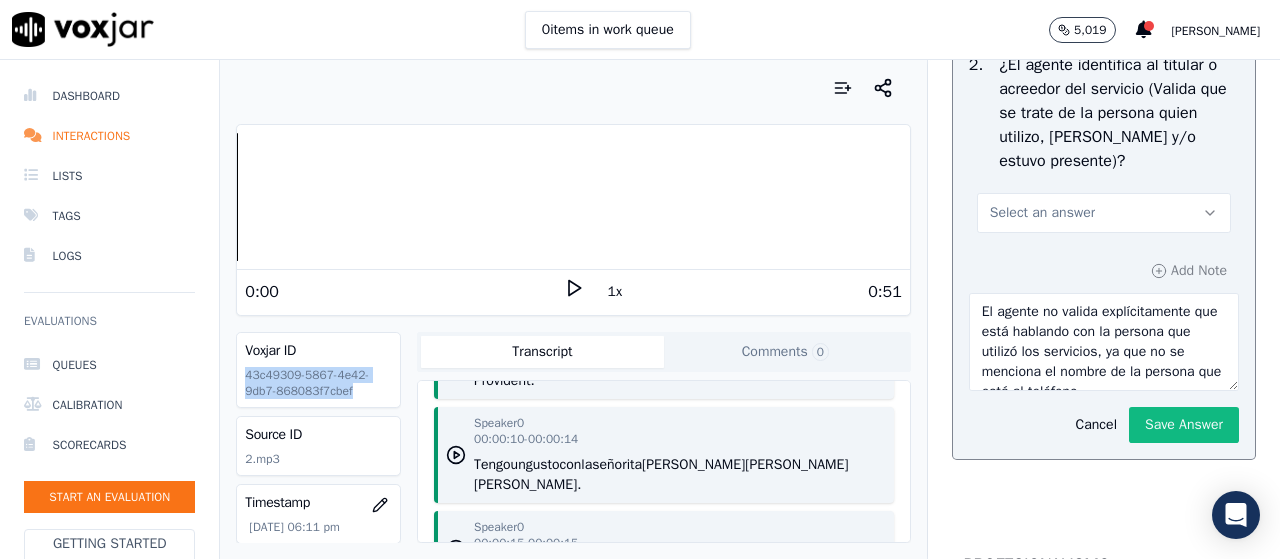 click on "Select an answer" at bounding box center (1104, 213) 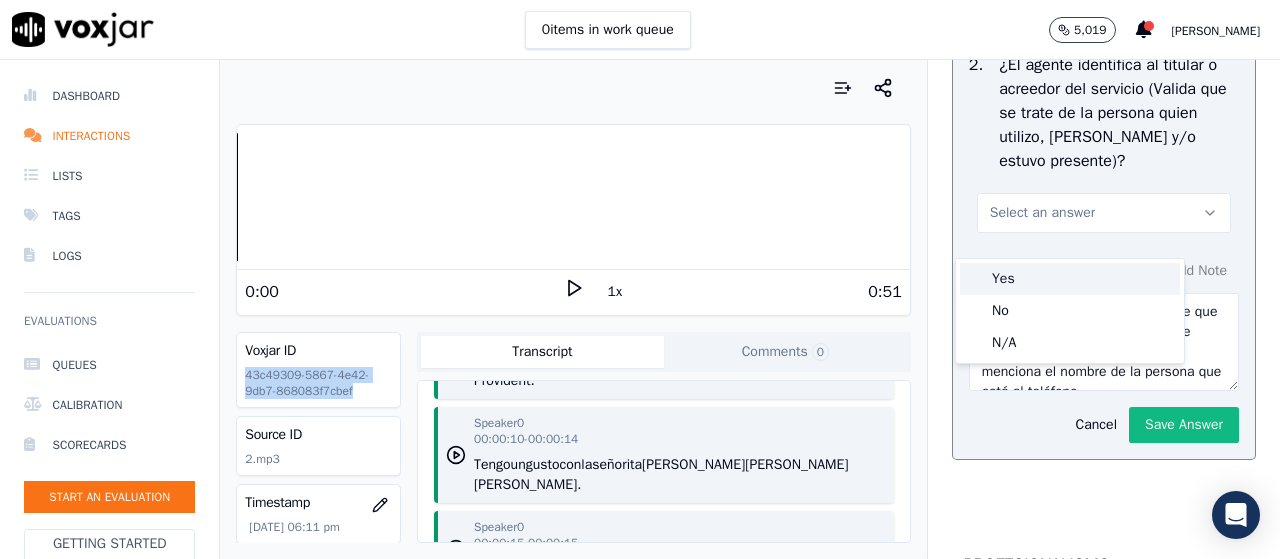 click on "Yes" at bounding box center [1070, 279] 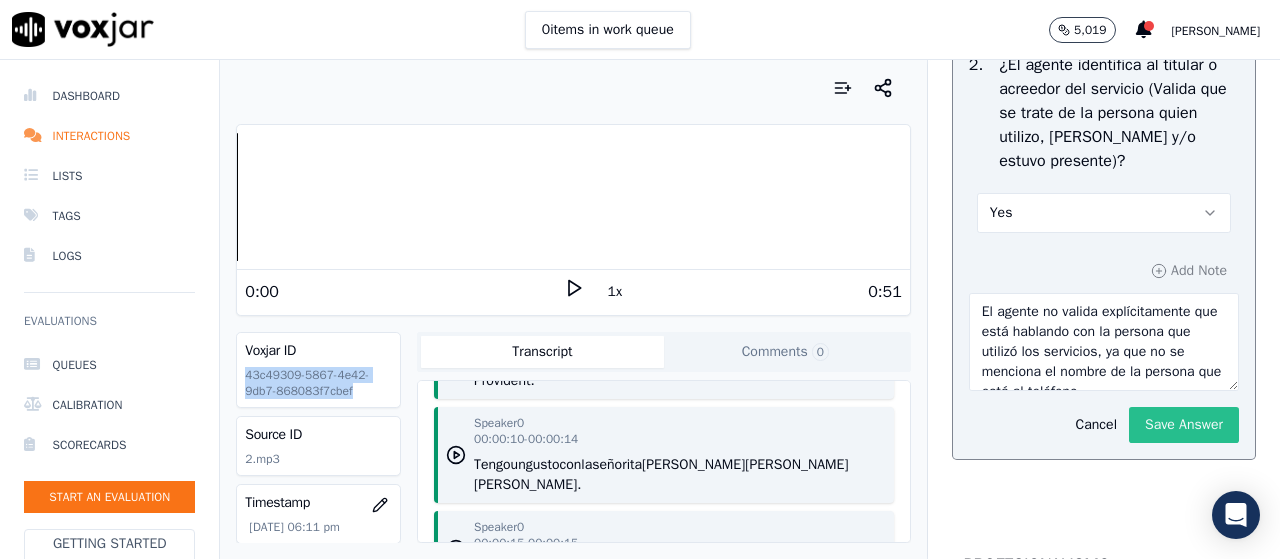 click on "Save Answer" 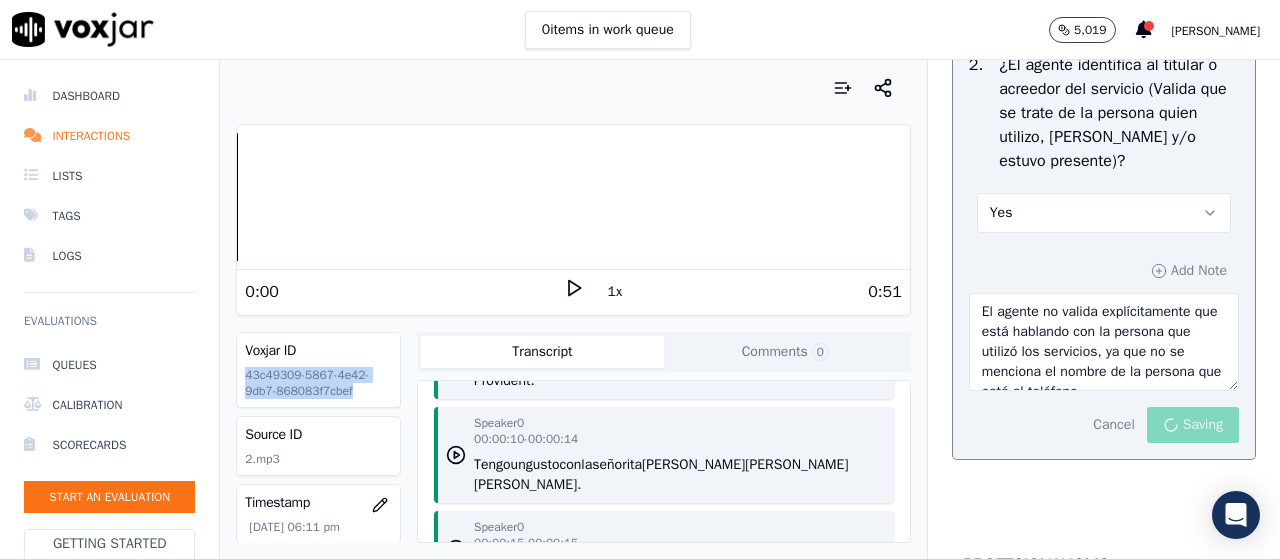 scroll, scrollTop: 40, scrollLeft: 0, axis: vertical 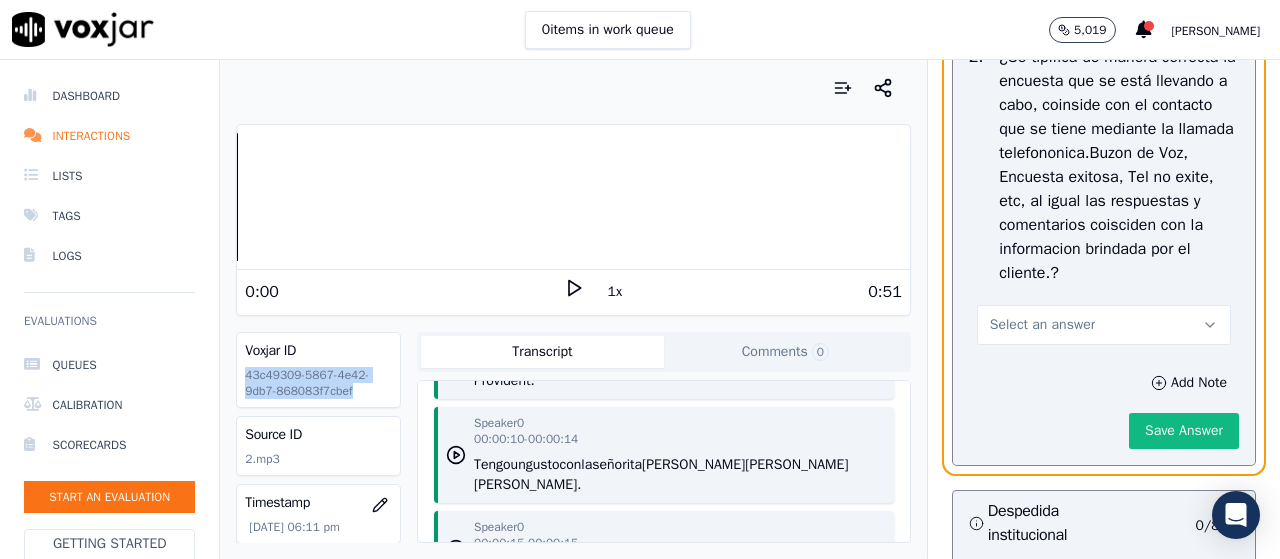 click on "Select an answer" at bounding box center (1104, 325) 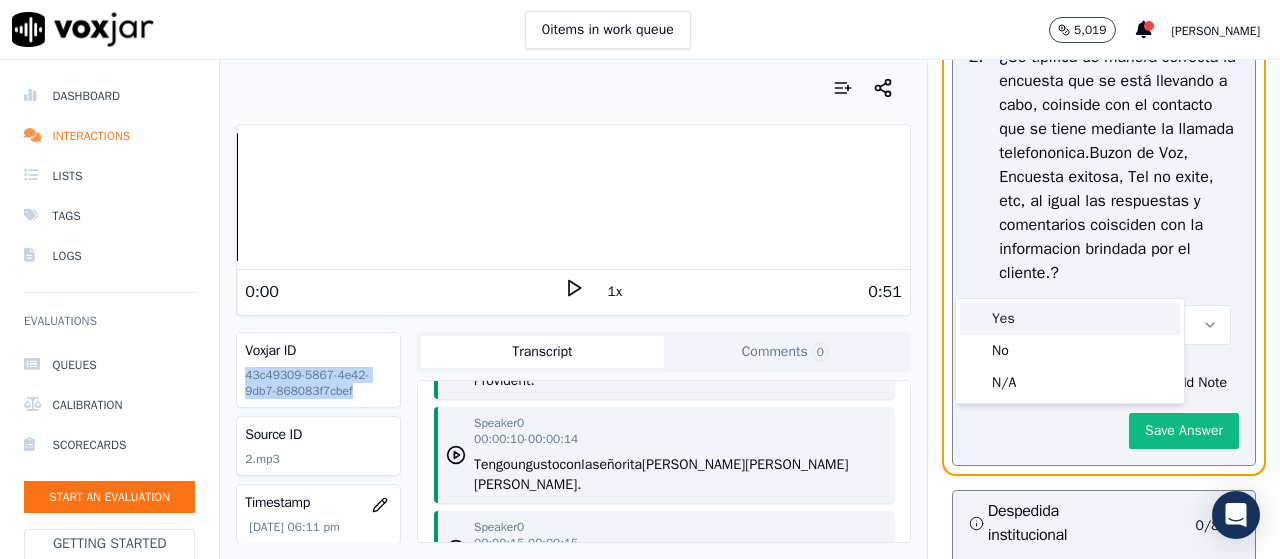 click on "Yes" at bounding box center [1070, 319] 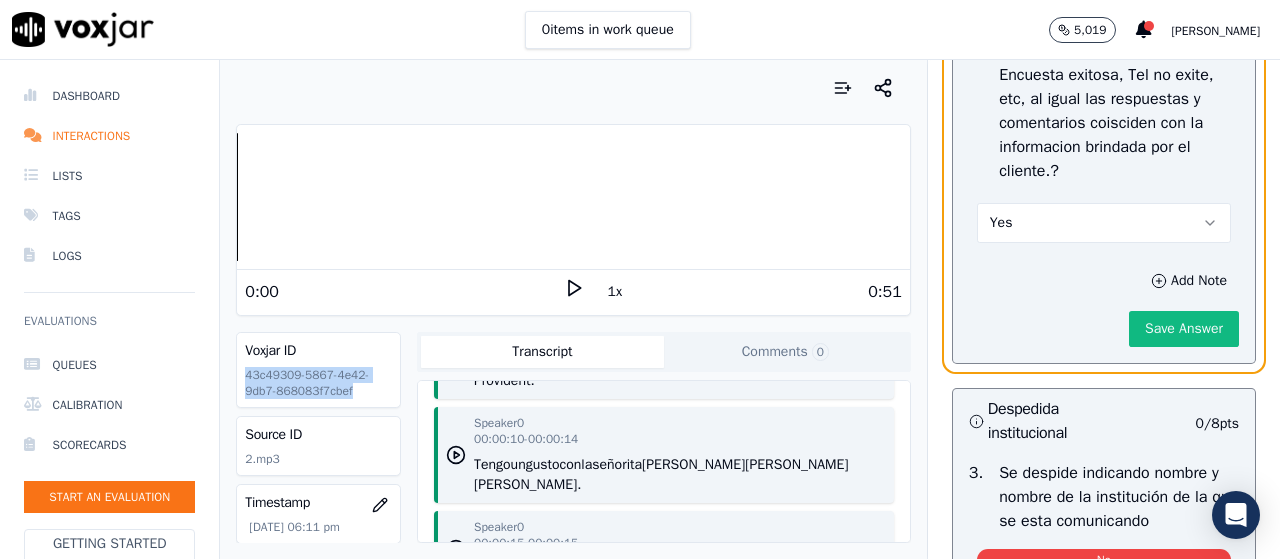 scroll, scrollTop: 4200, scrollLeft: 0, axis: vertical 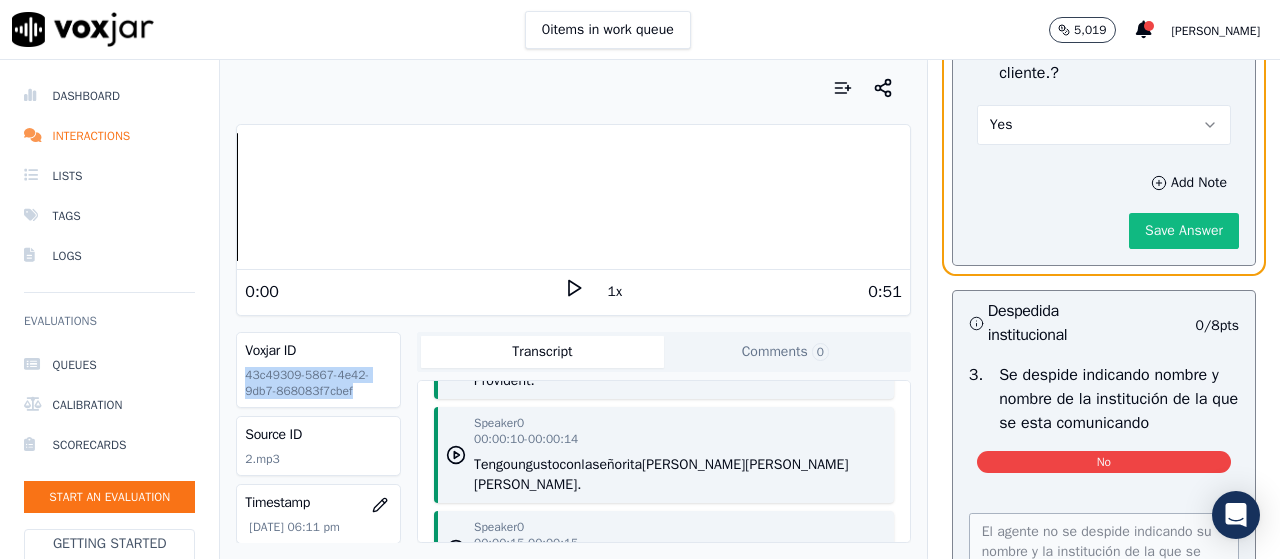 click on "Save Answer" at bounding box center (1184, 231) 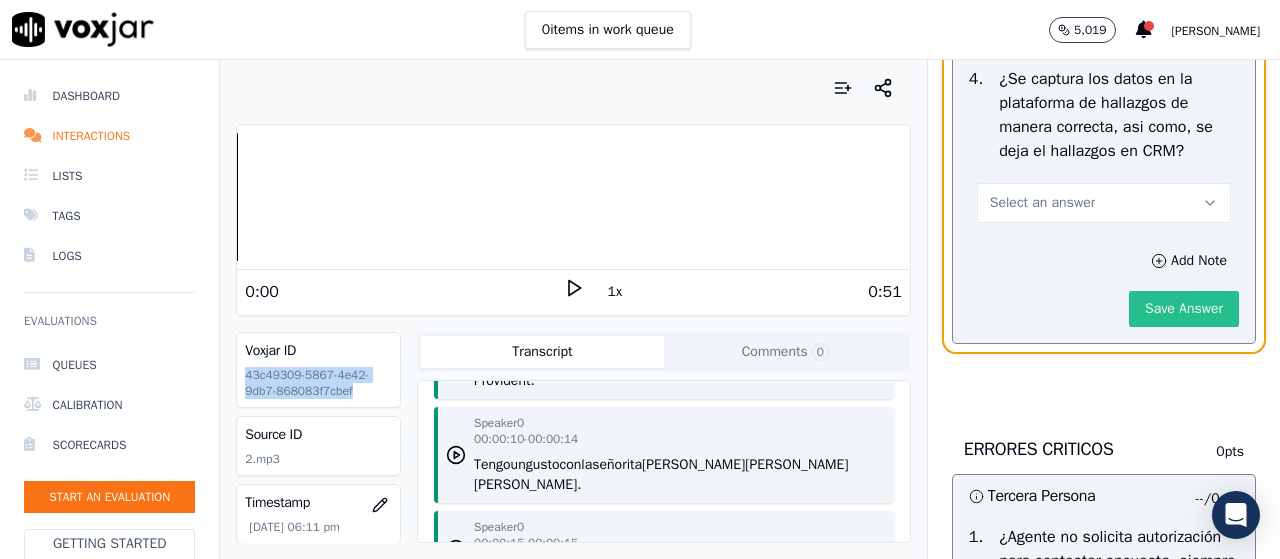 scroll, scrollTop: 5000, scrollLeft: 0, axis: vertical 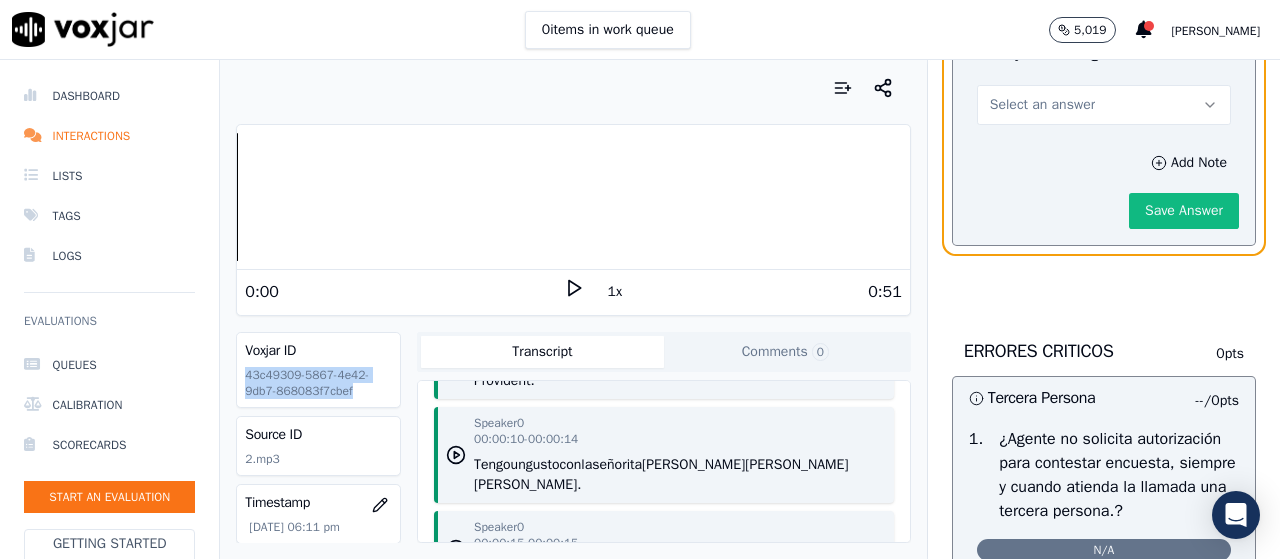 click on "Select an answer" at bounding box center [1104, 105] 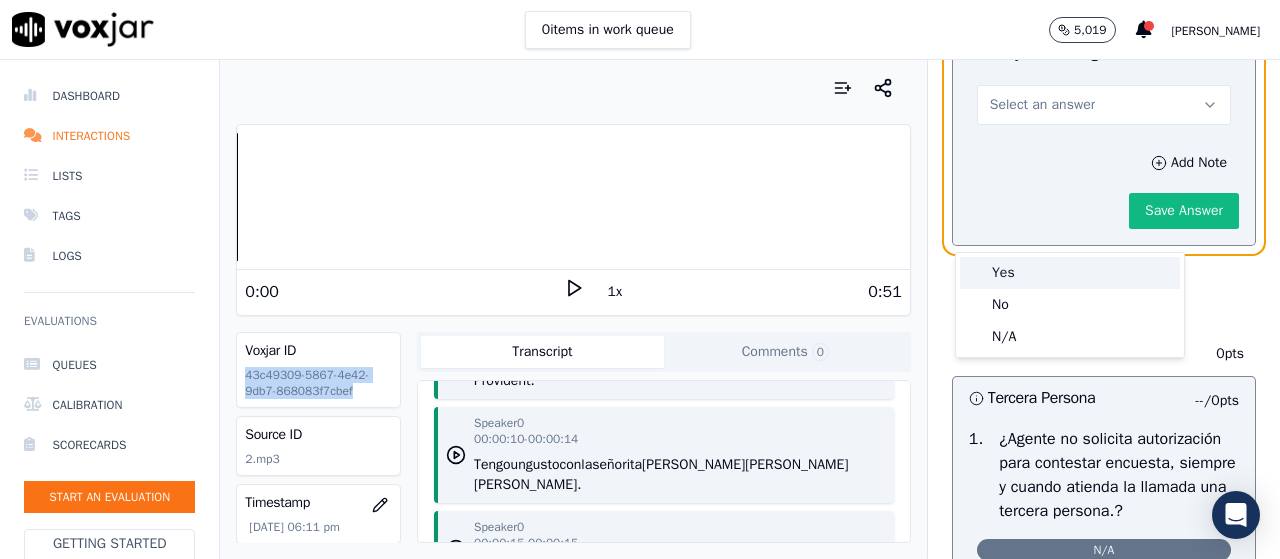 click on "Yes" at bounding box center (1070, 273) 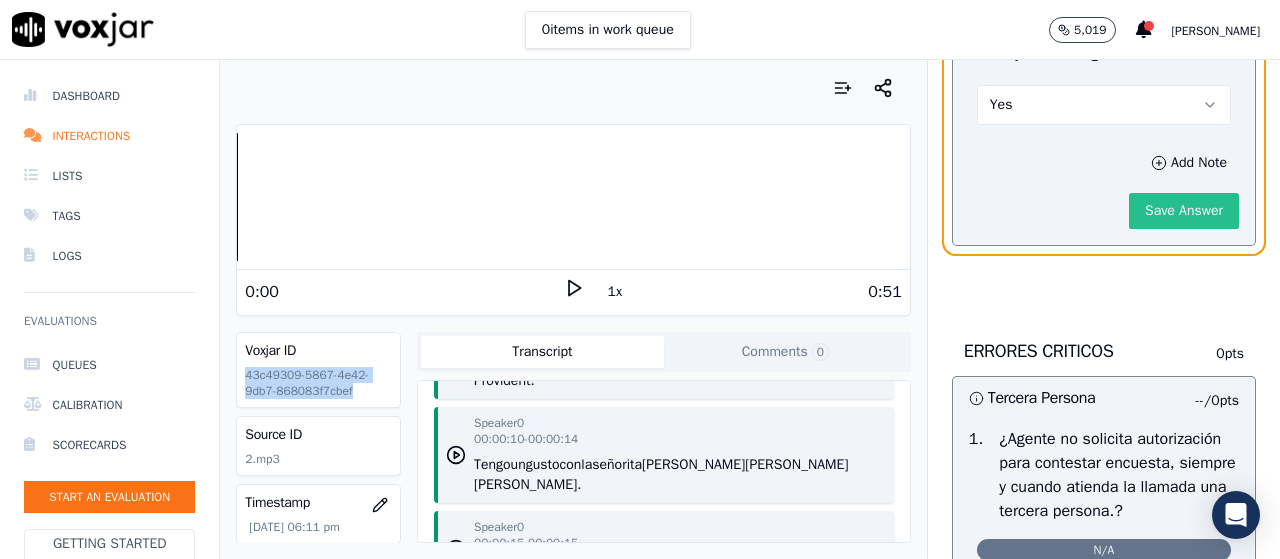 click on "Save Answer" at bounding box center [1184, 211] 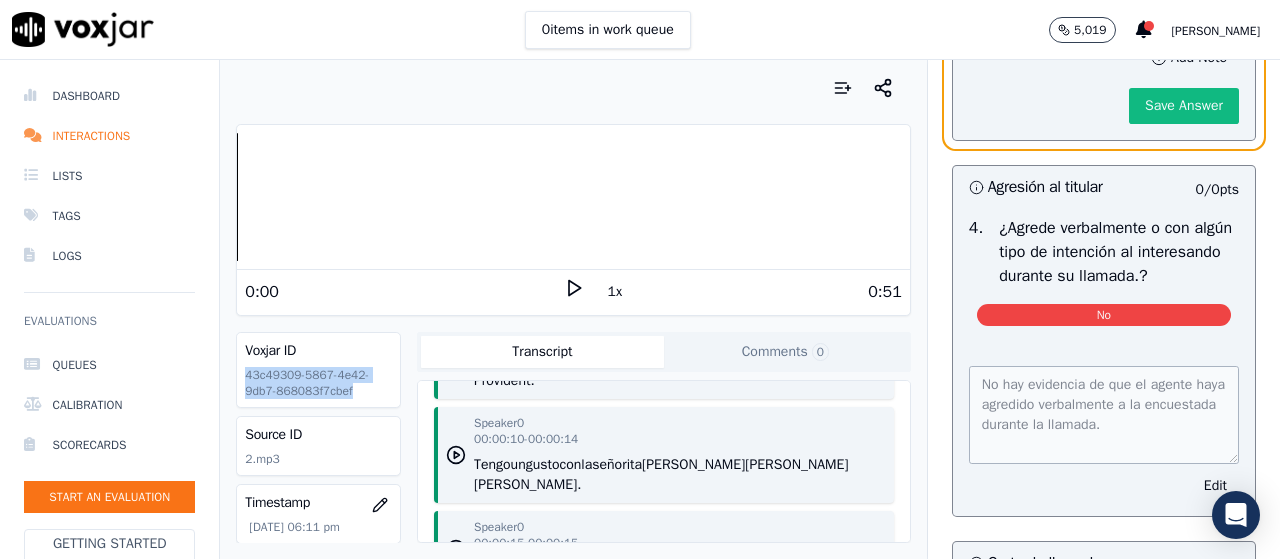 scroll, scrollTop: 6354, scrollLeft: 0, axis: vertical 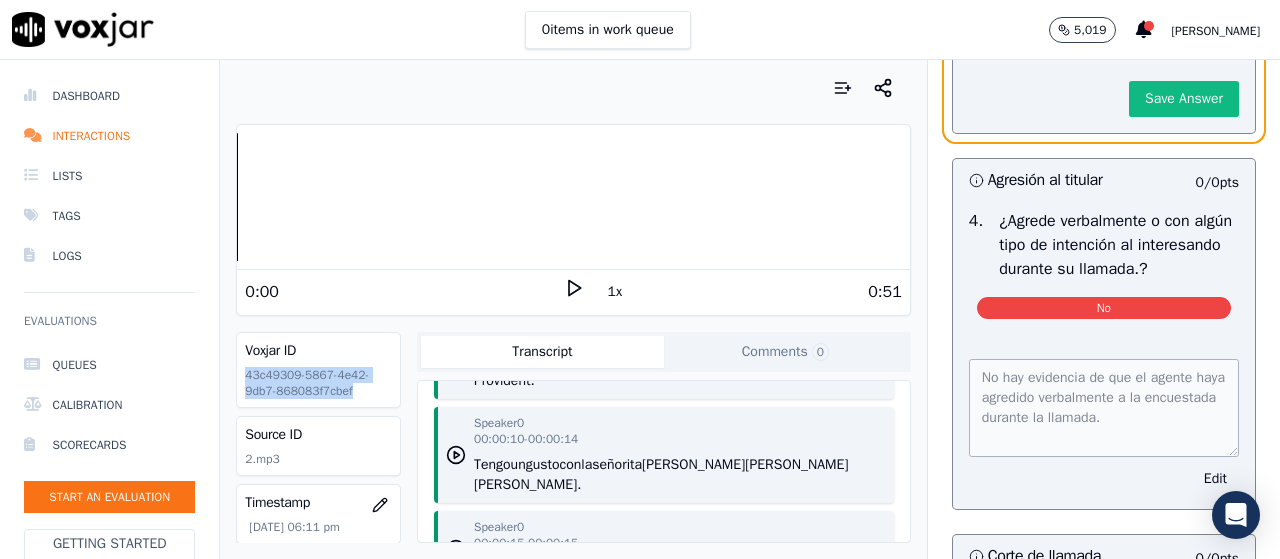 click on "Select an answer" at bounding box center [1042, -7] 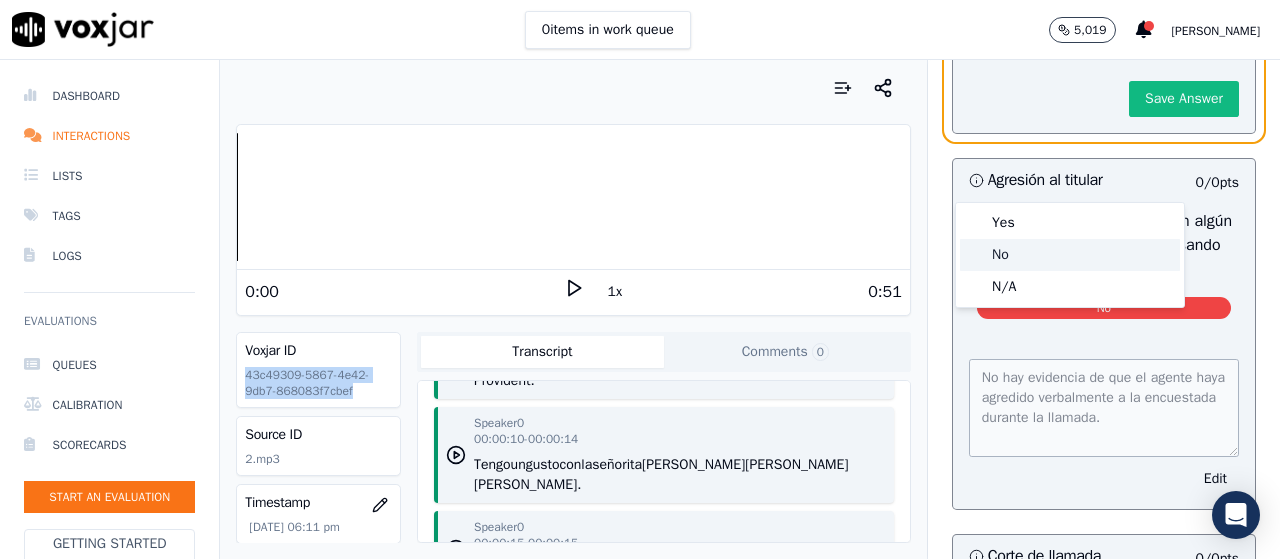 click on "No" 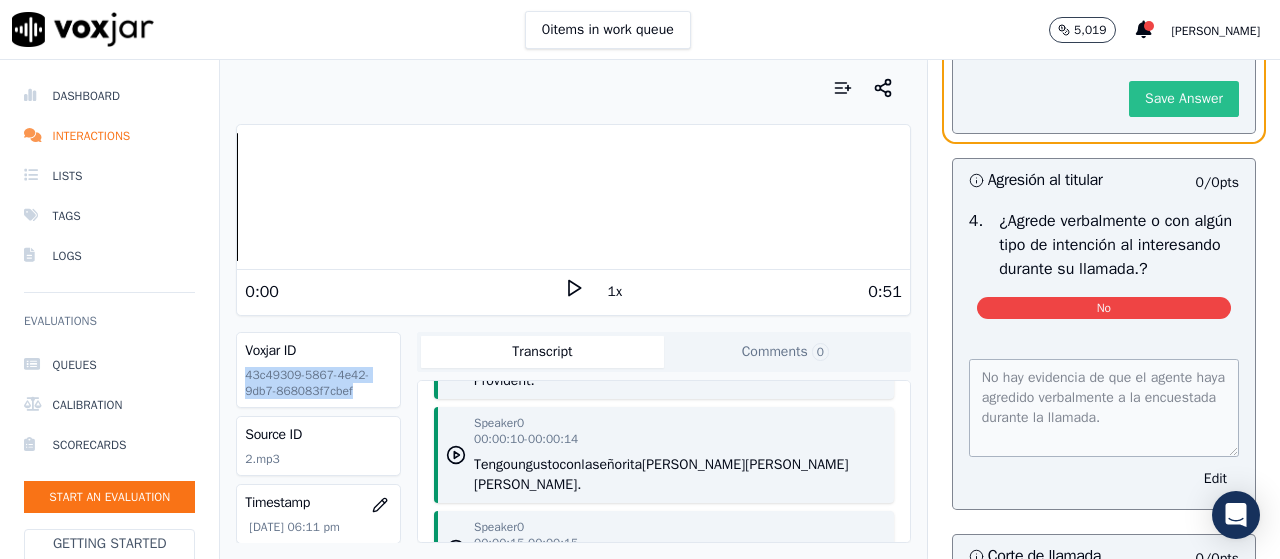 click on "Save Answer" at bounding box center [1184, 99] 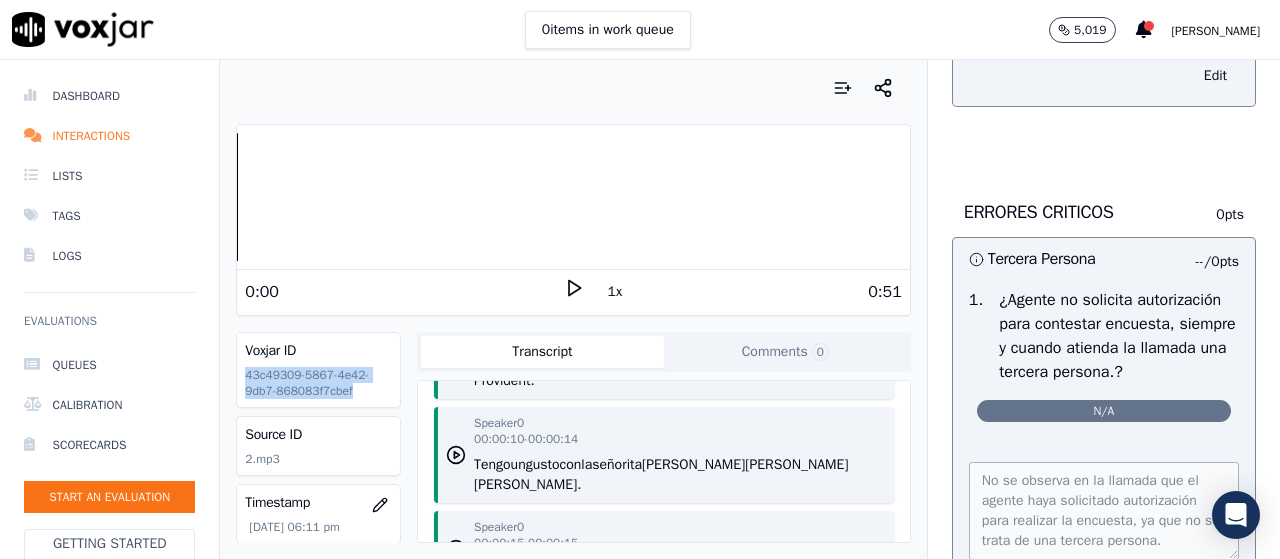 scroll, scrollTop: 4409, scrollLeft: 0, axis: vertical 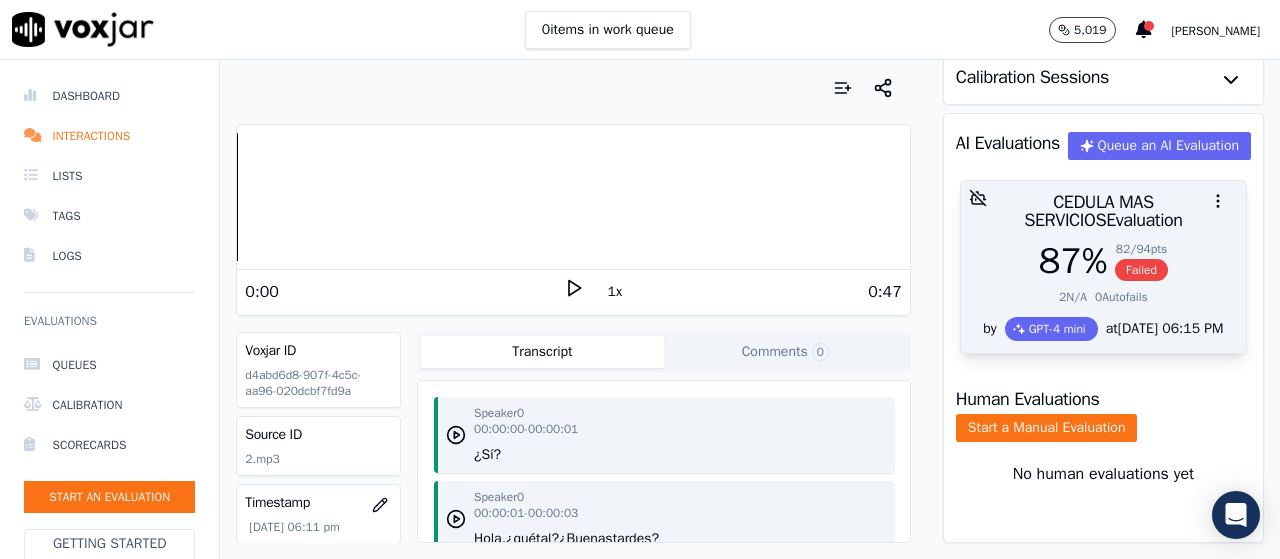click on "CEDULA MAS SERVICIOS  Evaluation" at bounding box center (1103, 211) 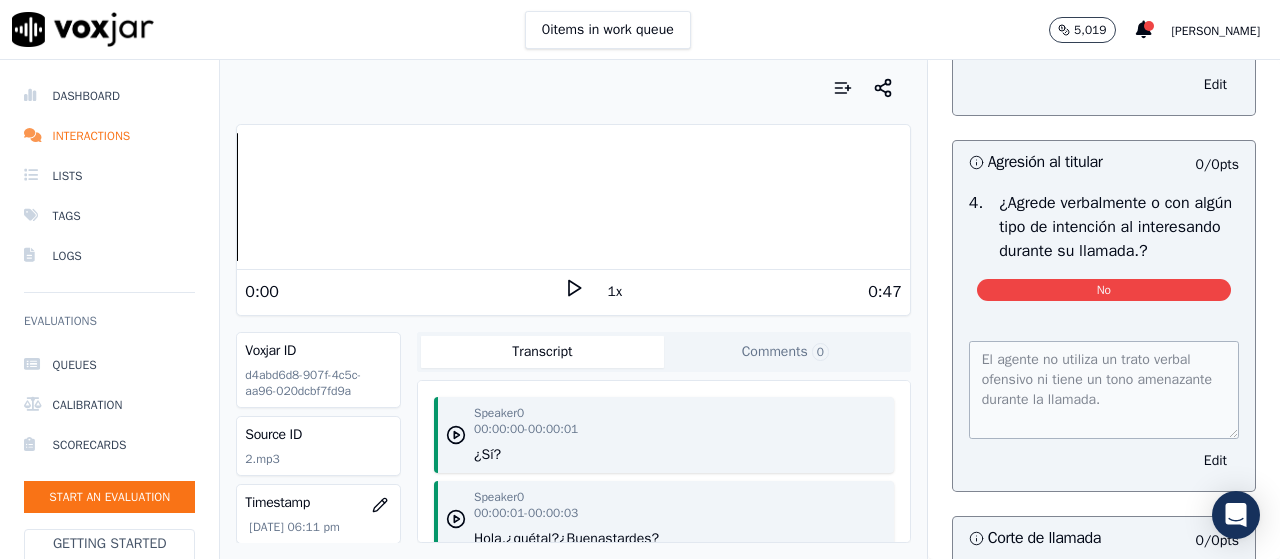 scroll, scrollTop: 5622, scrollLeft: 0, axis: vertical 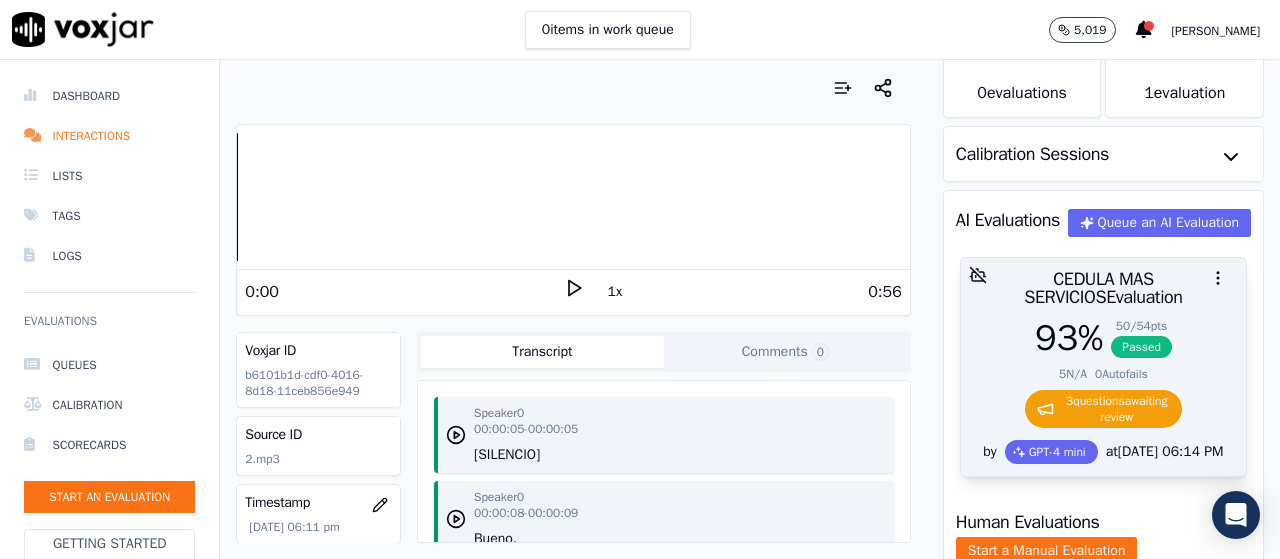 click on "93 %   50 / 54  pts   Passed   5  N/A   0  Autofails     3  question s  awaiting review" at bounding box center (1103, 379) 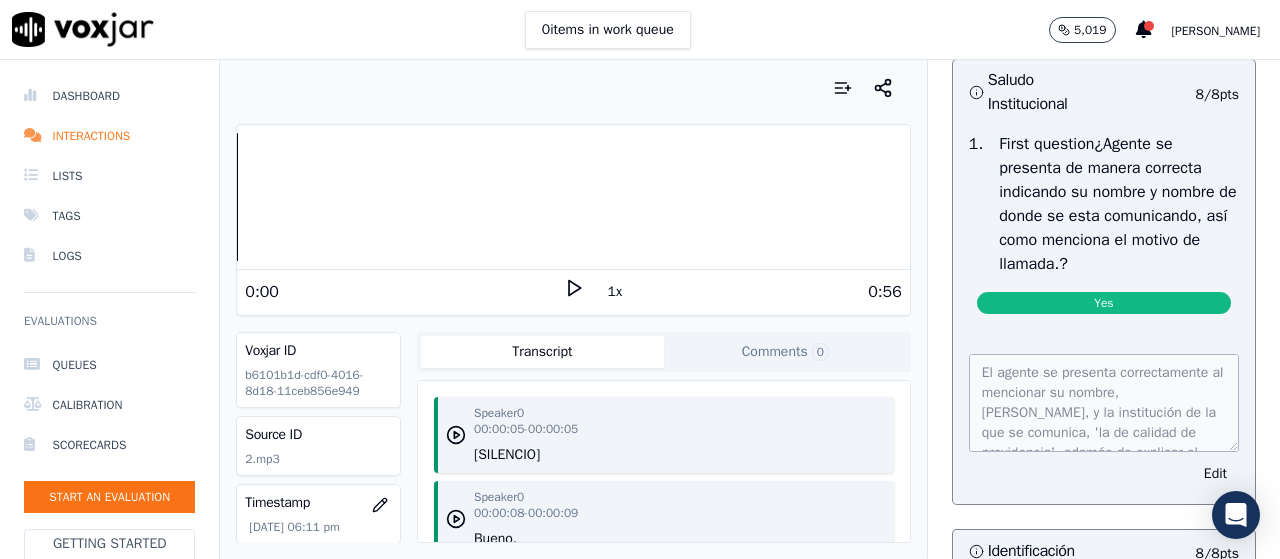 scroll, scrollTop: 200, scrollLeft: 0, axis: vertical 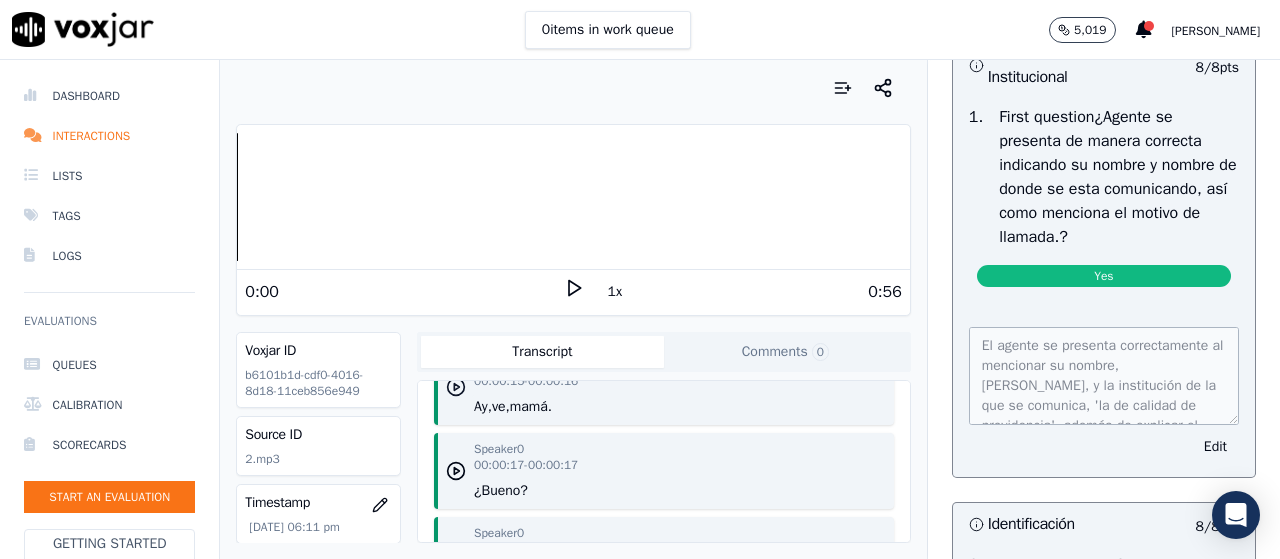click 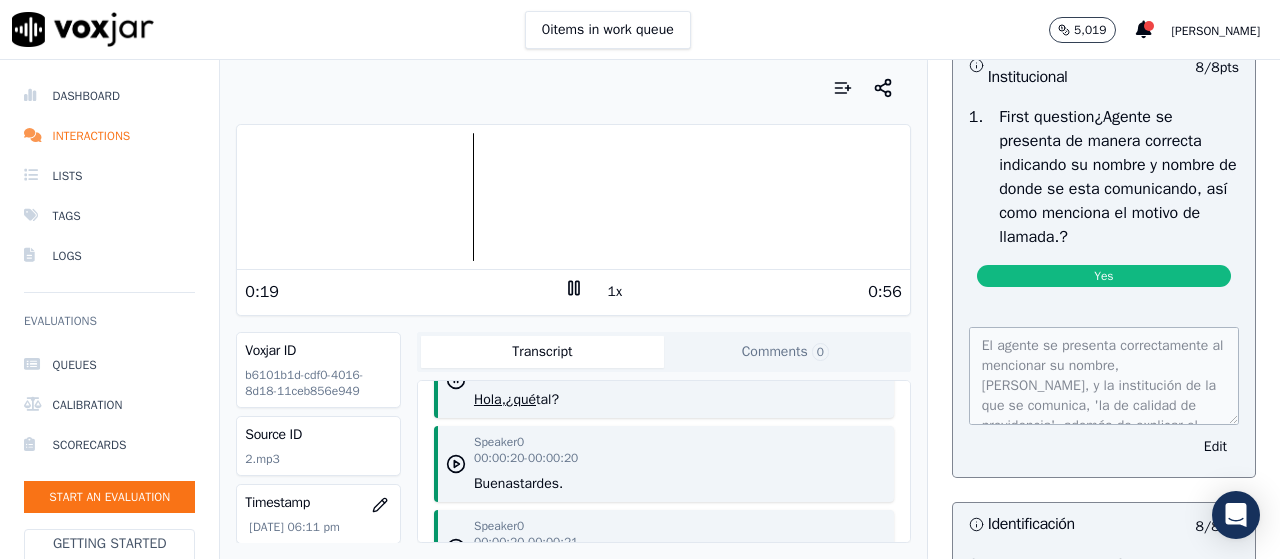scroll, scrollTop: 600, scrollLeft: 0, axis: vertical 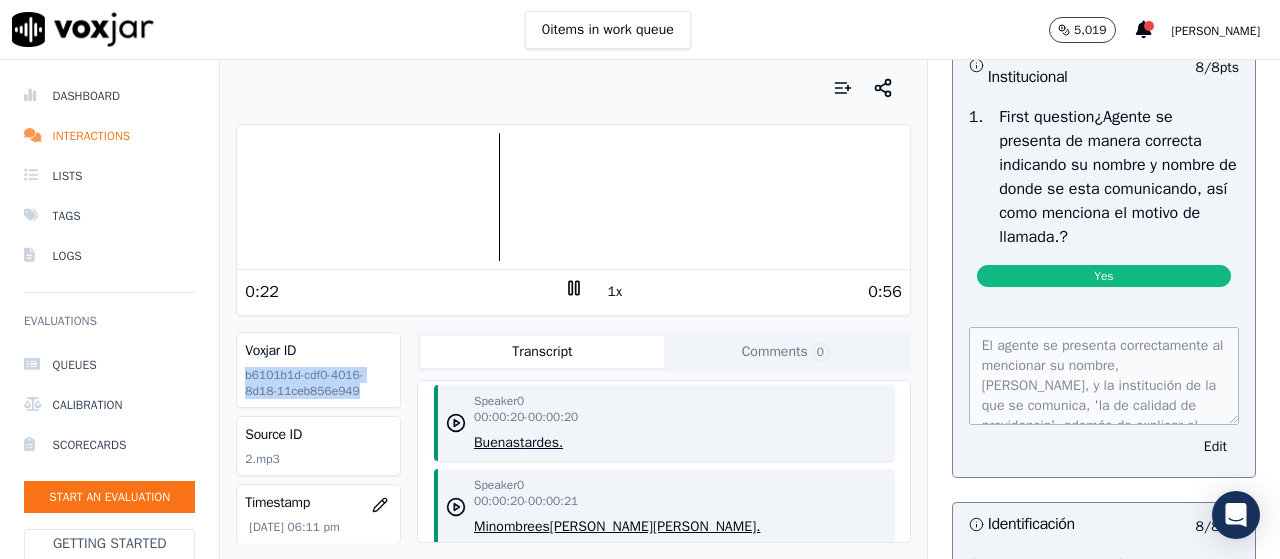 drag, startPoint x: 353, startPoint y: 393, endPoint x: 242, endPoint y: 371, distance: 113.15918 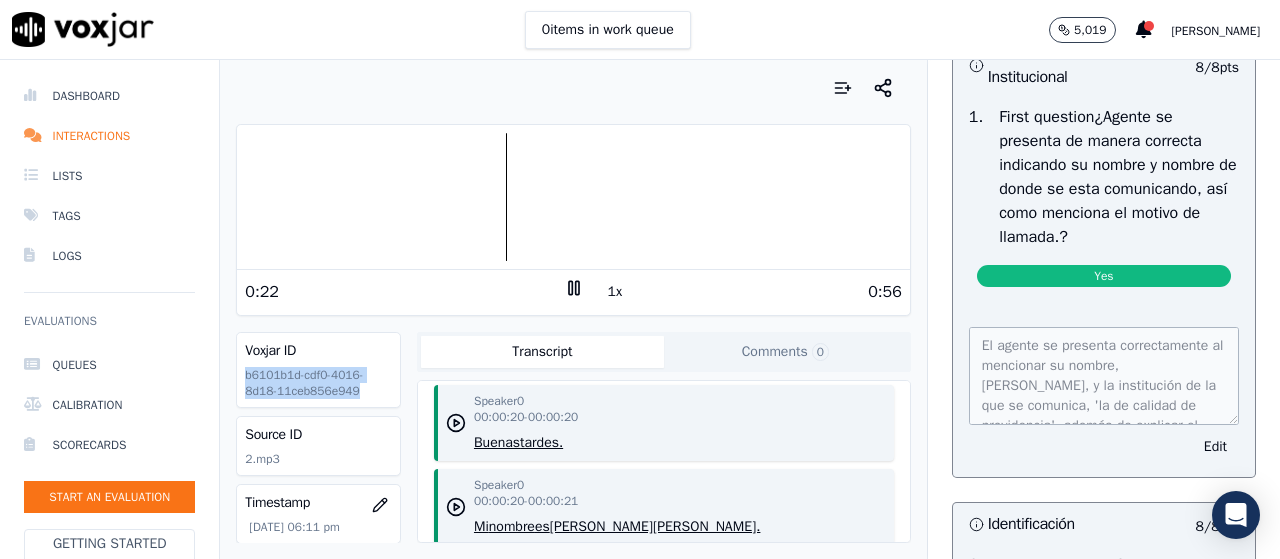 copy on "b6101b1d-cdf0-4016-8d18-11ceb856e949" 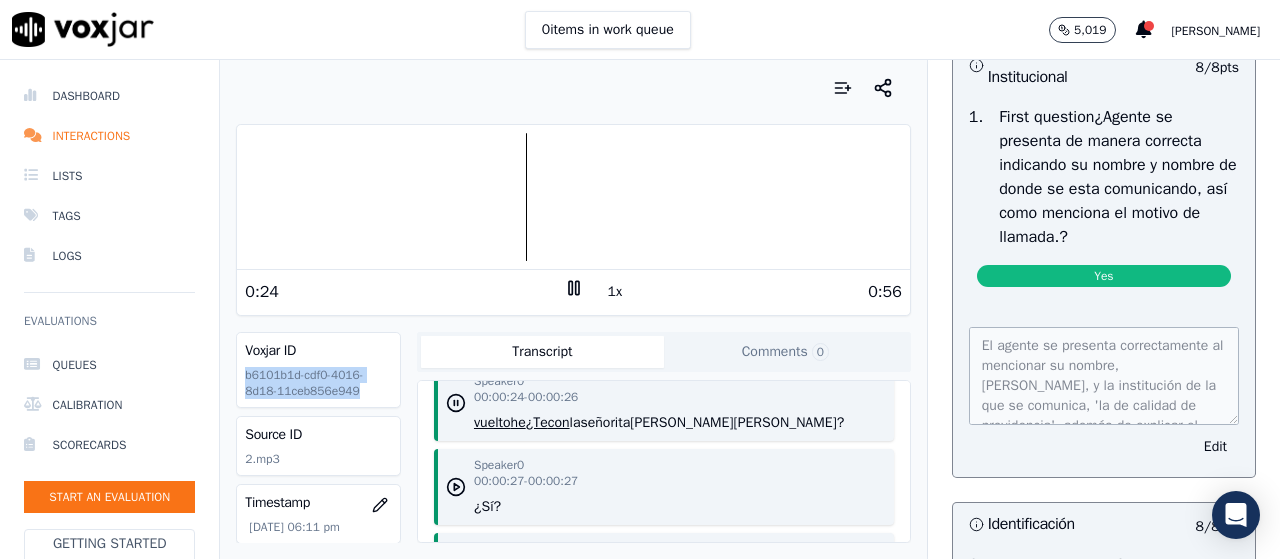 scroll, scrollTop: 900, scrollLeft: 0, axis: vertical 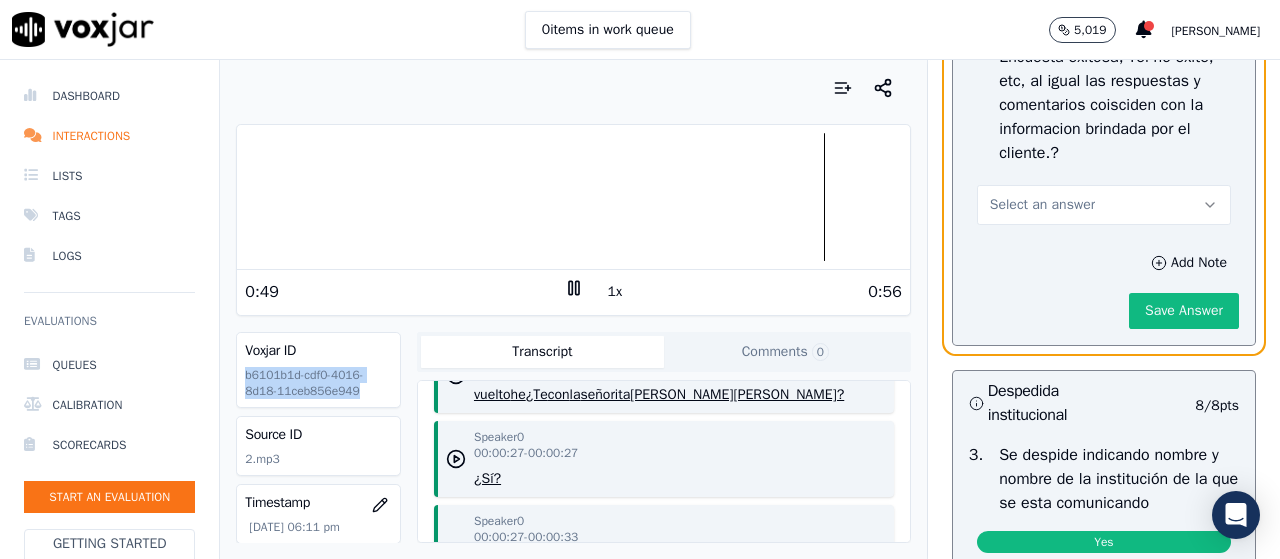 click on "Select an answer" at bounding box center [1104, 205] 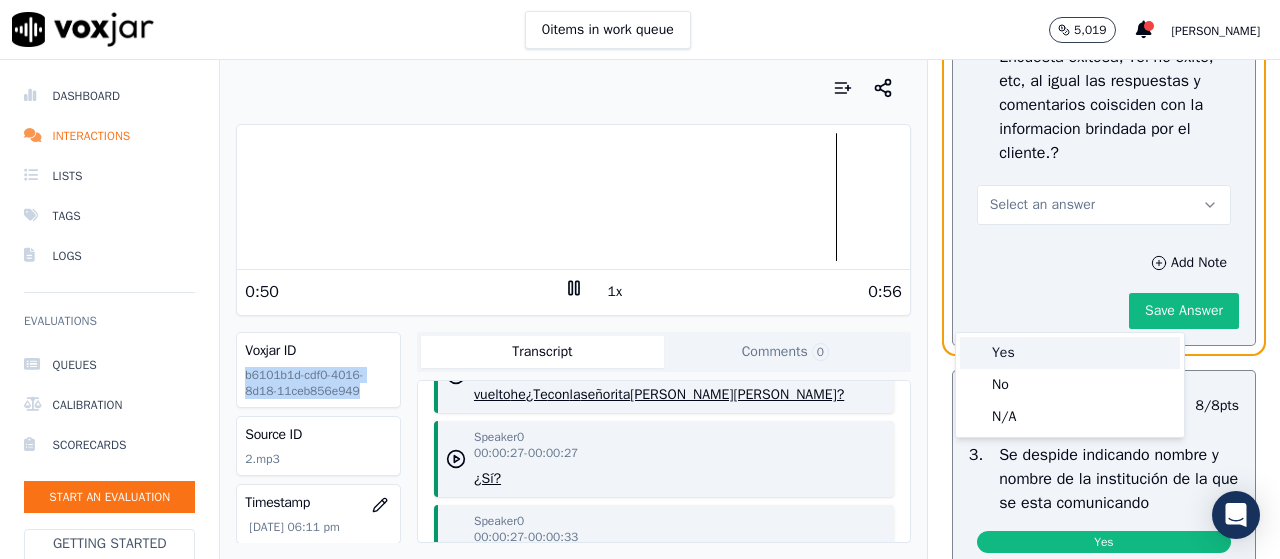 click on "Yes" at bounding box center [1070, 353] 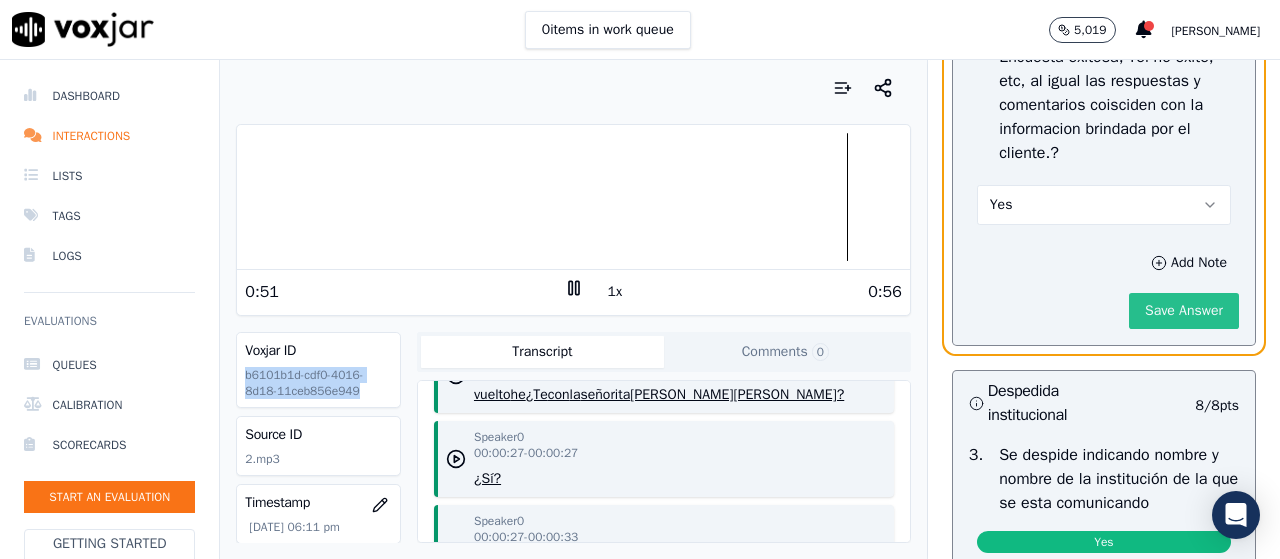click on "Save Answer" at bounding box center (1184, 311) 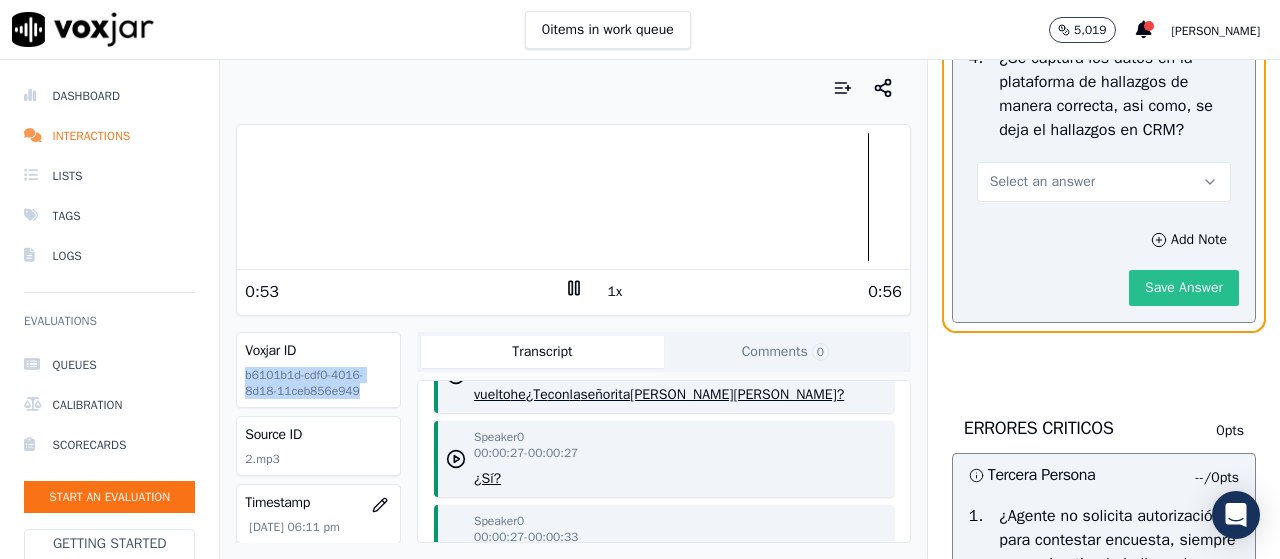scroll, scrollTop: 4985, scrollLeft: 0, axis: vertical 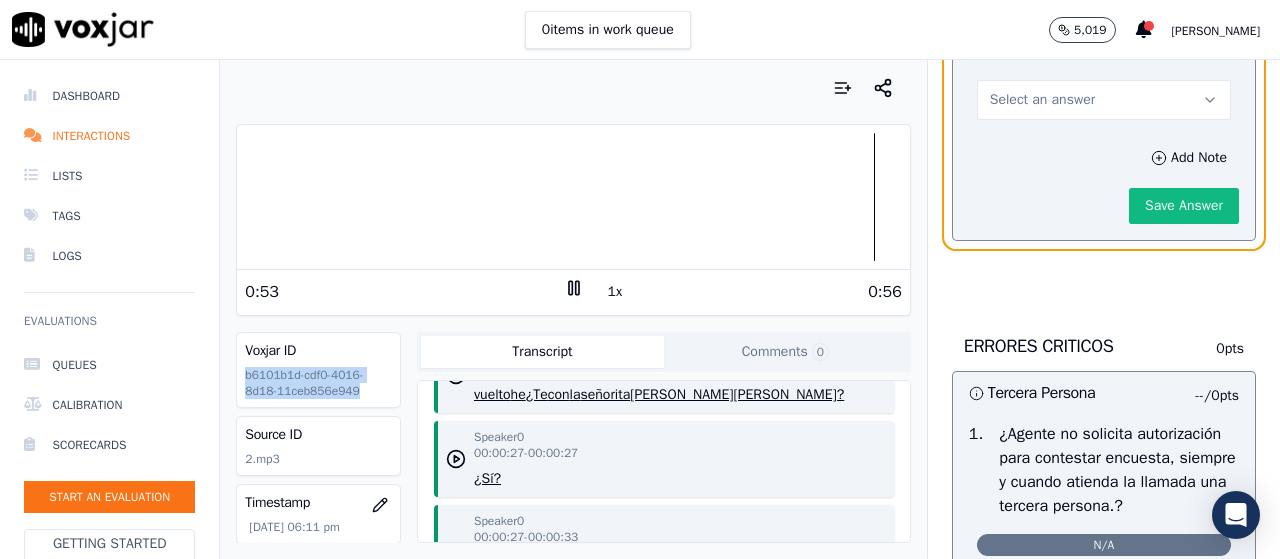 click on "Select an answer" at bounding box center [1104, 100] 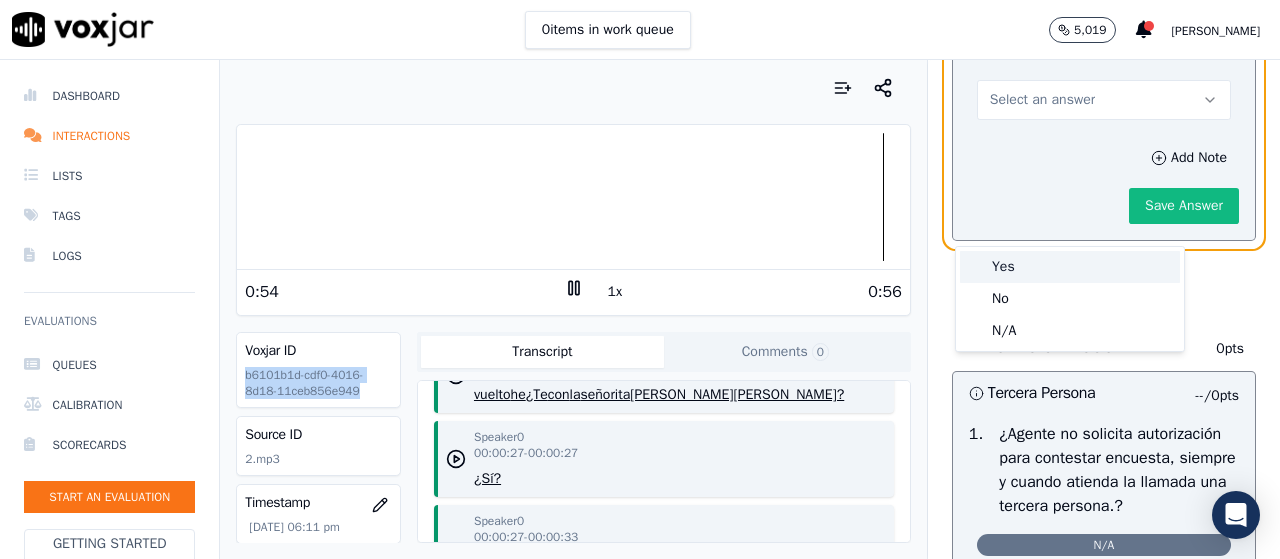 click on "Yes" at bounding box center [1070, 267] 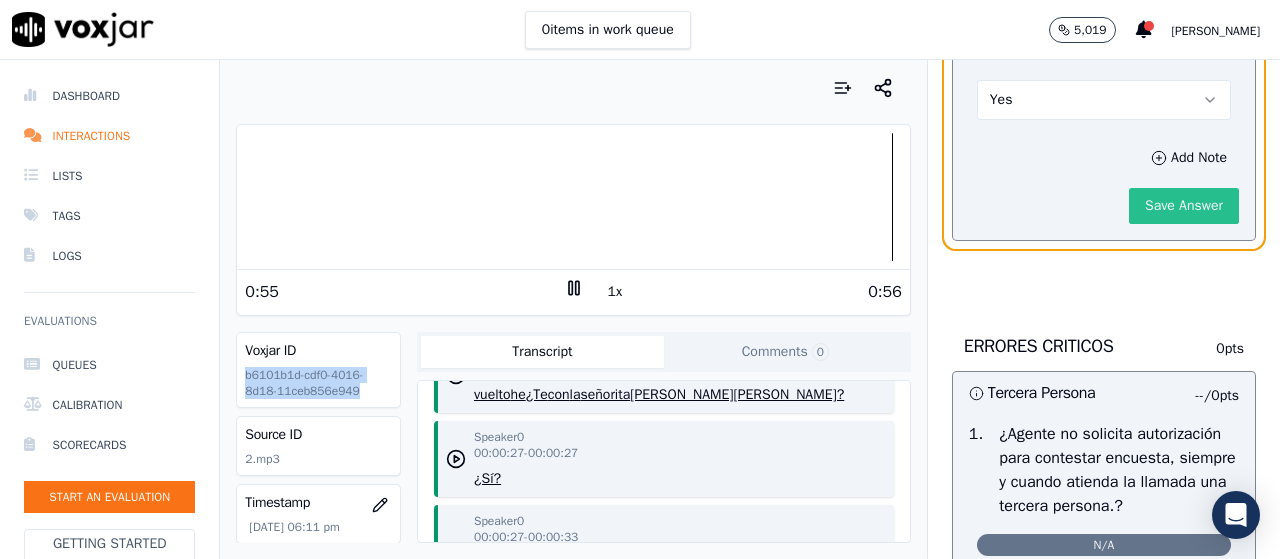 click on "Save Answer" at bounding box center [1184, 206] 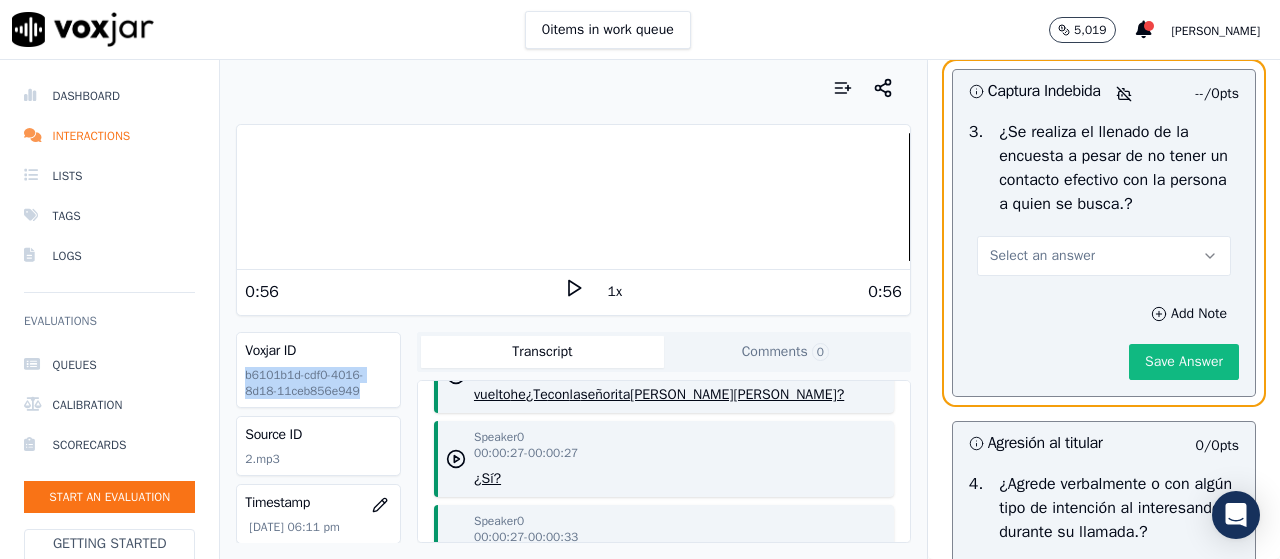 scroll, scrollTop: 6101, scrollLeft: 0, axis: vertical 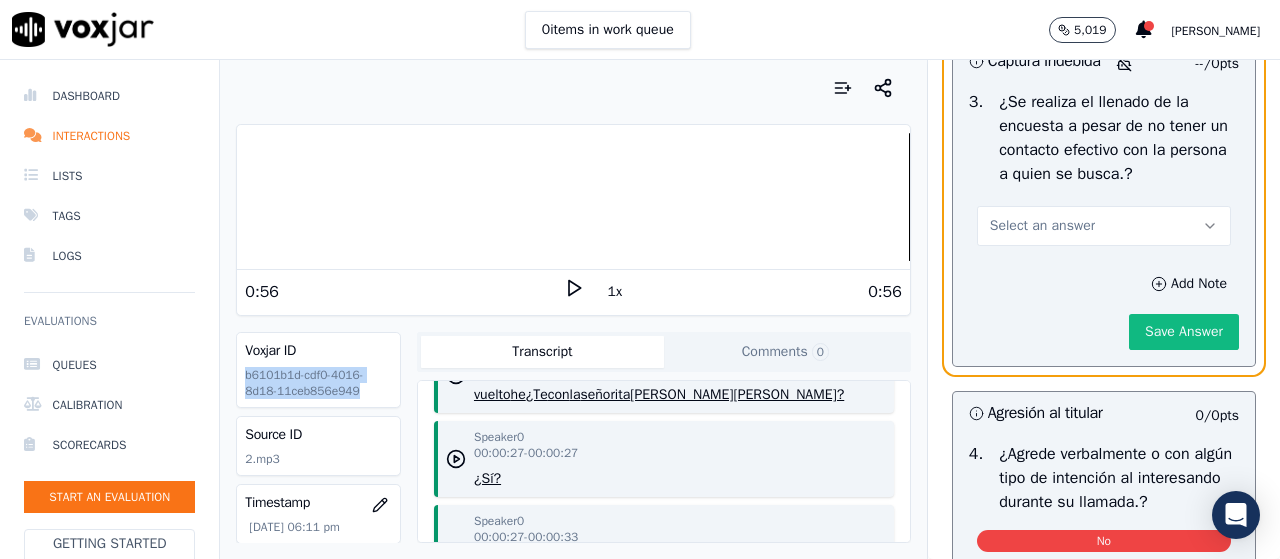 click on "Select an answer" at bounding box center [1104, 226] 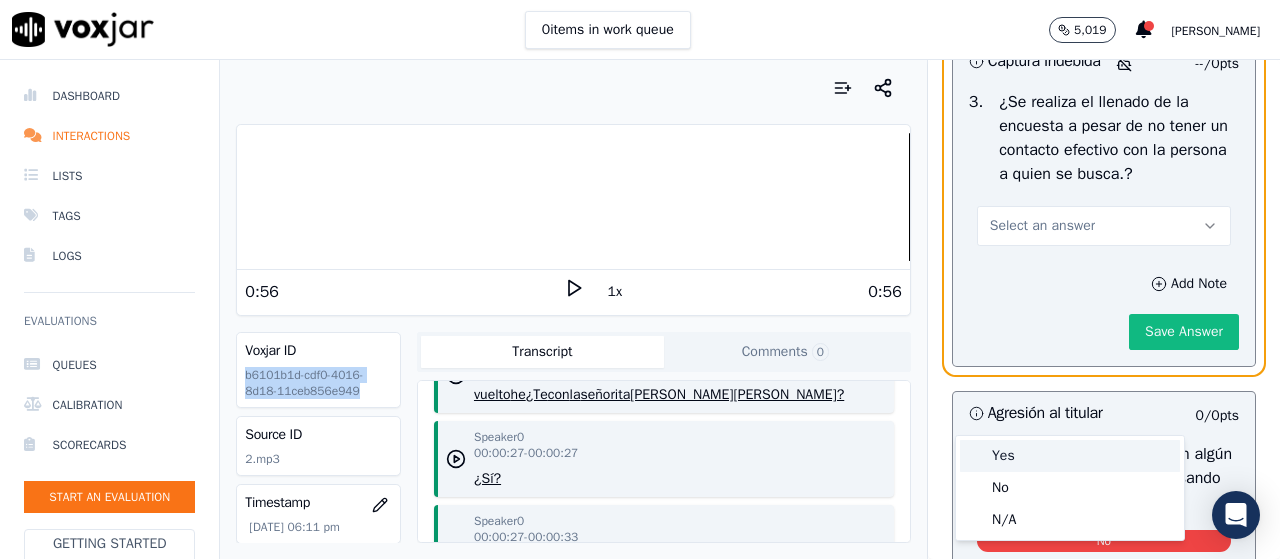 click on "Yes" at bounding box center (1070, 456) 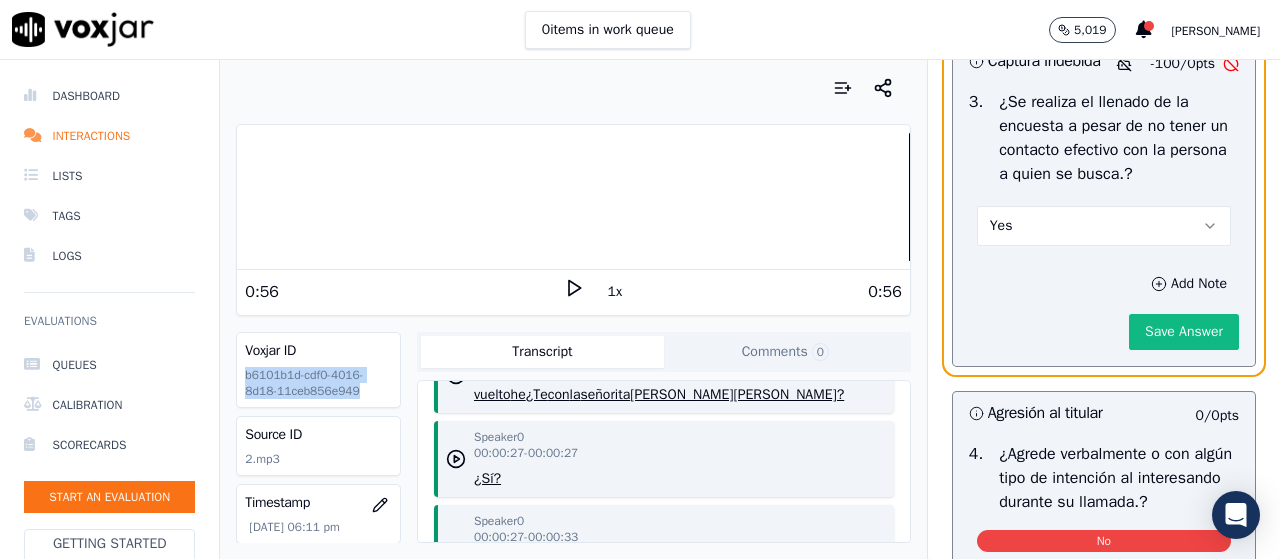 click on "Yes" at bounding box center [1104, 226] 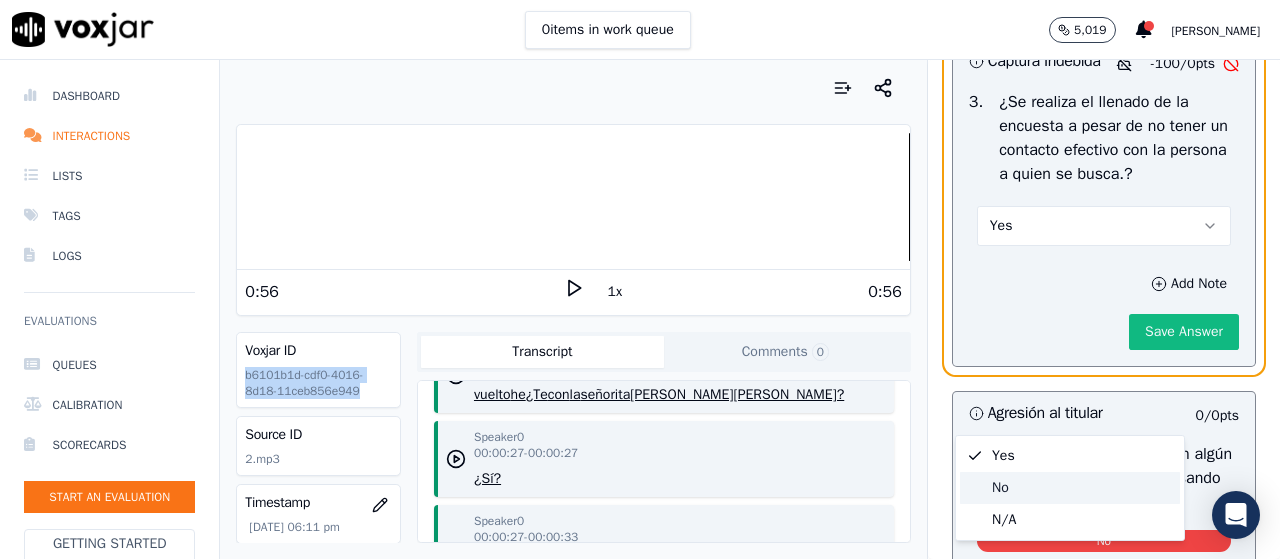 click on "No" 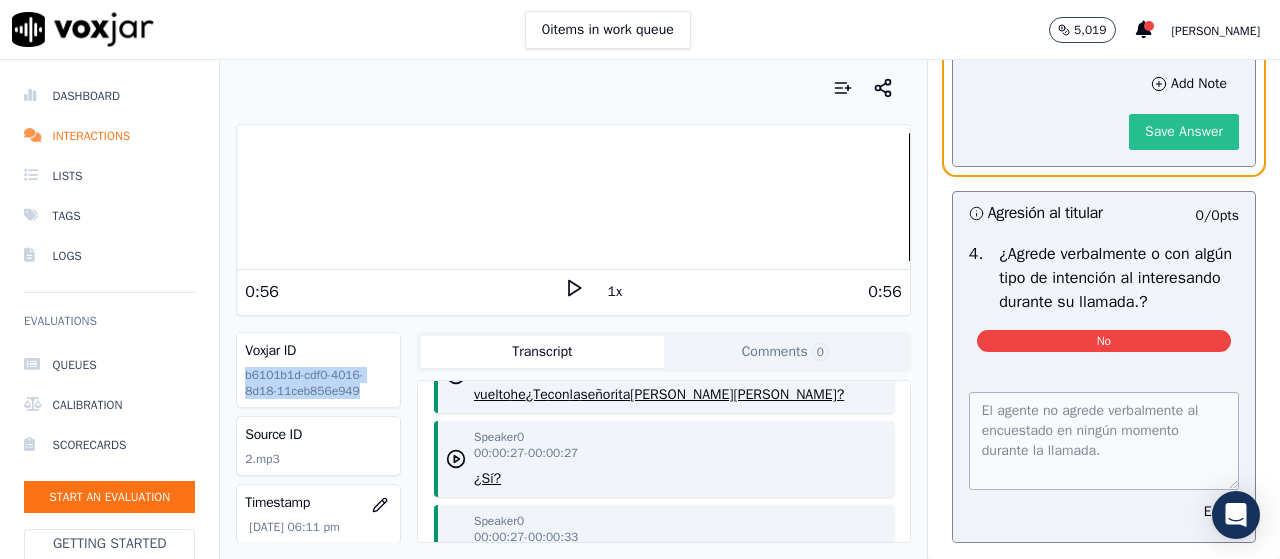 scroll, scrollTop: 6256, scrollLeft: 0, axis: vertical 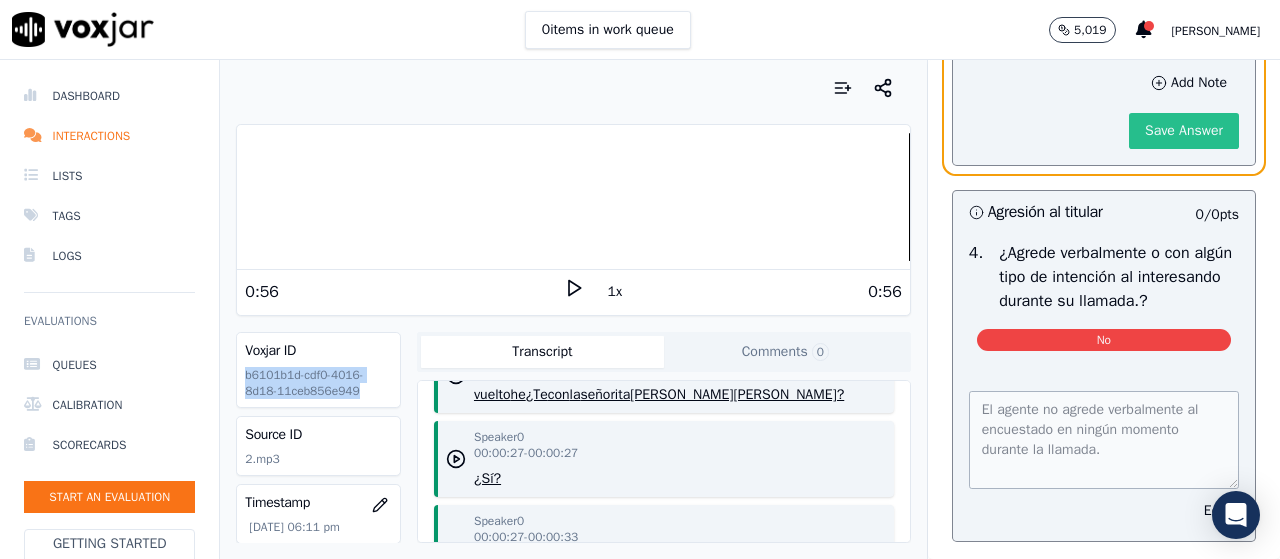 click on "Save Answer" at bounding box center (1184, 131) 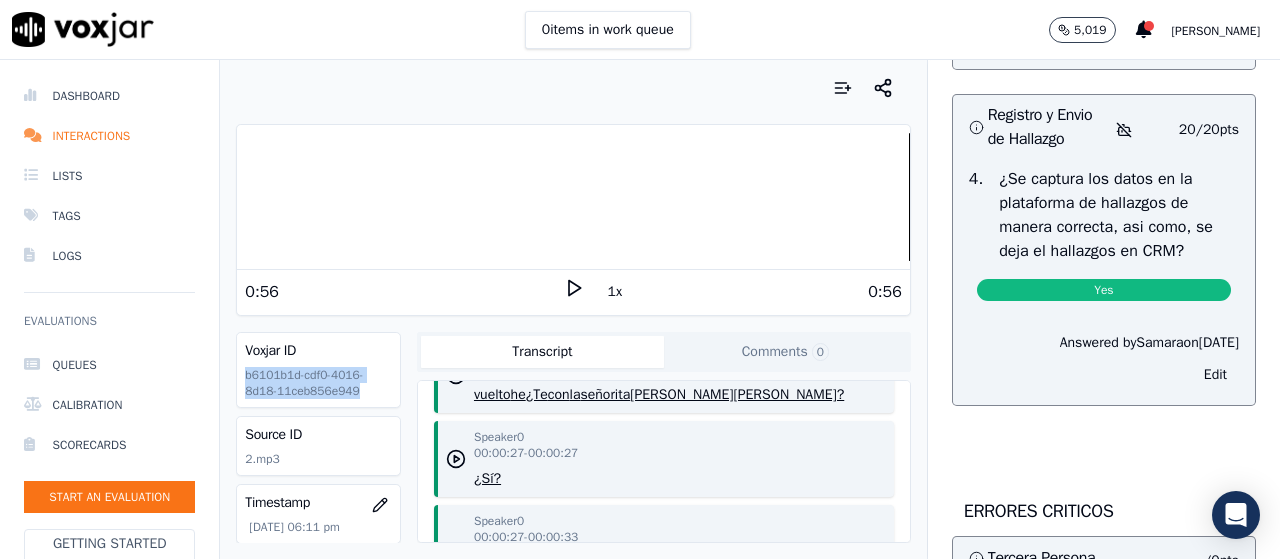 scroll, scrollTop: 4522, scrollLeft: 0, axis: vertical 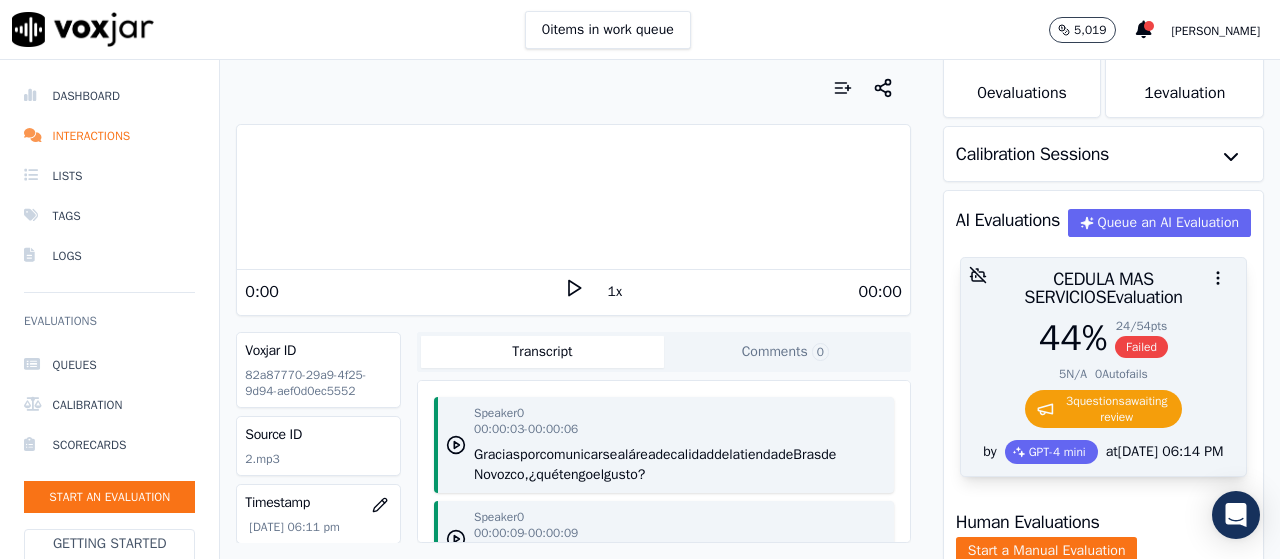 click on "44 %" at bounding box center [1073, 338] 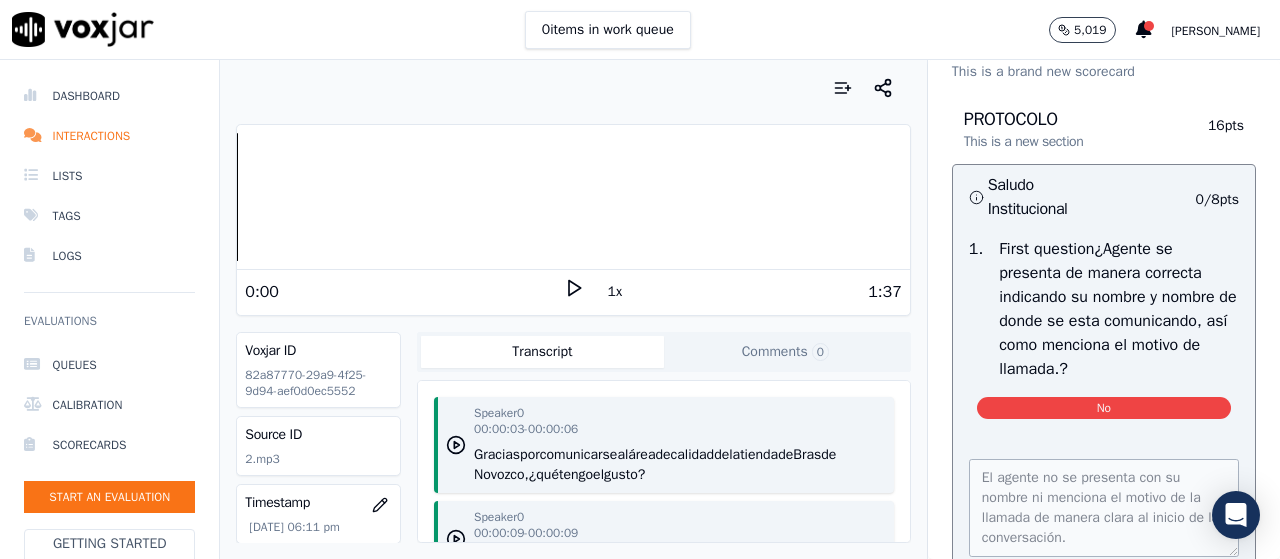 scroll, scrollTop: 100, scrollLeft: 0, axis: vertical 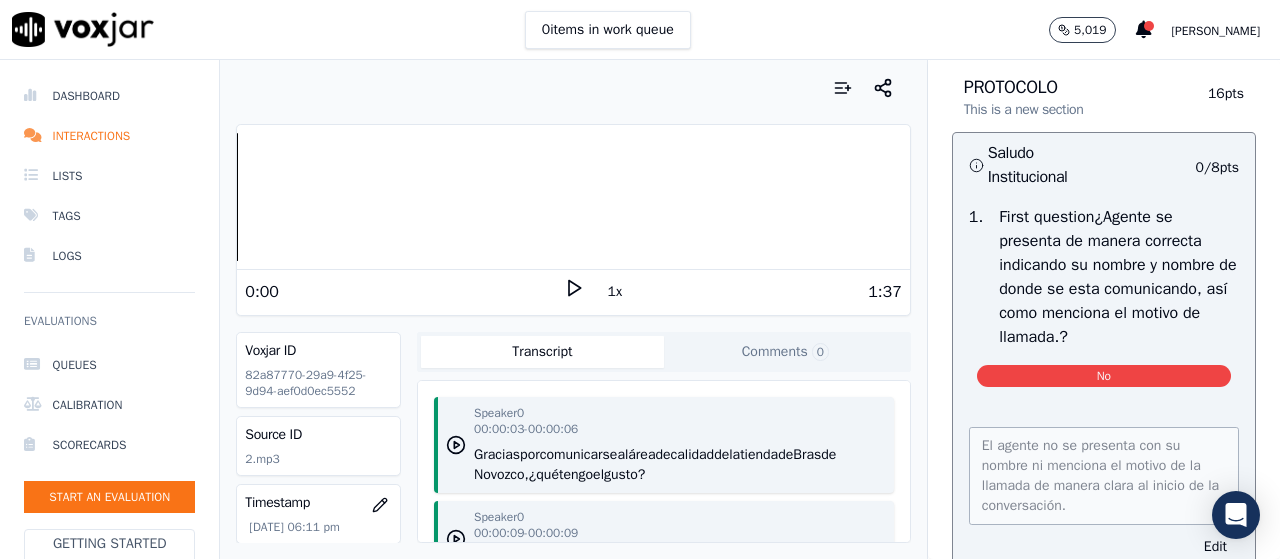 click 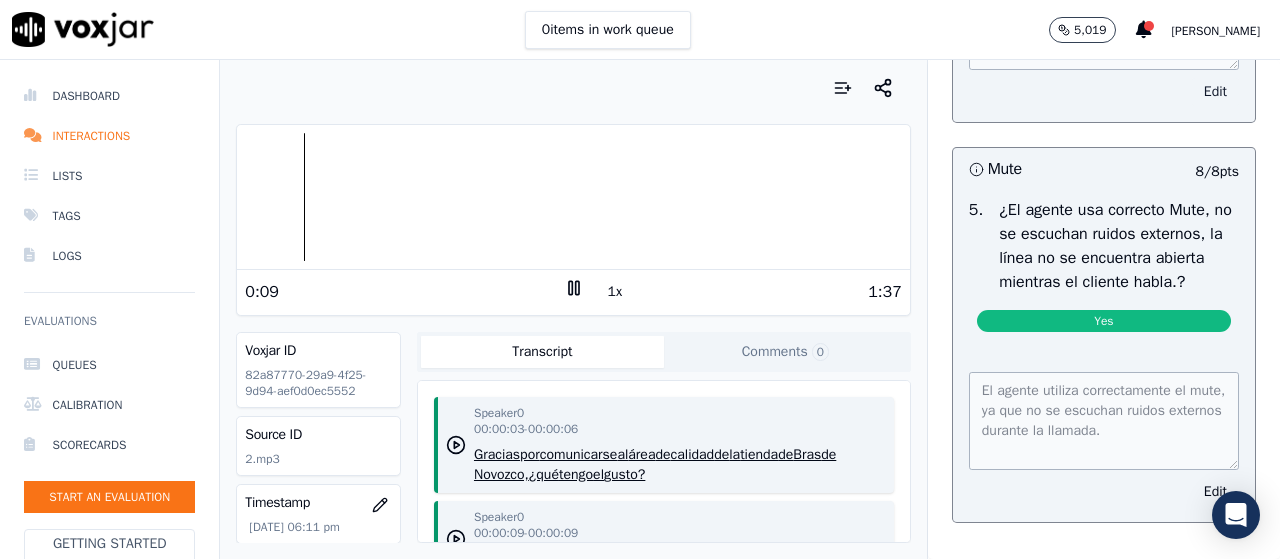 scroll, scrollTop: 2900, scrollLeft: 0, axis: vertical 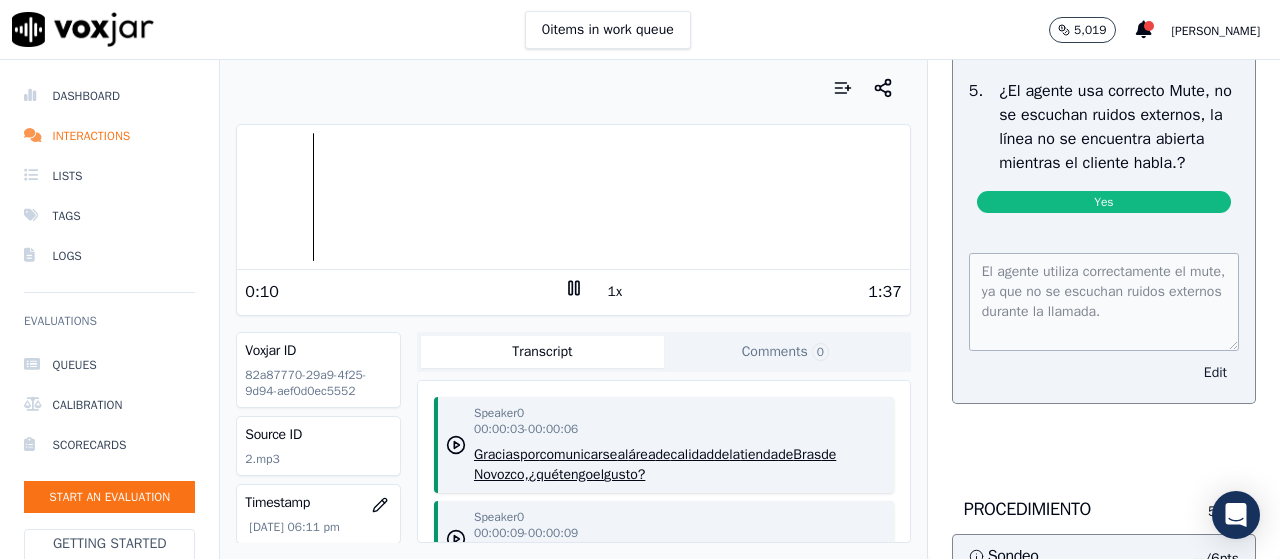 click on "Edit" at bounding box center [1215, 373] 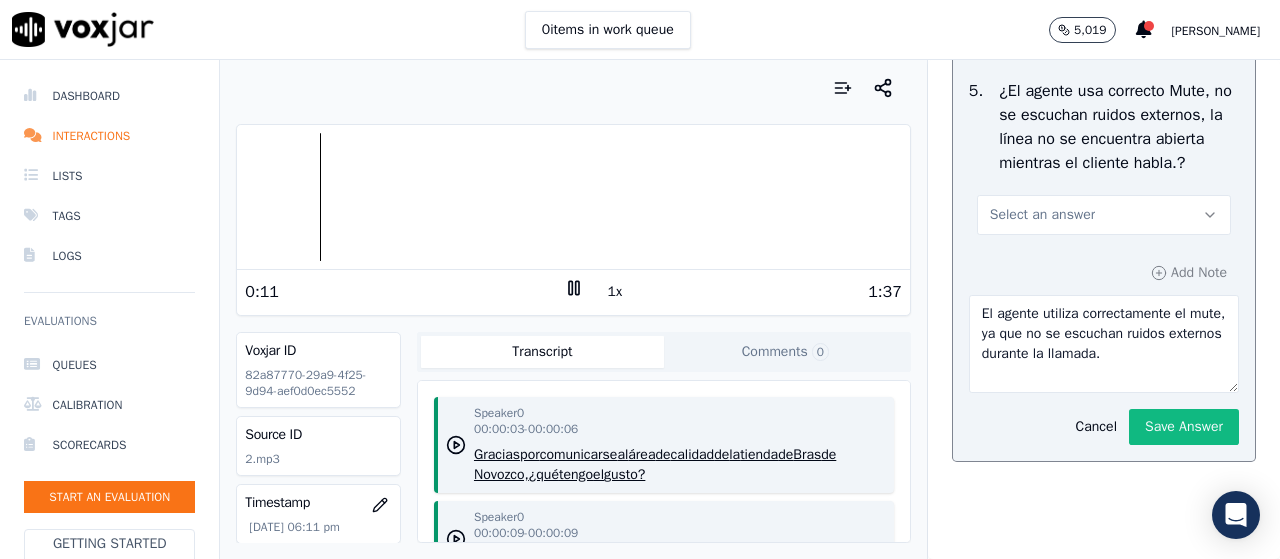 click on "Select an answer" at bounding box center (1042, 215) 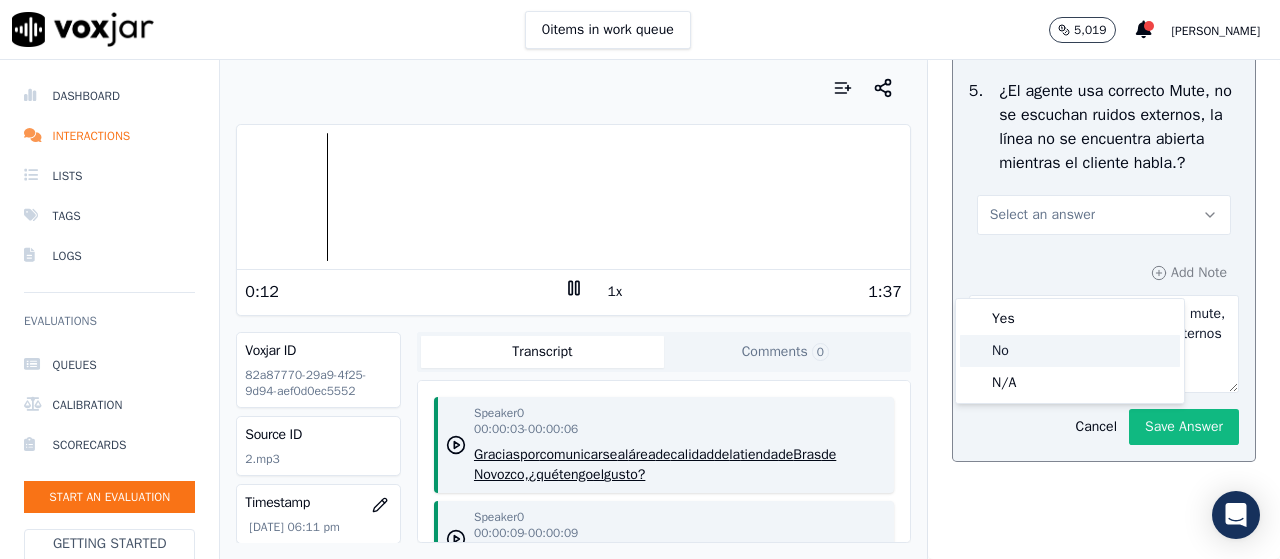 click on "No" 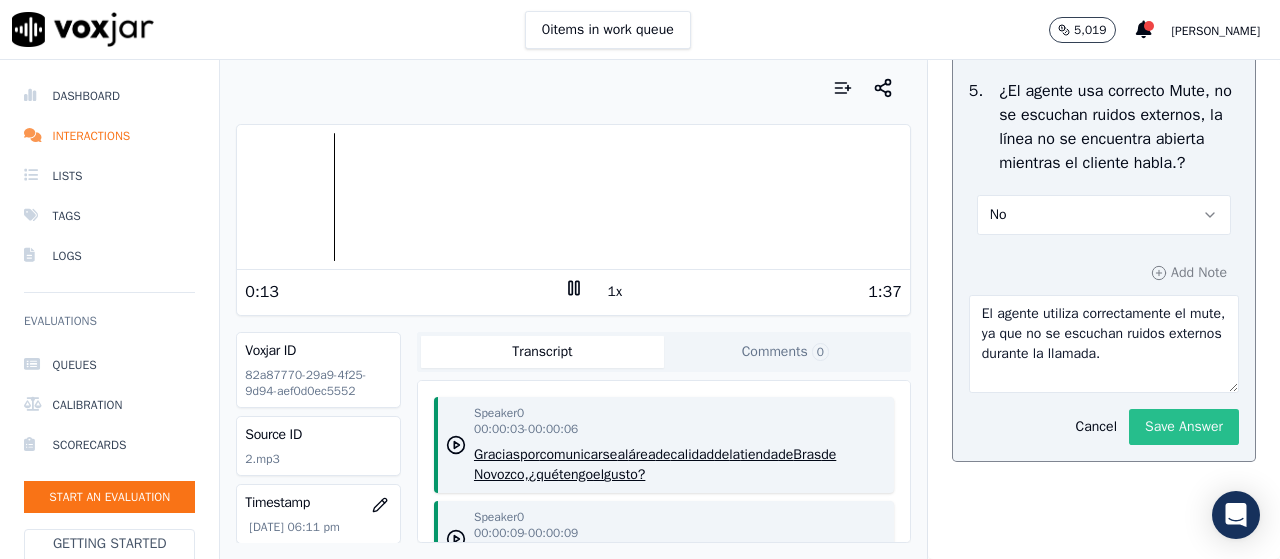 click on "Save Answer" 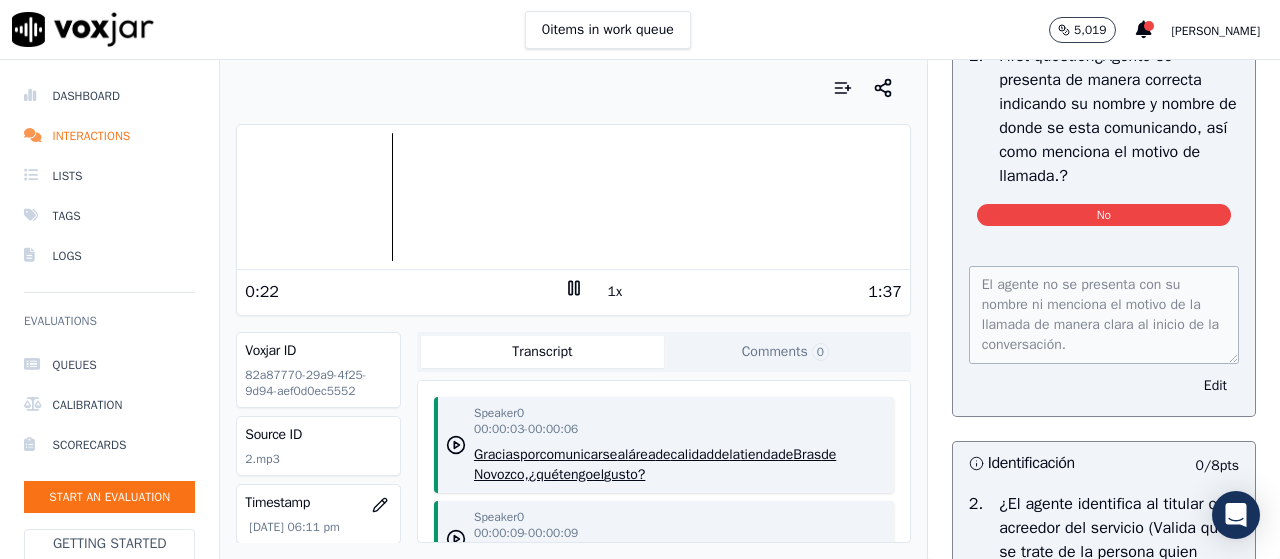 scroll, scrollTop: 300, scrollLeft: 0, axis: vertical 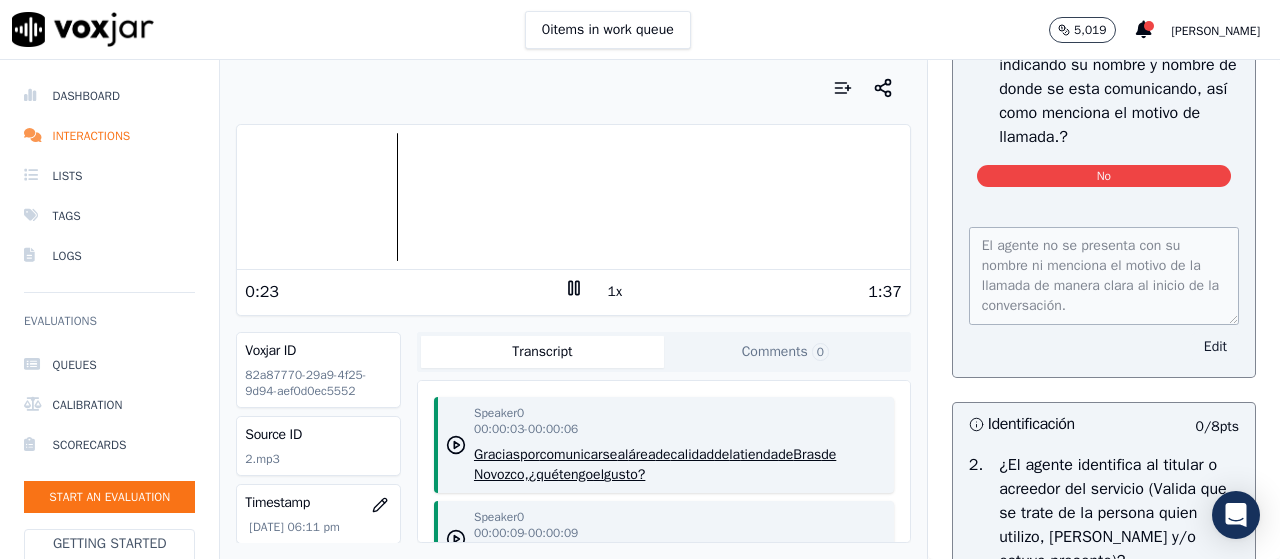click on "Edit" at bounding box center (1215, 347) 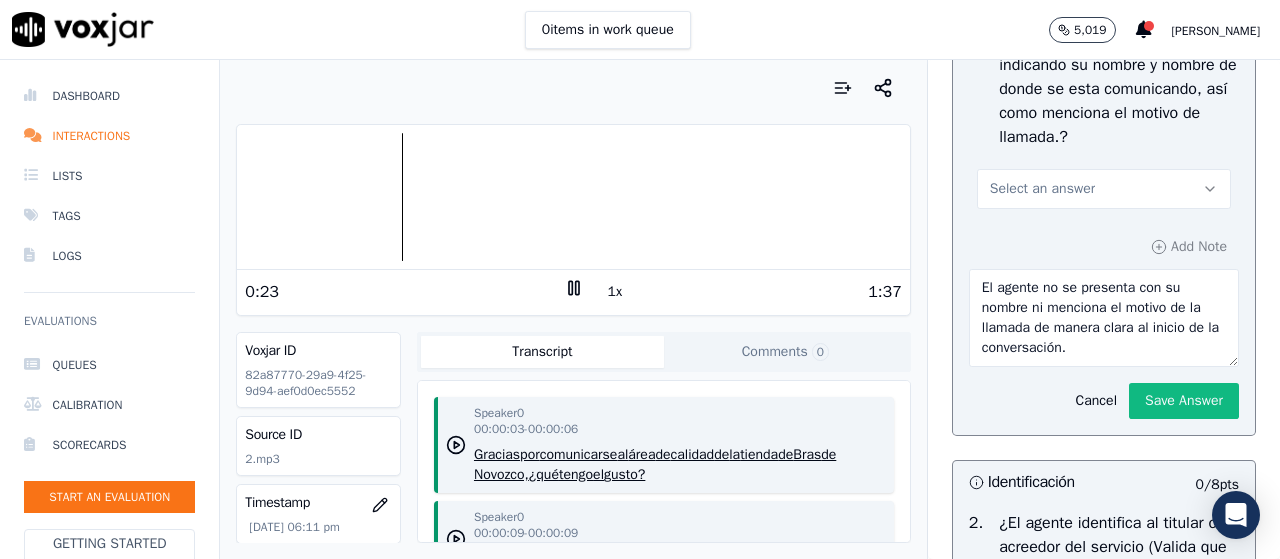 click on "Select an answer" at bounding box center (1042, 189) 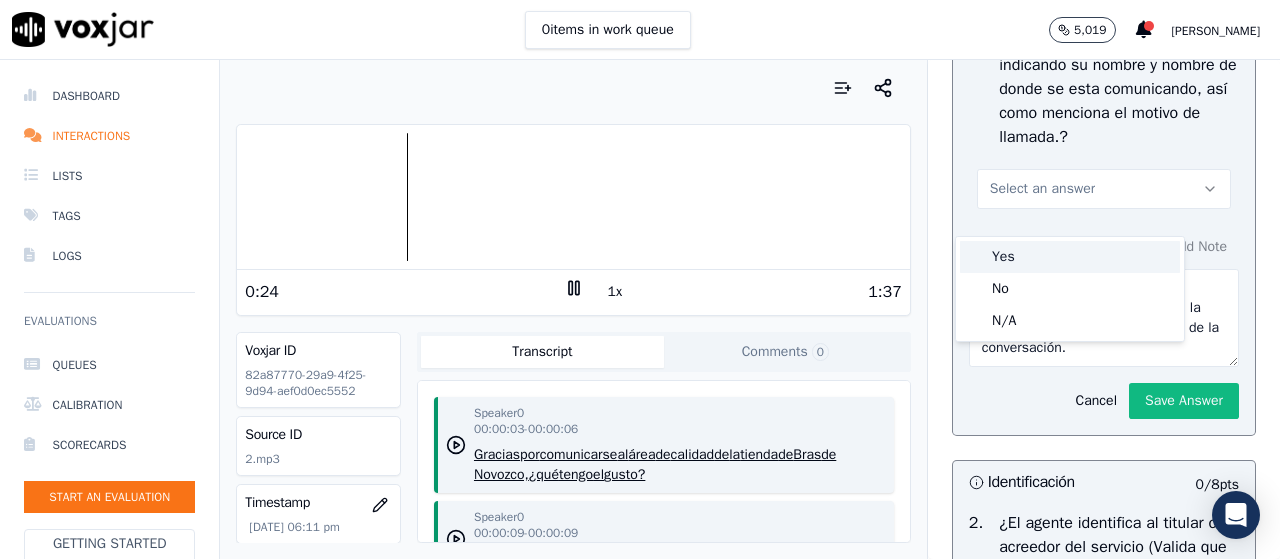 click on "Yes" at bounding box center [1070, 257] 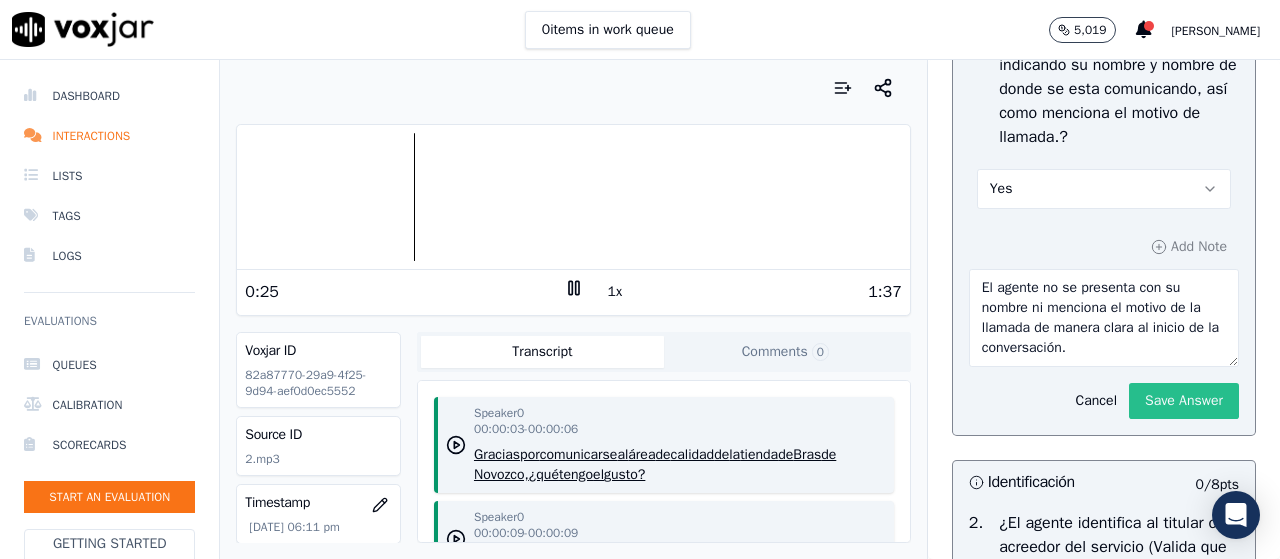 click on "Save Answer" 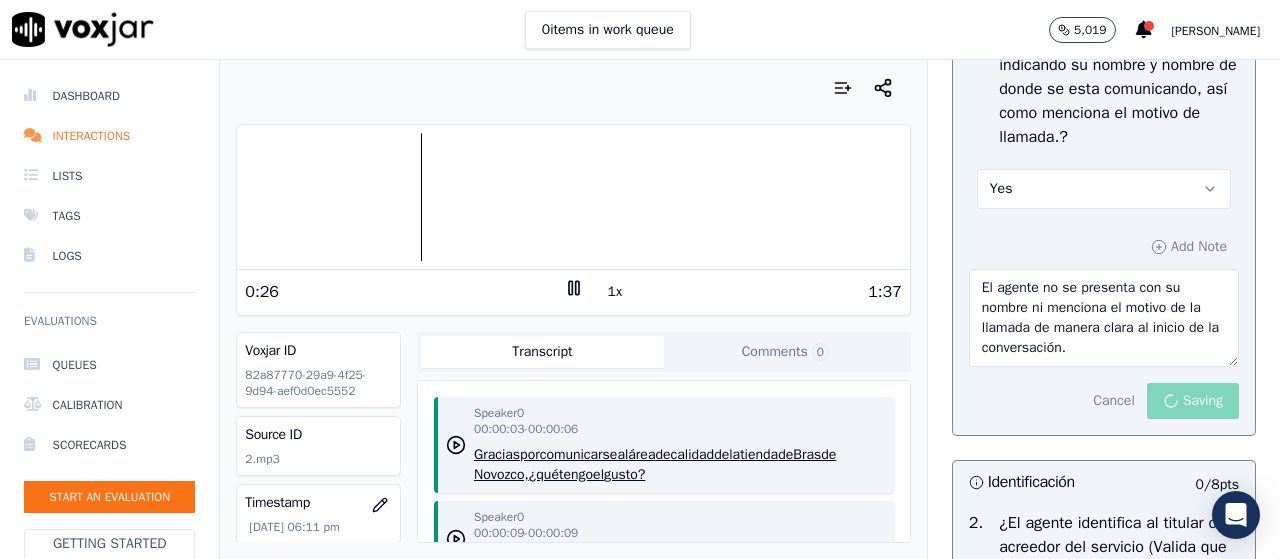 scroll, scrollTop: 345, scrollLeft: 0, axis: vertical 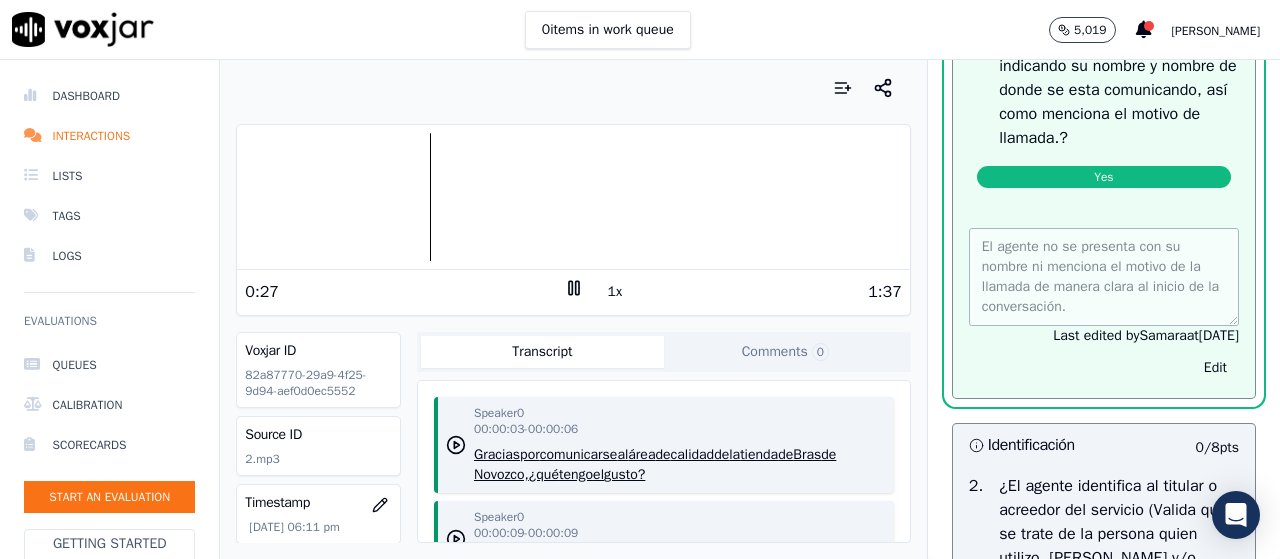 click 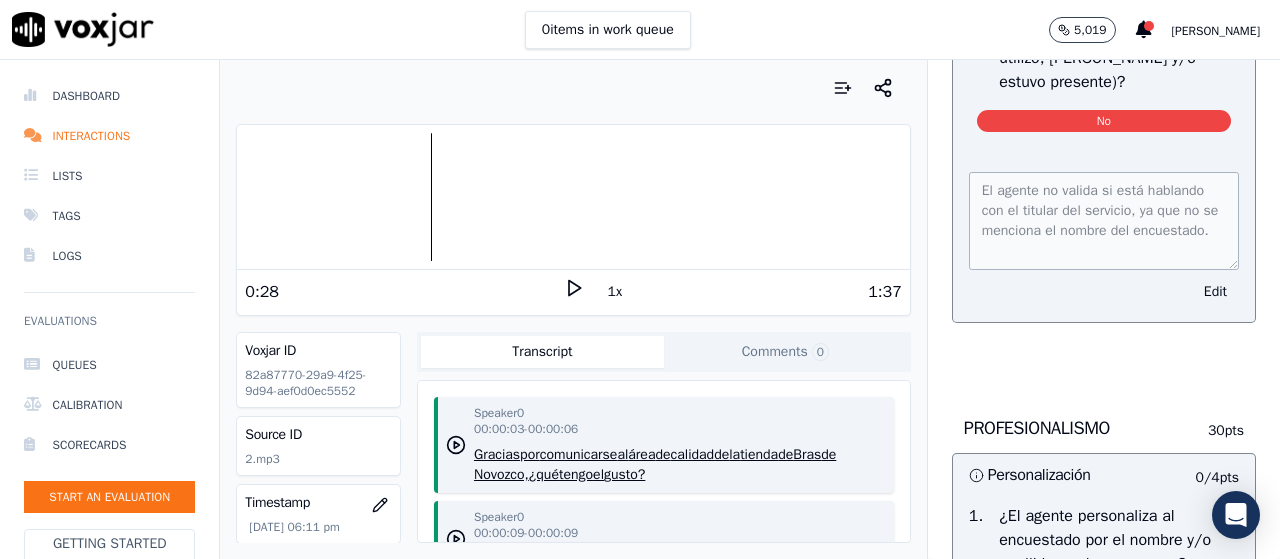 scroll, scrollTop: 745, scrollLeft: 0, axis: vertical 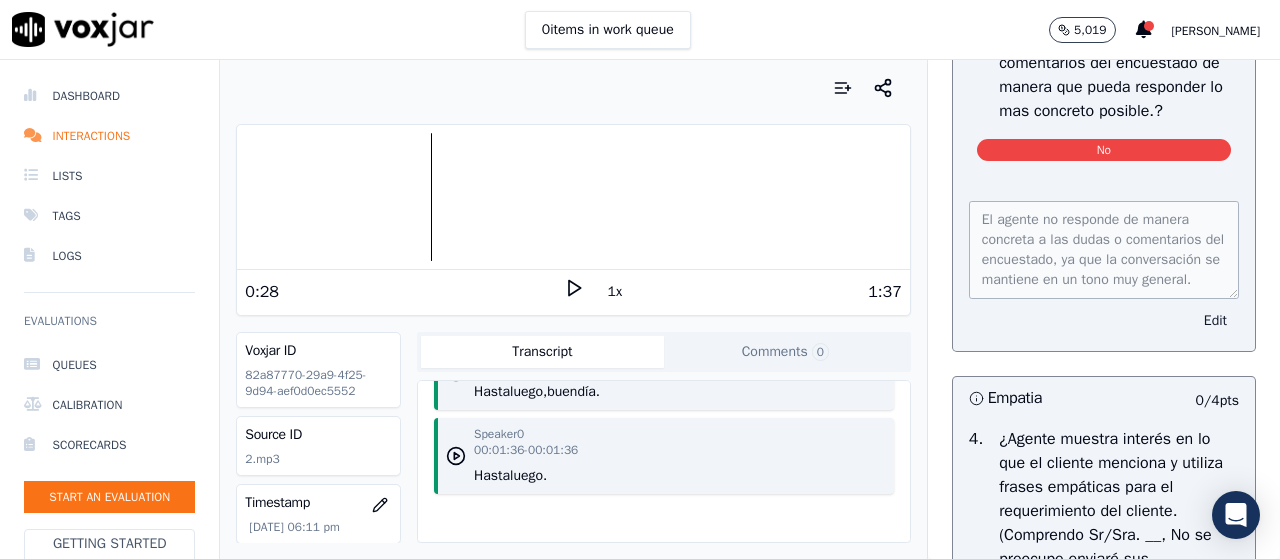 click on "Edit" at bounding box center [1215, 321] 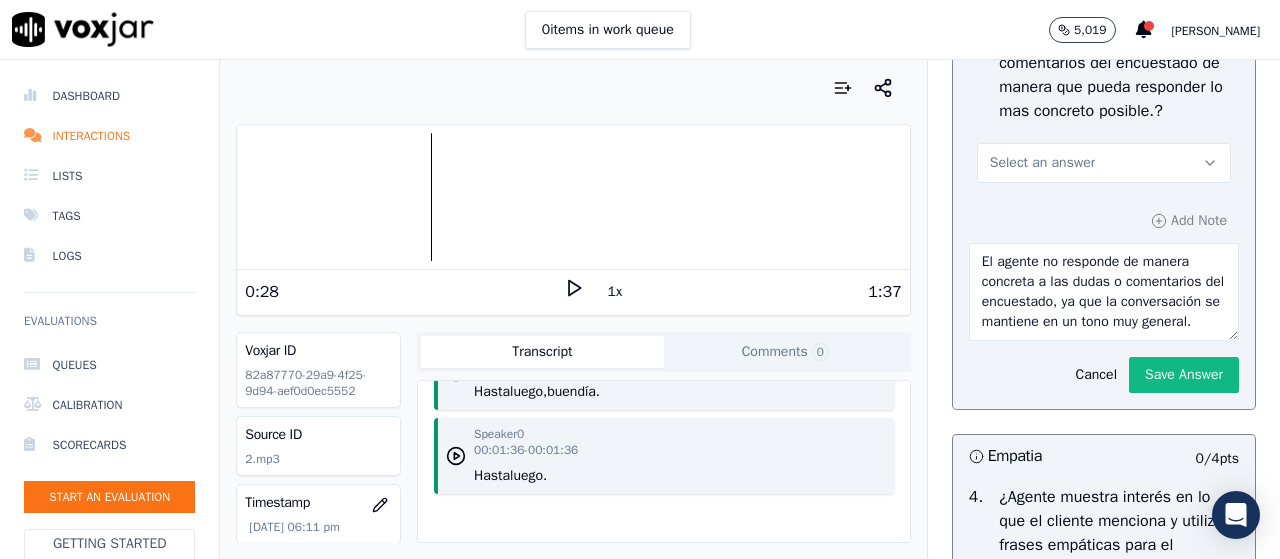 click on "Select an answer" at bounding box center [1104, 163] 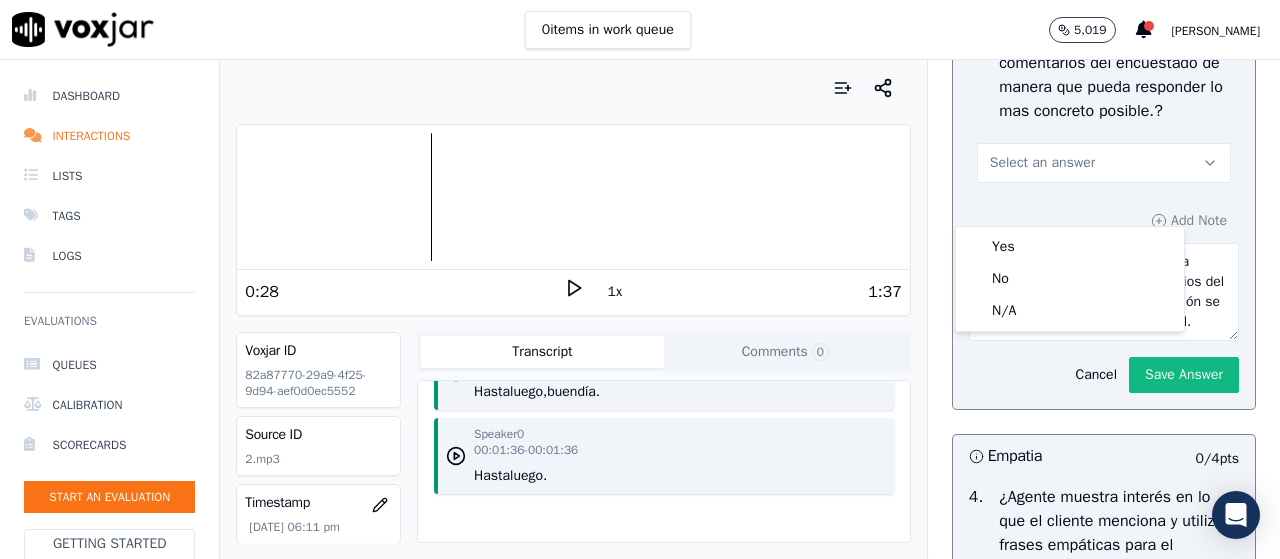 click on "3 .   ¿El agente esta atento ya que responde acorde a las dudas o comentarios del encuestado de manera que pueda responder lo mas concreto posible.?   Select an answer" at bounding box center [1104, 93] 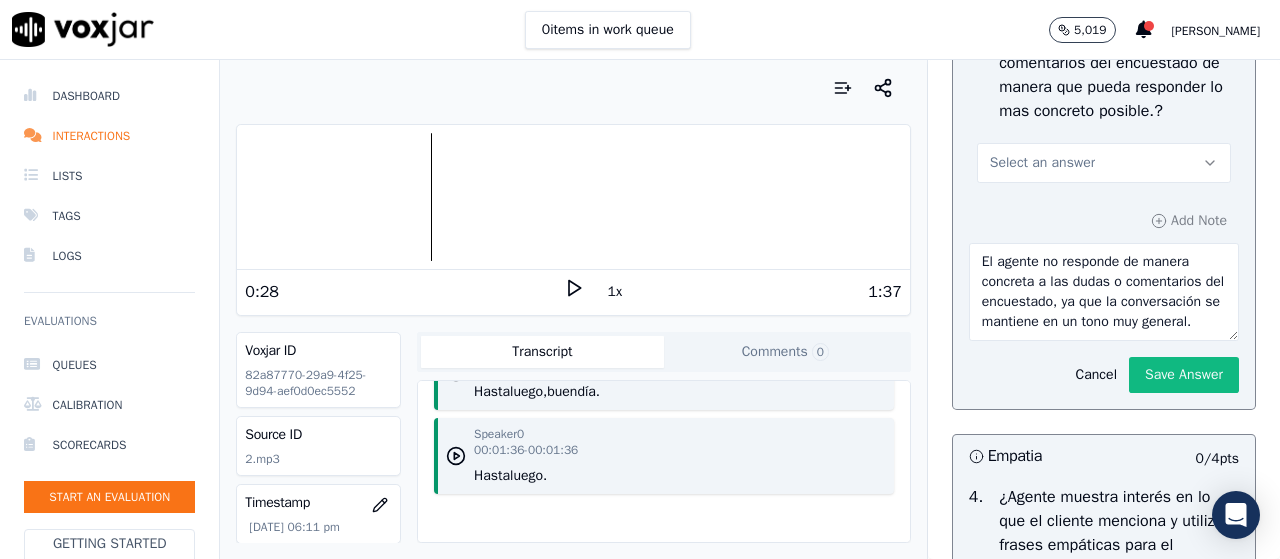 click on "Select an answer" at bounding box center (1042, 163) 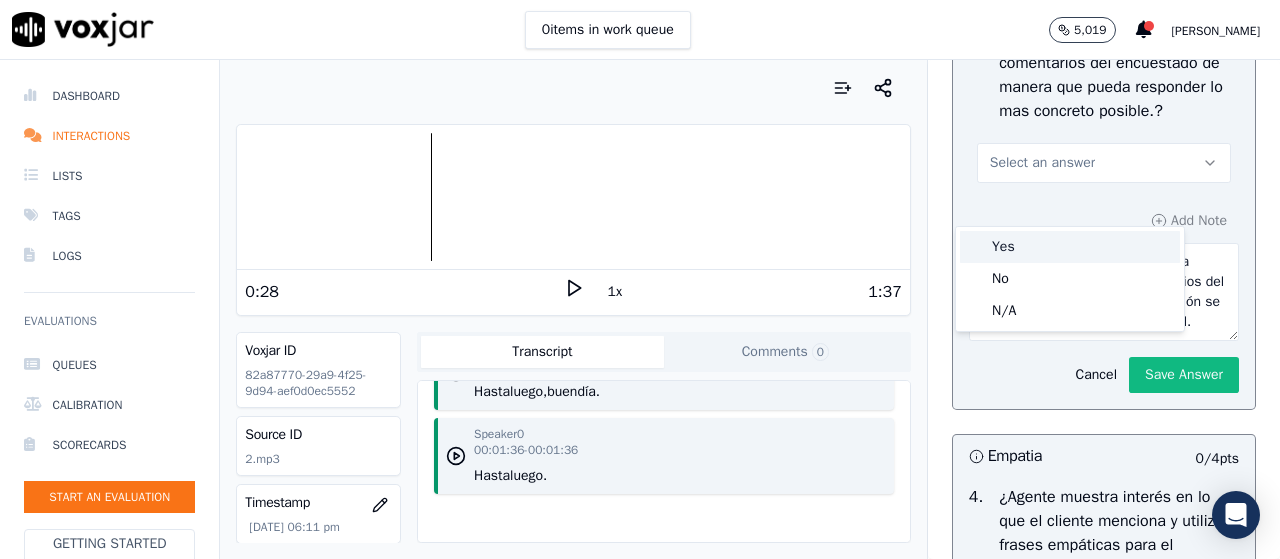click on "Yes" at bounding box center (1070, 247) 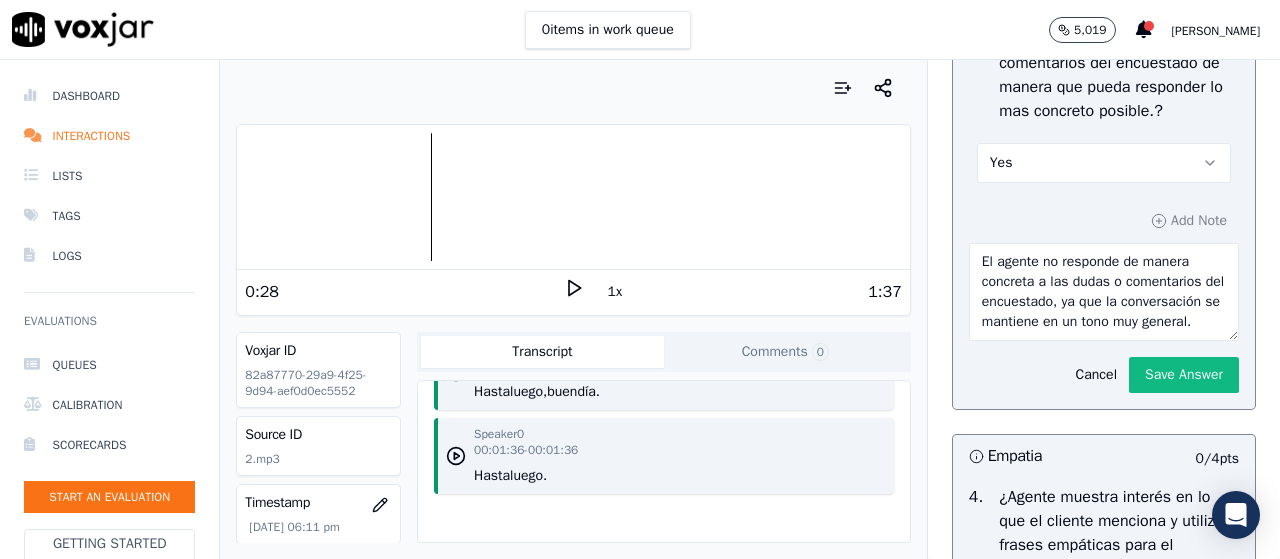 click on "Save Answer" 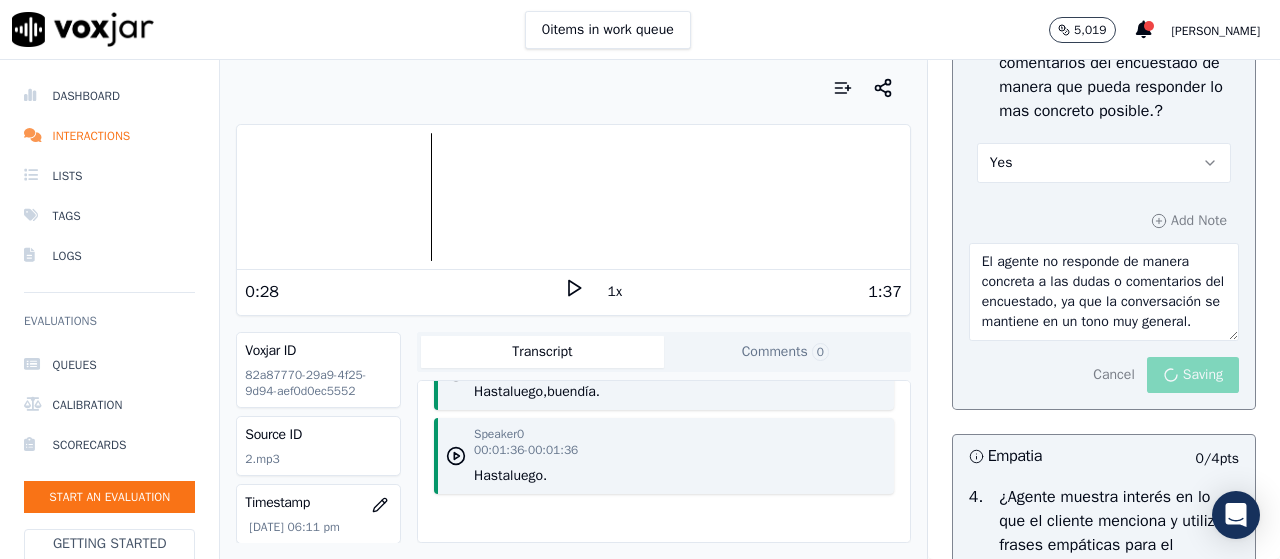 scroll, scrollTop: 20, scrollLeft: 0, axis: vertical 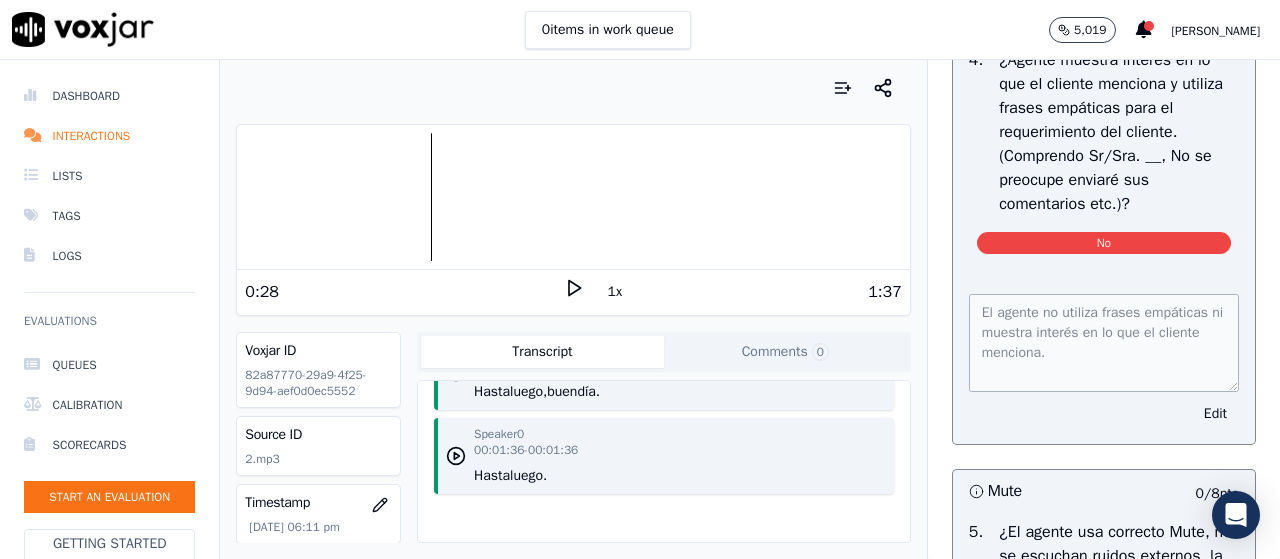 drag, startPoint x: 1163, startPoint y: 454, endPoint x: 1170, endPoint y: 439, distance: 16.552946 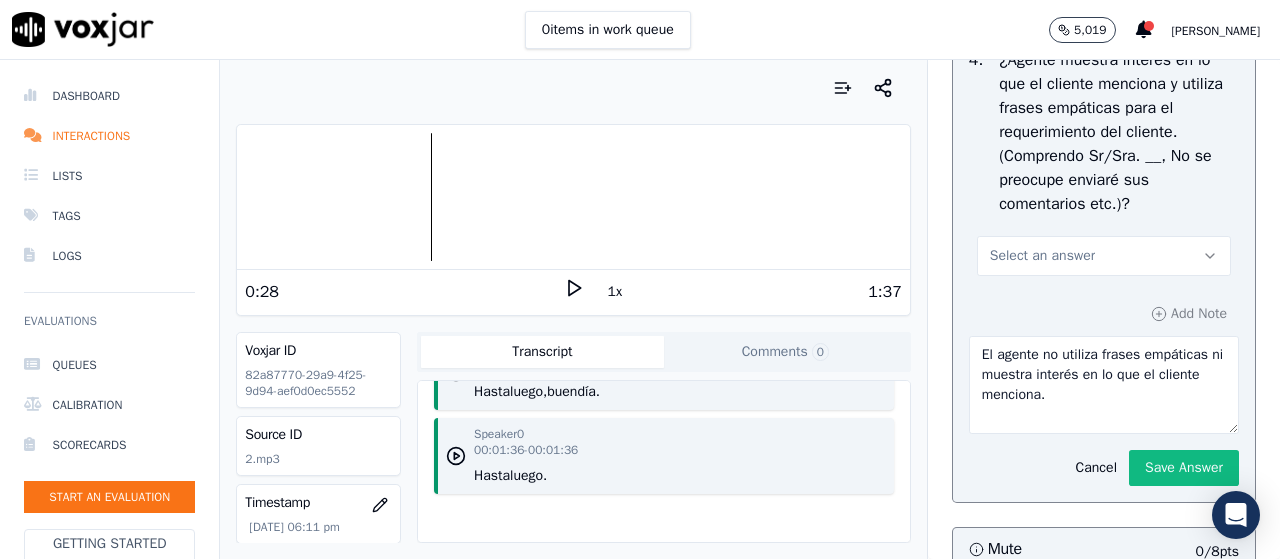 click on "Select an answer" at bounding box center (1104, 256) 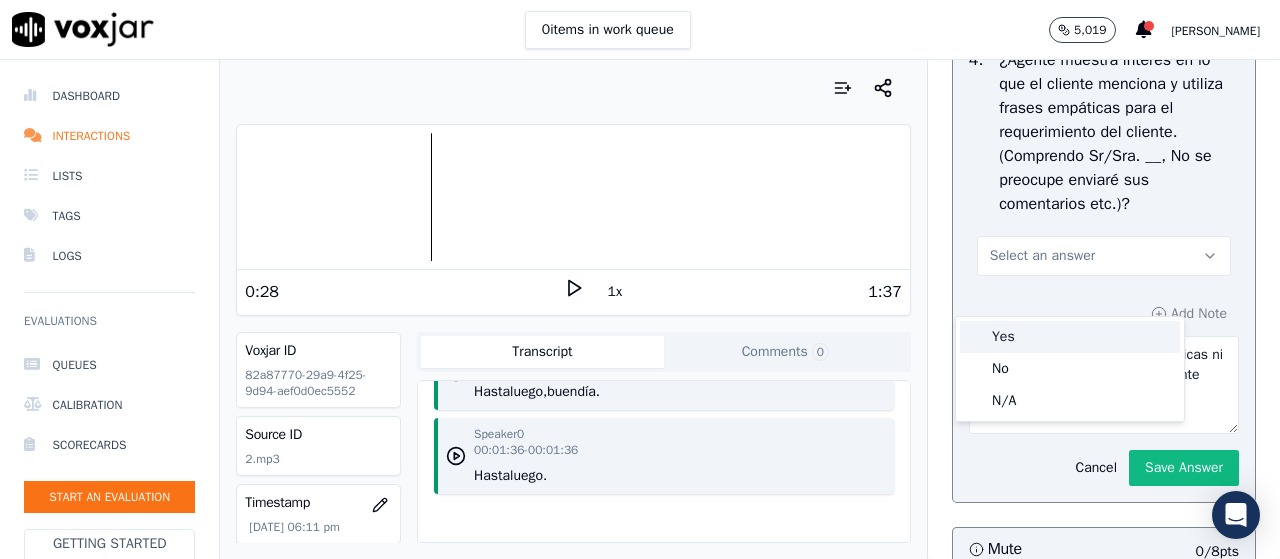 click on "Yes" at bounding box center (1070, 337) 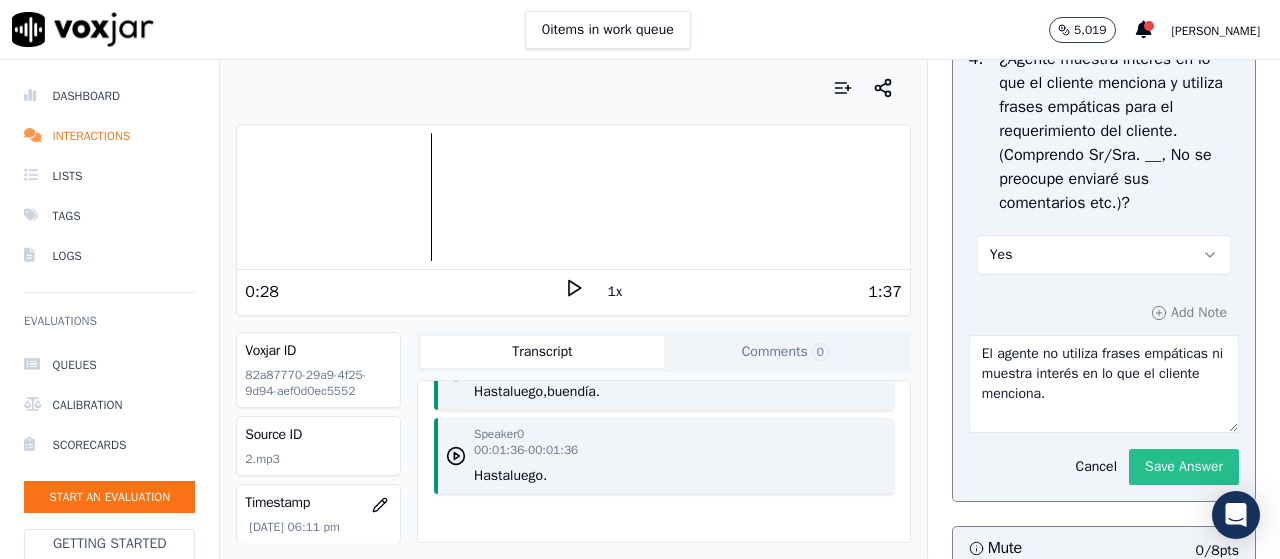 click on "Save Answer" 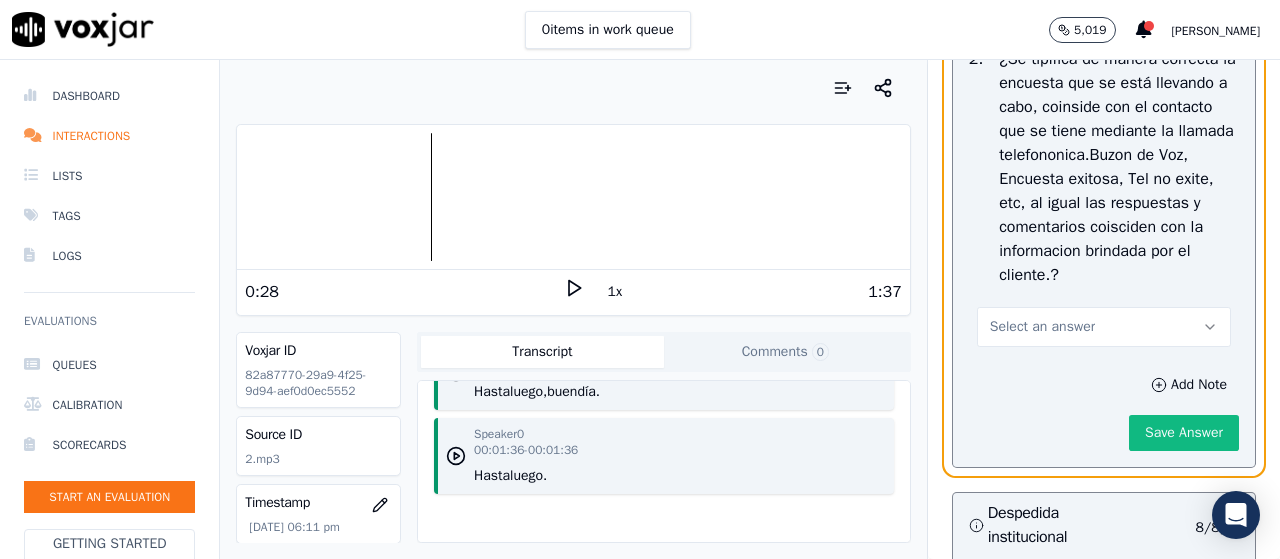 scroll, scrollTop: 4100, scrollLeft: 0, axis: vertical 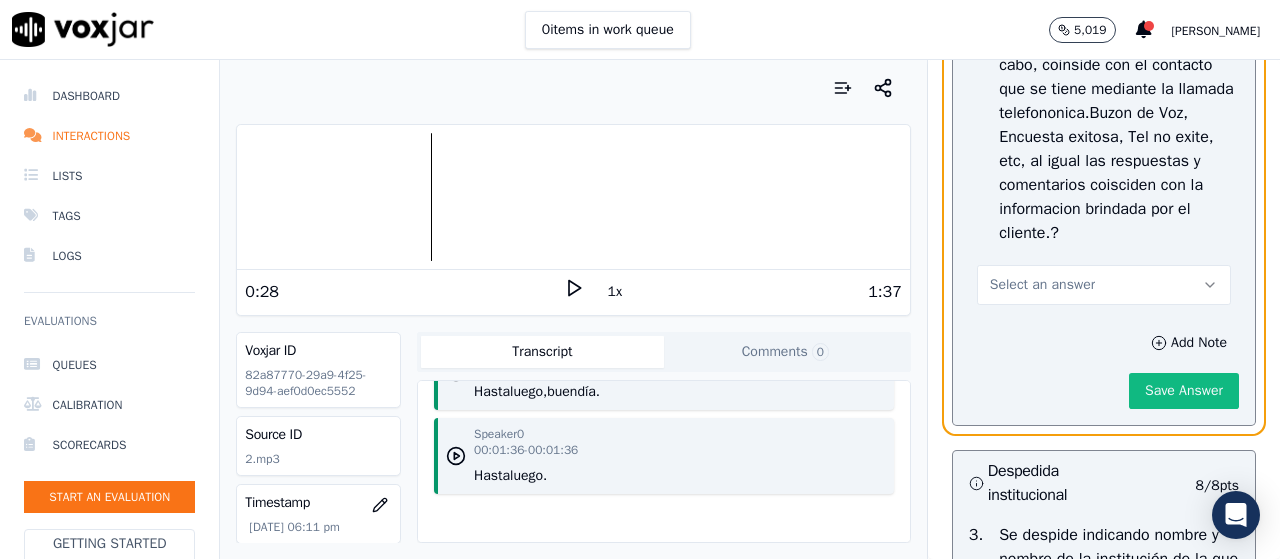 drag, startPoint x: 1074, startPoint y: 367, endPoint x: 1078, endPoint y: 382, distance: 15.524175 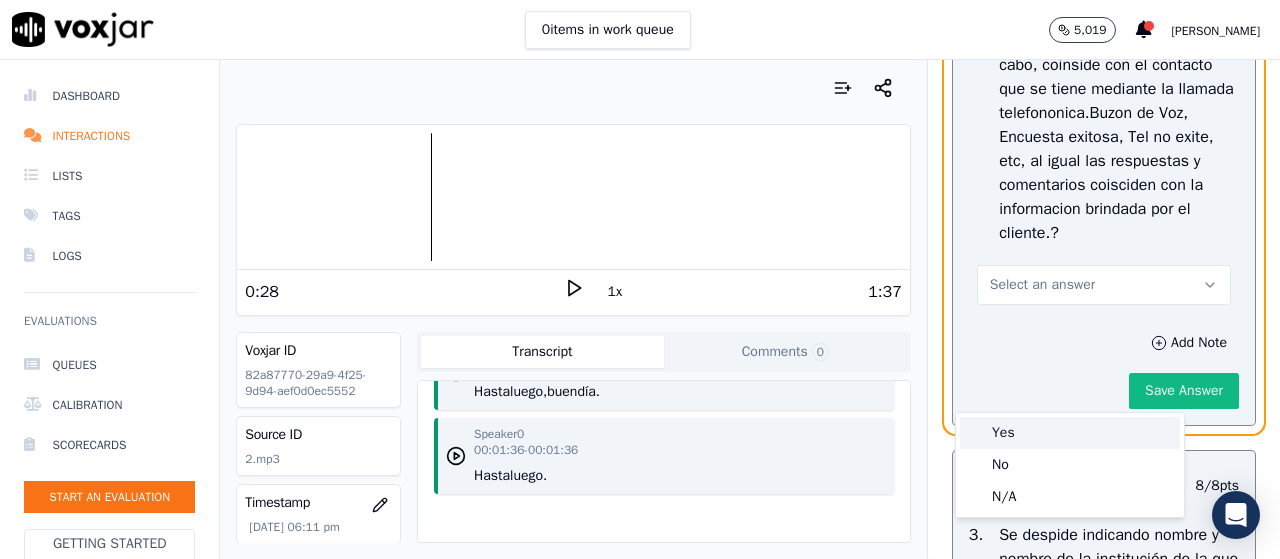 click on "Yes" at bounding box center [1070, 433] 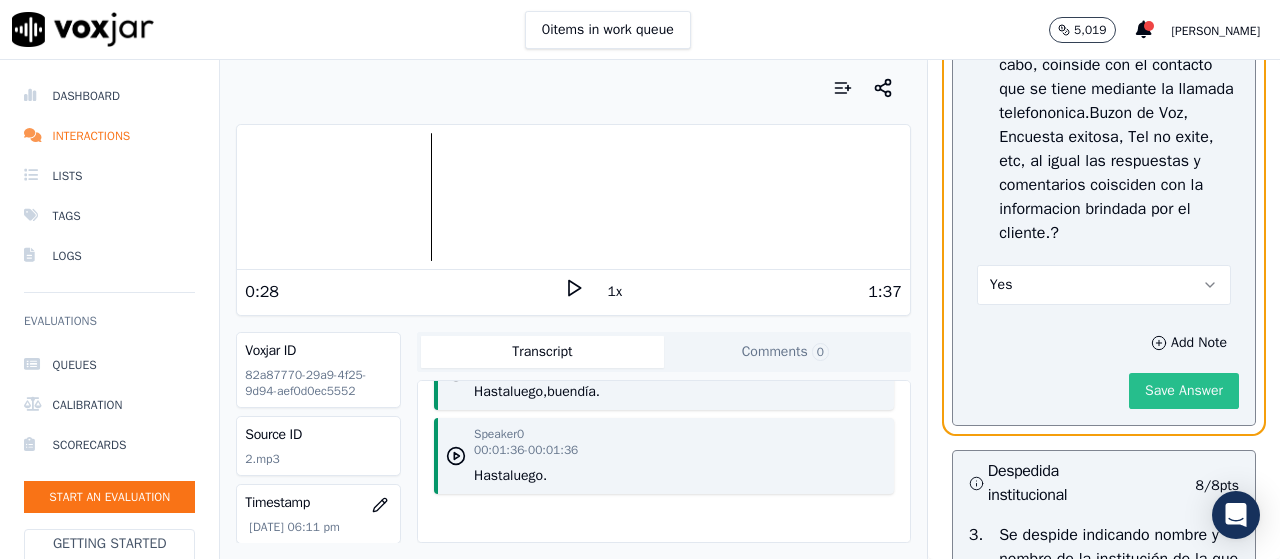 click on "Save Answer" at bounding box center [1184, 391] 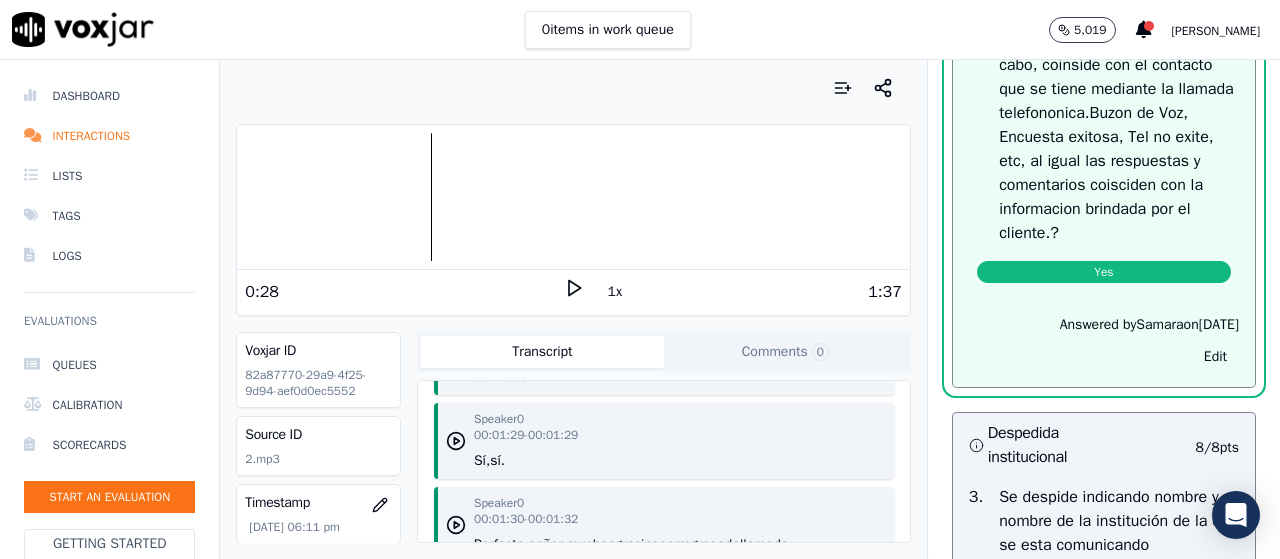 scroll, scrollTop: 878, scrollLeft: 0, axis: vertical 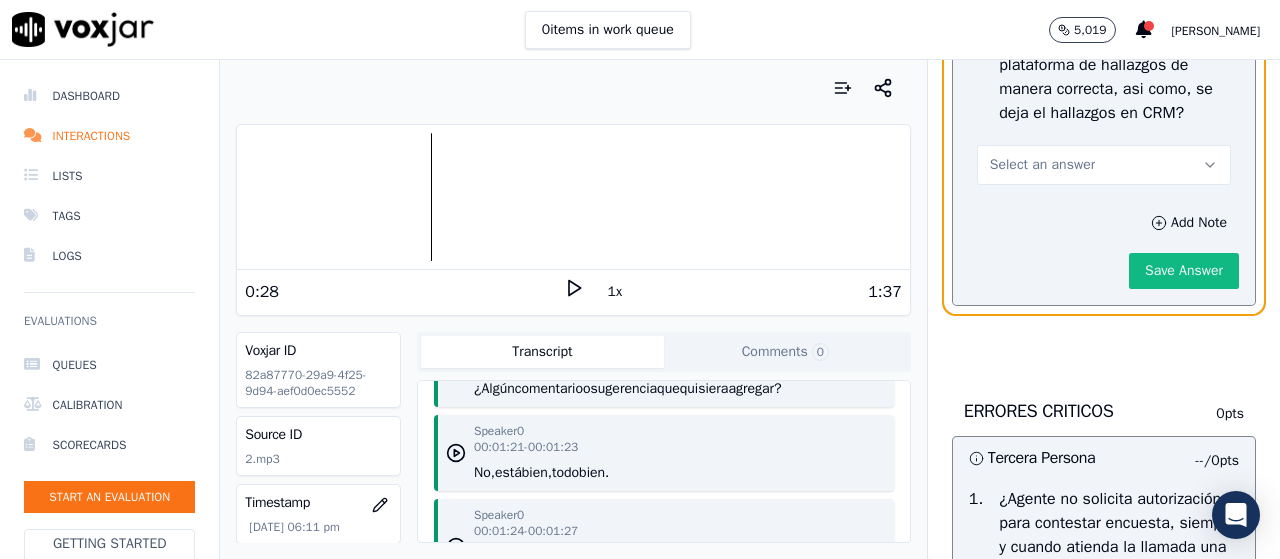 click on "Select an answer" at bounding box center (1104, 165) 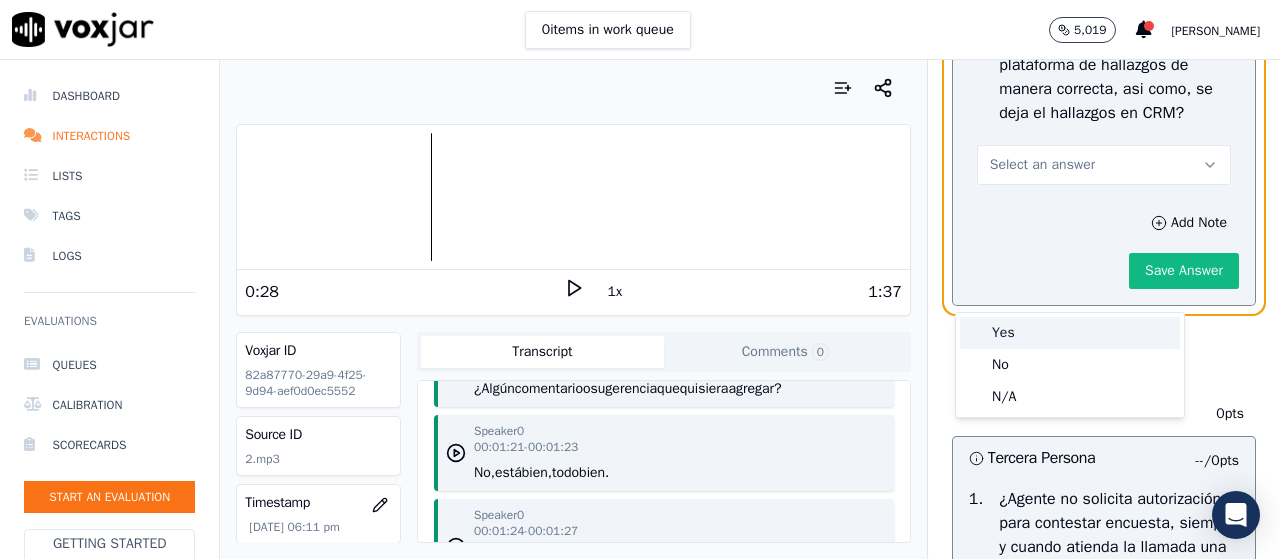 click on "Yes" at bounding box center [1070, 333] 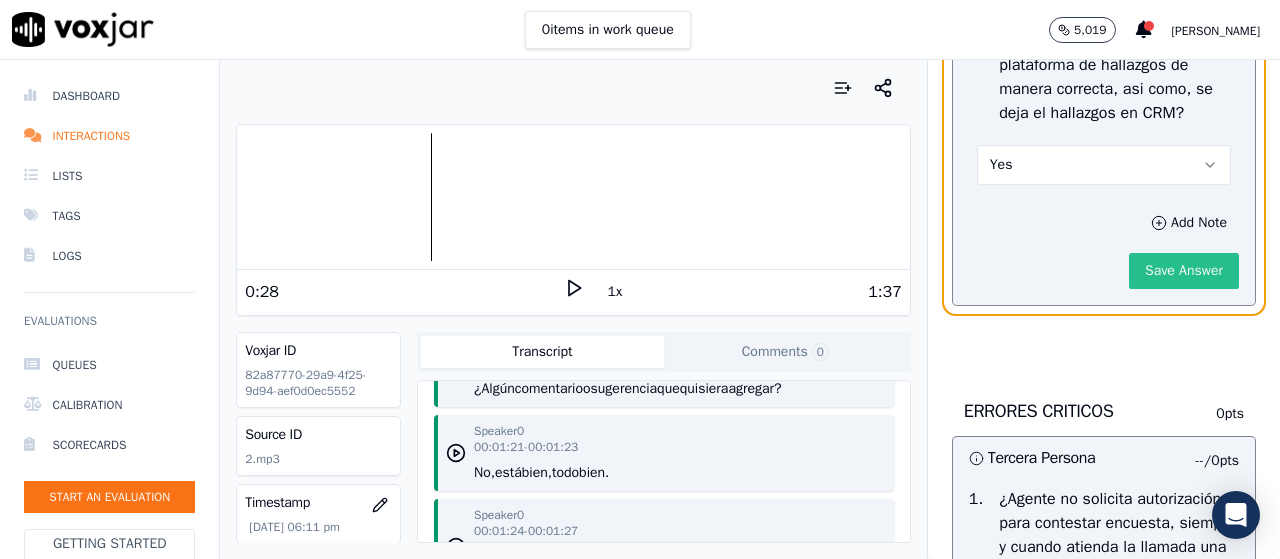 click on "Save Answer" at bounding box center [1184, 271] 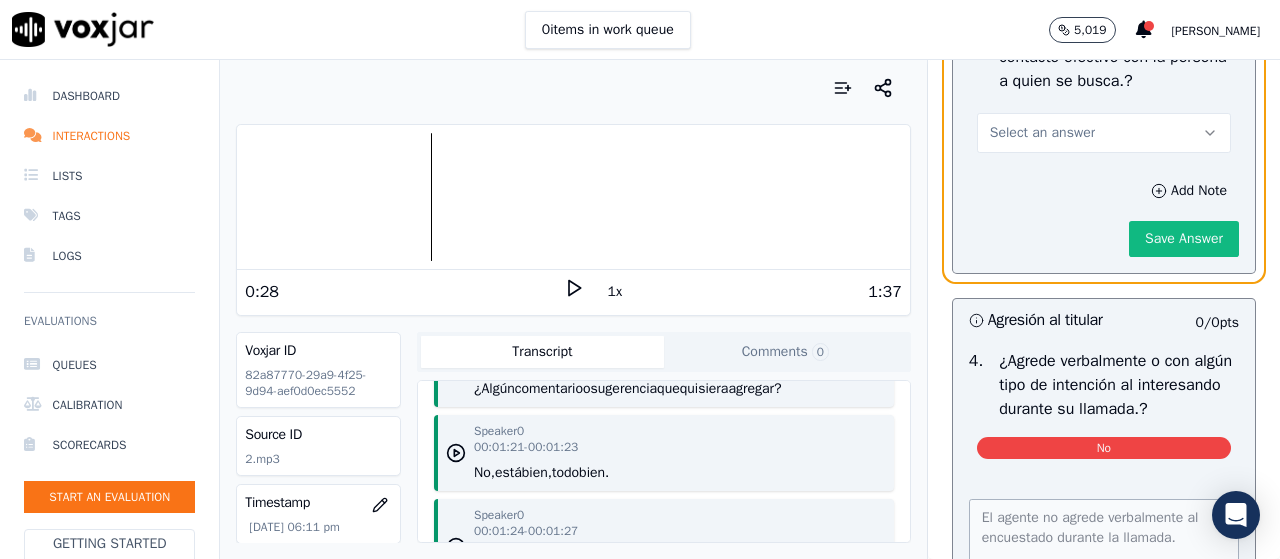 scroll, scrollTop: 6316, scrollLeft: 0, axis: vertical 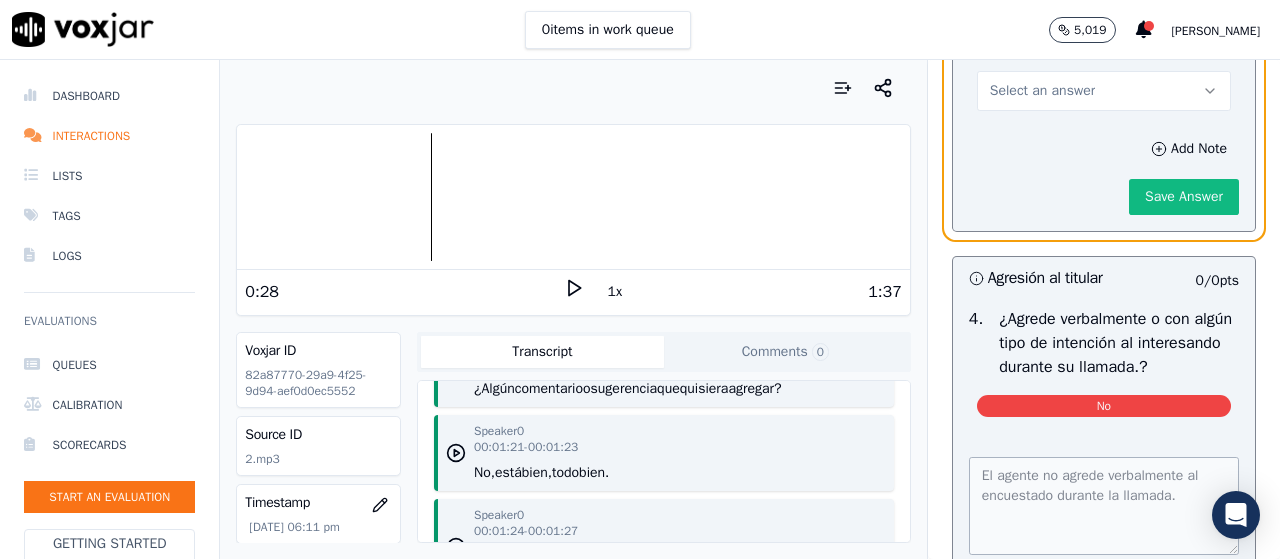 click on "Select an answer" at bounding box center [1104, 91] 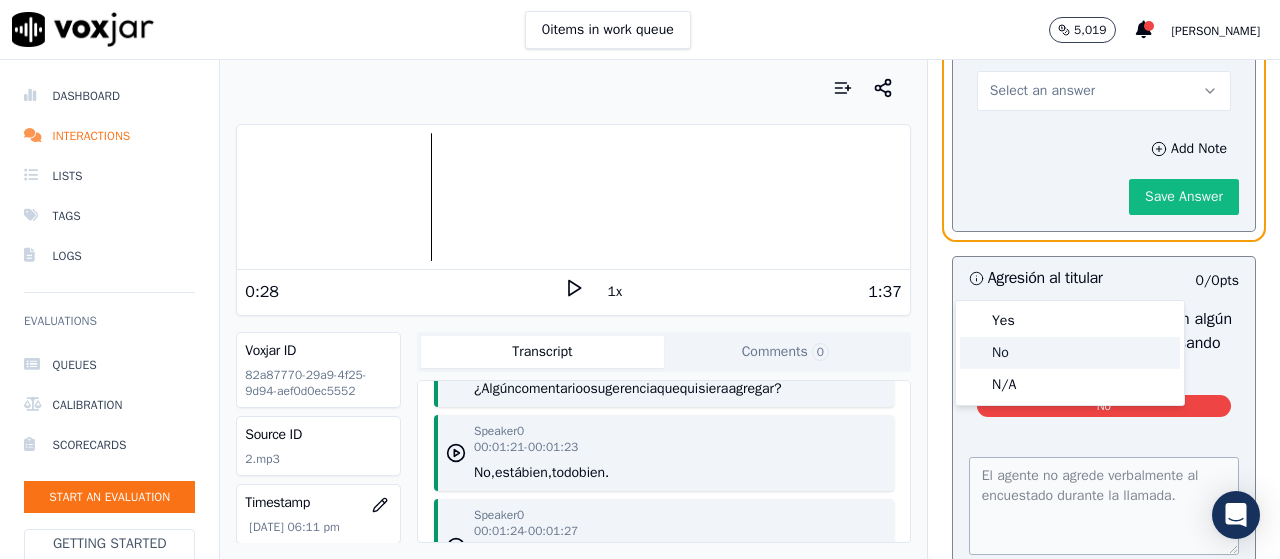 click on "No" 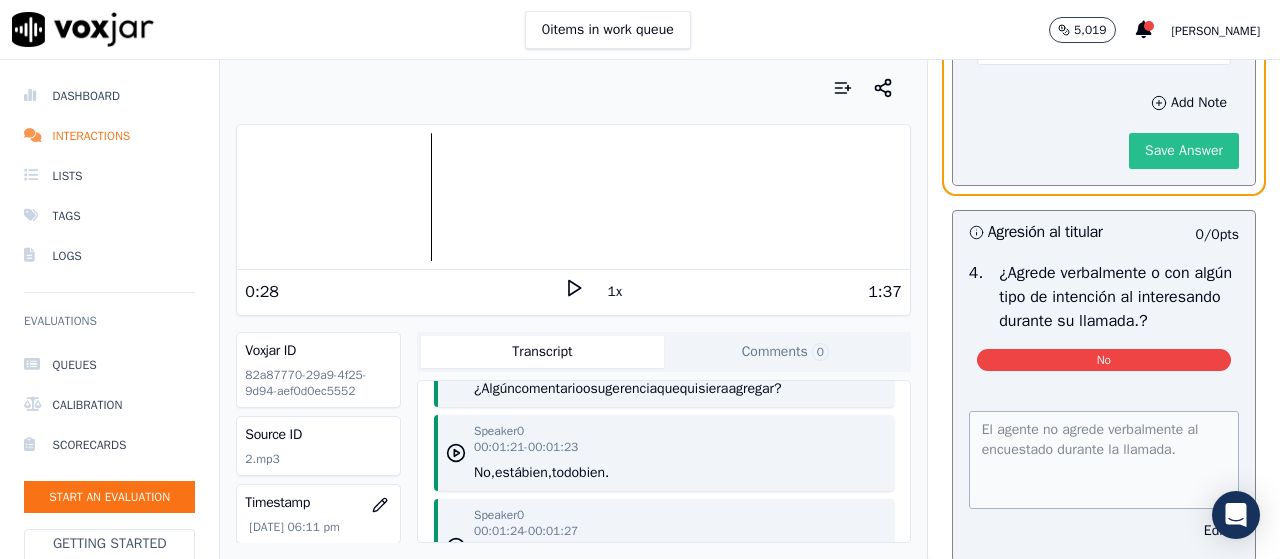 scroll, scrollTop: 6270, scrollLeft: 0, axis: vertical 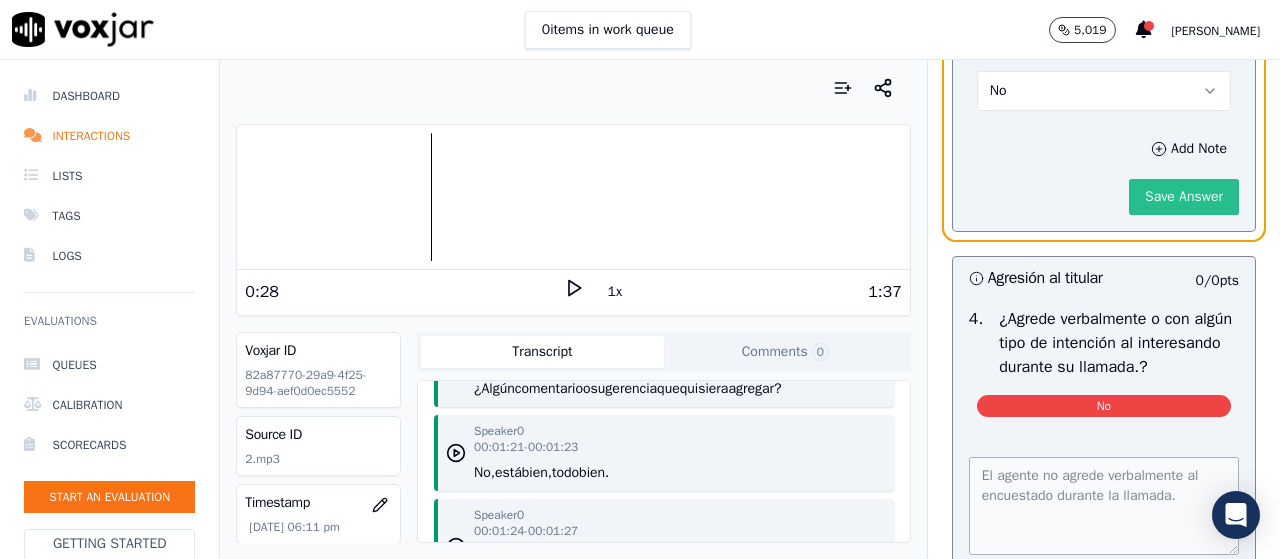 click on "Save Answer" at bounding box center (1184, 197) 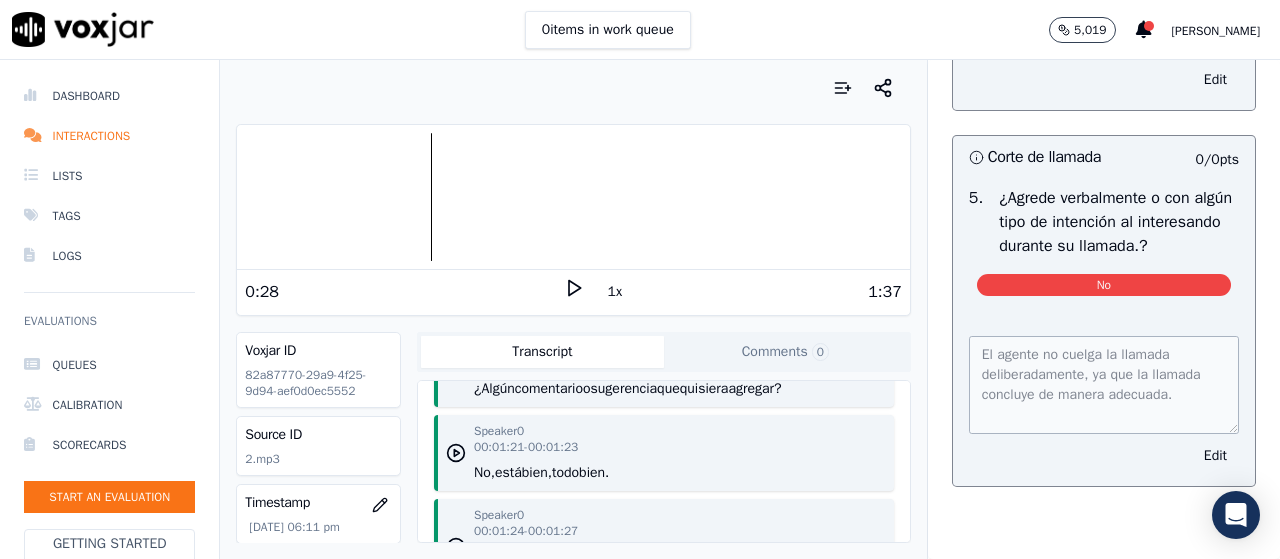 scroll, scrollTop: 7047, scrollLeft: 0, axis: vertical 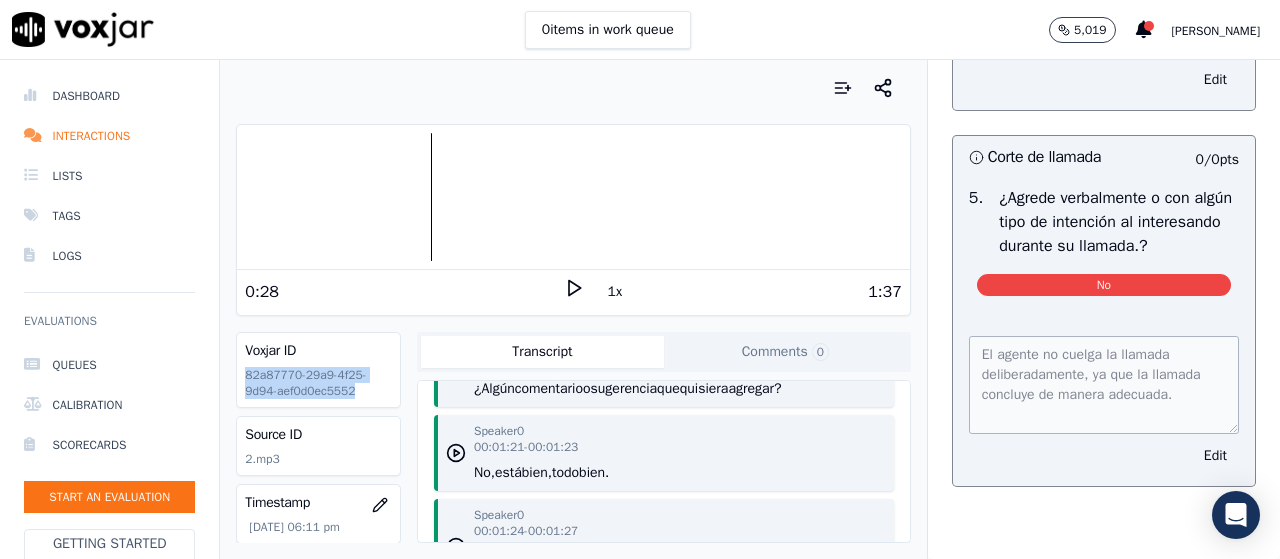 drag, startPoint x: 244, startPoint y: 376, endPoint x: 353, endPoint y: 388, distance: 109.65856 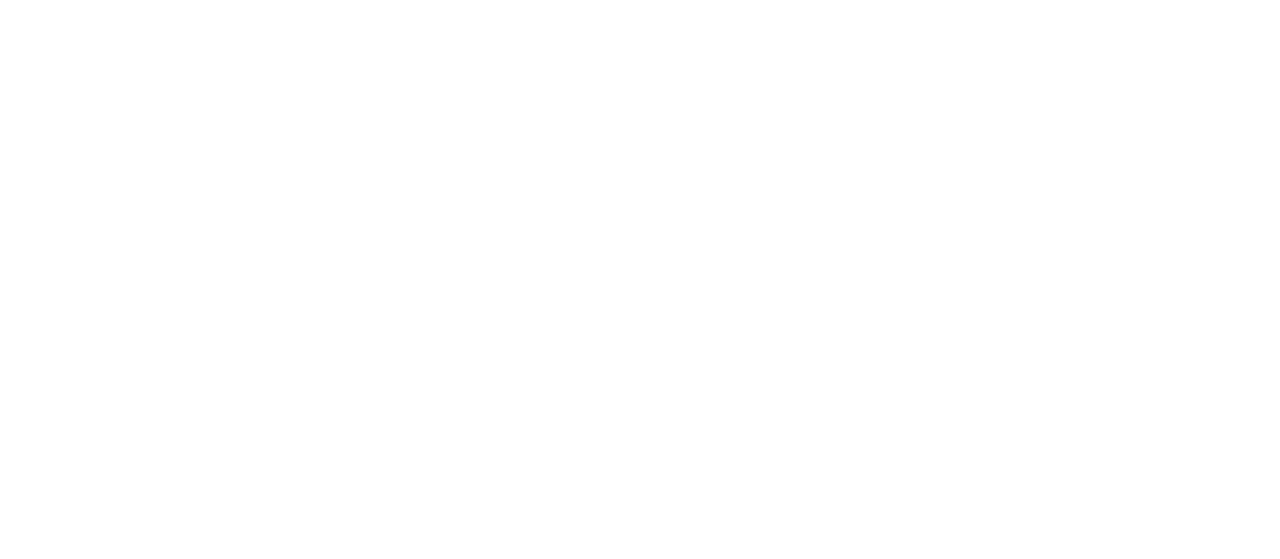 scroll, scrollTop: 0, scrollLeft: 0, axis: both 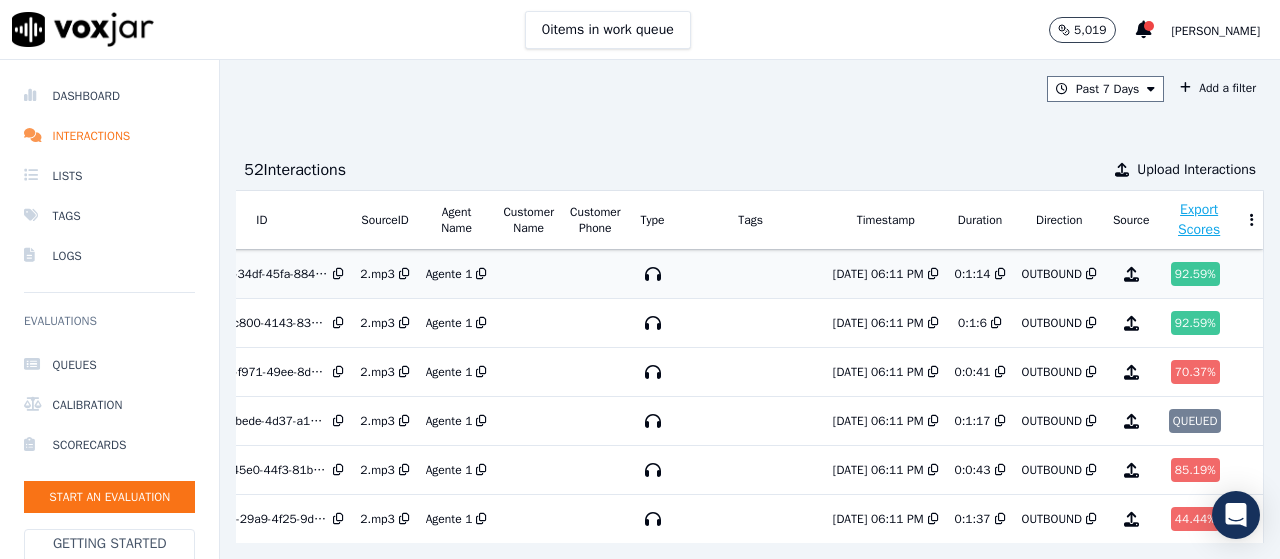click on "OUTBOUND" at bounding box center (1059, 274) 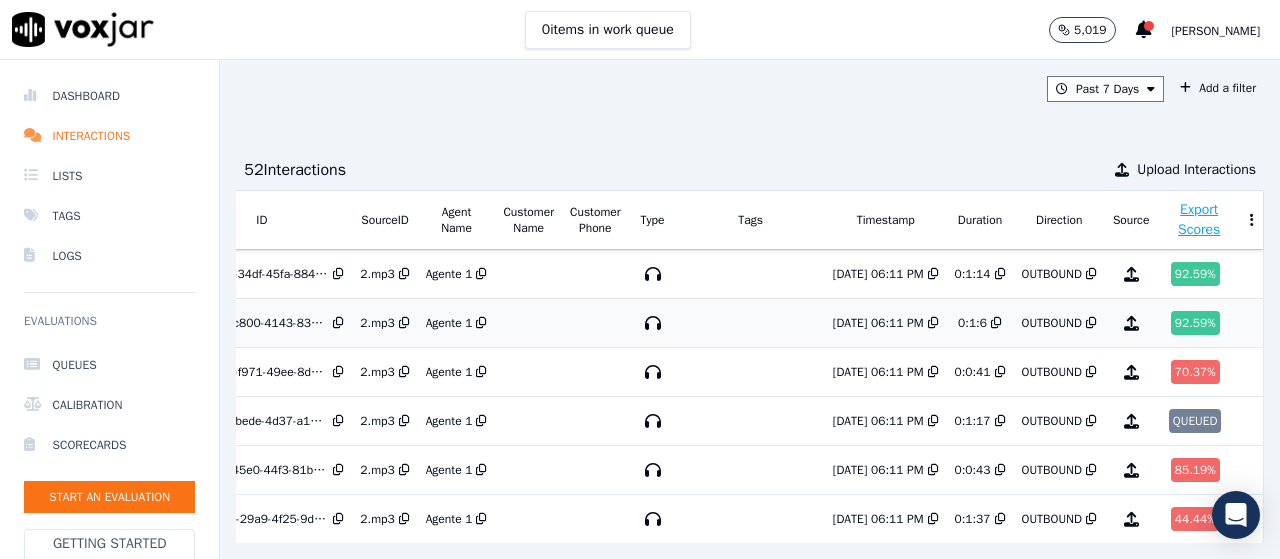 click on "92.59 %" at bounding box center [1195, 323] 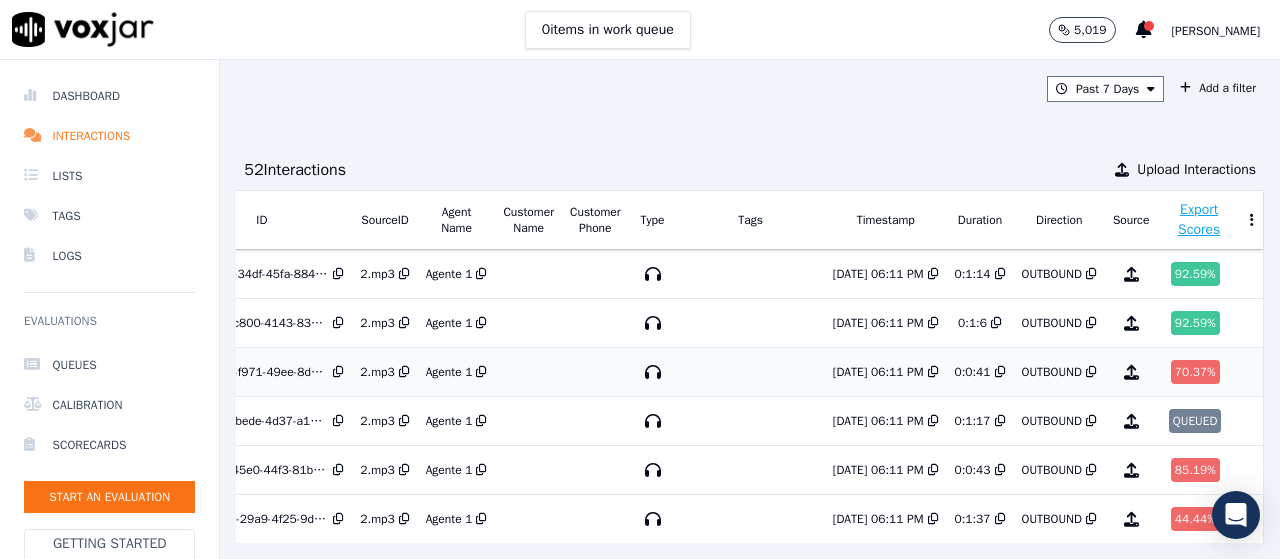 click on "70.37 %" at bounding box center [1195, 372] 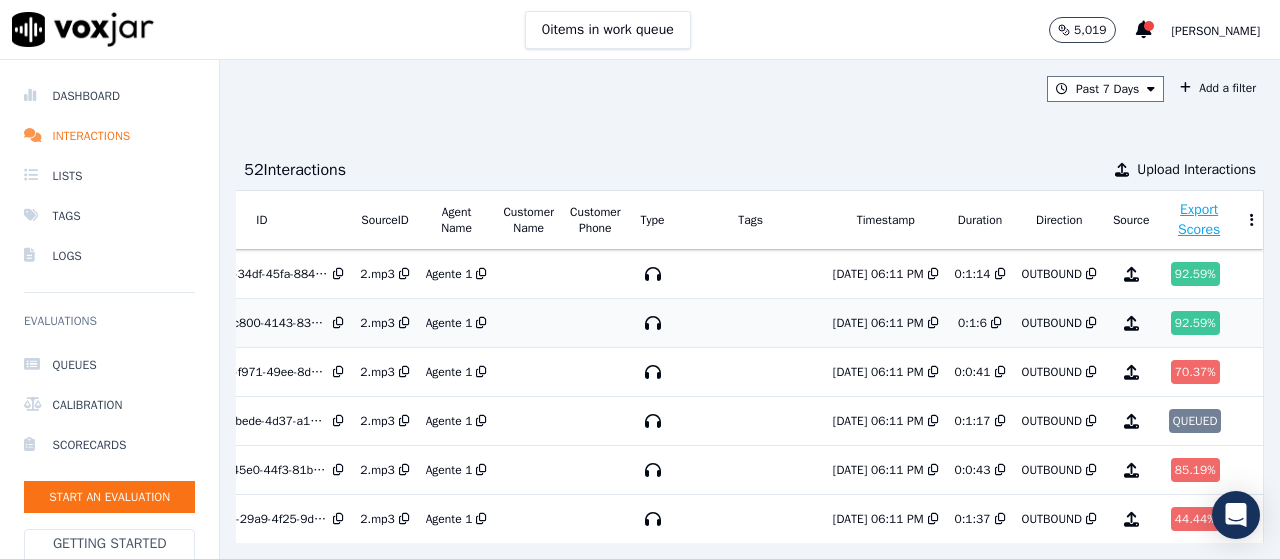 click on "92.59 %" at bounding box center (1195, 323) 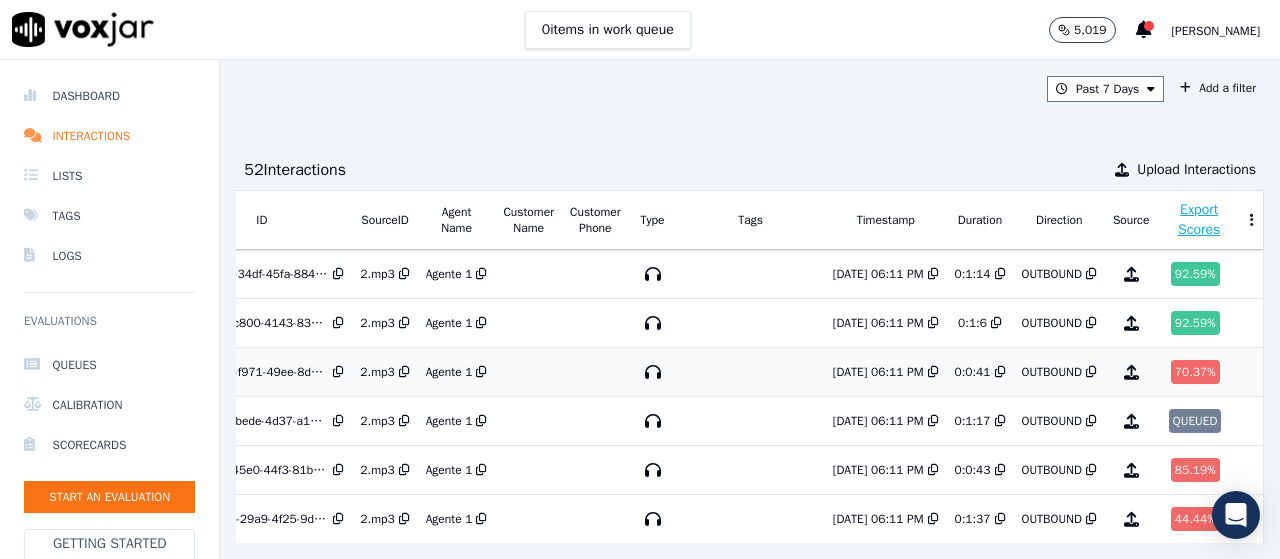 scroll, scrollTop: 100, scrollLeft: 132, axis: both 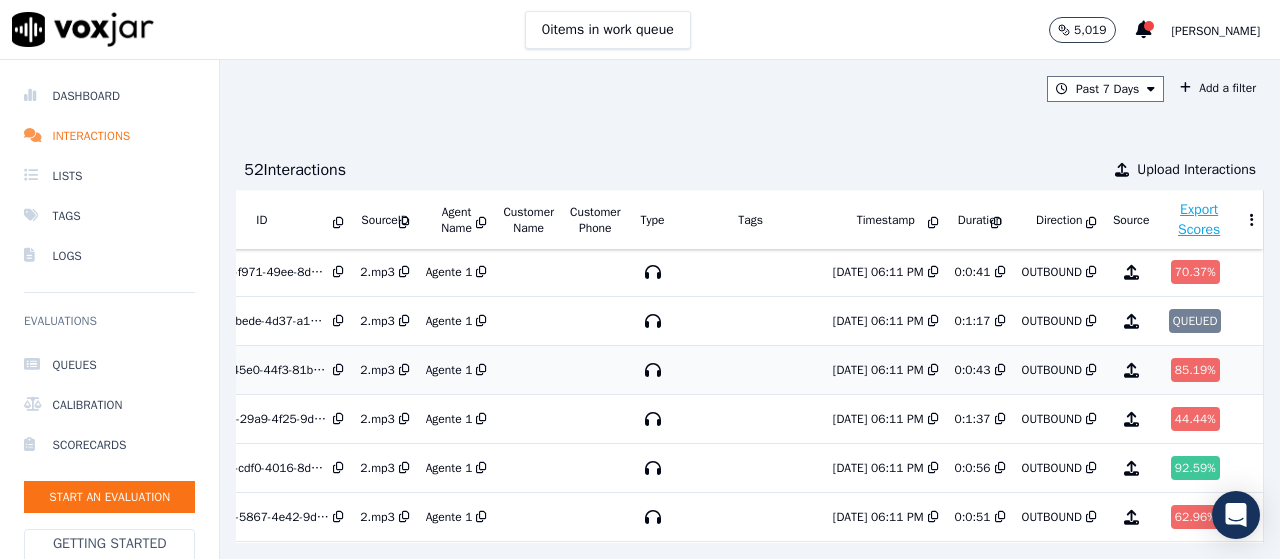 click on "85.19 %" at bounding box center (1195, 370) 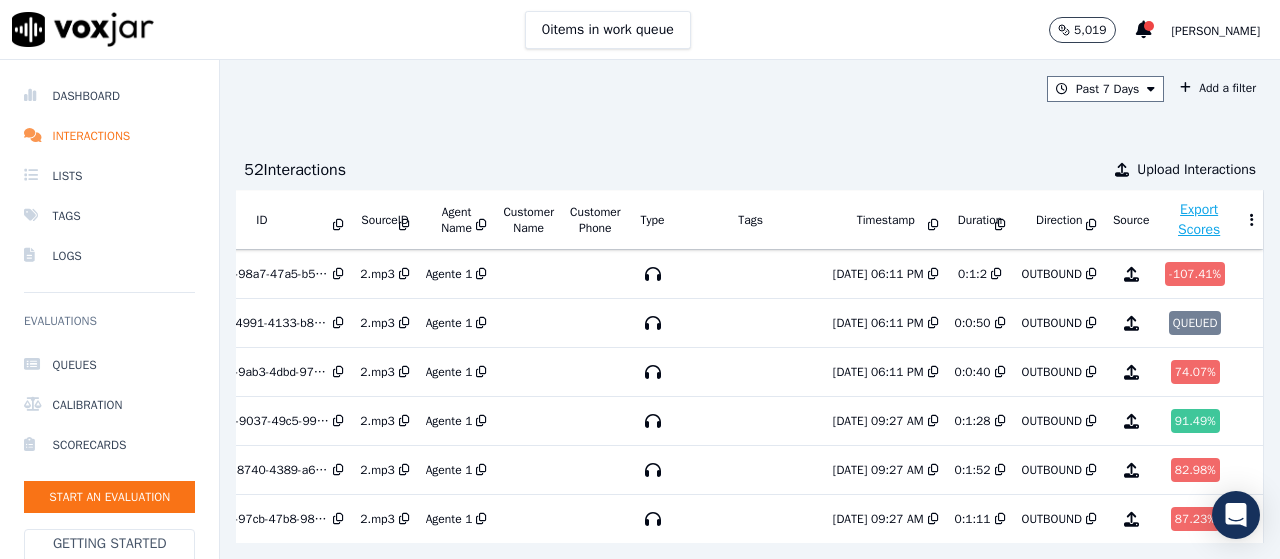 scroll, scrollTop: 940, scrollLeft: 132, axis: both 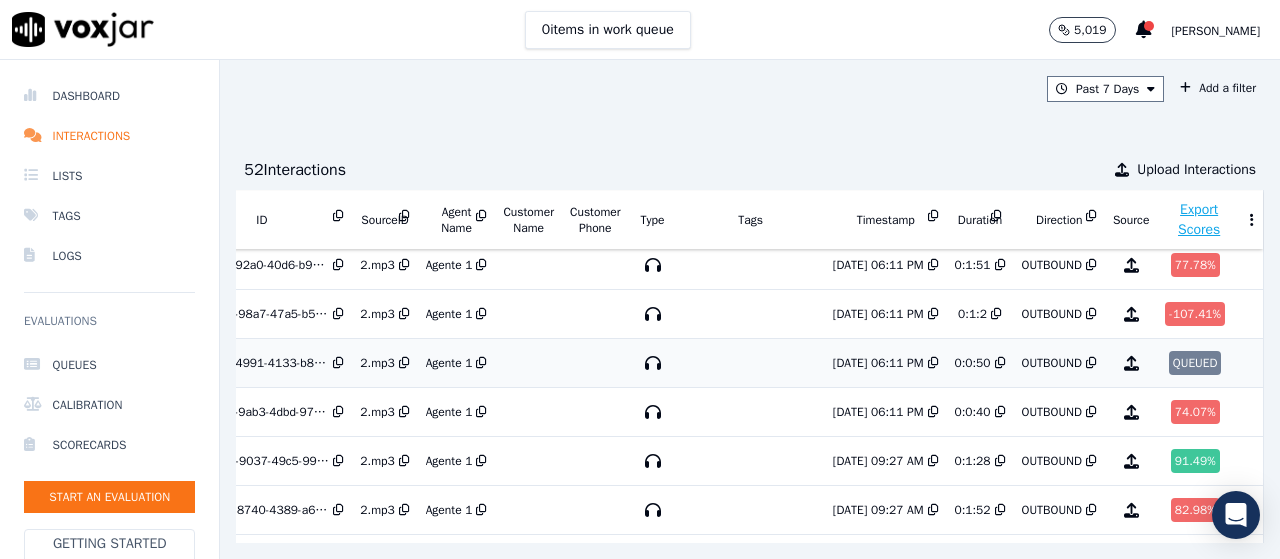 click on "QUEUED" at bounding box center [1199, 363] 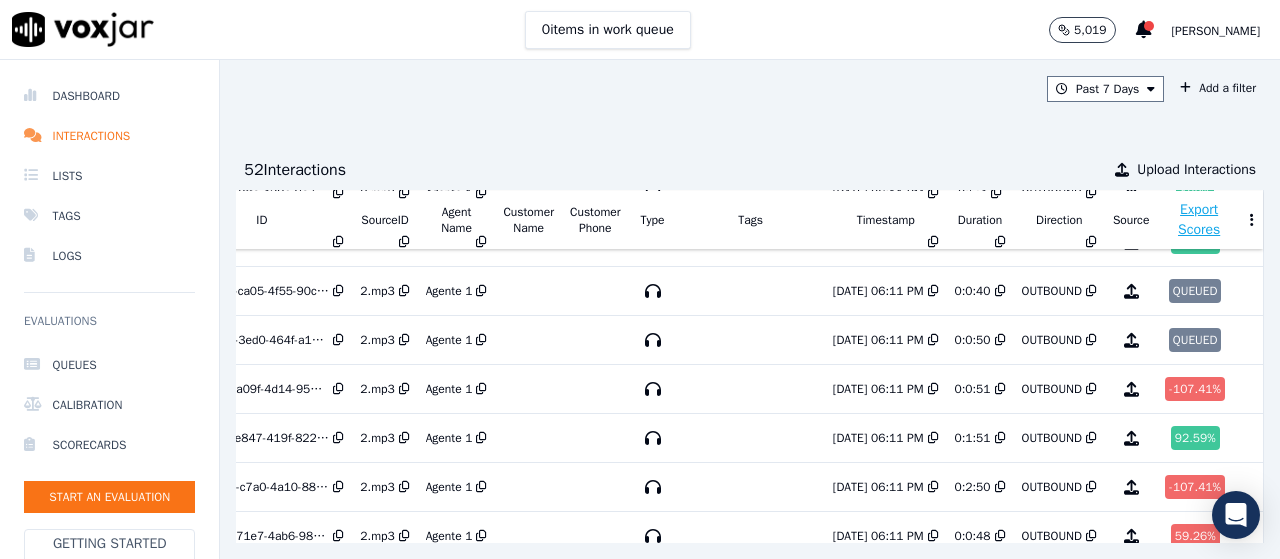 scroll, scrollTop: 540, scrollLeft: 132, axis: both 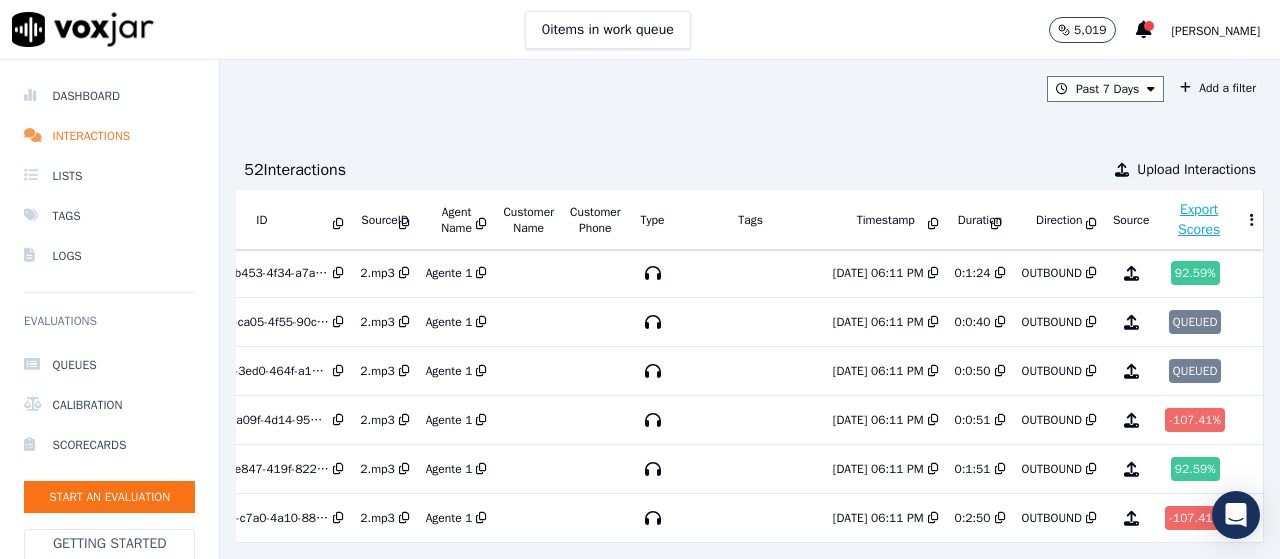 click on "QUEUED" at bounding box center [1195, 371] 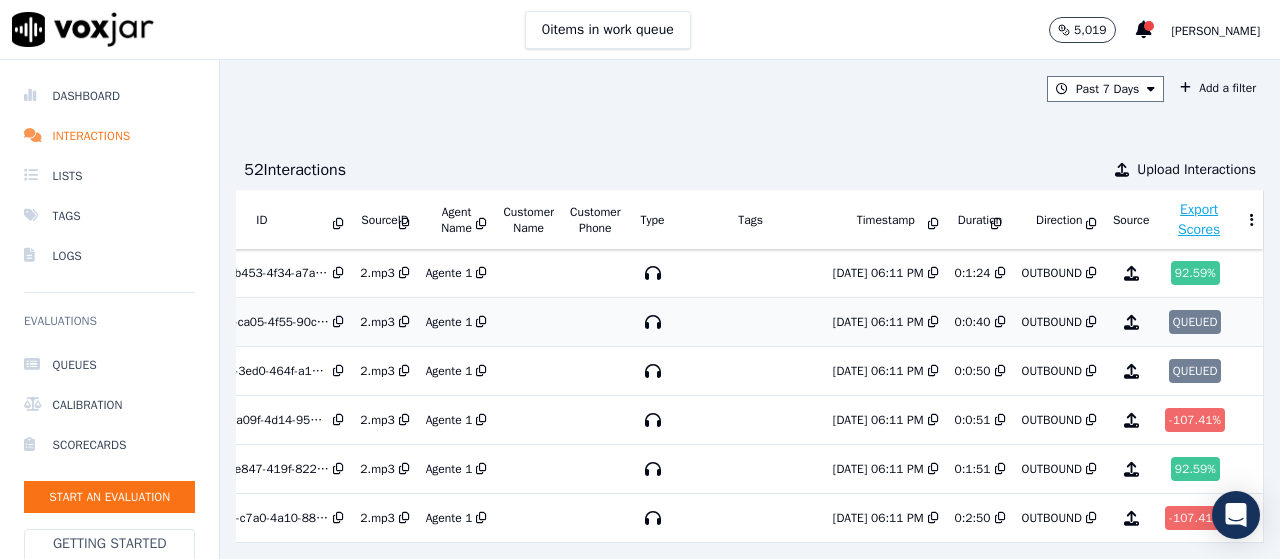 click on "QUEUED" at bounding box center (1195, 322) 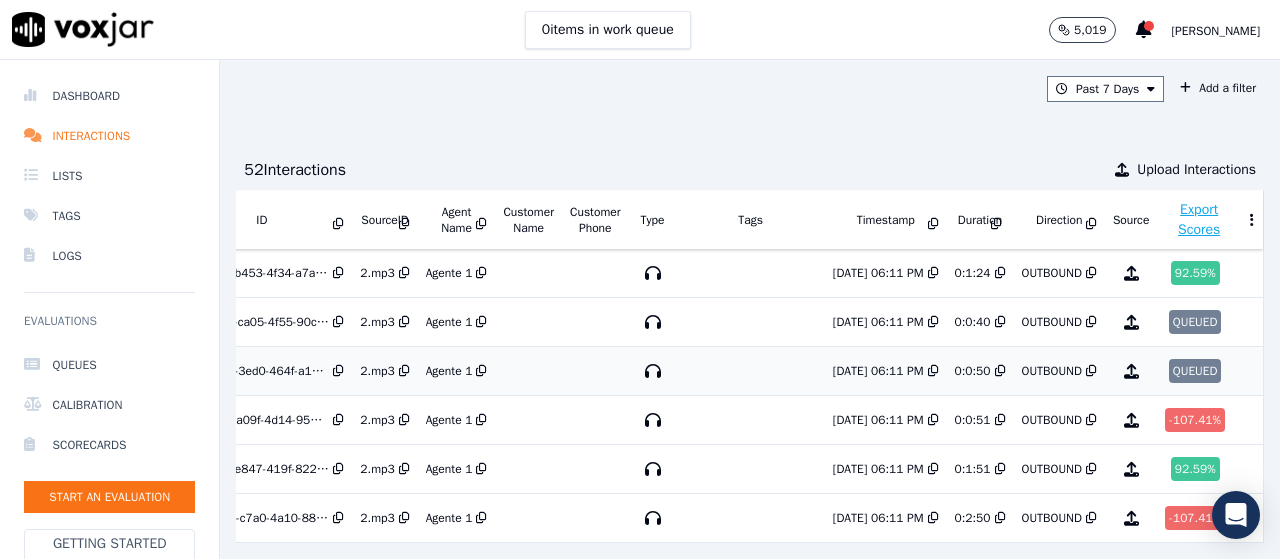 click on "QUEUED" at bounding box center (1195, 371) 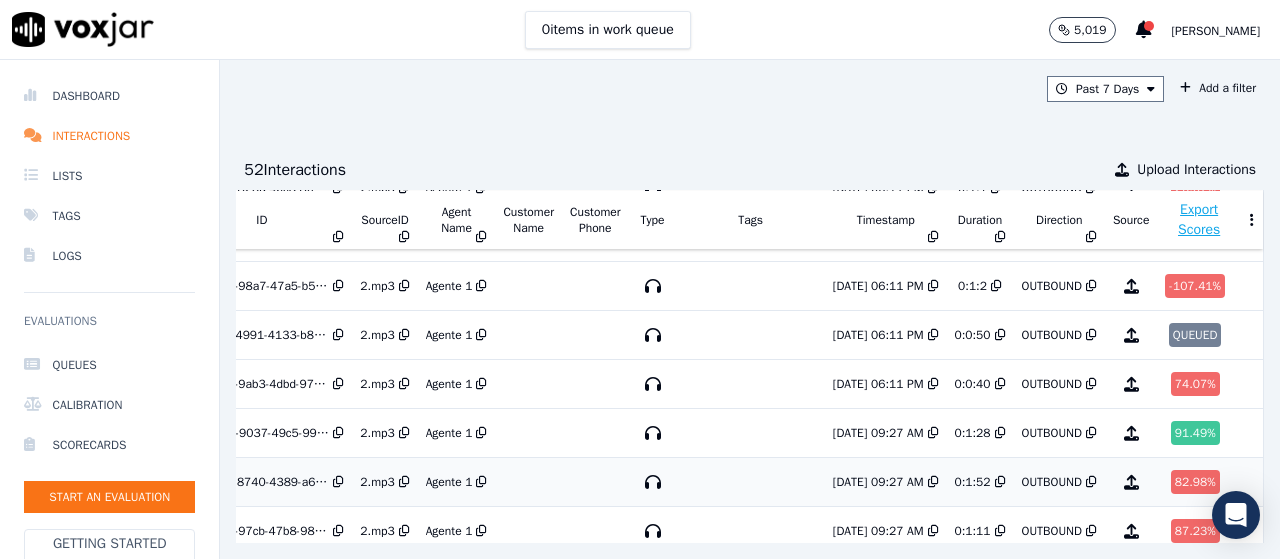 scroll, scrollTop: 940, scrollLeft: 132, axis: both 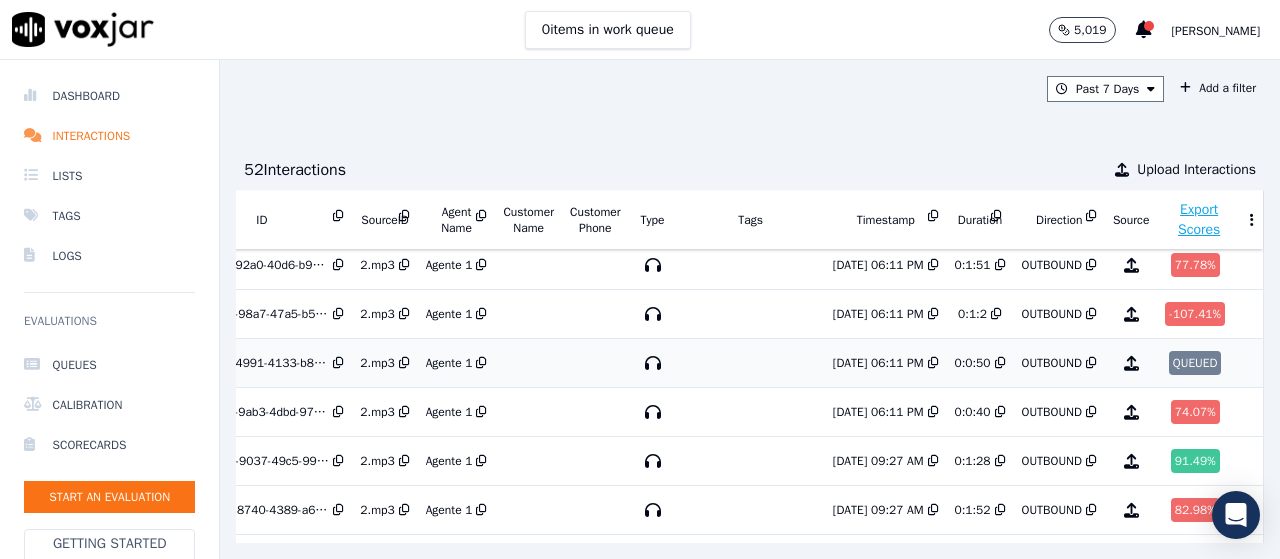 click on "OUTBOUND" at bounding box center [1059, 363] 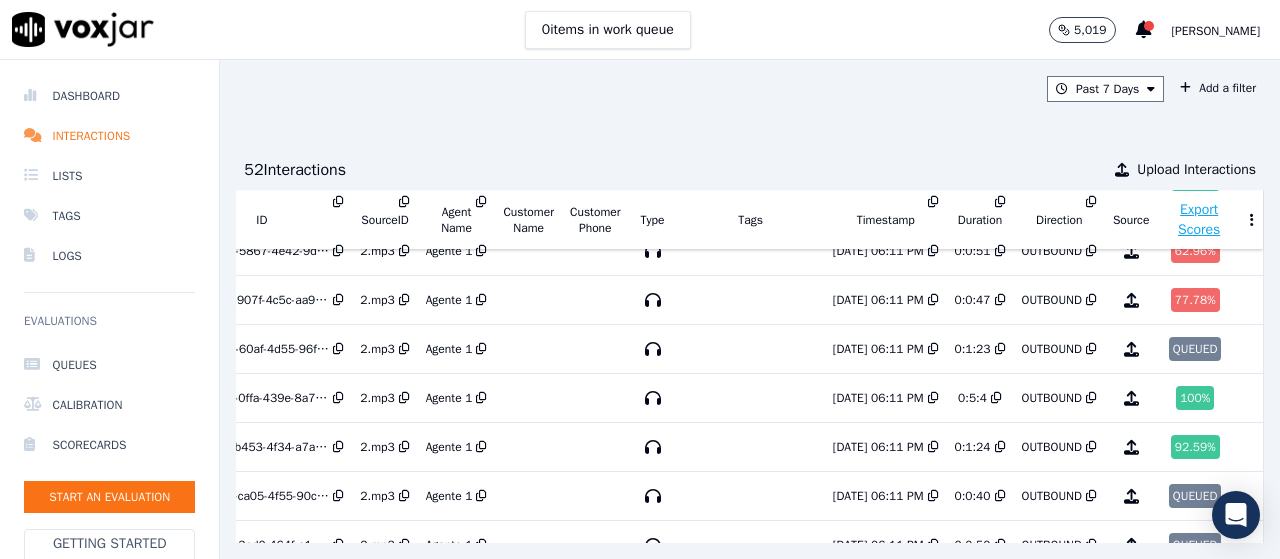 scroll, scrollTop: 340, scrollLeft: 132, axis: both 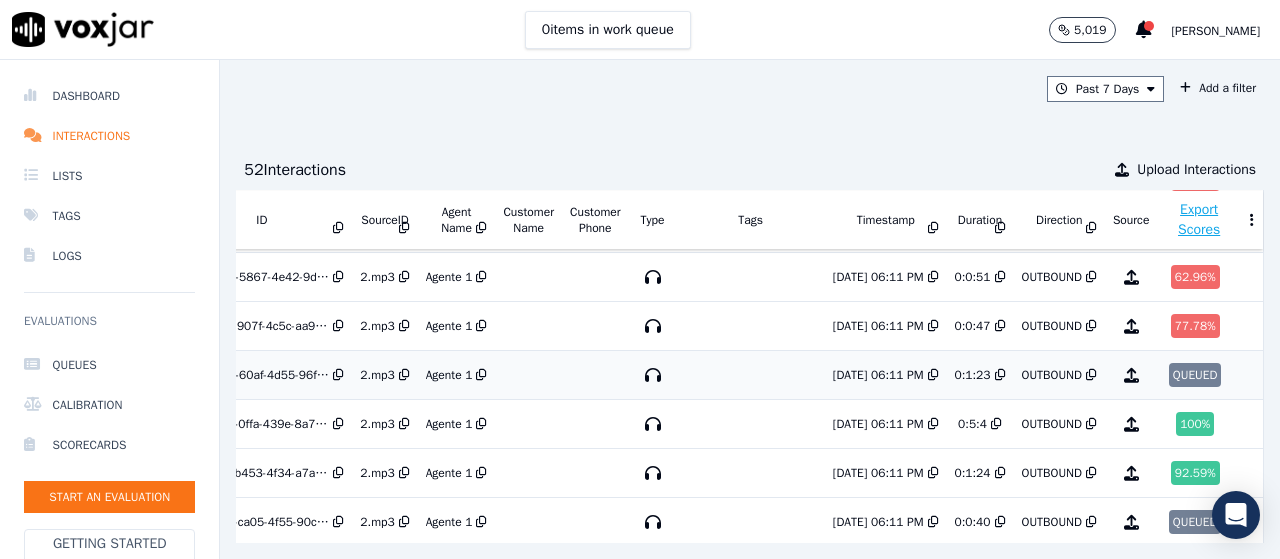 click on "0:1:23" at bounding box center [980, 375] 